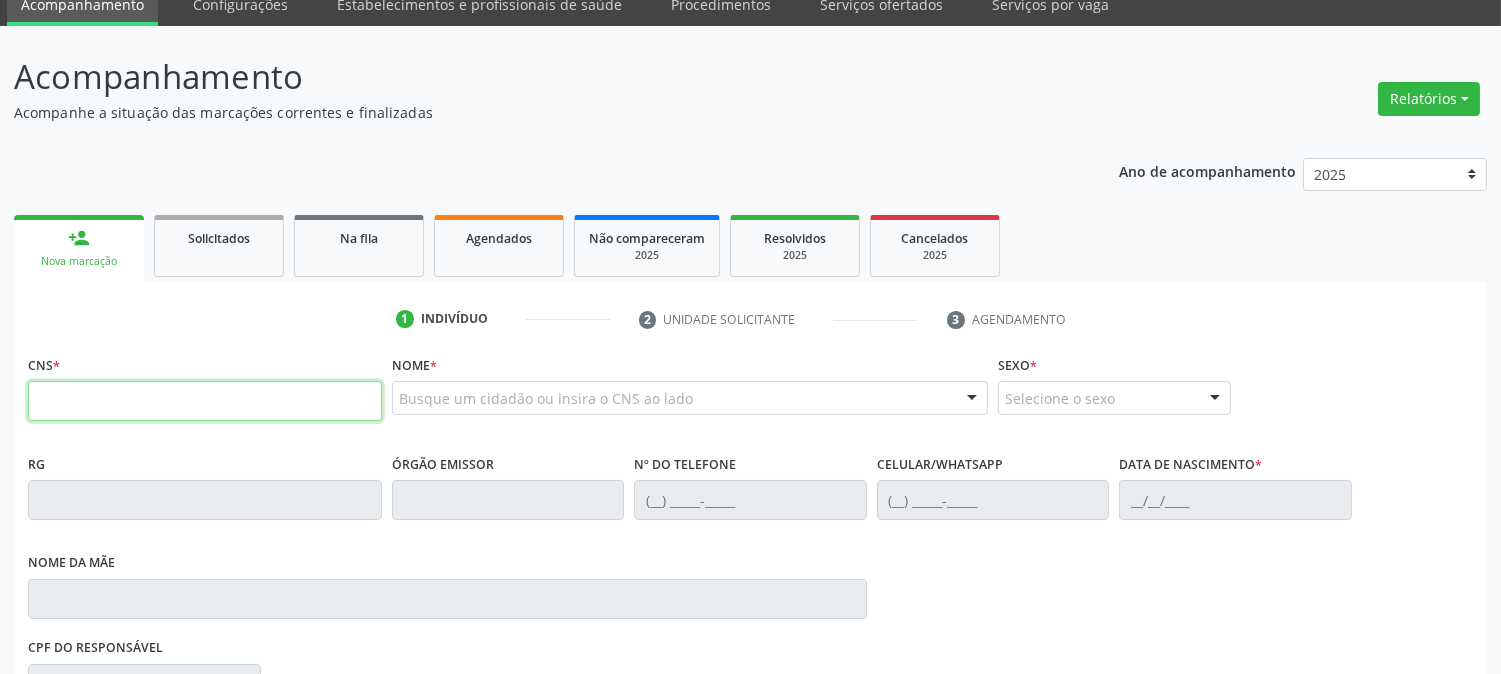 scroll, scrollTop: 333, scrollLeft: 0, axis: vertical 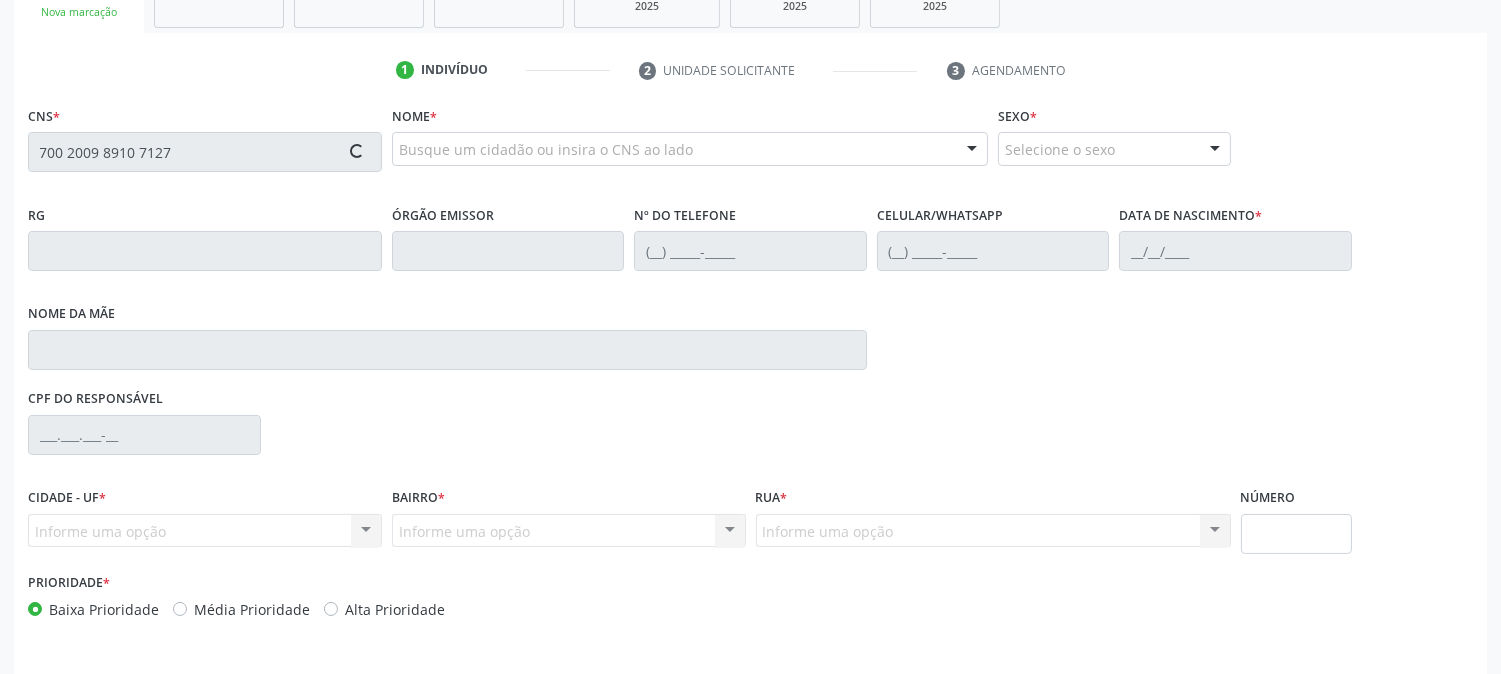 type on "700 2009 8910 7127" 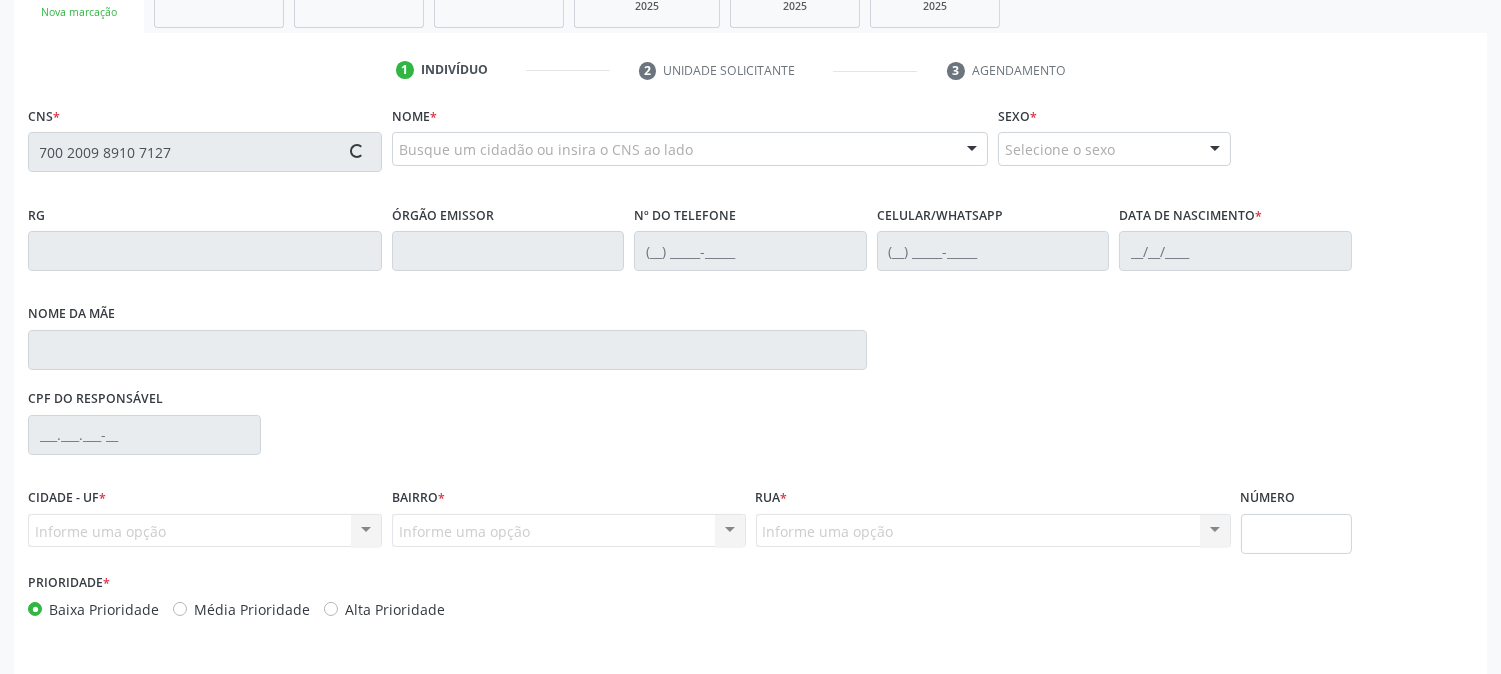 type 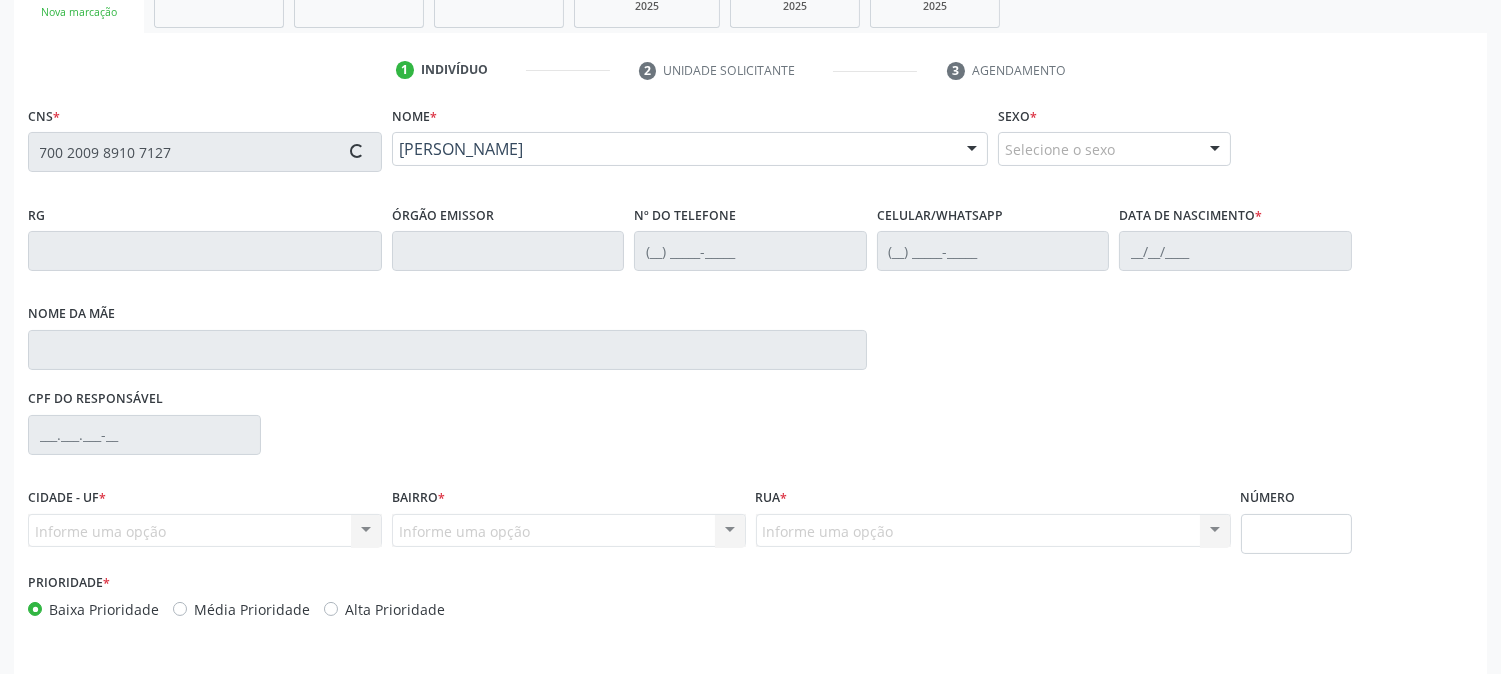 type on "[PHONE_NUMBER]" 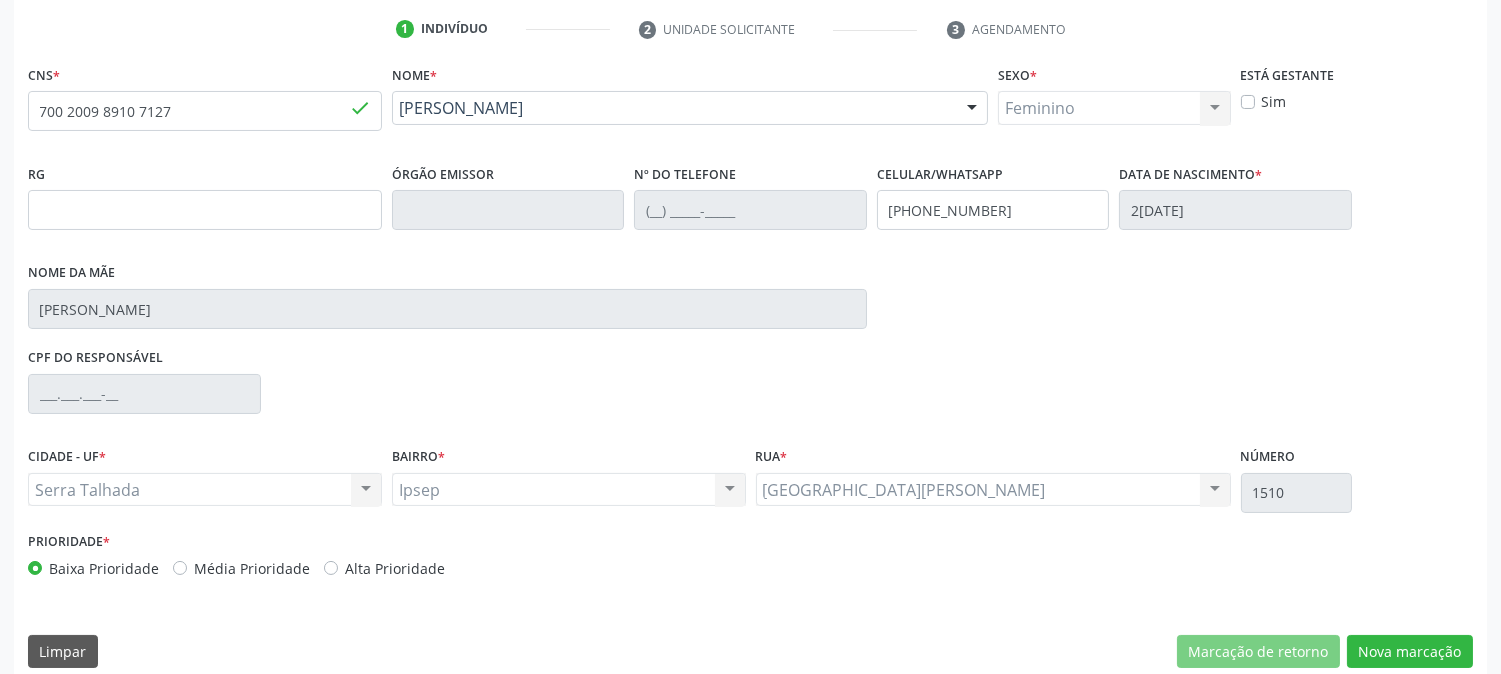scroll, scrollTop: 395, scrollLeft: 0, axis: vertical 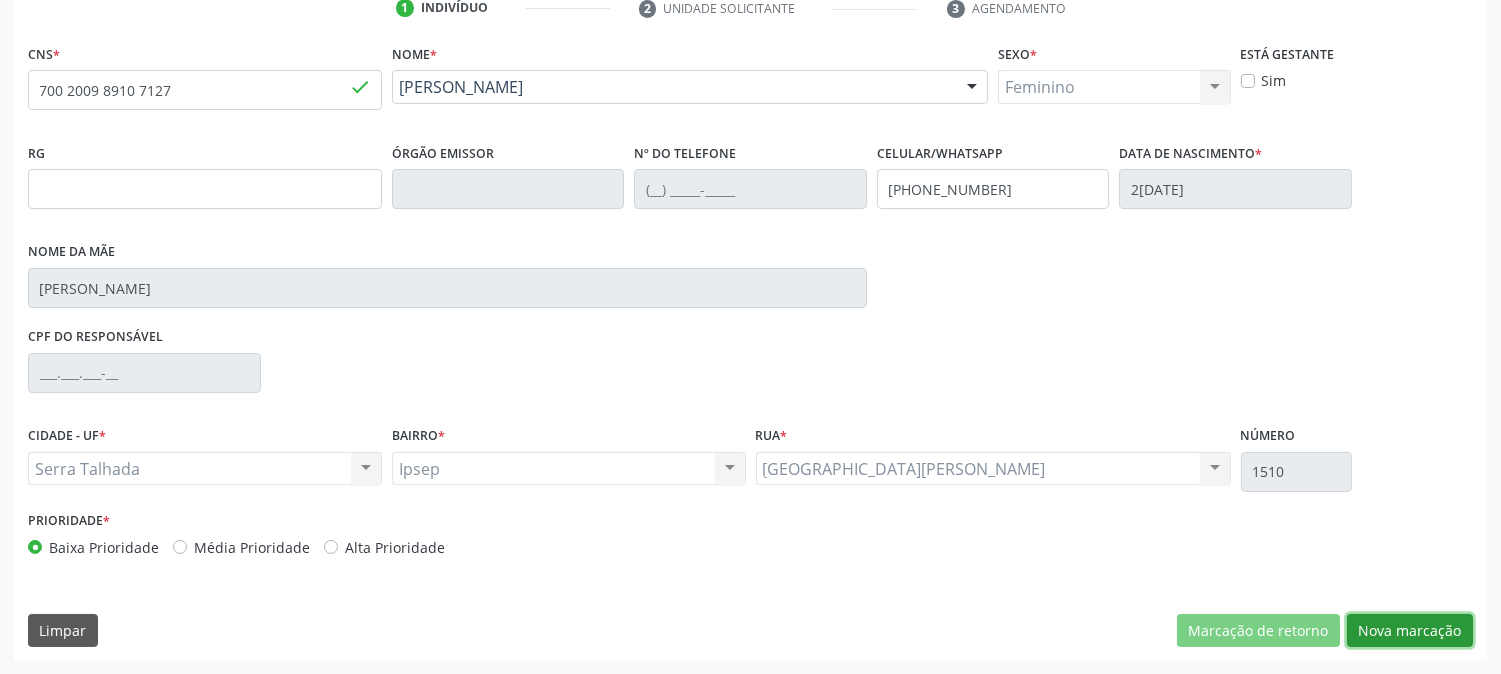click on "Nova marcação" at bounding box center (1410, 631) 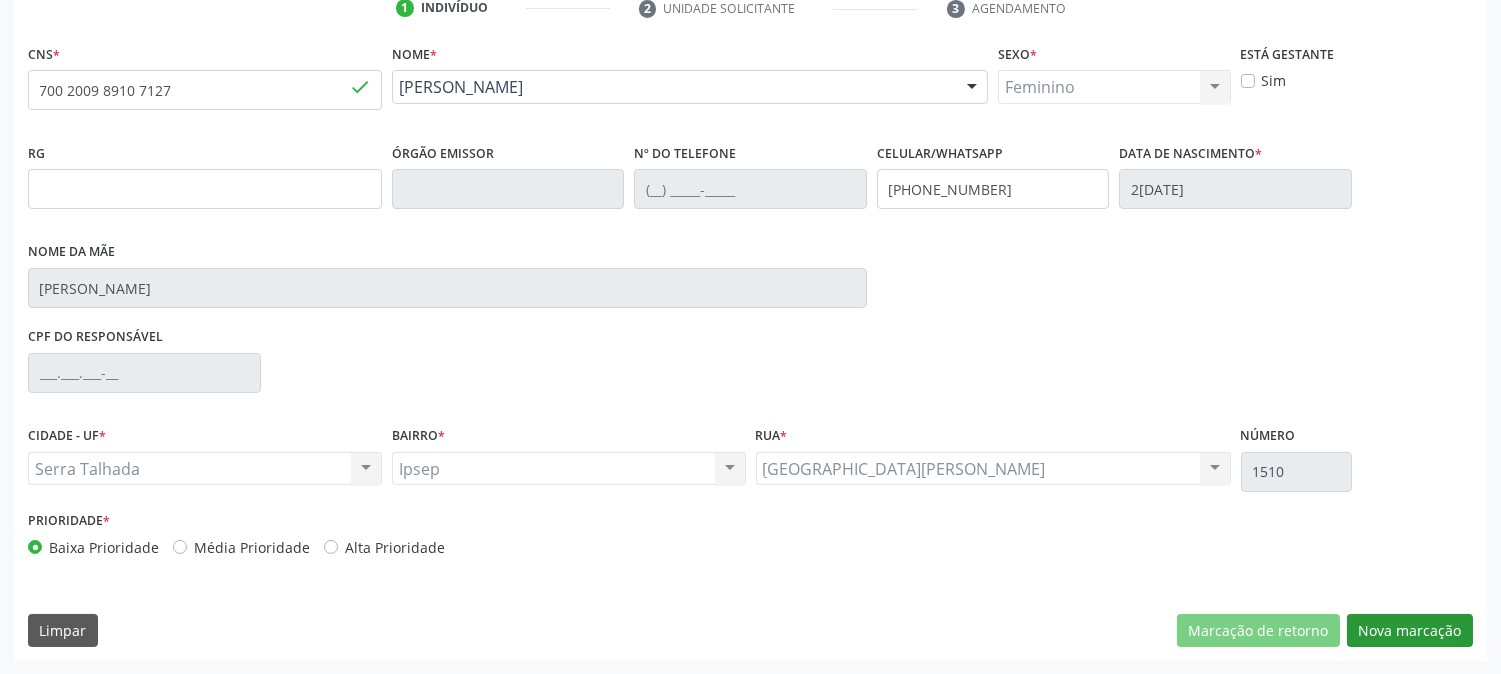 scroll, scrollTop: 231, scrollLeft: 0, axis: vertical 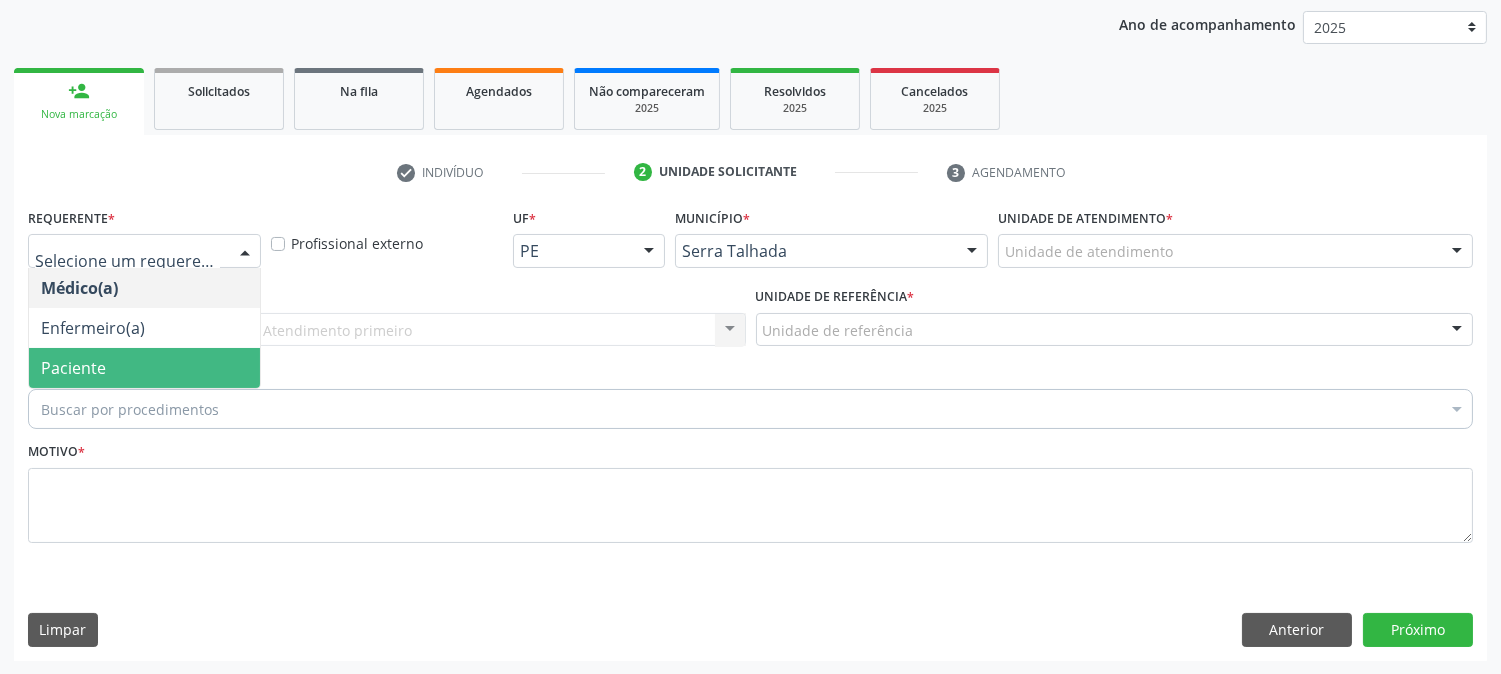 click on "Paciente" at bounding box center [144, 368] 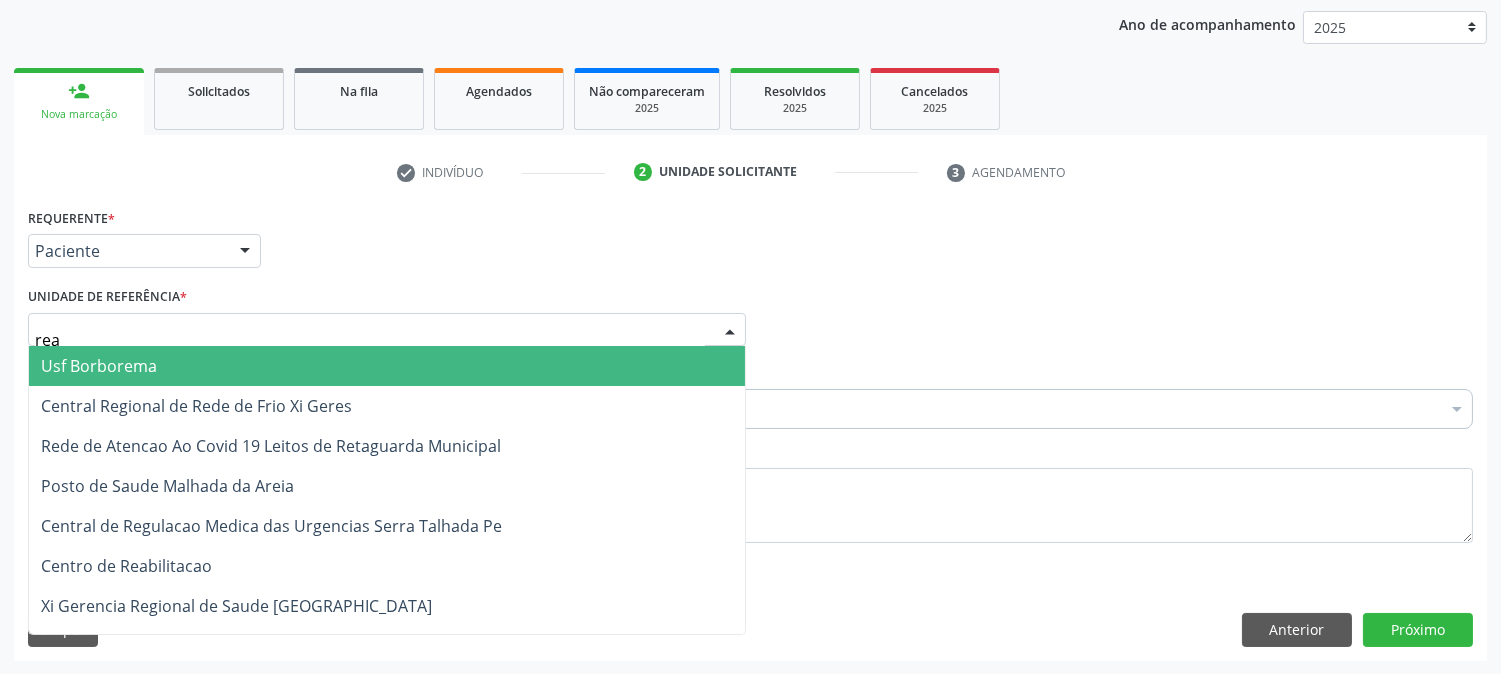 type on "reab" 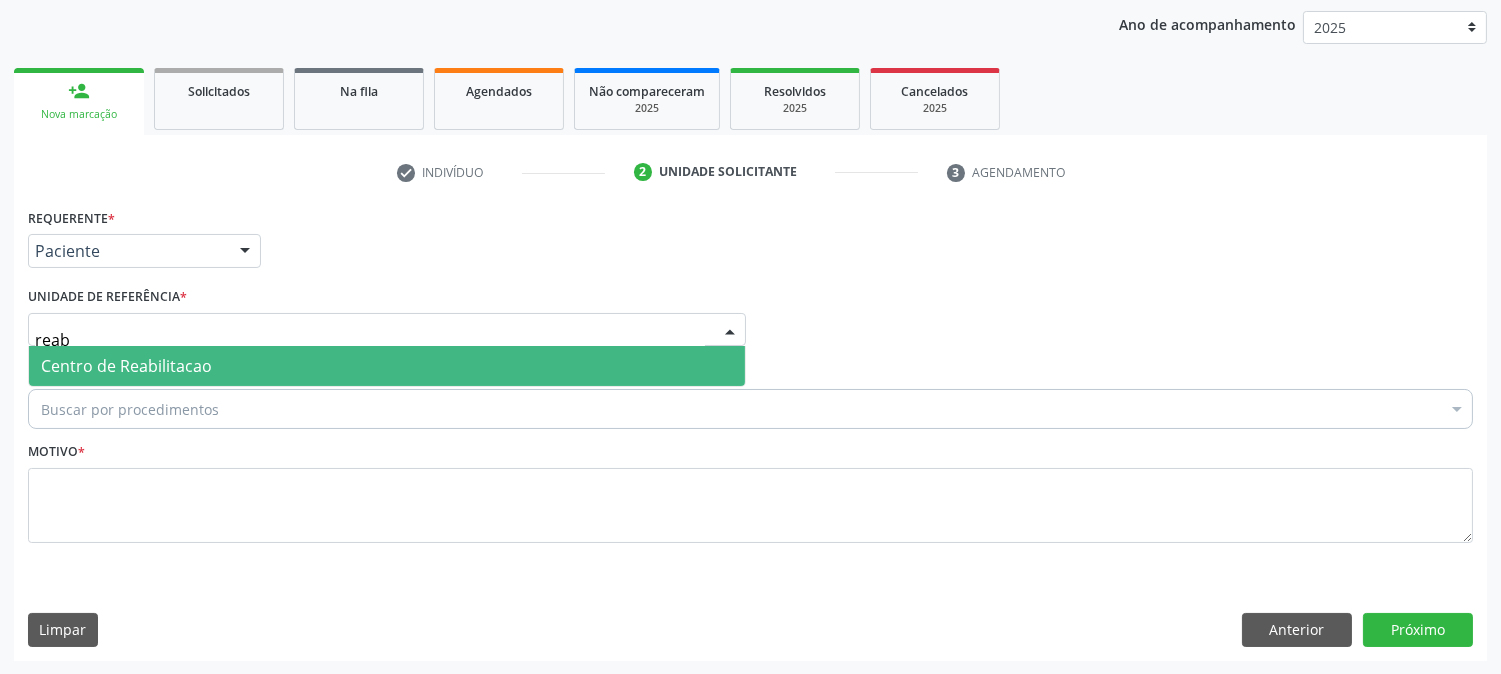 click on "Centro de Reabilitacao" at bounding box center (387, 366) 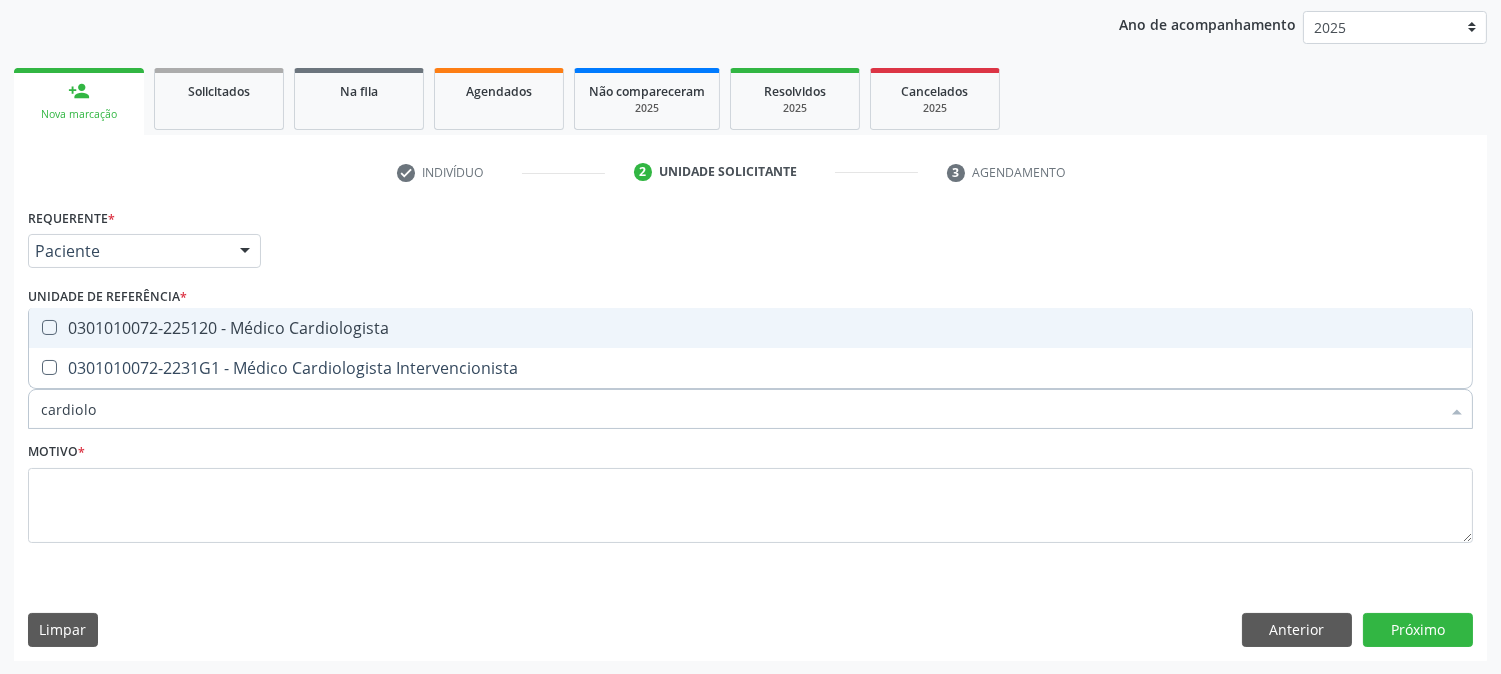 type on "cardiolog" 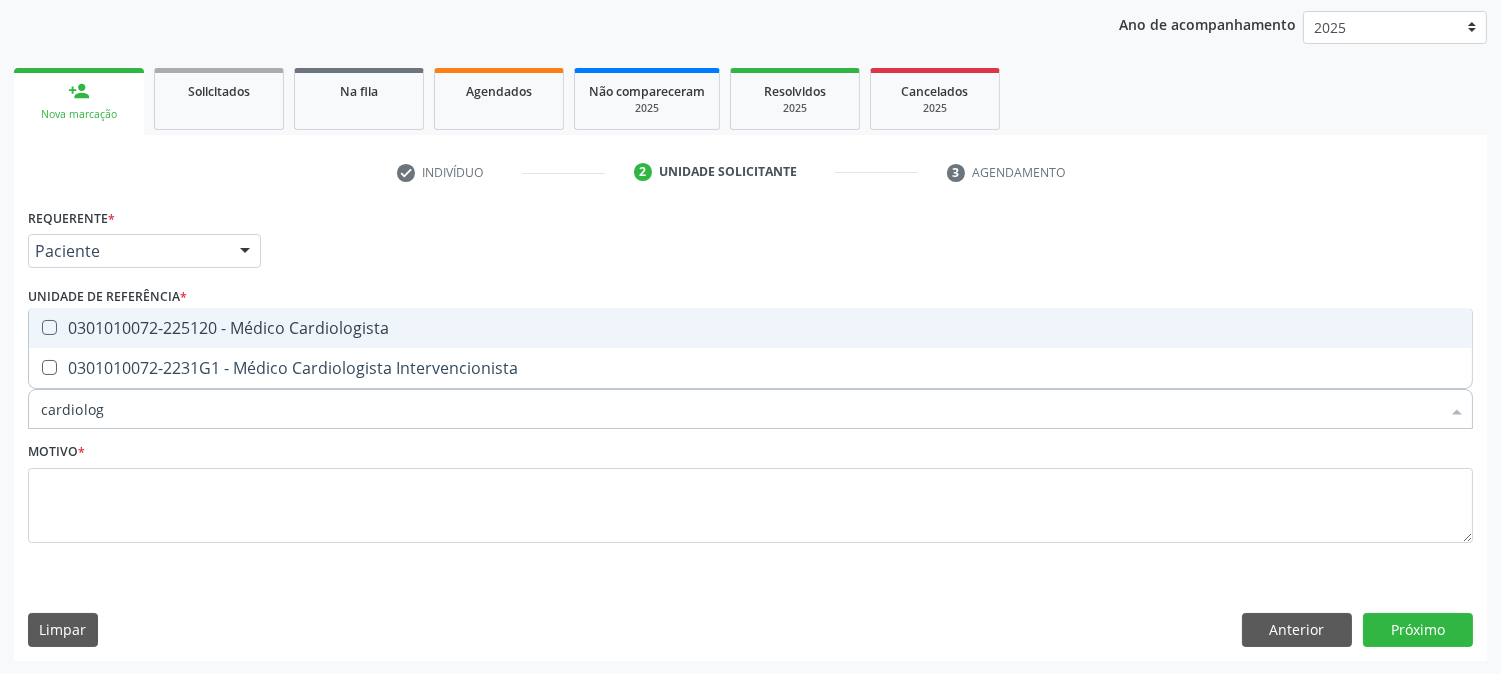 click on "0301010072-225120 - Médico Cardiologista" at bounding box center (750, 328) 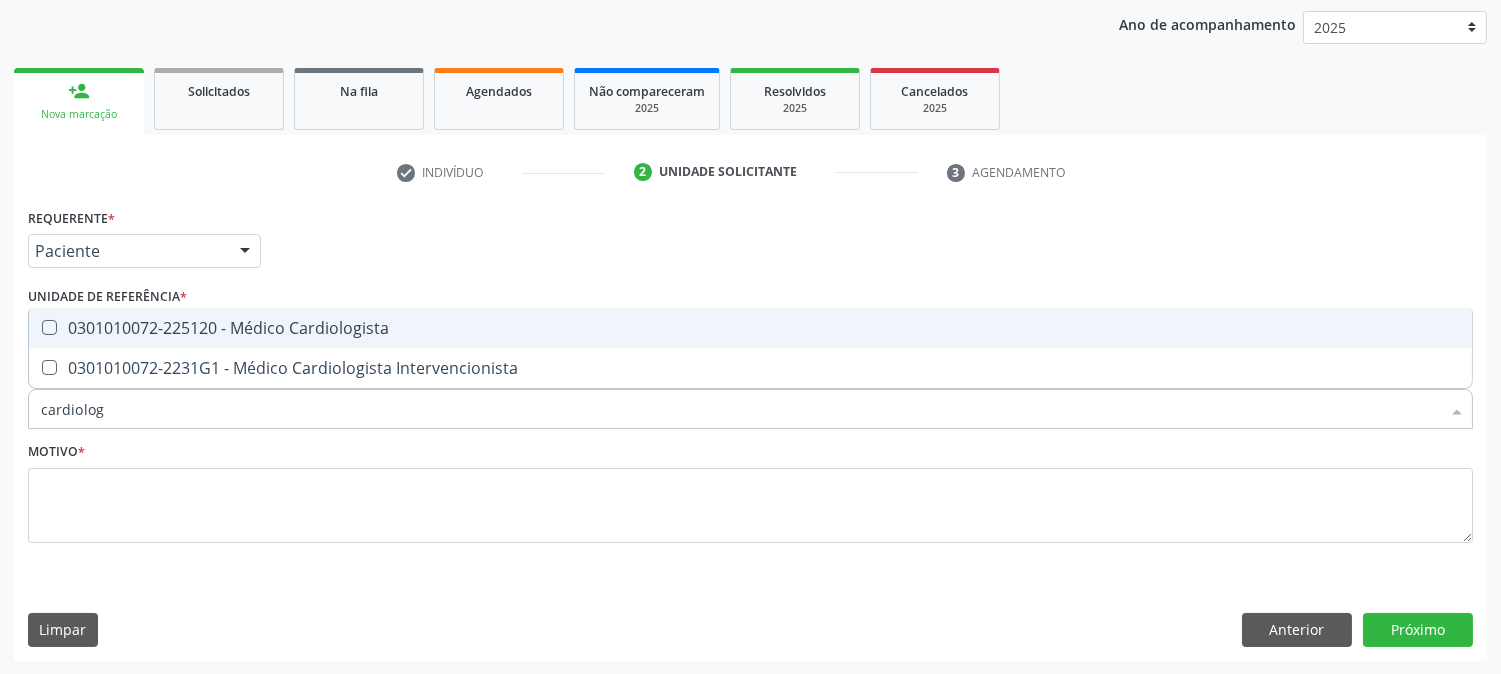checkbox on "true" 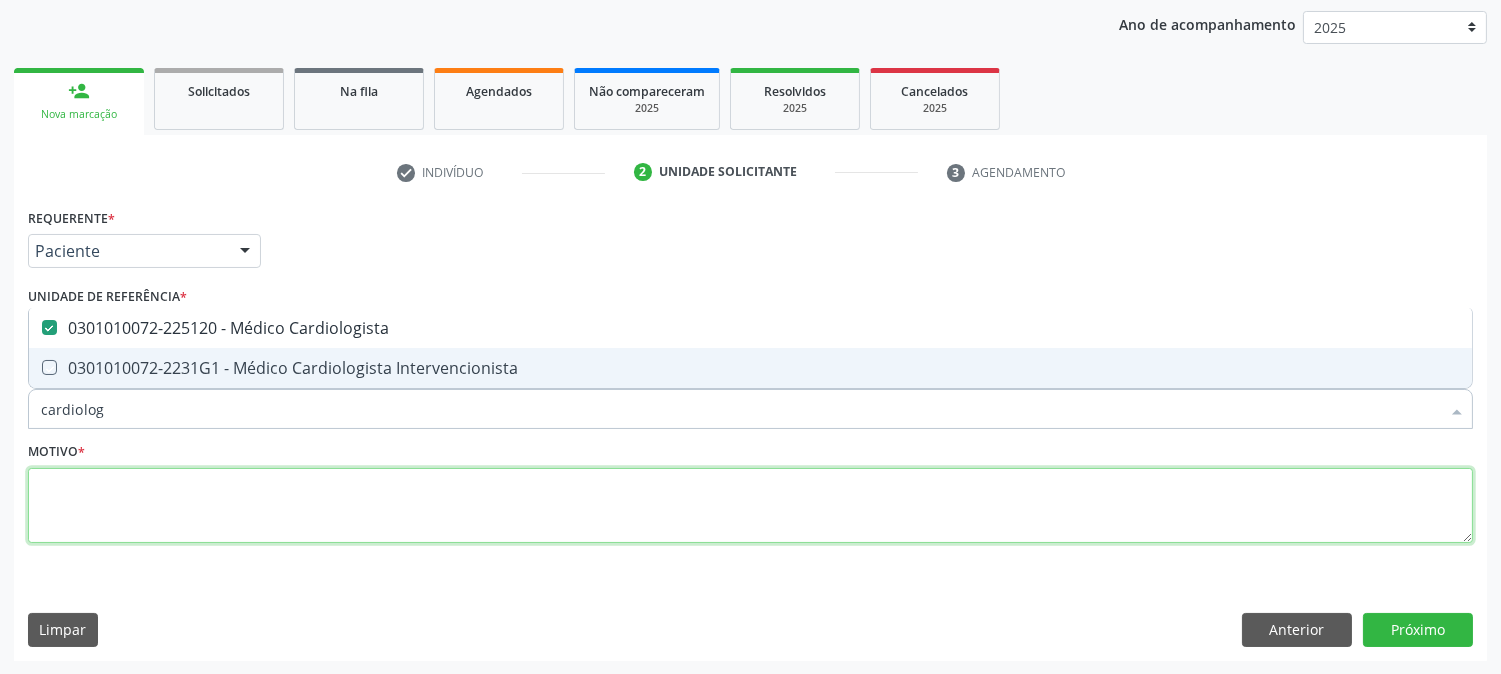 click at bounding box center [750, 506] 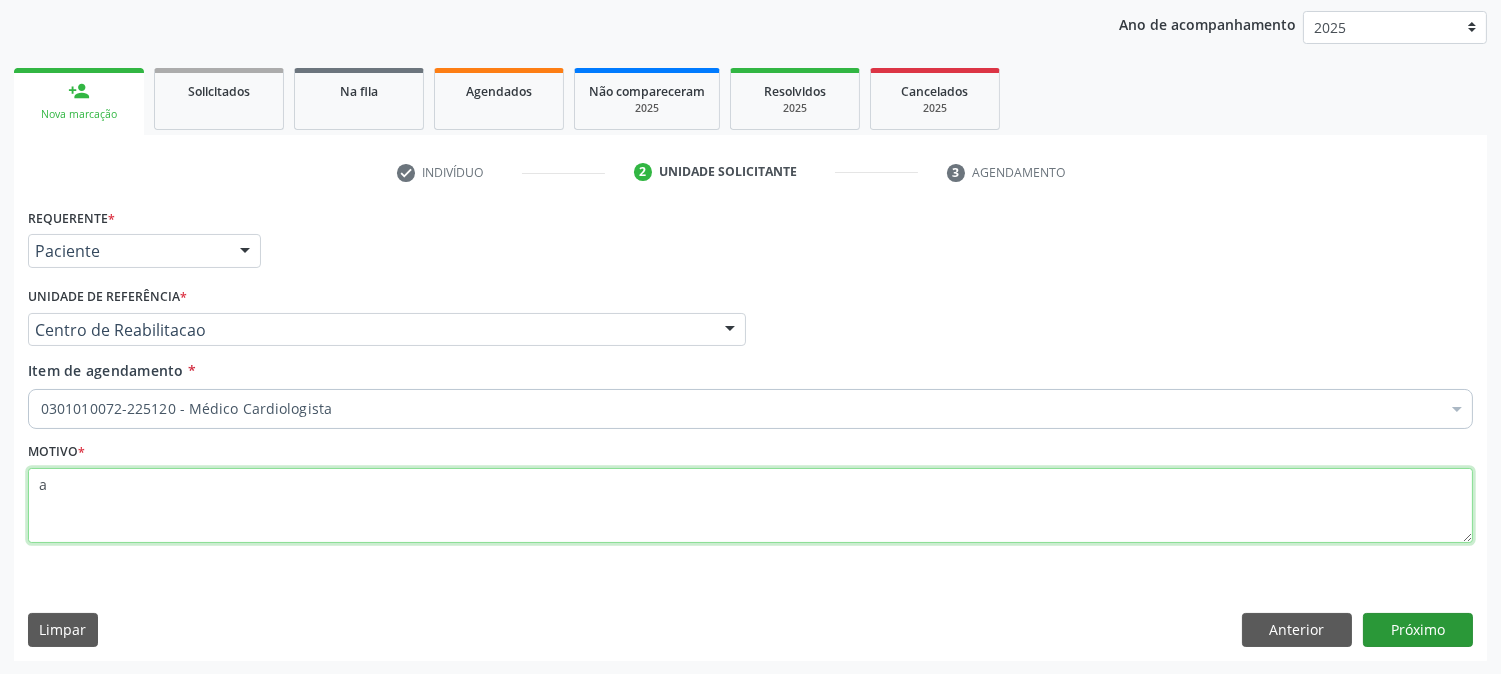 type on "a" 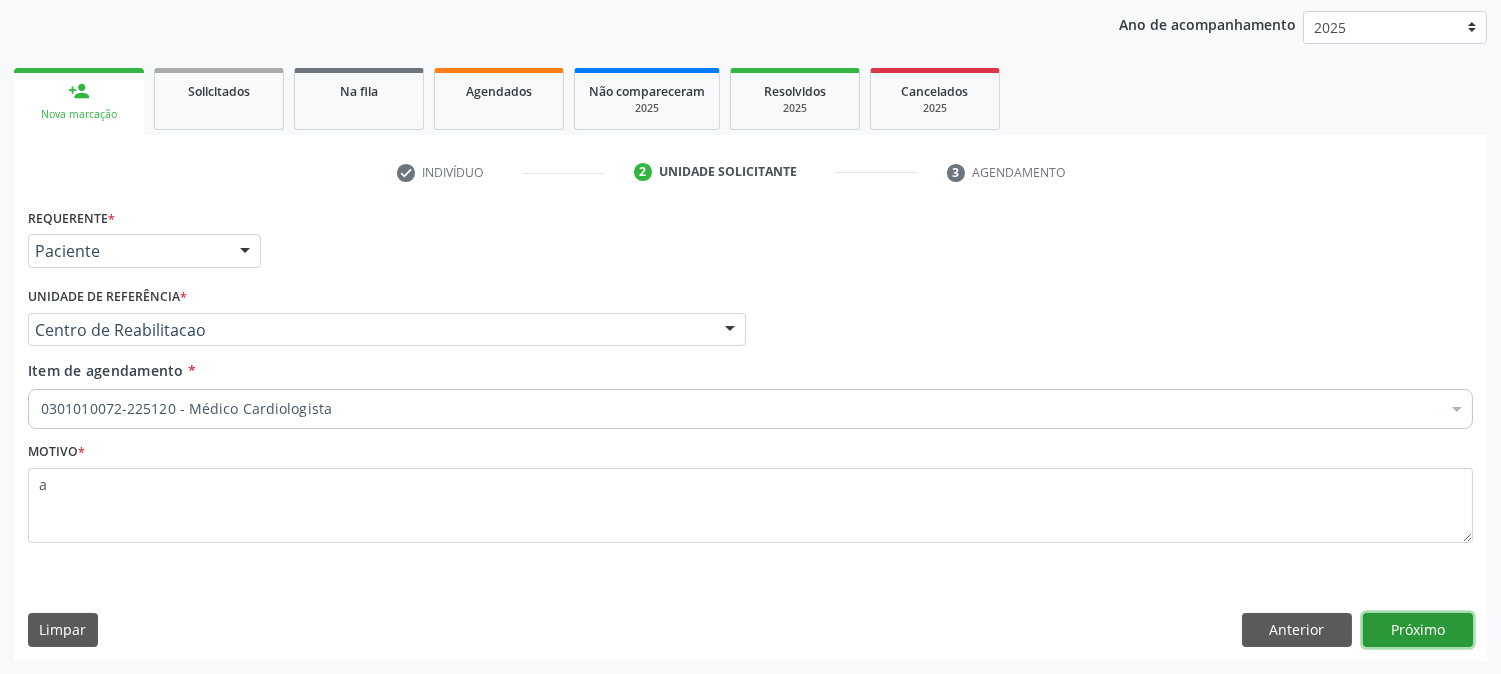 click on "Próximo" at bounding box center (1418, 630) 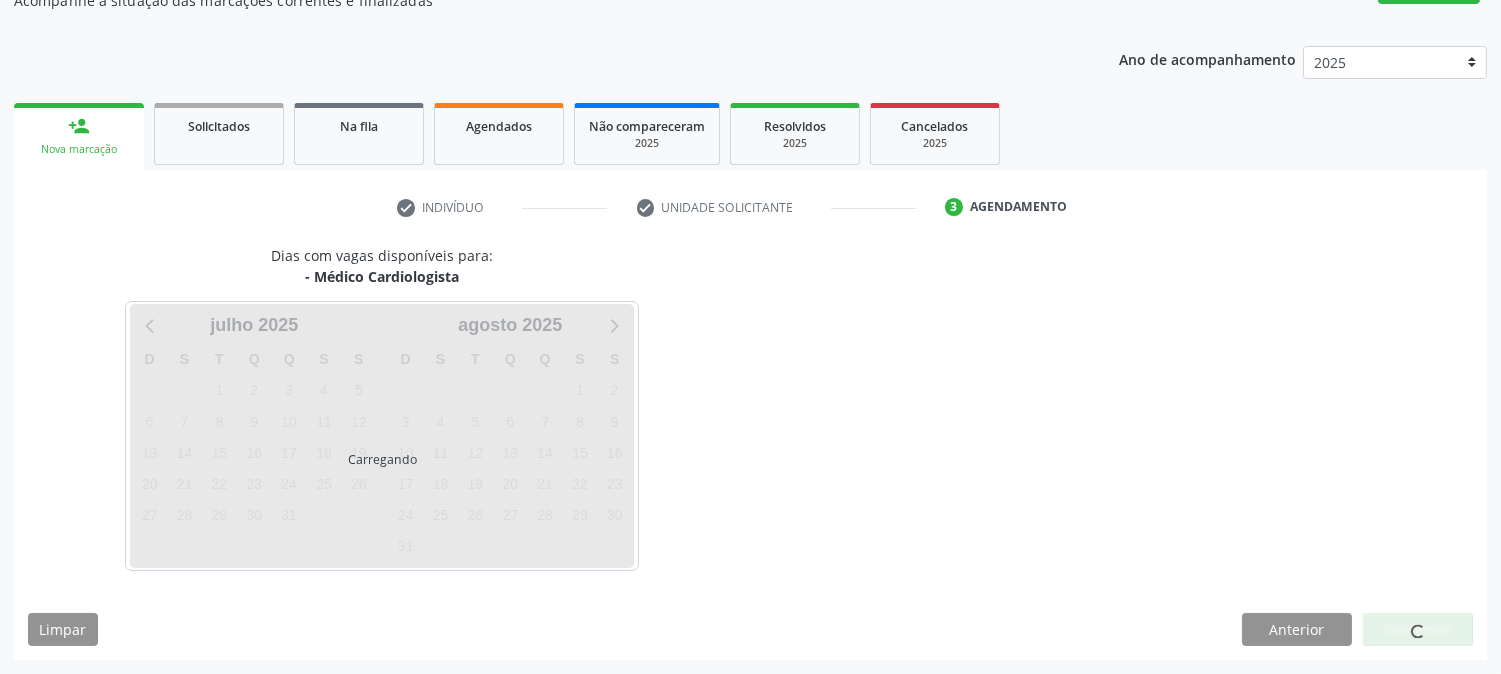 scroll, scrollTop: 195, scrollLeft: 0, axis: vertical 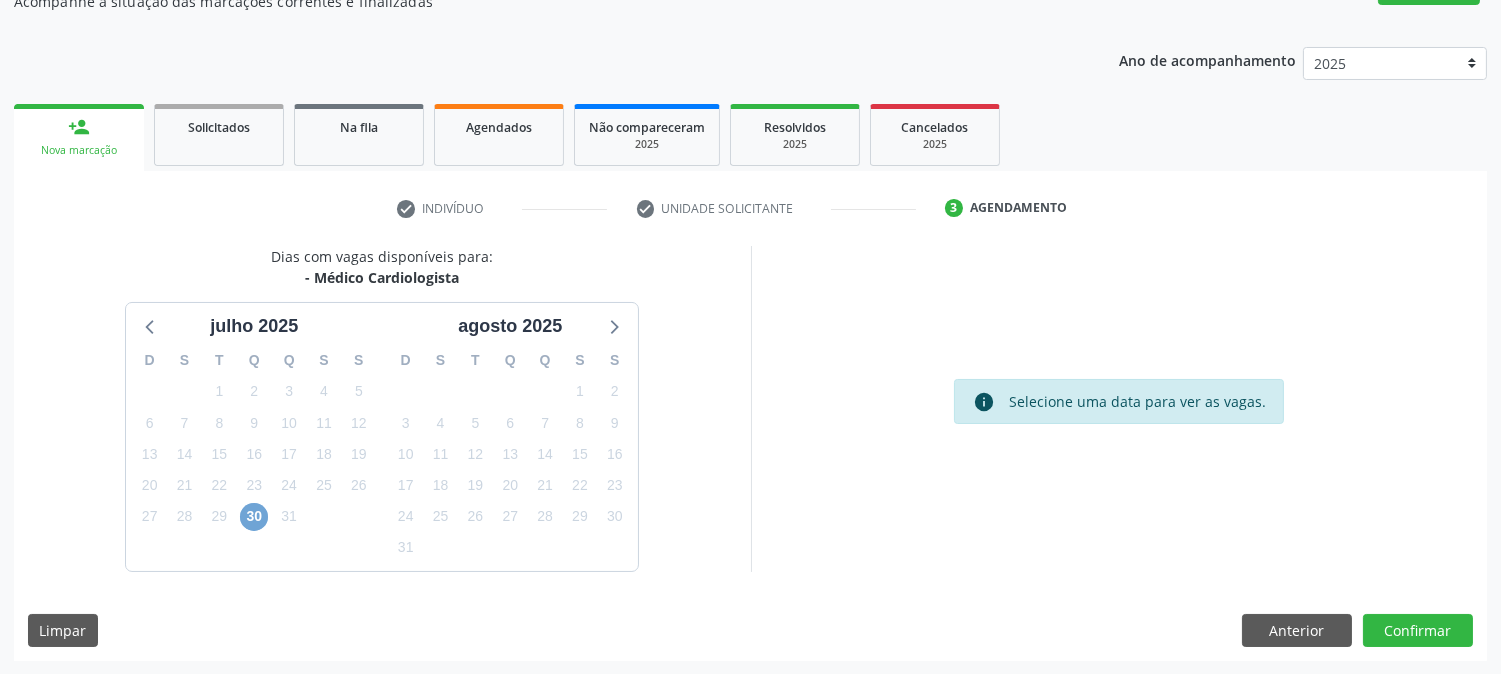 click on "30" at bounding box center (254, 517) 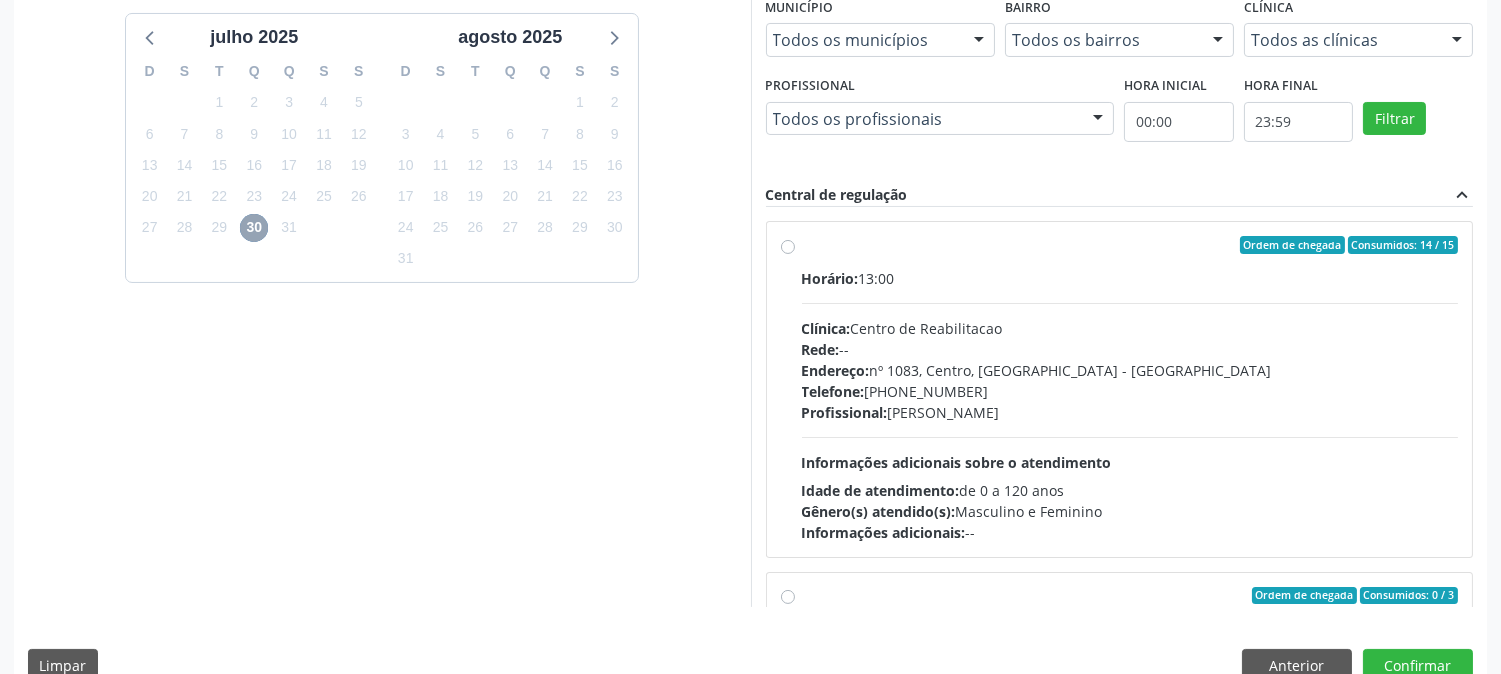 scroll, scrollTop: 520, scrollLeft: 0, axis: vertical 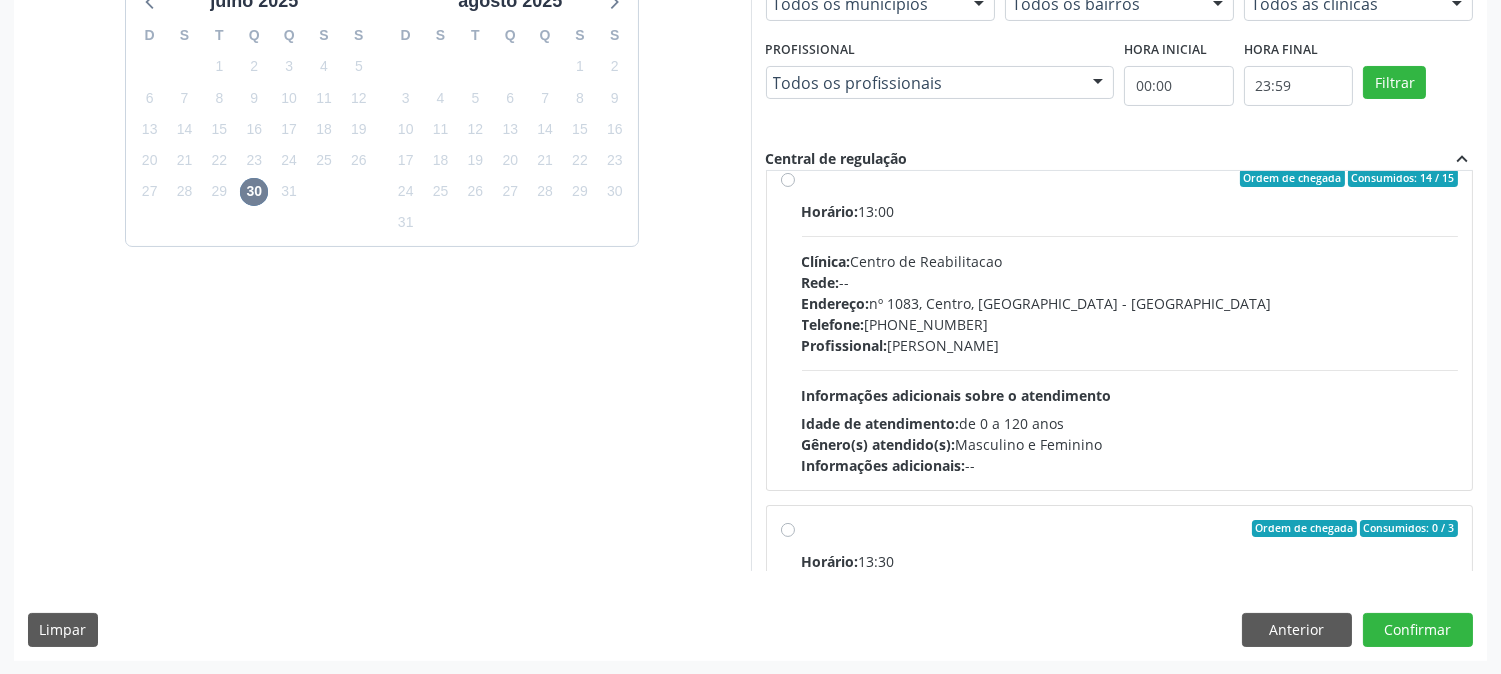 click on "Ordem de chegada
Consumidos: 14 / 15
Horário:   13:00
Clínica:  Centro de Reabilitacao
Rede:
--
Endereço:   [STREET_ADDRESS]
Telefone:   [PHONE_NUMBER]
Profissional:
[PERSON_NAME]
Informações adicionais sobre o atendimento
Idade de atendimento:
de 0 a 120 anos
Gênero(s) atendido(s):
Masculino e Feminino
Informações adicionais:
--" at bounding box center [1120, 322] 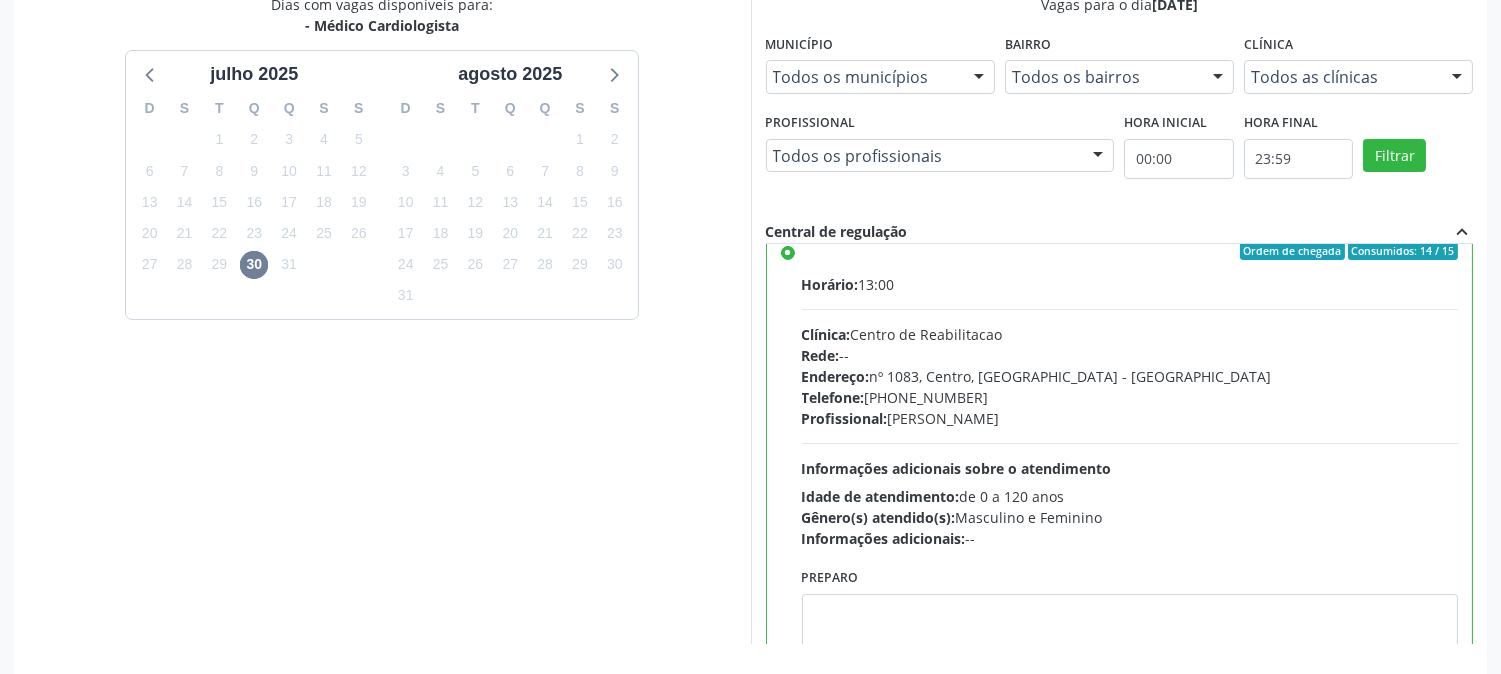 scroll, scrollTop: 408, scrollLeft: 0, axis: vertical 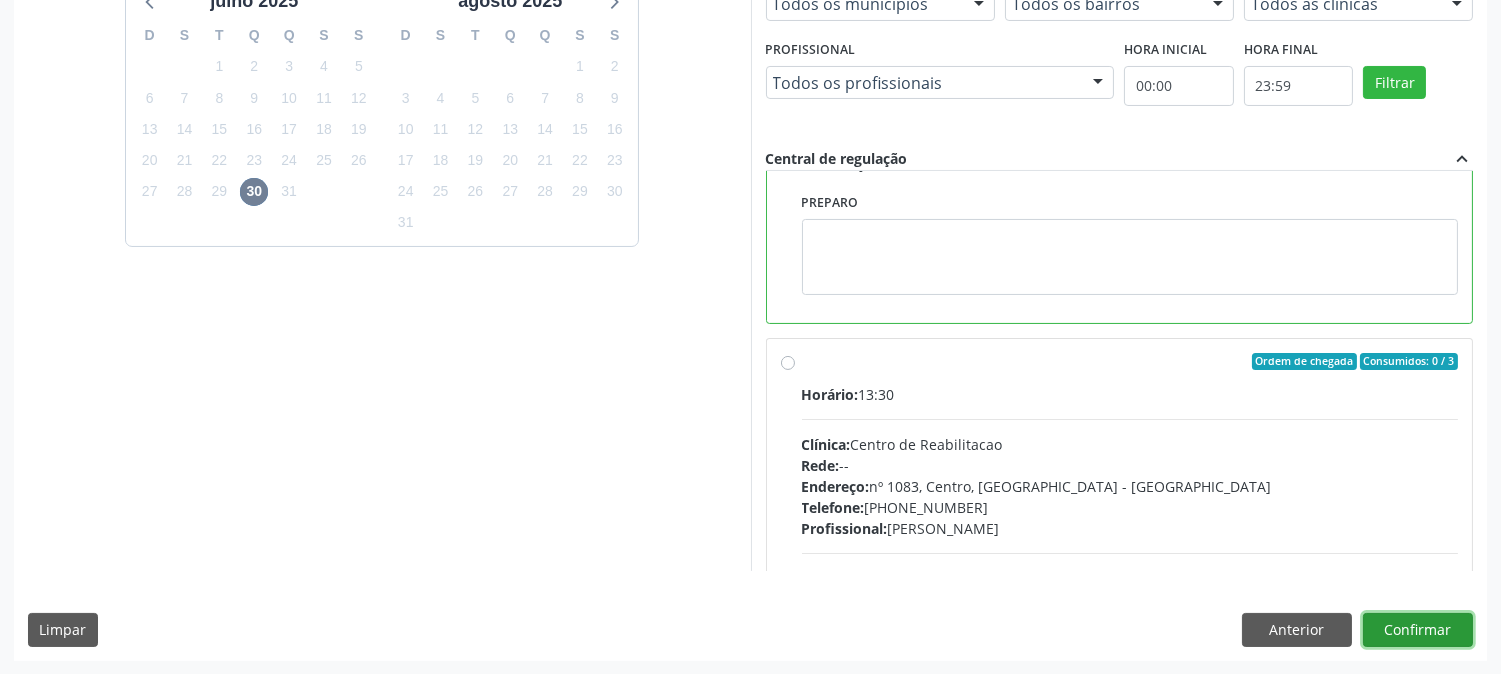 click on "Confirmar" at bounding box center (1418, 630) 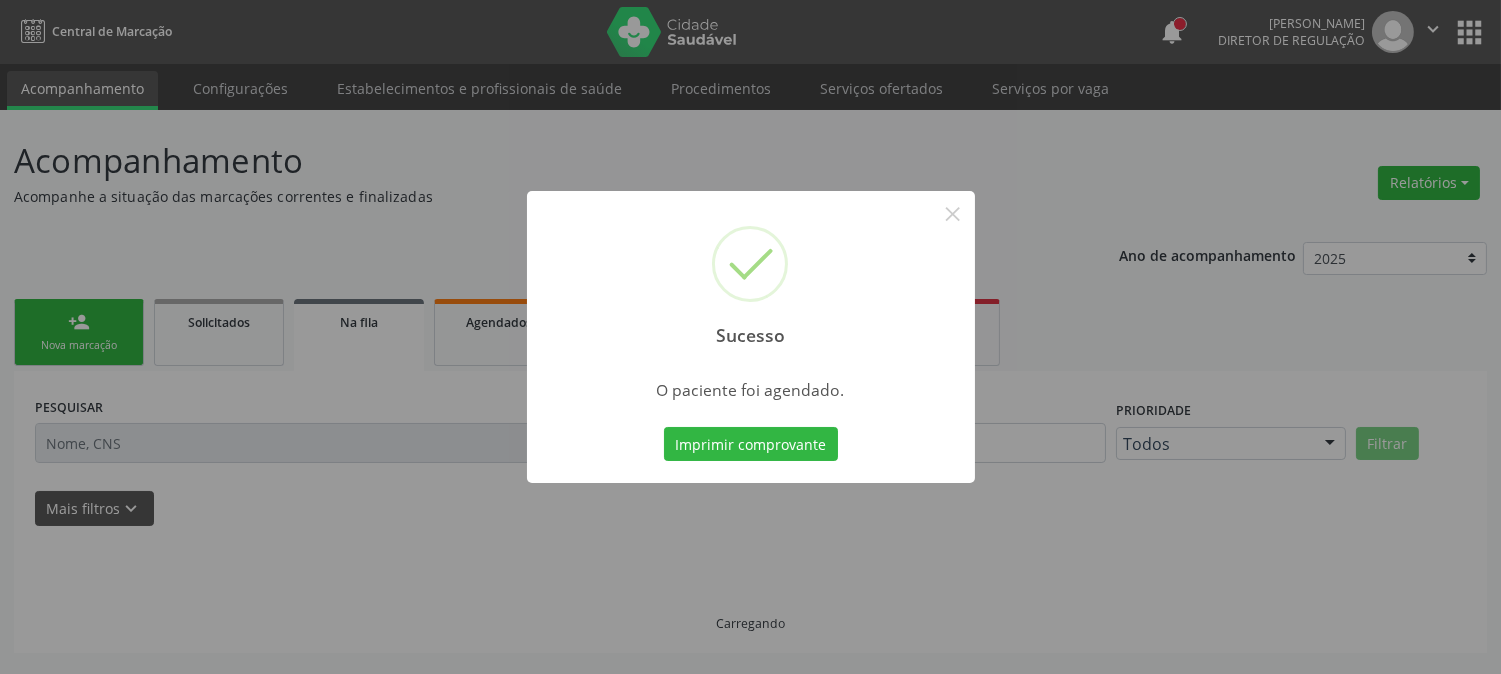 scroll, scrollTop: 0, scrollLeft: 0, axis: both 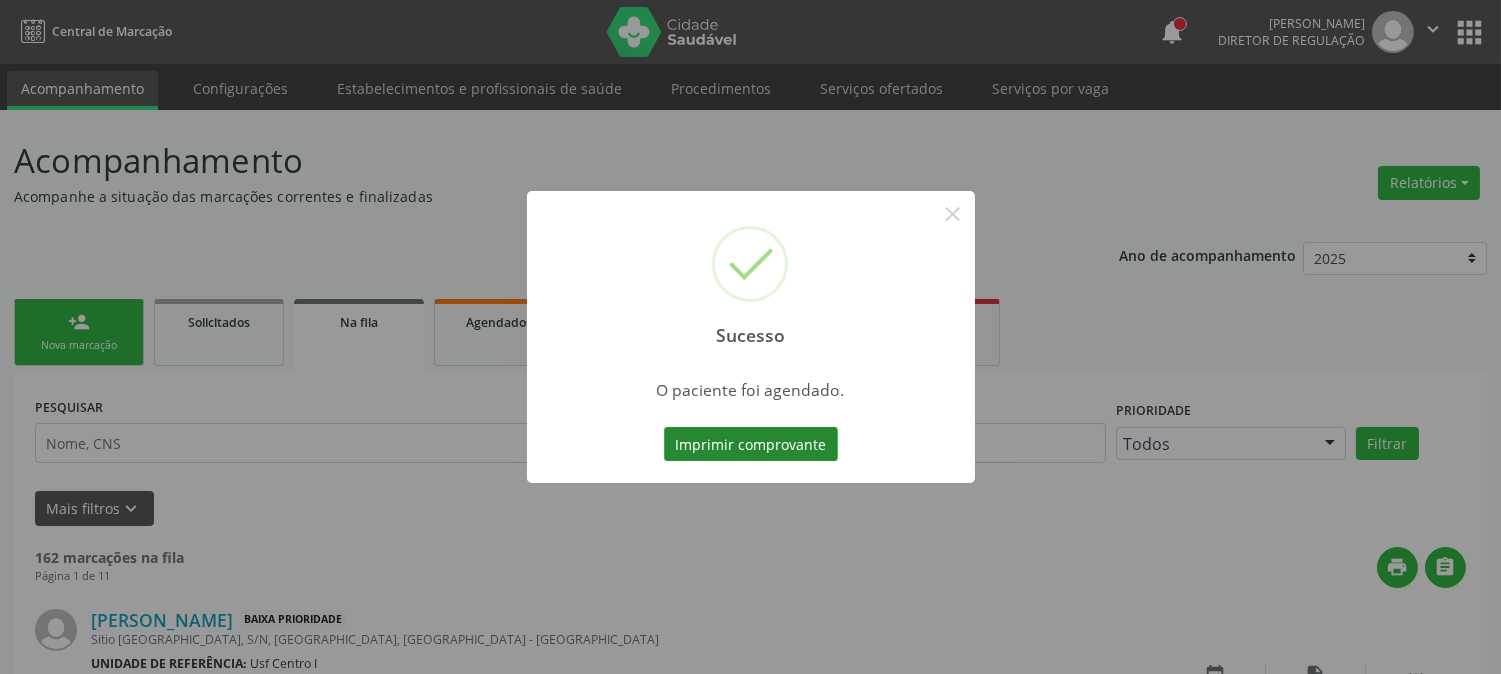 click on "Imprimir comprovante" at bounding box center (751, 444) 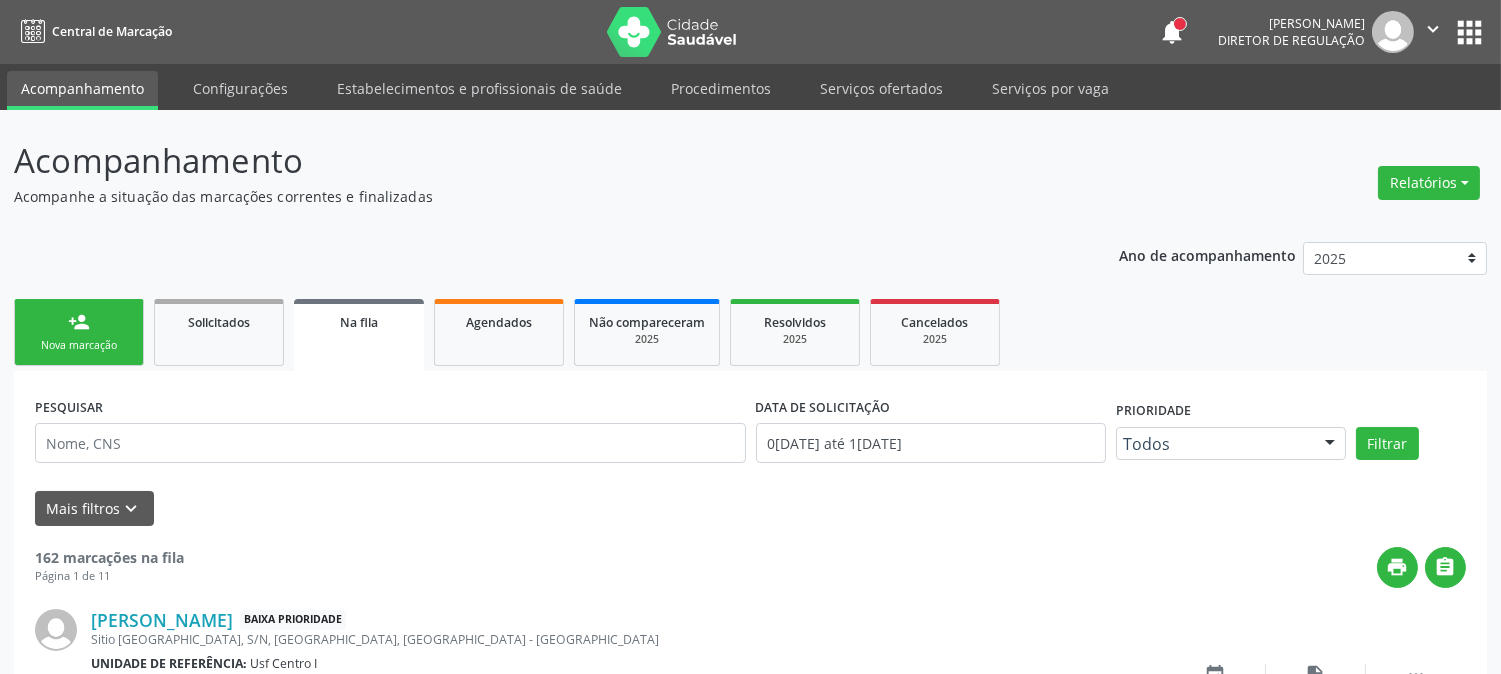 click on "person_add
Nova marcação" at bounding box center (79, 332) 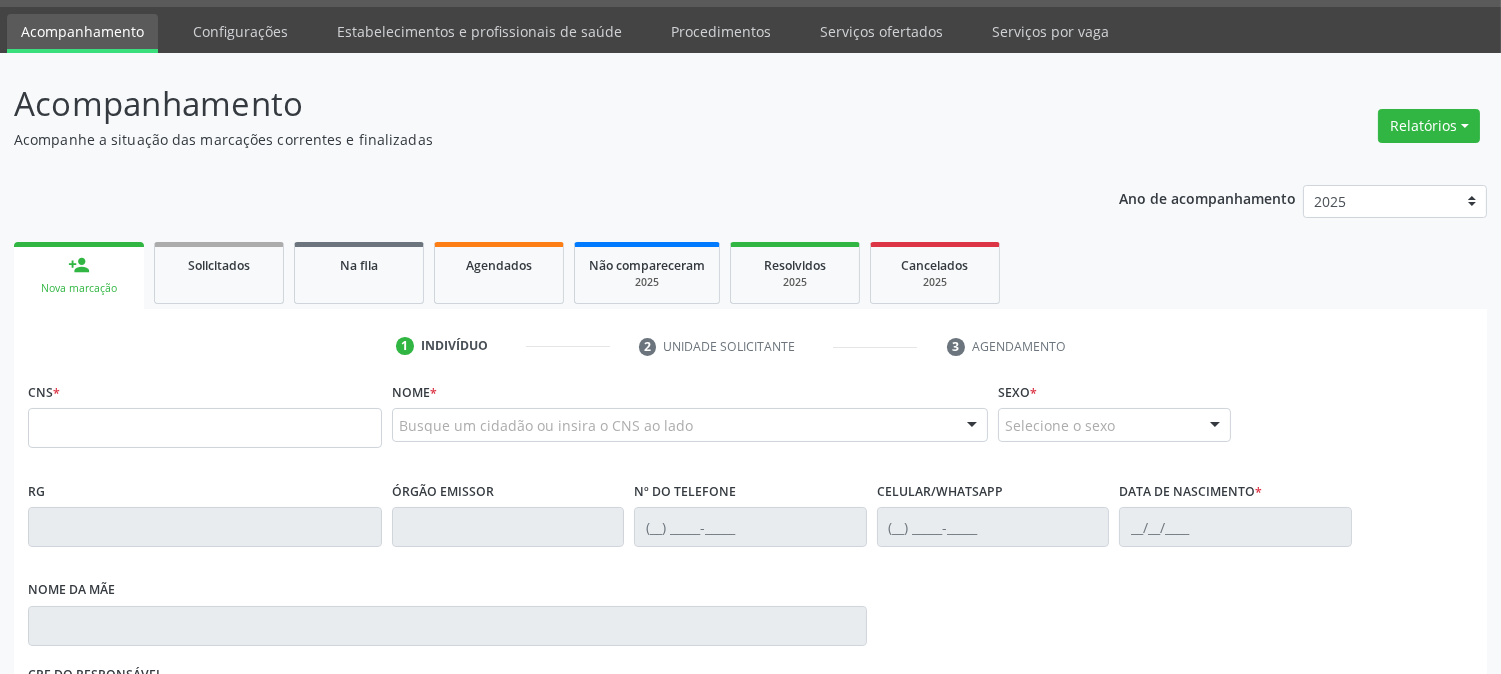 scroll, scrollTop: 111, scrollLeft: 0, axis: vertical 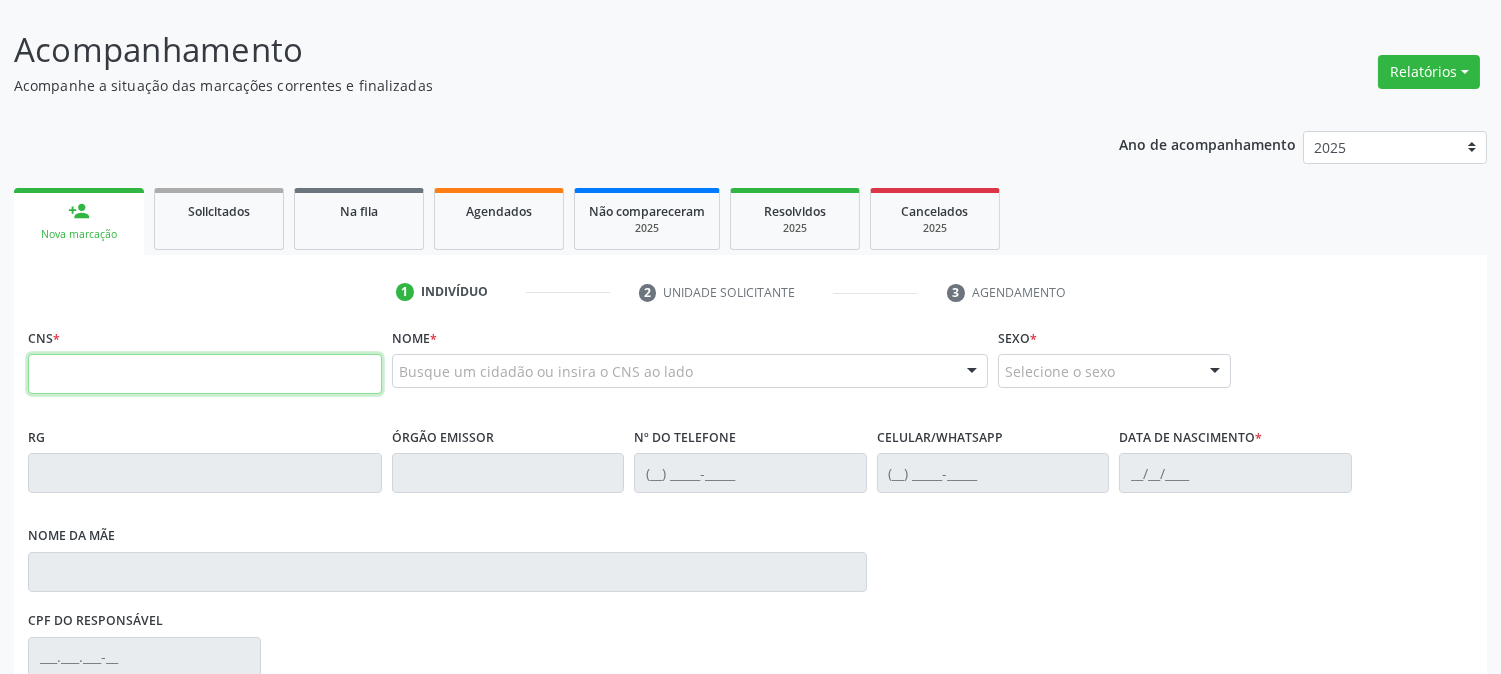 click at bounding box center (205, 374) 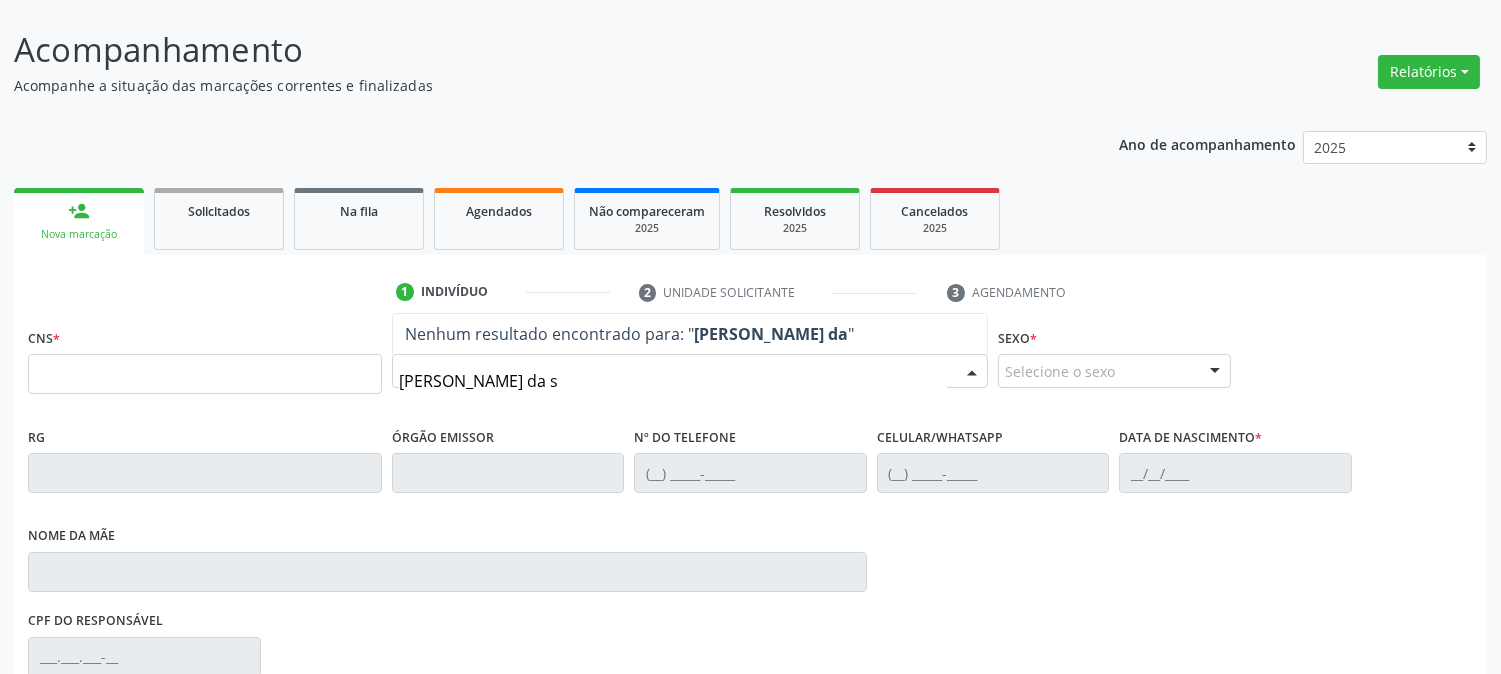 type on "[PERSON_NAME] da si" 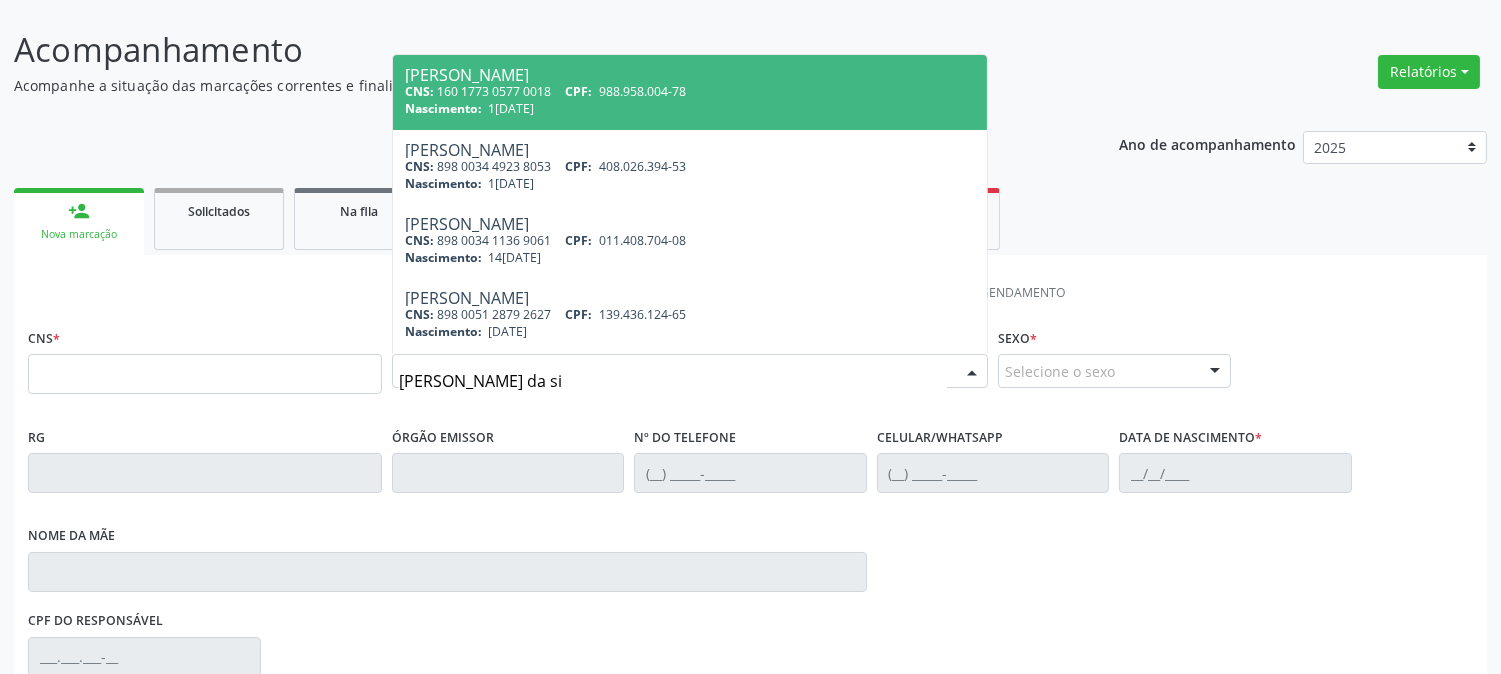 click on "988.958.004-78" at bounding box center (642, 91) 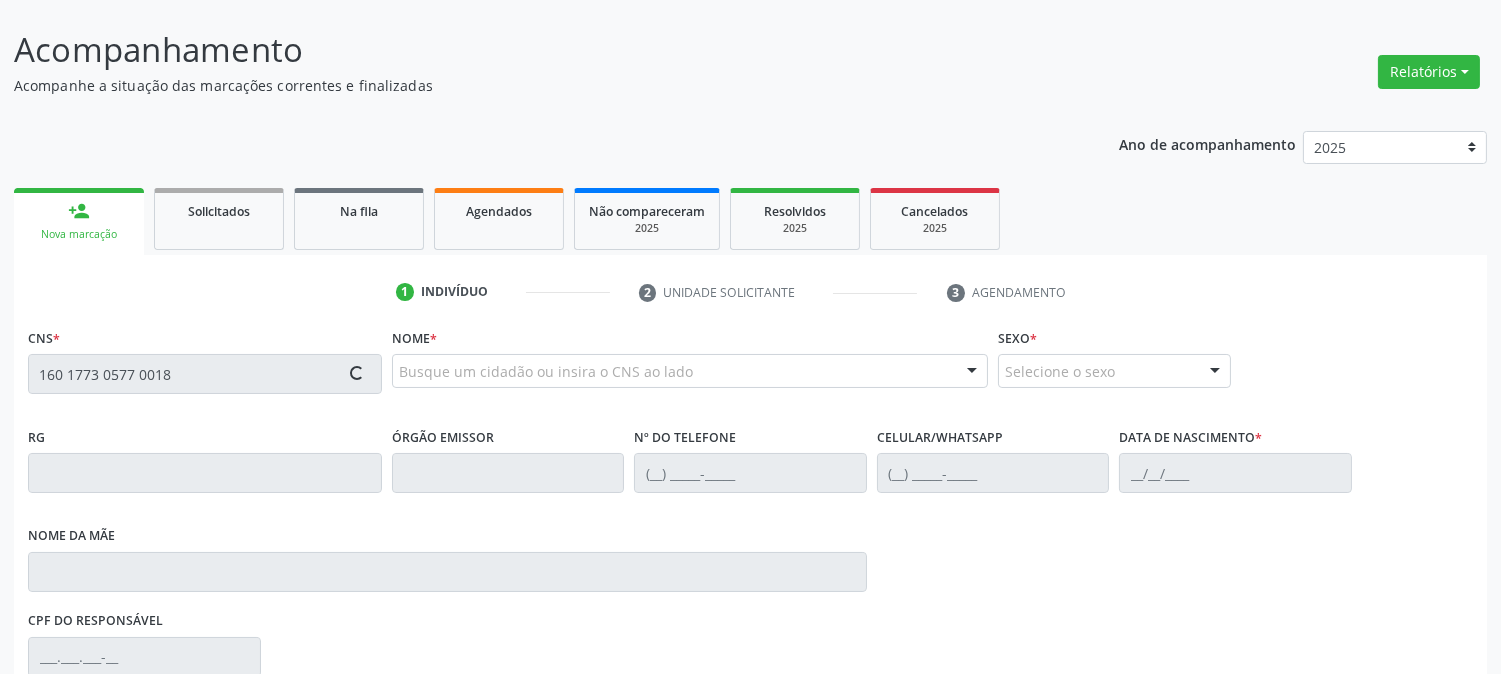 type on "160 1773 0577 0018" 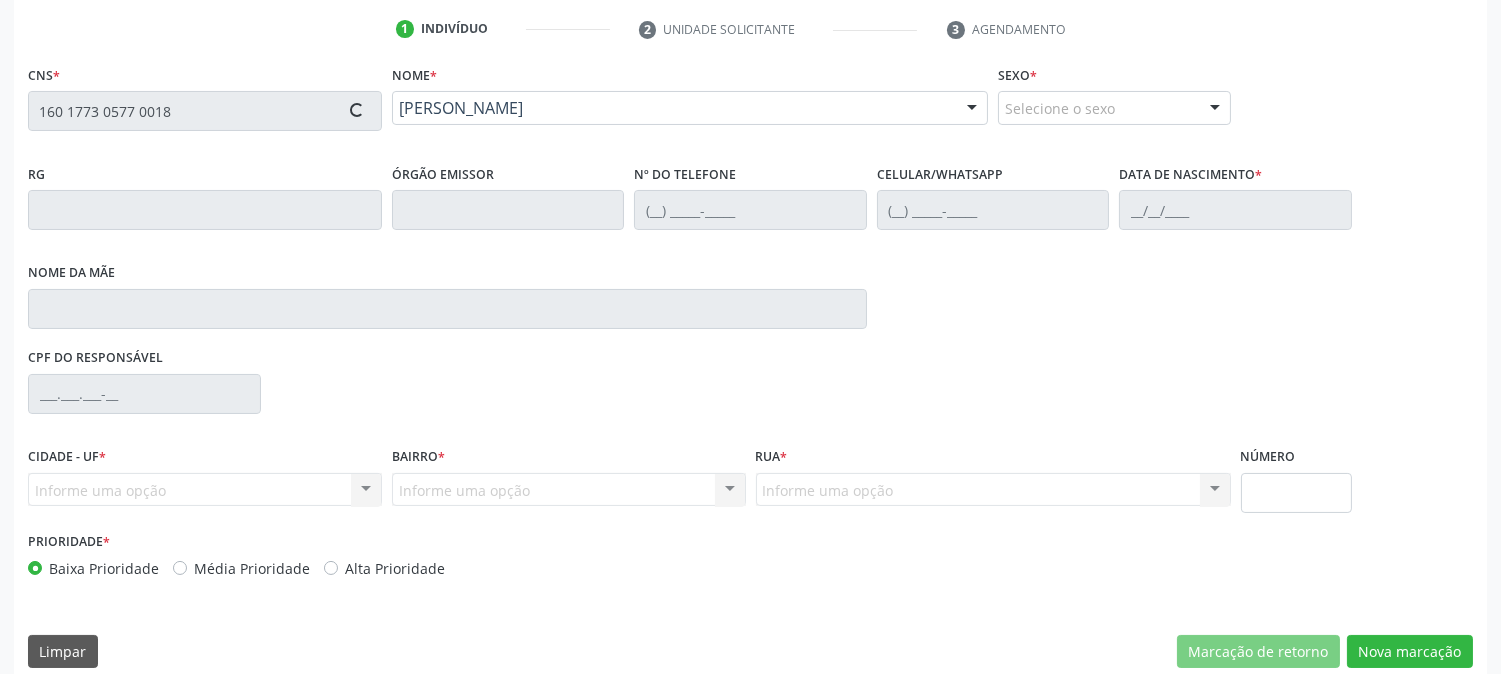 scroll, scrollTop: 395, scrollLeft: 0, axis: vertical 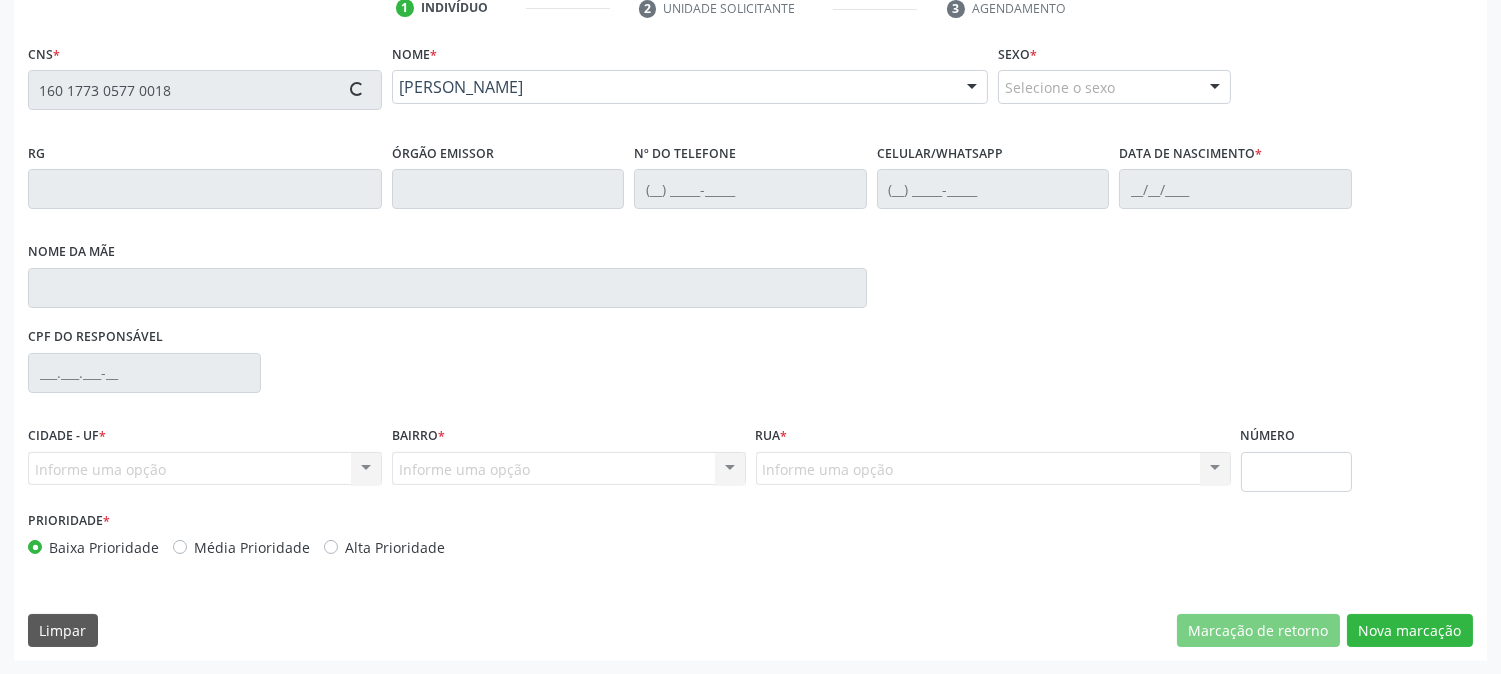 type on "[PHONE_NUMBER]" 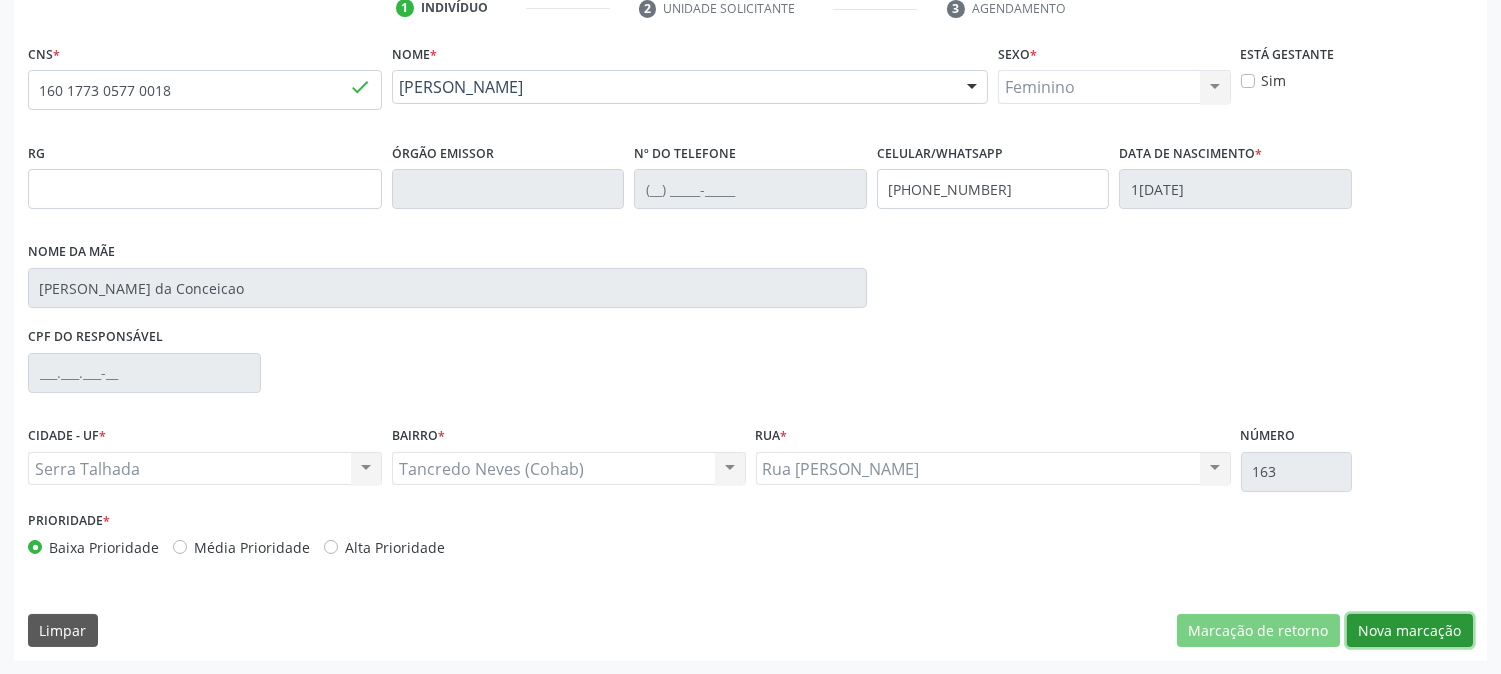 click on "Nova marcação" at bounding box center (1410, 631) 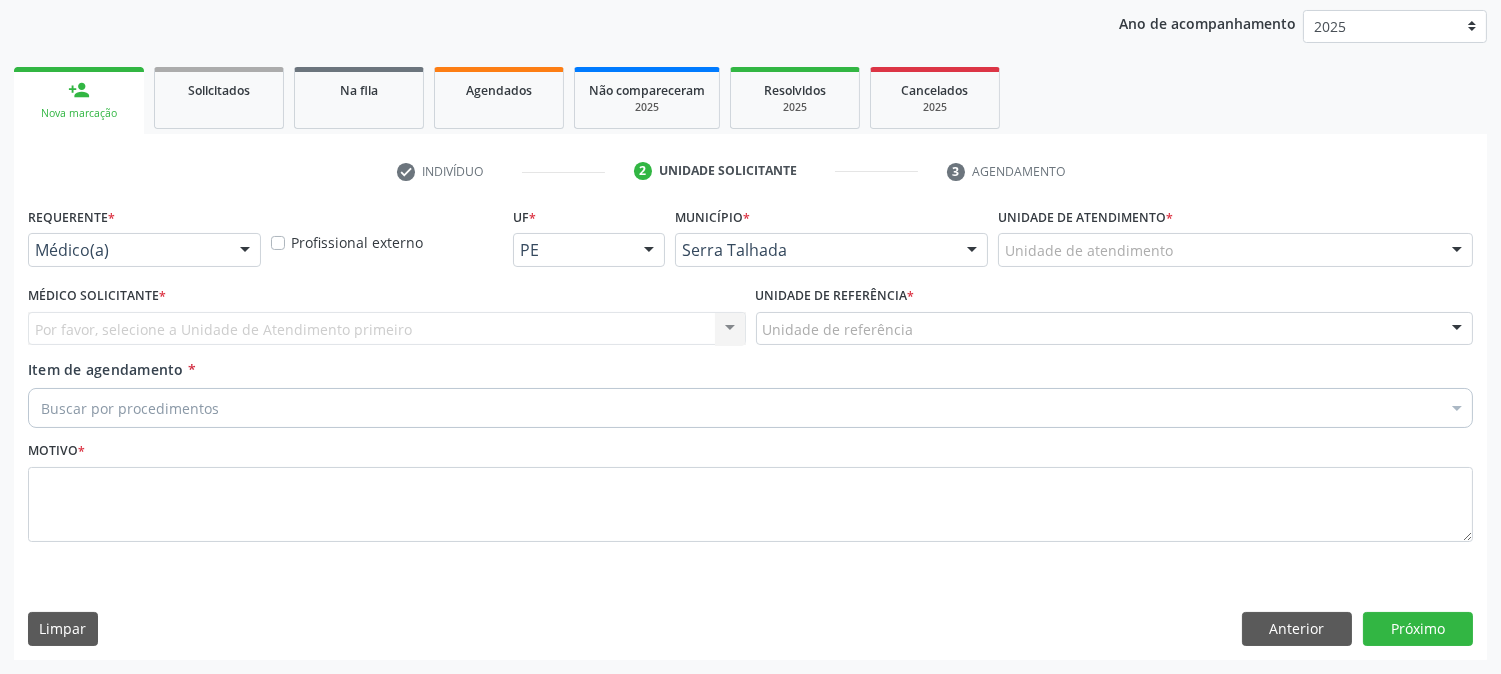 scroll, scrollTop: 231, scrollLeft: 0, axis: vertical 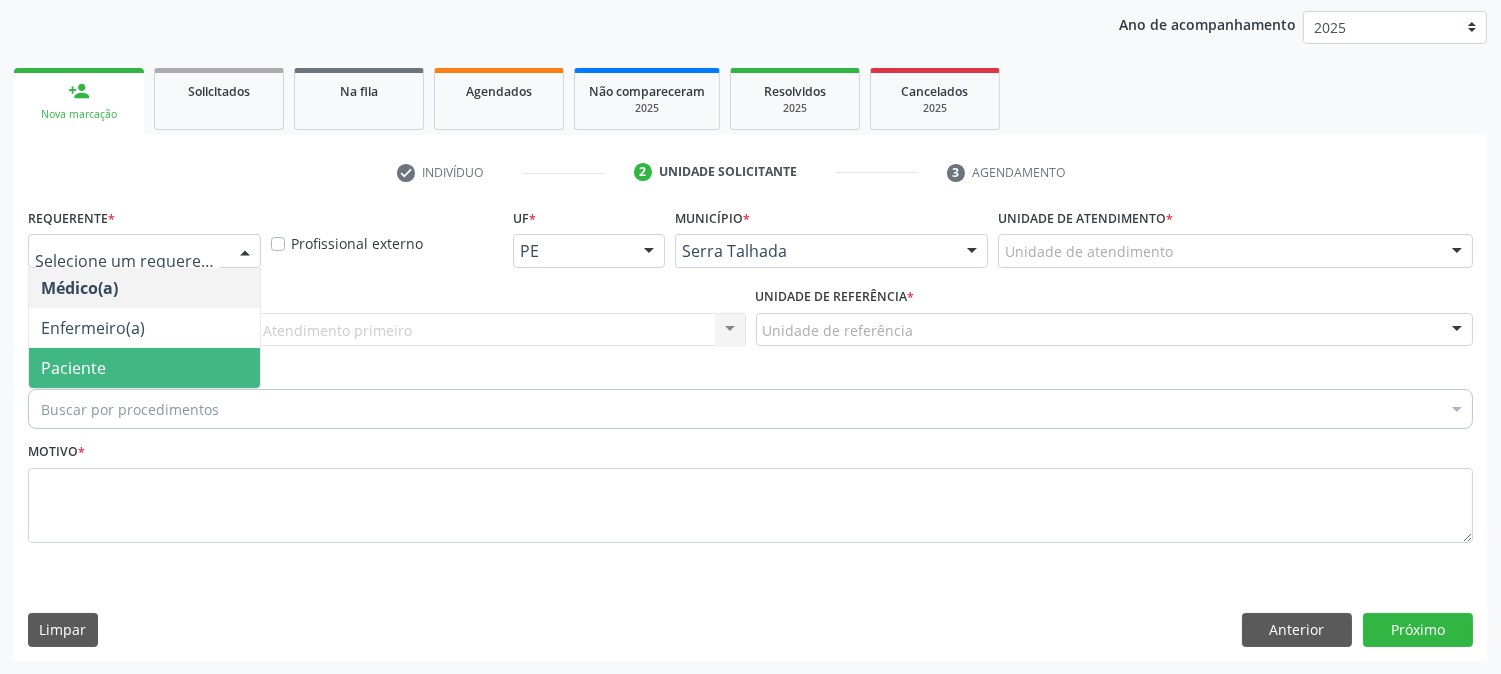 click on "Paciente" at bounding box center (144, 368) 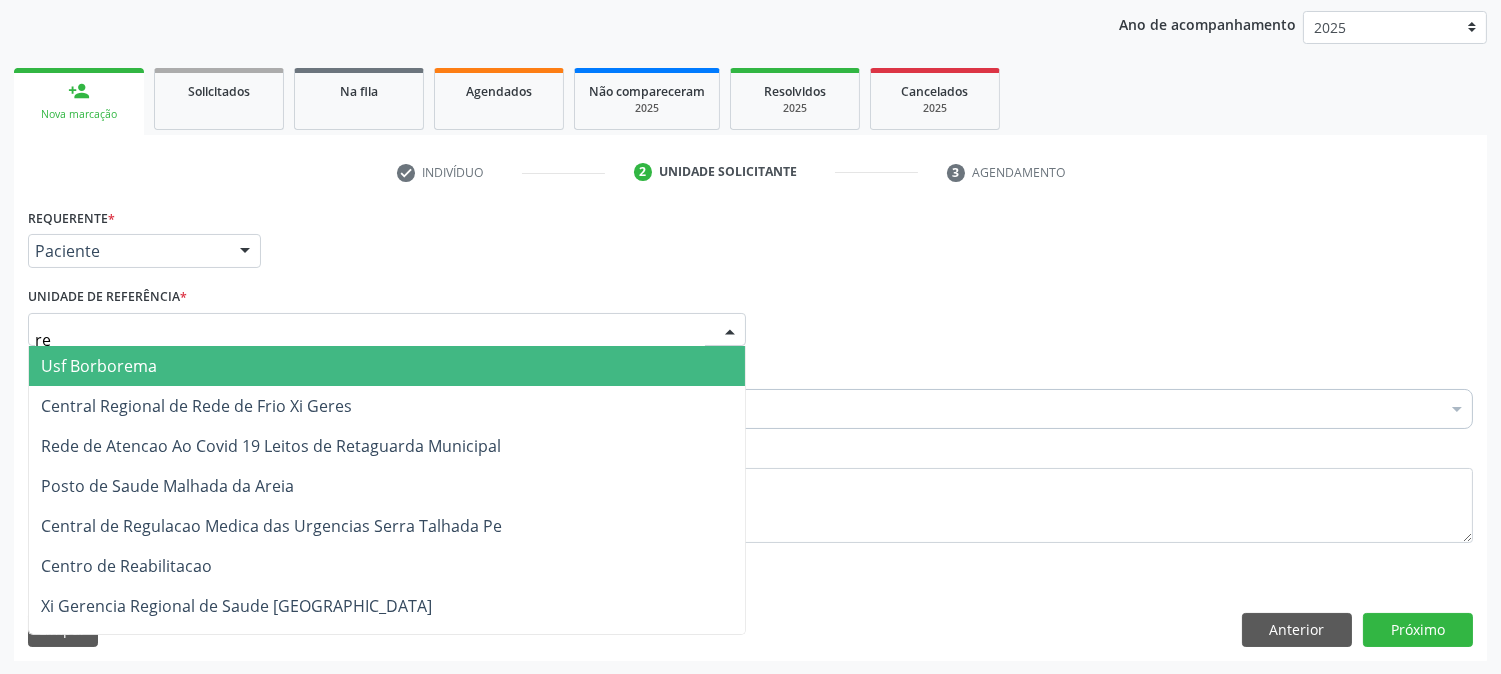 type on "r" 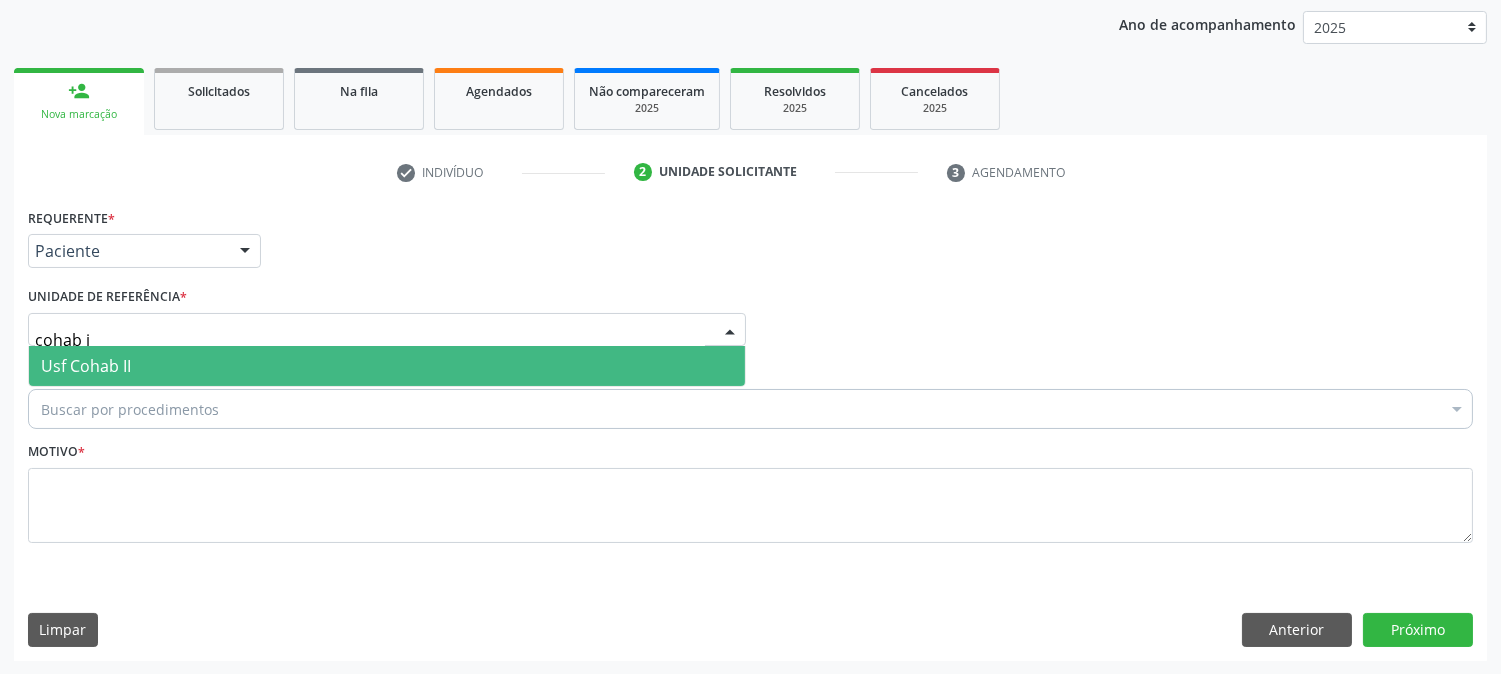 type on "cohab ii" 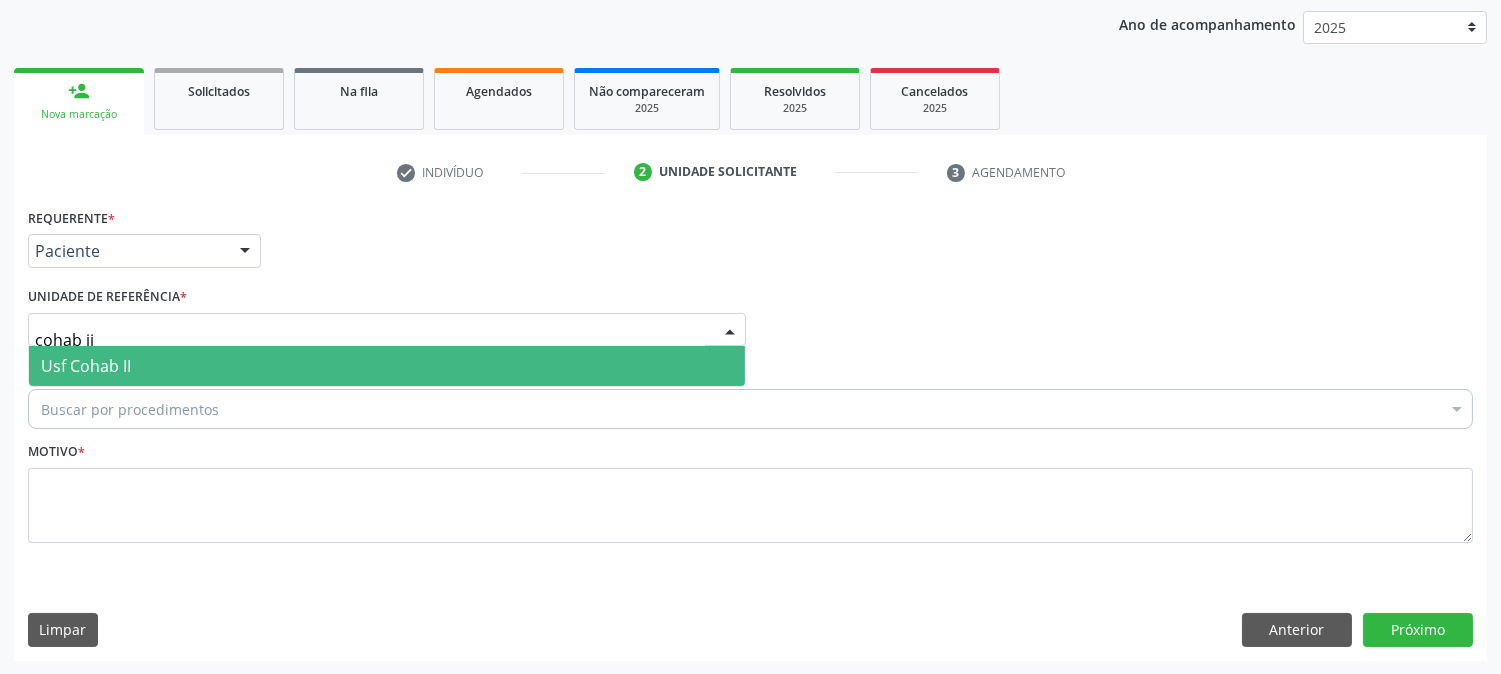 click on "Usf Cohab II" at bounding box center [387, 366] 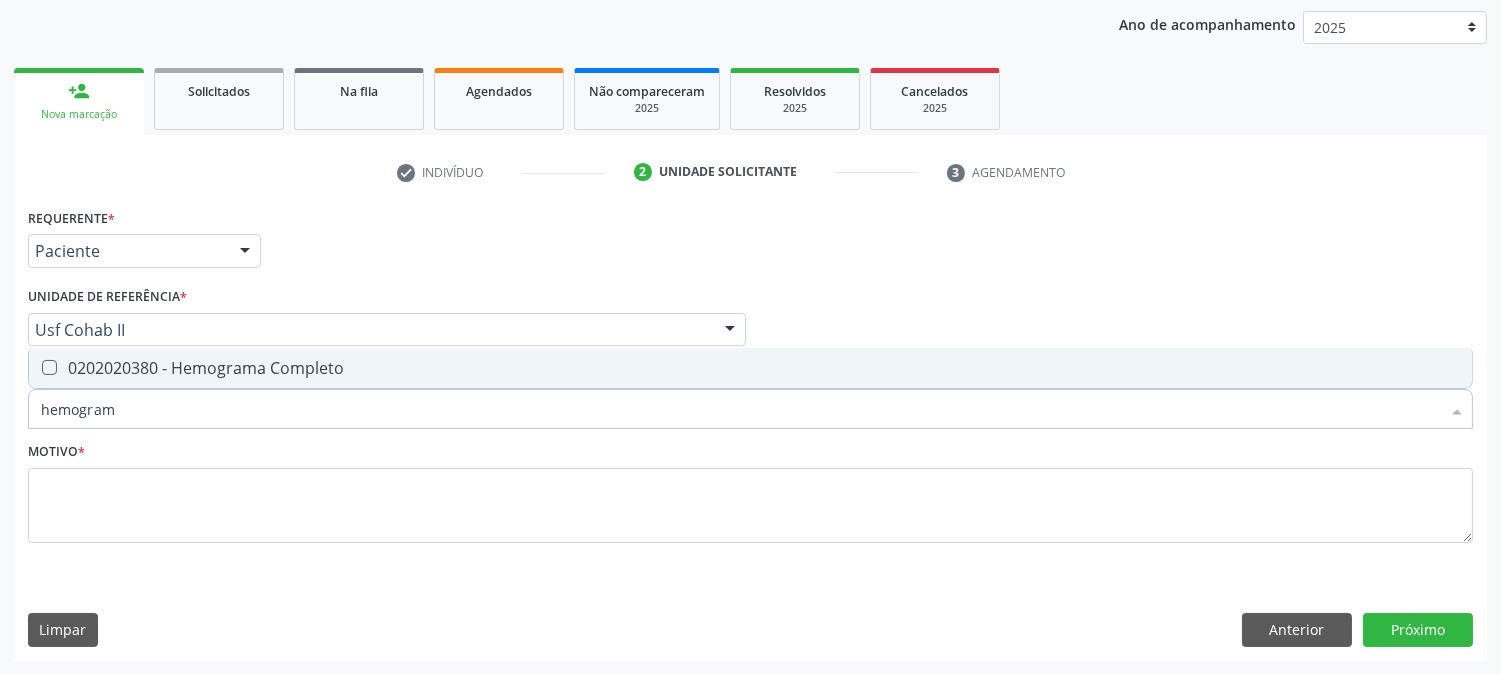 type on "hemograma" 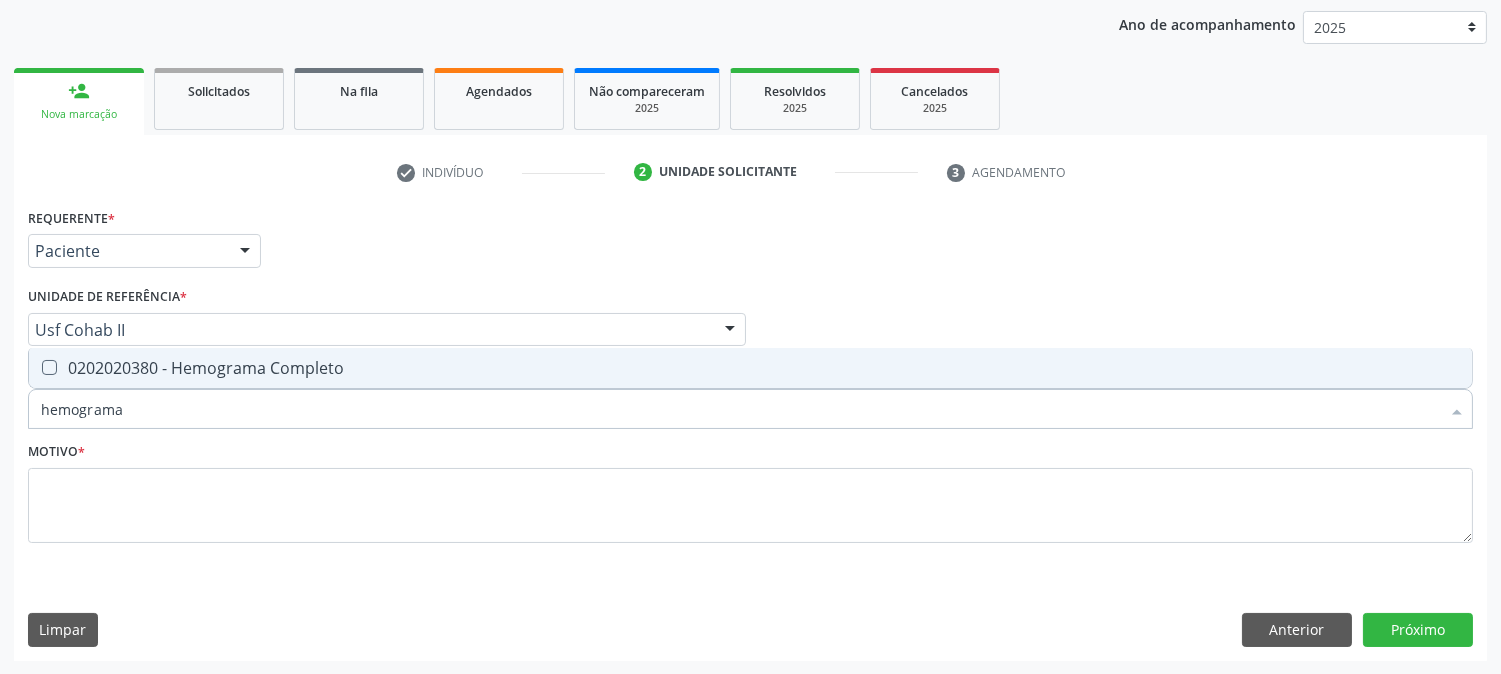 click on "0202020380 - Hemograma Completo" at bounding box center (750, 368) 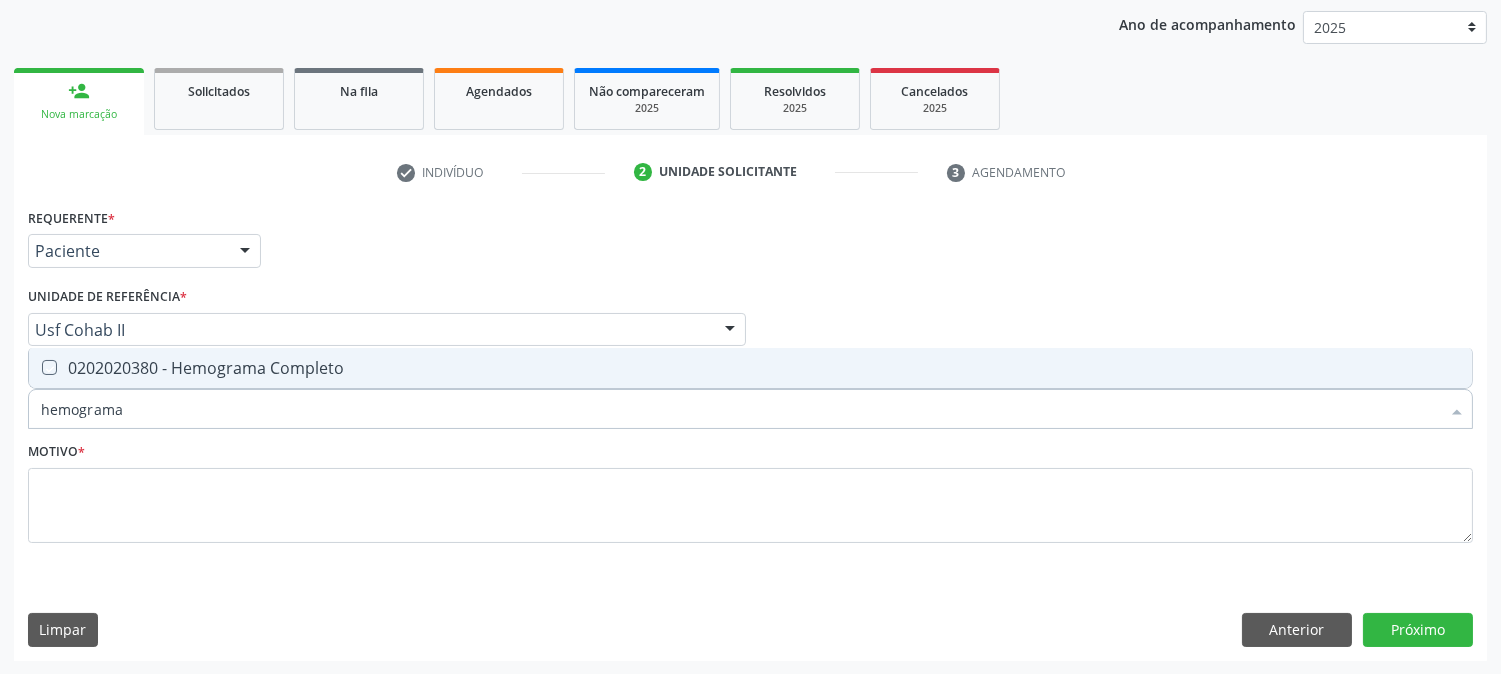checkbox on "true" 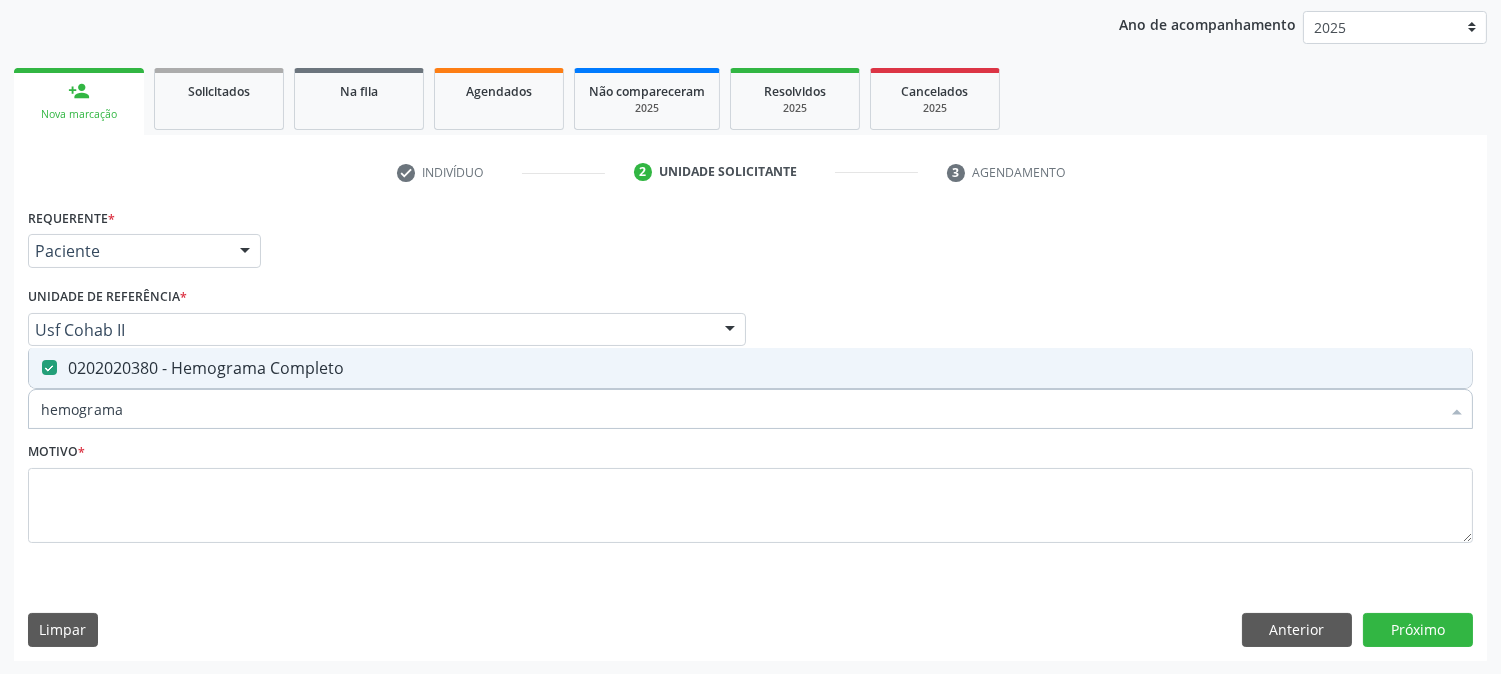 drag, startPoint x: 235, startPoint y: 413, endPoint x: 0, endPoint y: 402, distance: 235.25731 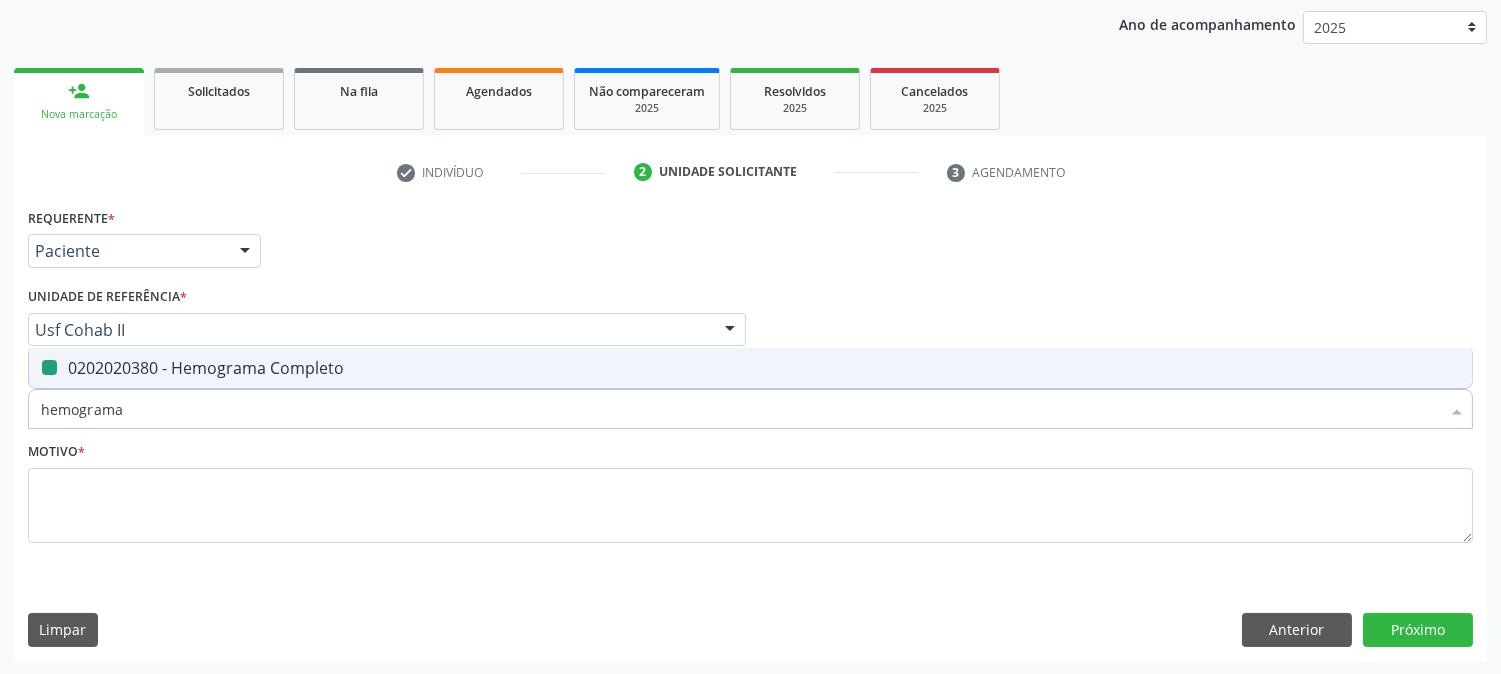 type on "u" 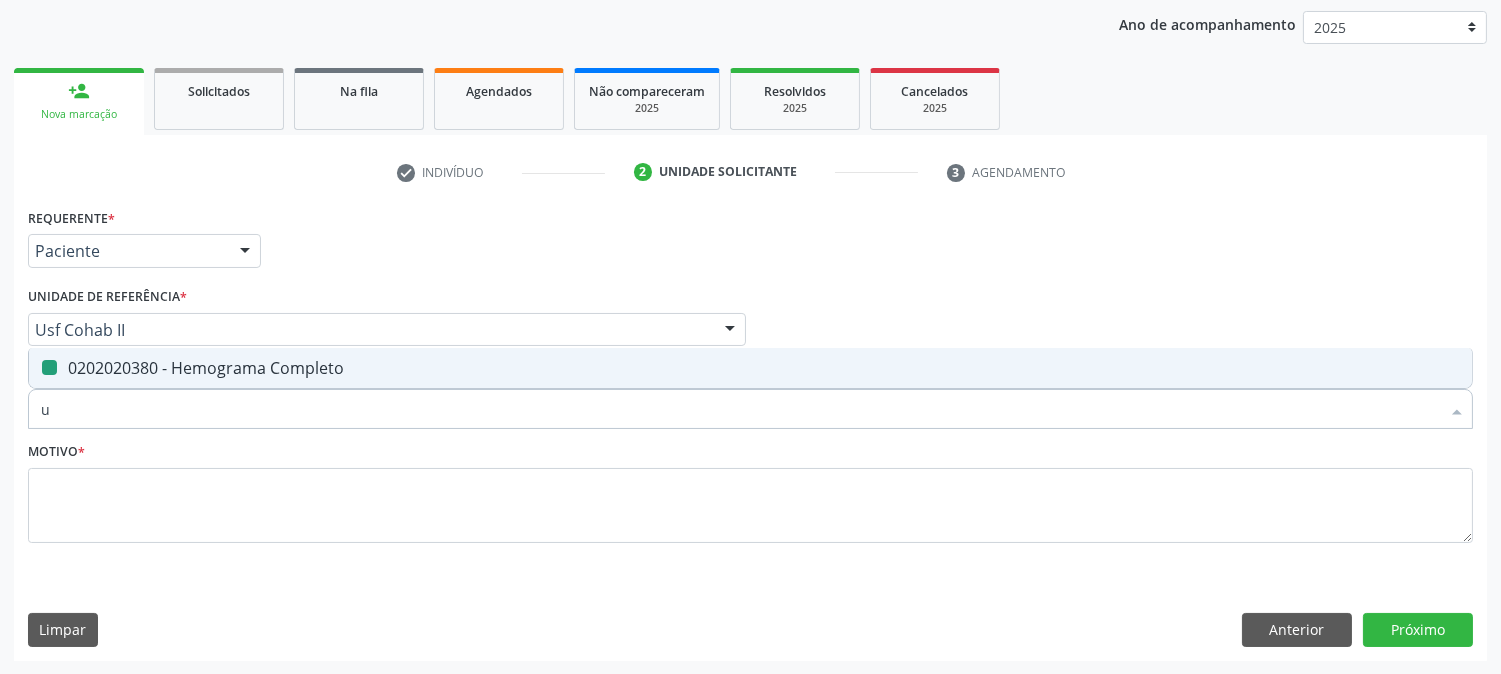 checkbox on "false" 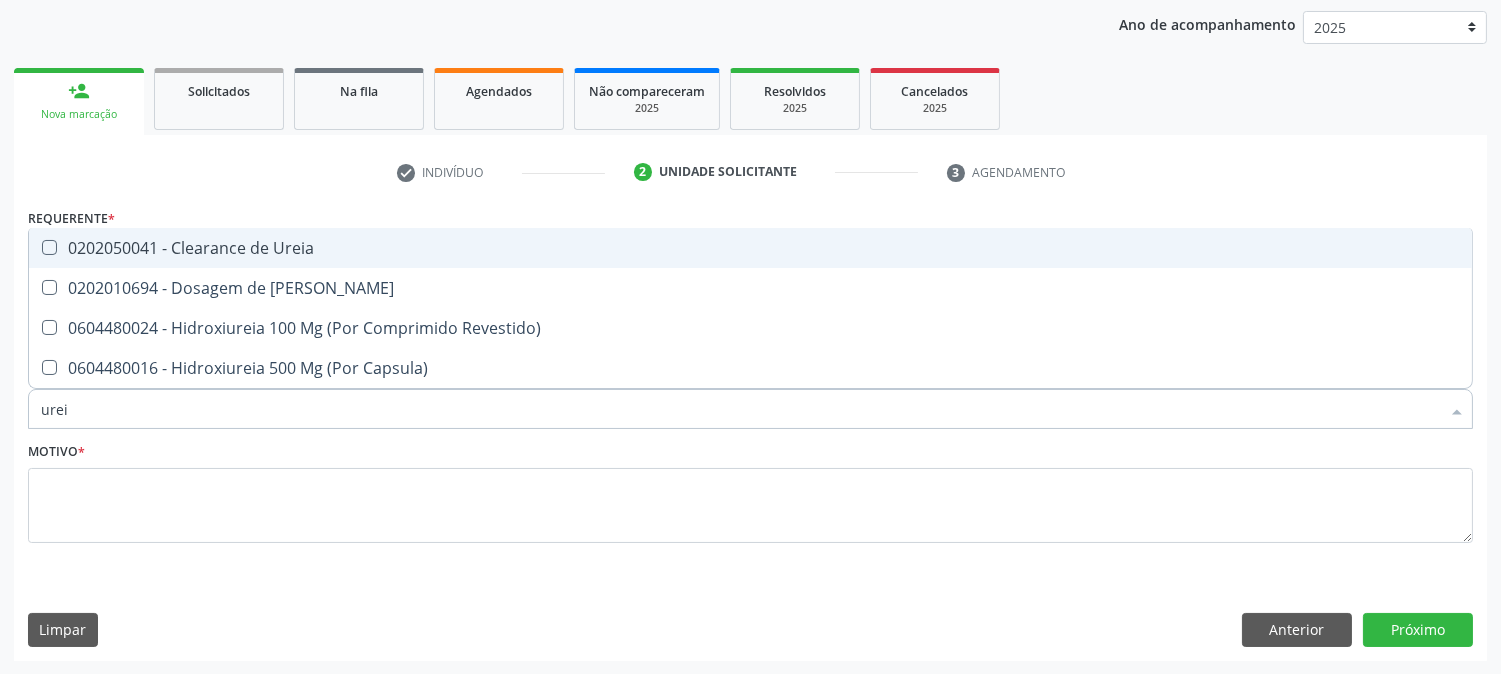 type on "ureia" 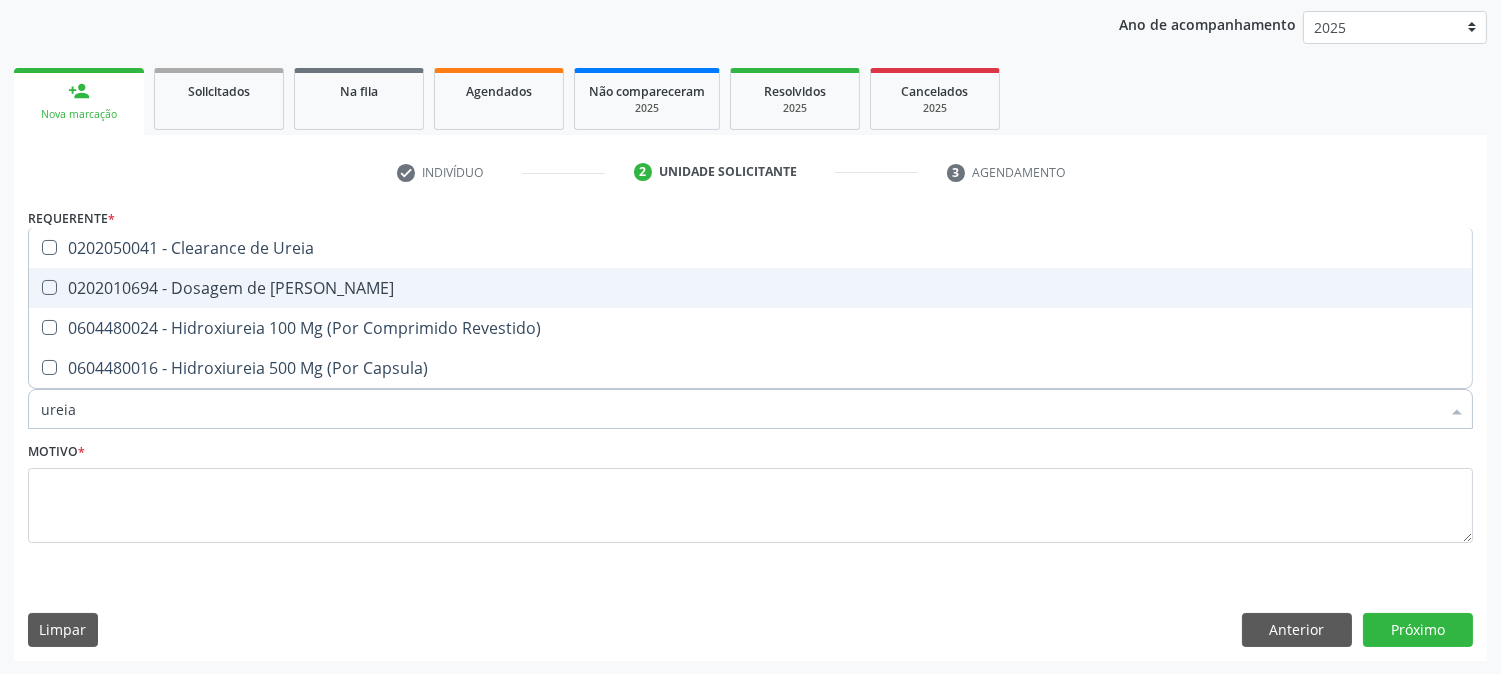 click on "0202010694 - Dosagem de [PERSON_NAME]" at bounding box center [750, 288] 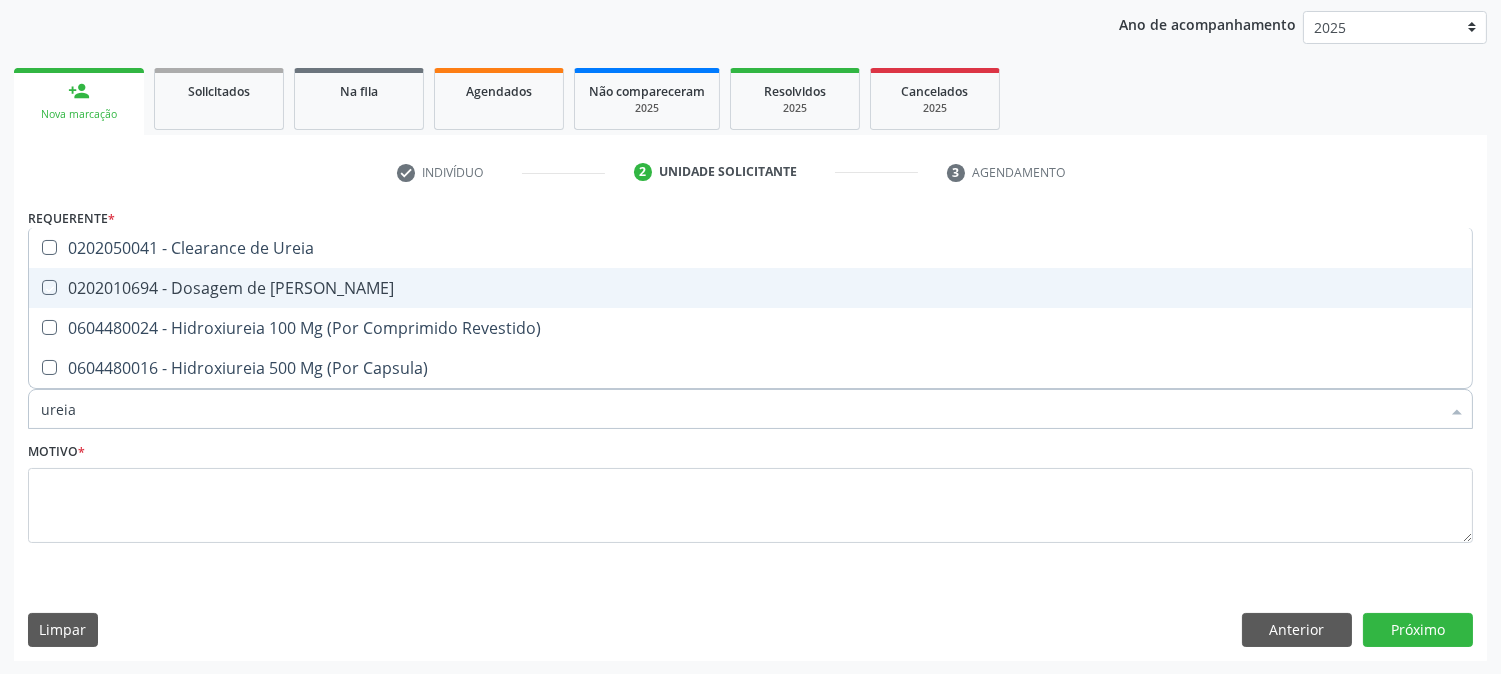 checkbox on "true" 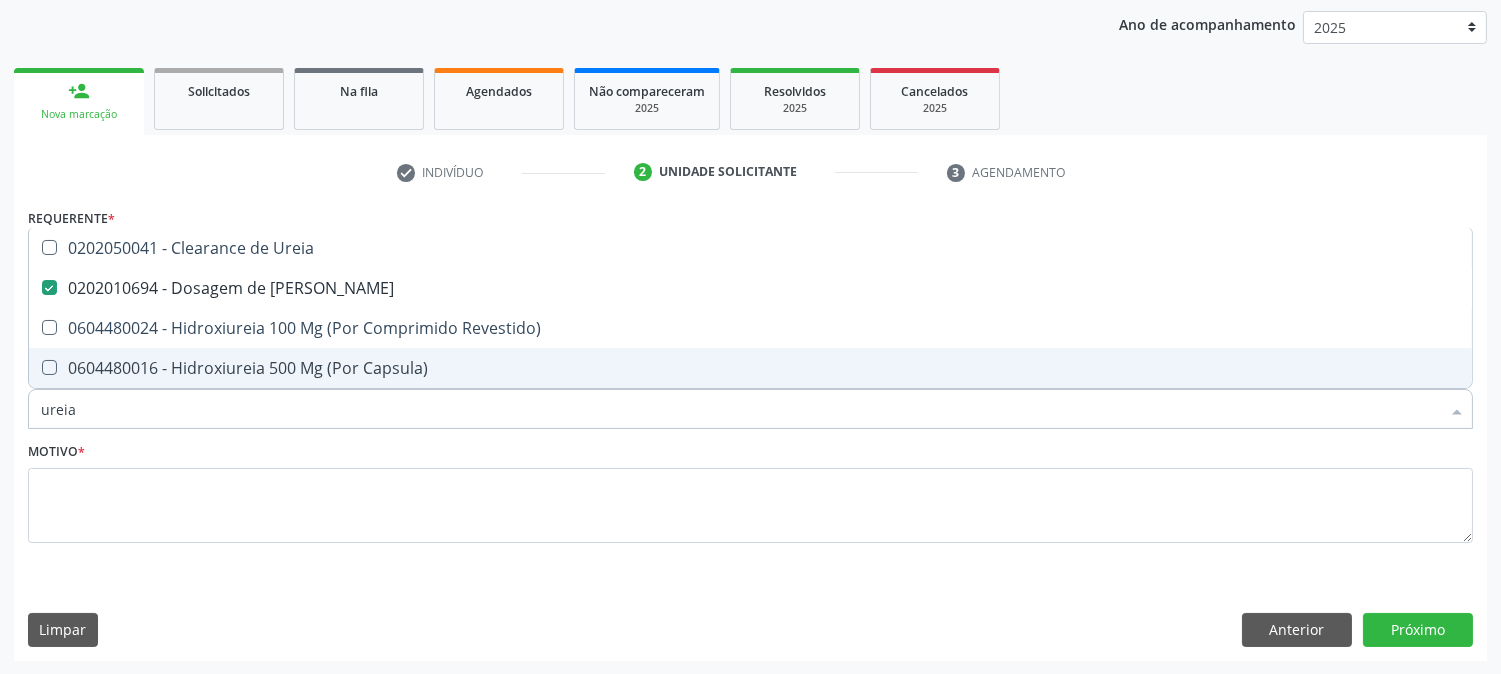 click on "Requerente
*
Paciente         Médico(a)   Enfermeiro(a)   Paciente
Nenhum resultado encontrado para: "   "
Não há nenhuma opção para ser exibida.
UF
PE         PE
Nenhum resultado encontrado para: "   "
Não há nenhuma opção para ser exibida.
Município
Serra Talhada         [GEOGRAPHIC_DATA] resultado encontrado para: "   "
Não há nenhuma opção para ser exibida.
Médico Solicitante
Por favor, selecione a Unidade de Atendimento primeiro
Nenhum resultado encontrado para: "   "
Não há nenhuma opção para ser exibida.
Unidade de referência
*
Usf Cohab II         Usf do Mutirao   Usf Cohab   Usf Caicarinha da Penha Tauapiranga   Posto de Saude [PERSON_NAME]   Usf Borborema   Usf Bom Jesus I   Usf Ipsep   Usf Sao Cristovao     Usf Cagep" at bounding box center [750, 431] 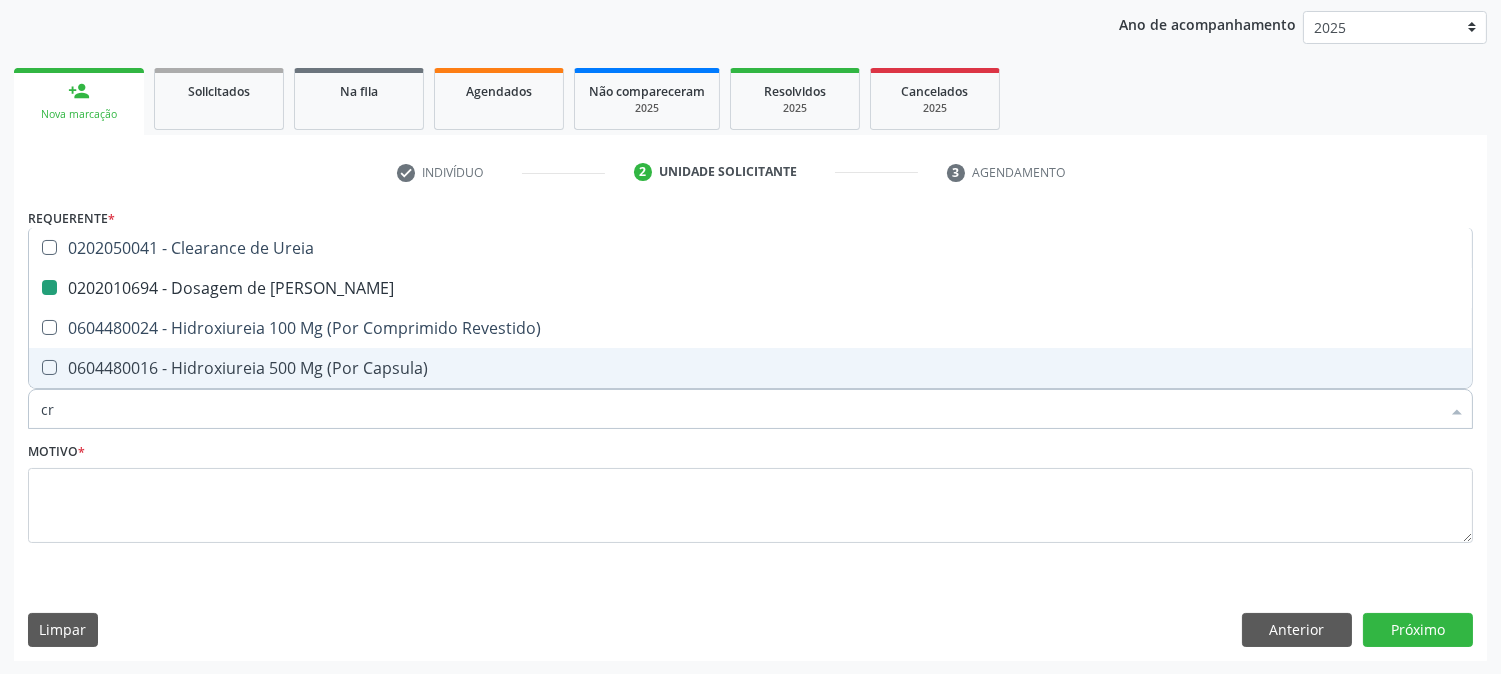 type on "cre" 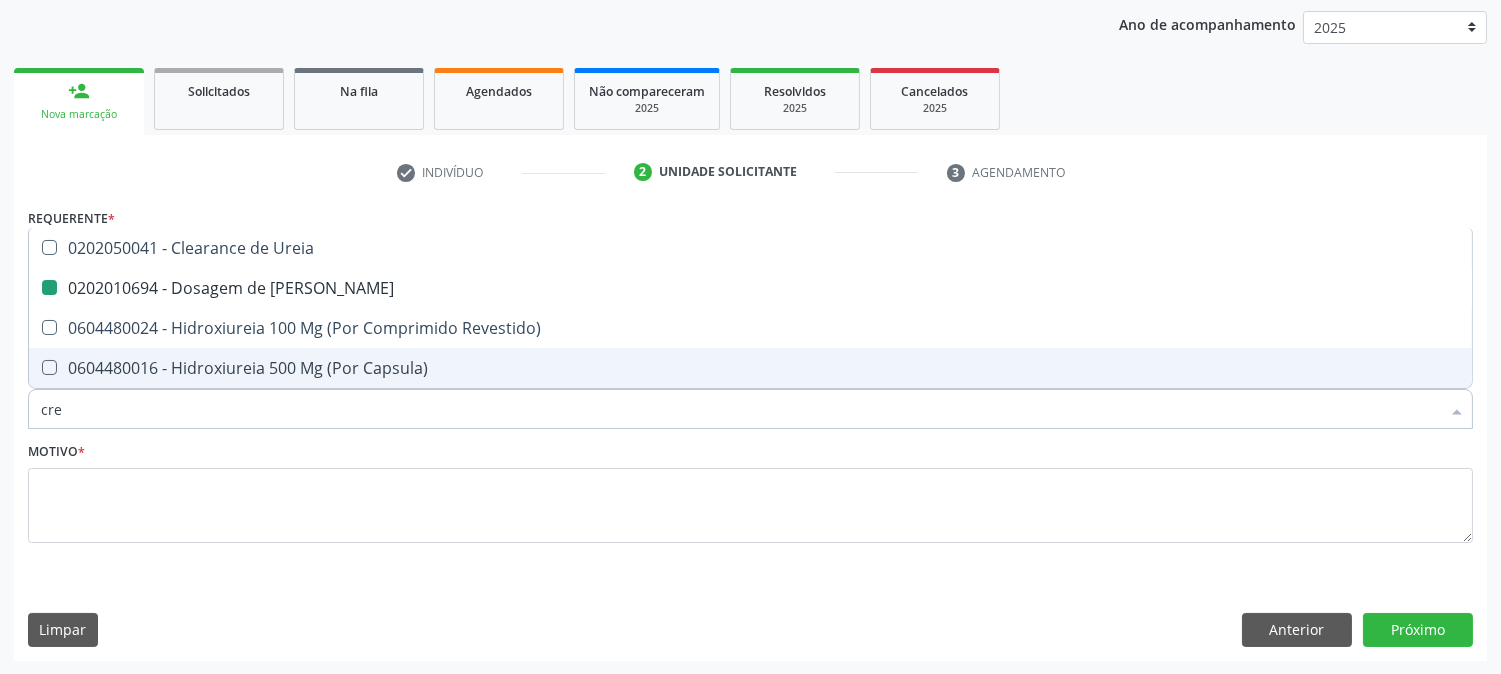 checkbox on "false" 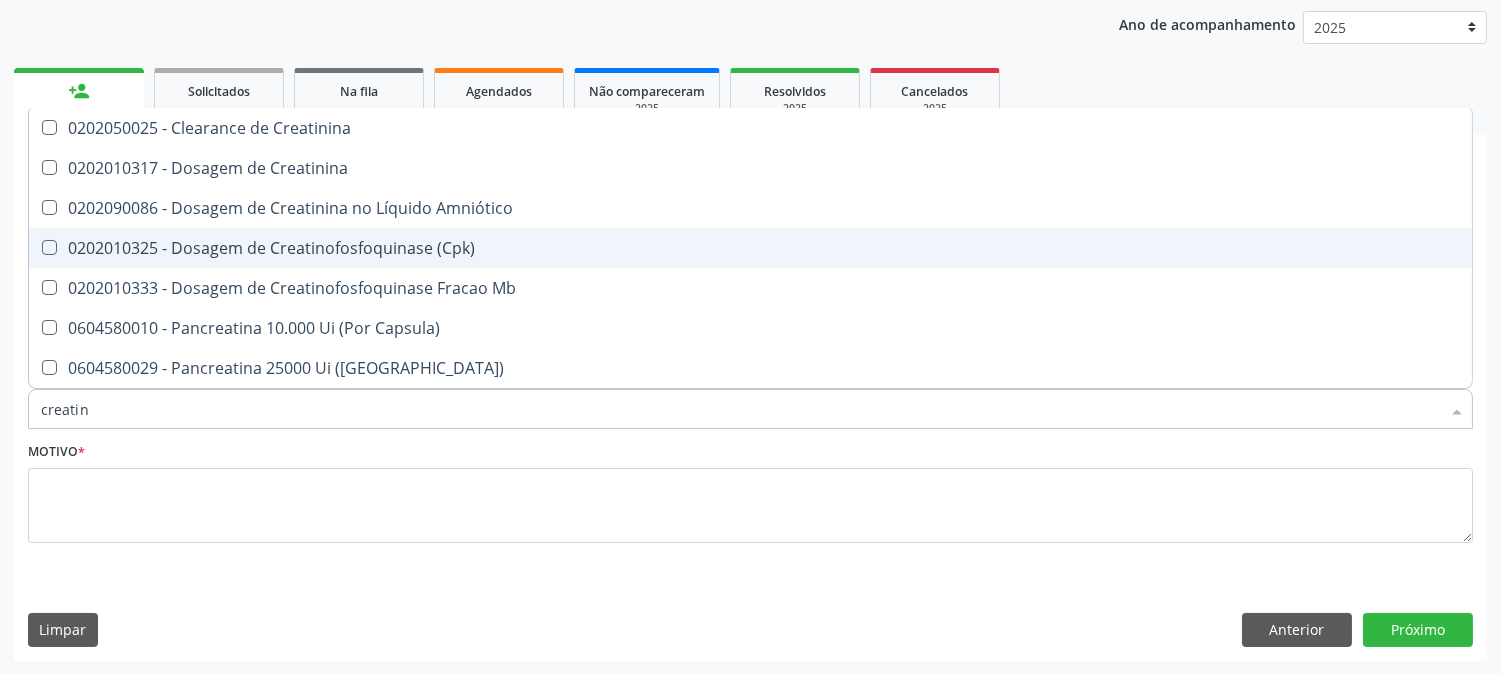 type on "creatini" 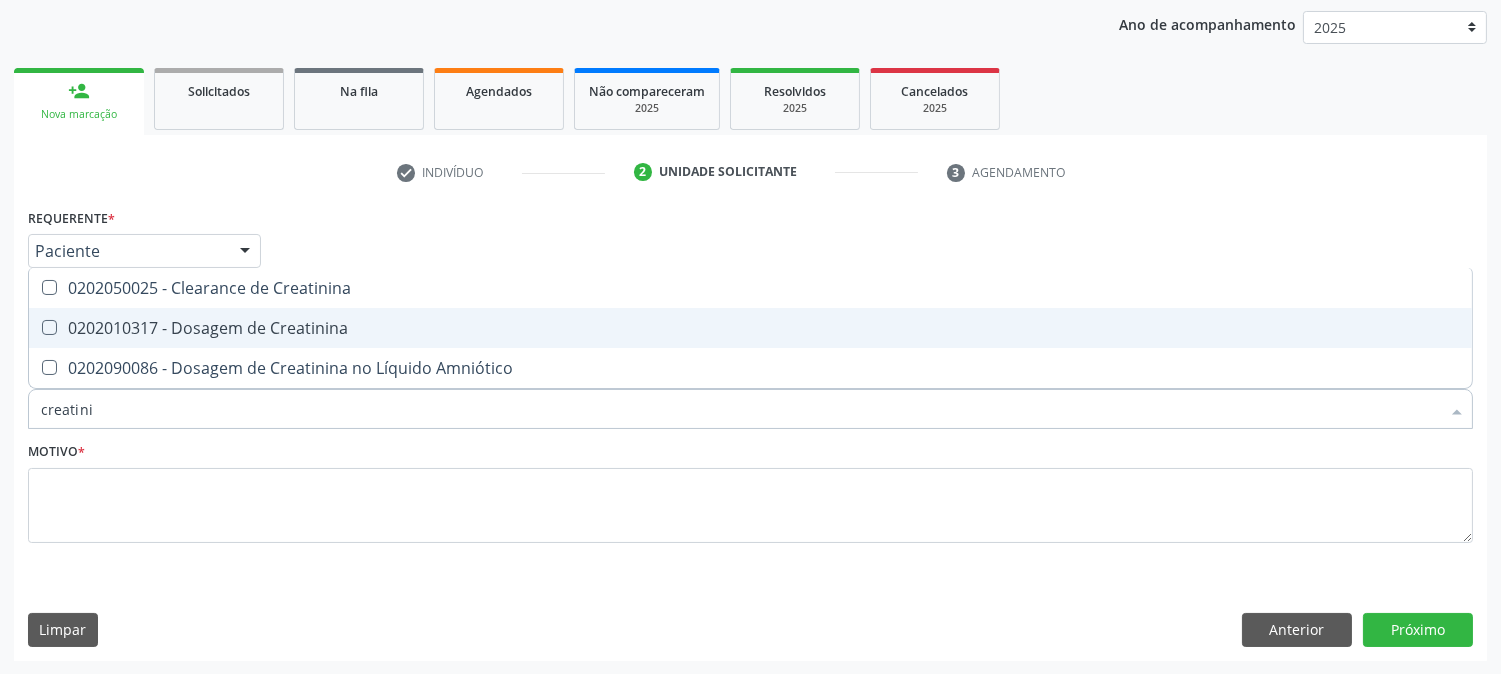 click on "0202010317 - Dosagem de Creatinina" at bounding box center (750, 328) 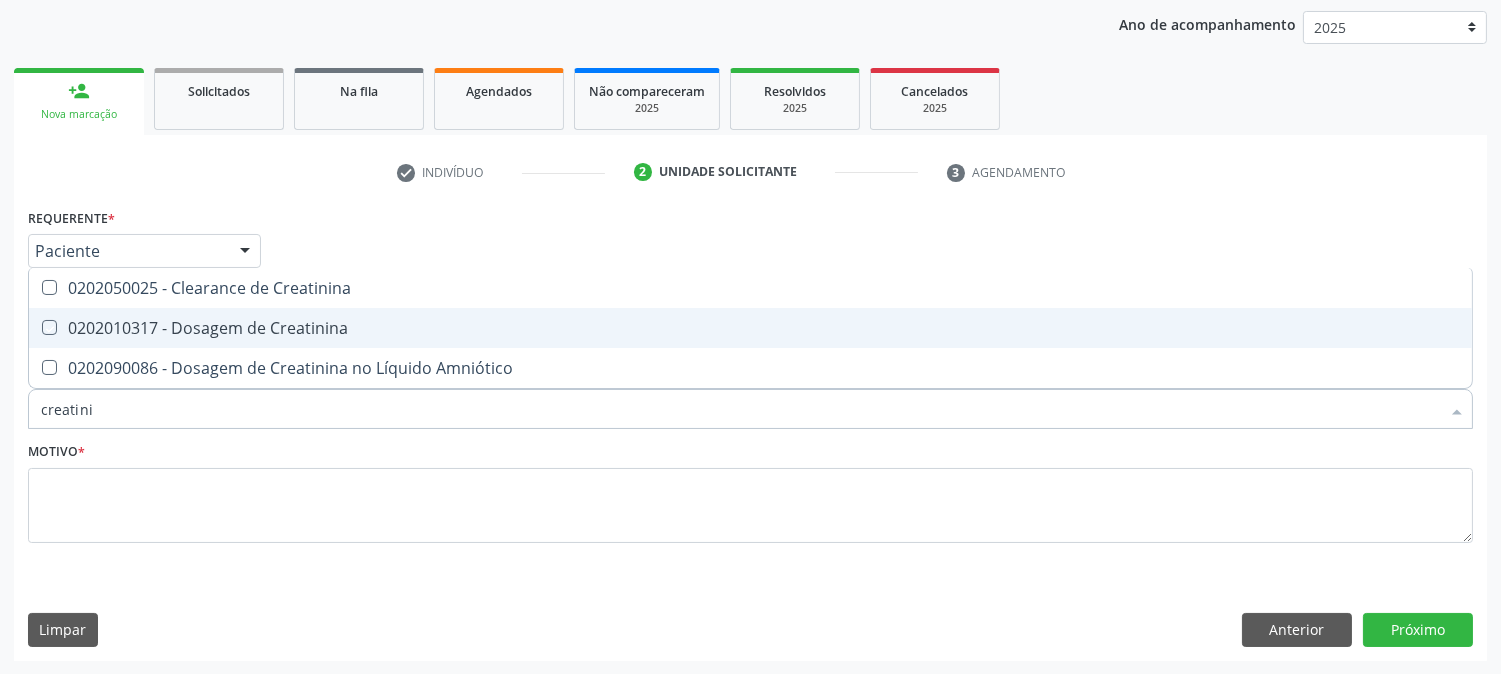 checkbox on "true" 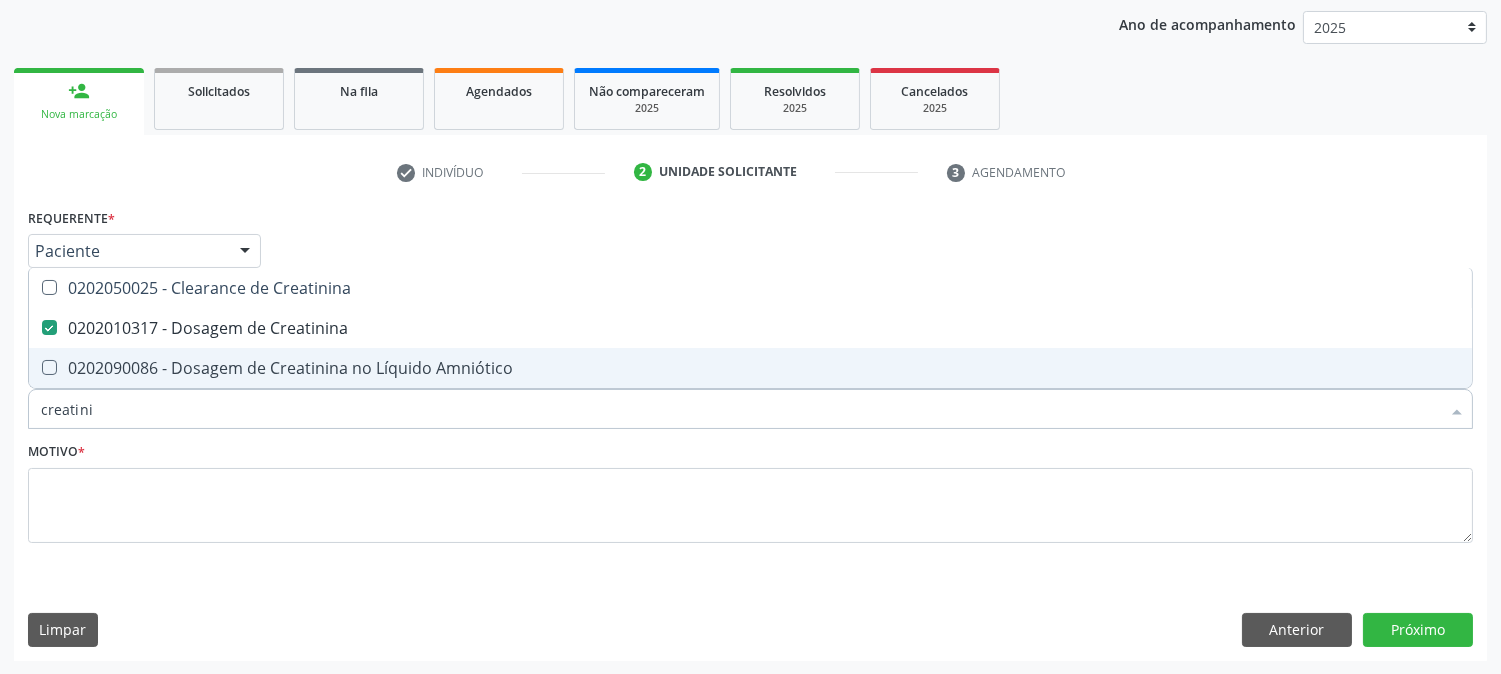 drag, startPoint x: 113, startPoint y: 403, endPoint x: 84, endPoint y: 410, distance: 29.832869 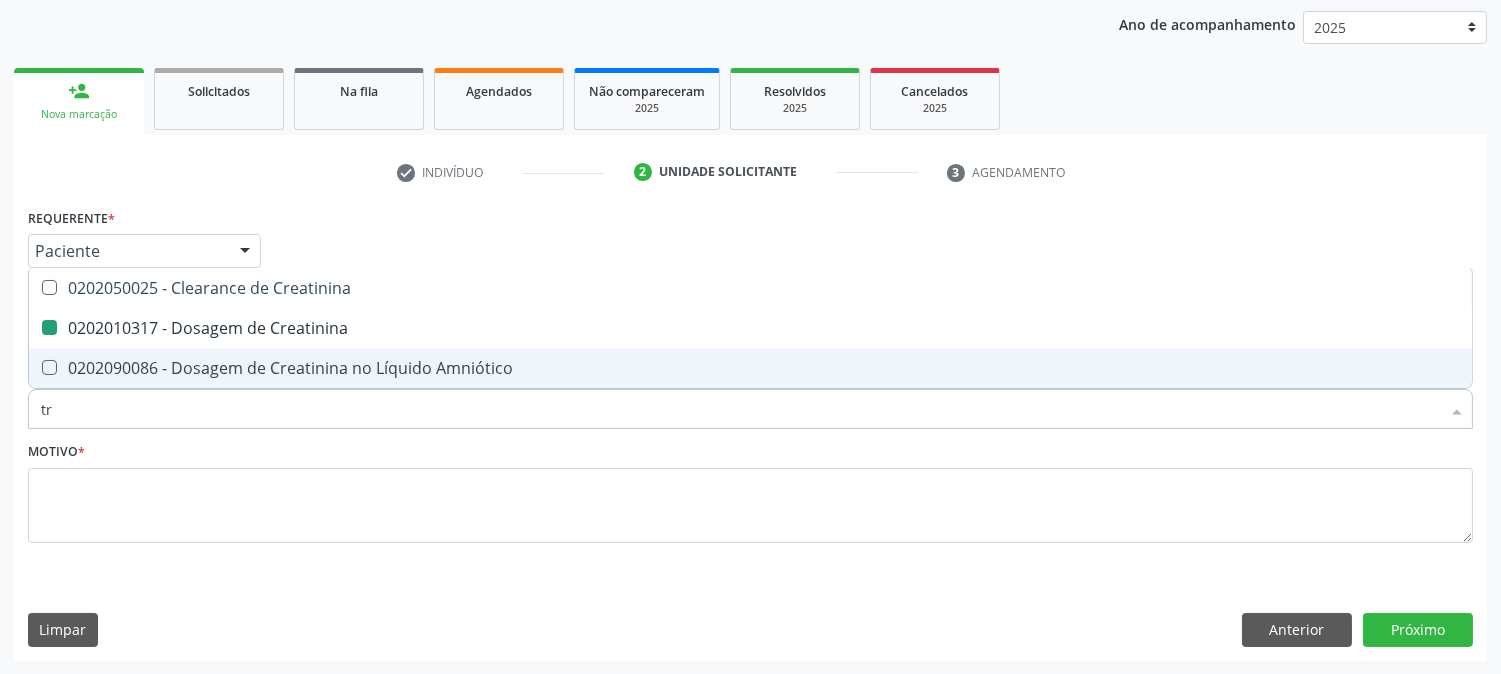 type on "tra" 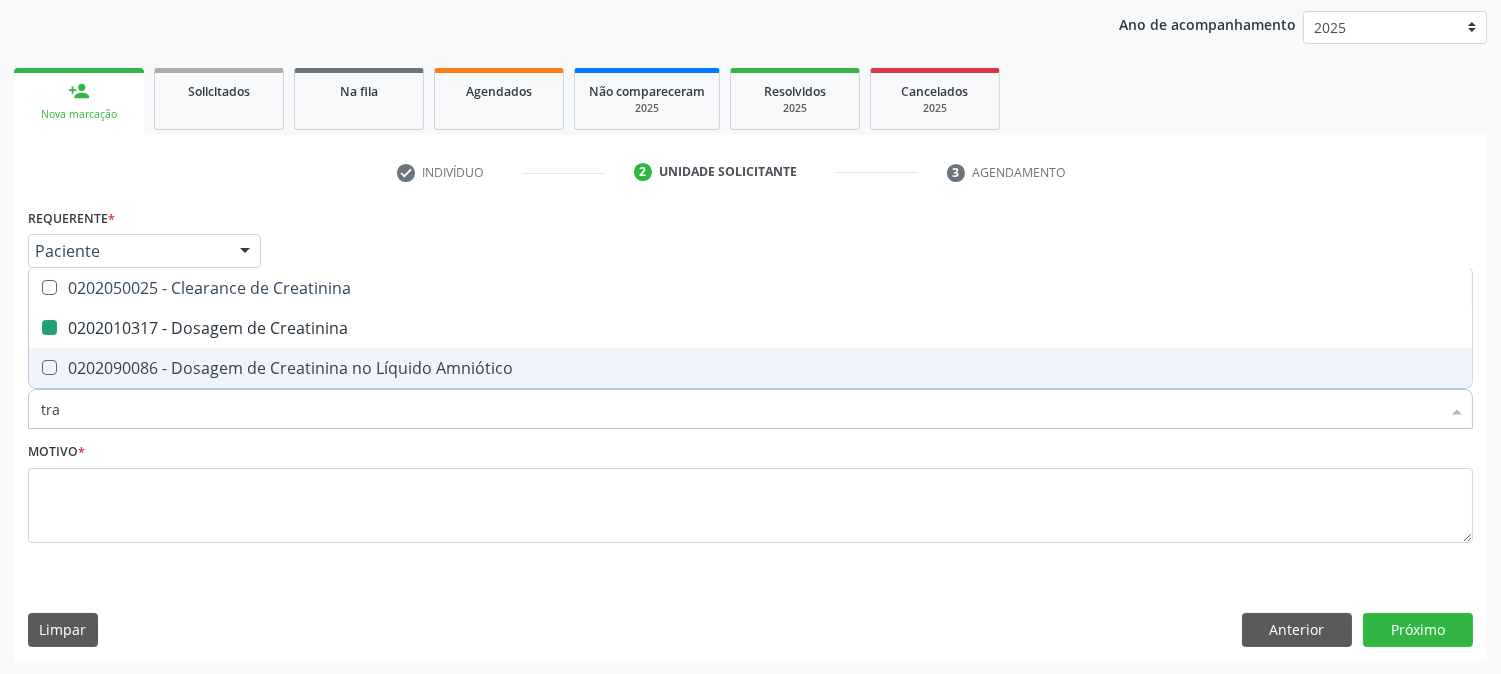 checkbox on "false" 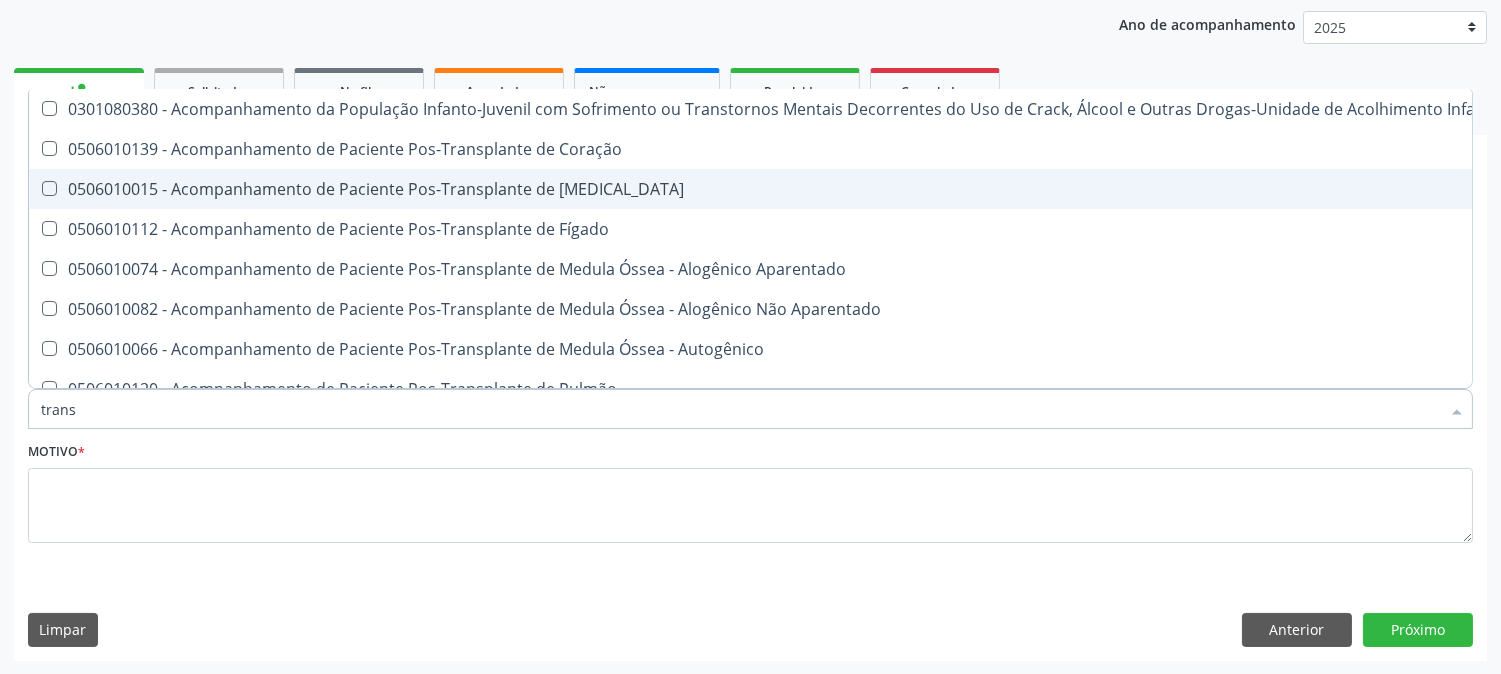 type on "transa" 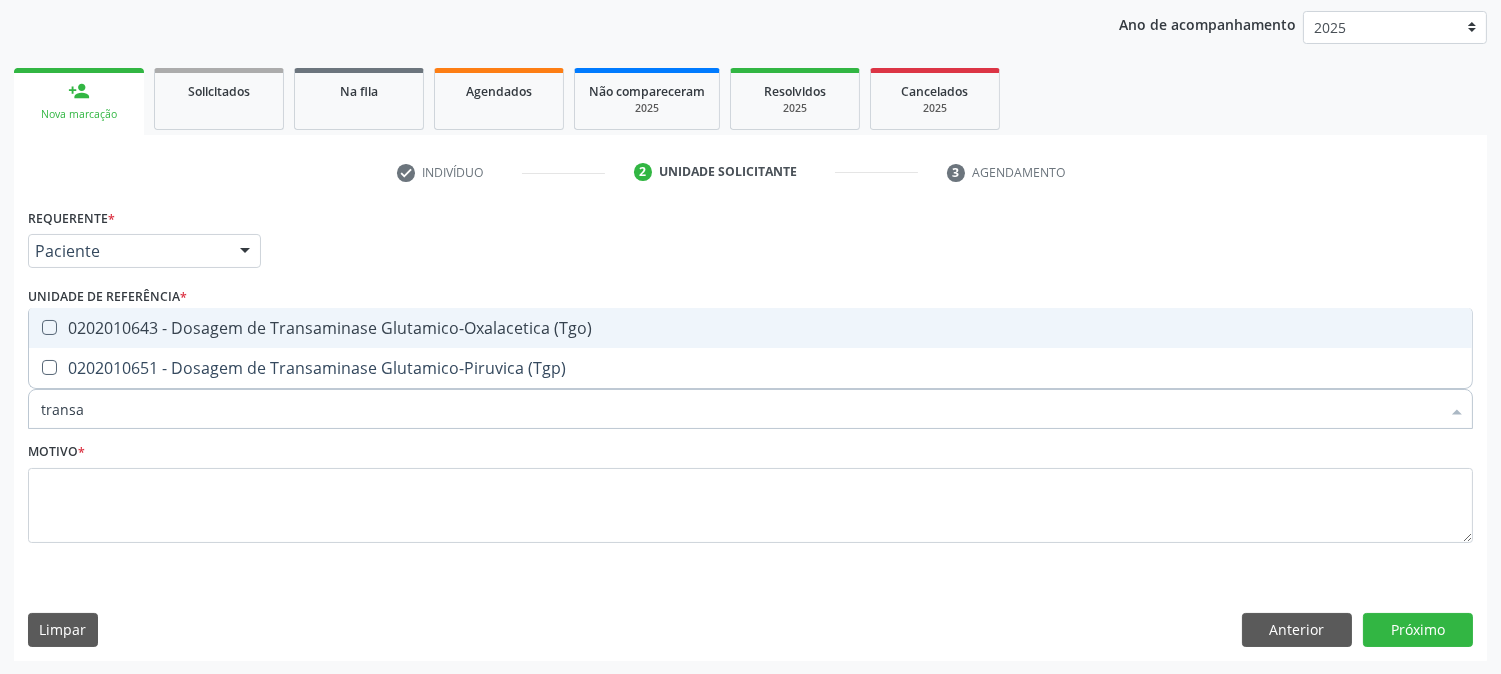 click on "0202010643 - Dosagem de Transaminase Glutamico-Oxalacetica (Tgo)" at bounding box center [750, 328] 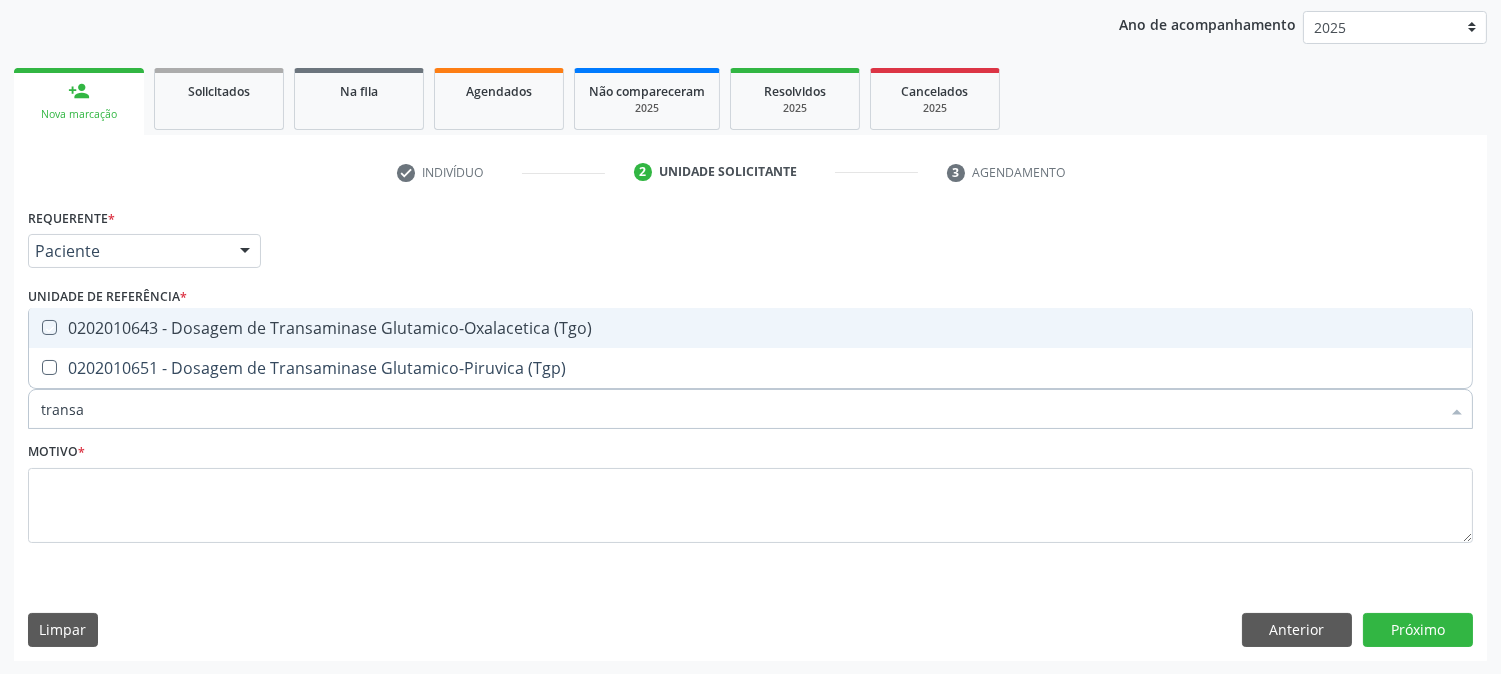 checkbox on "true" 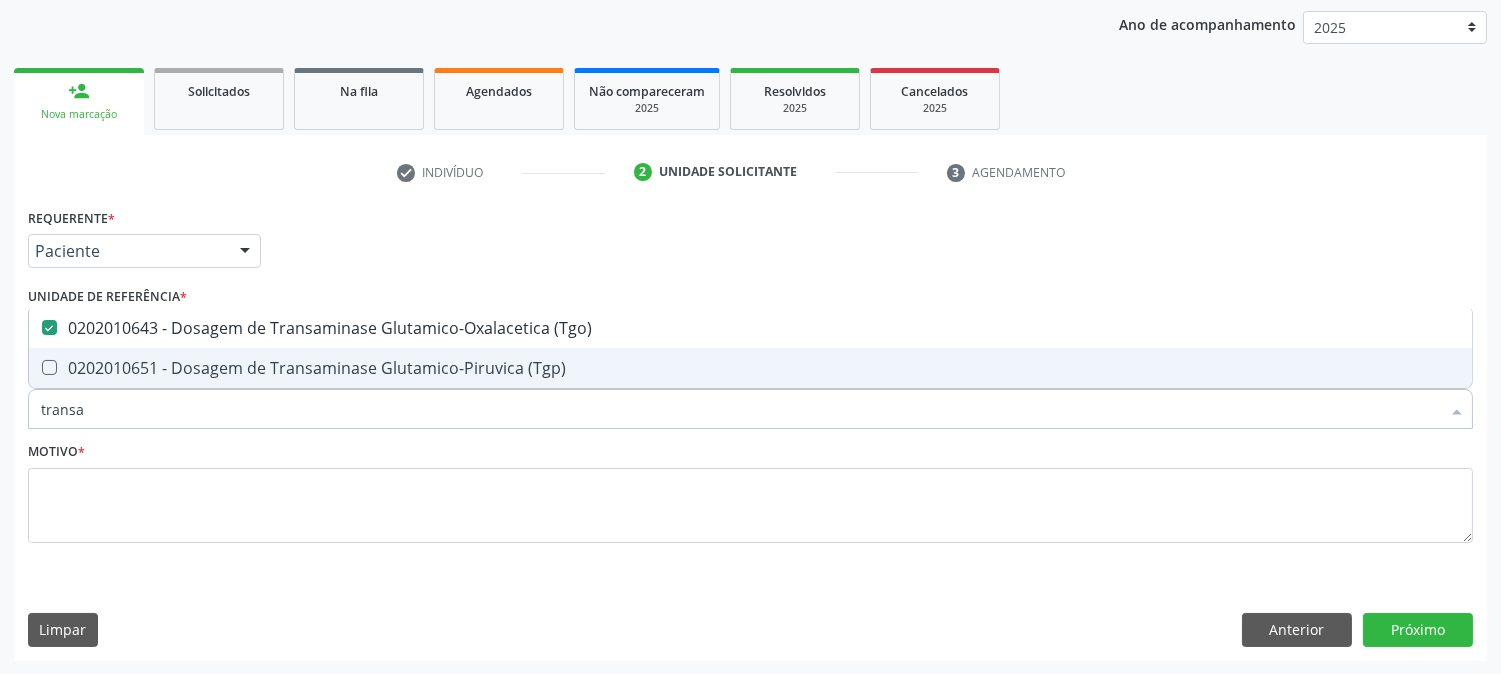 click on "0202010651 - Dosagem de Transaminase Glutamico-Piruvica (Tgp)" at bounding box center (750, 368) 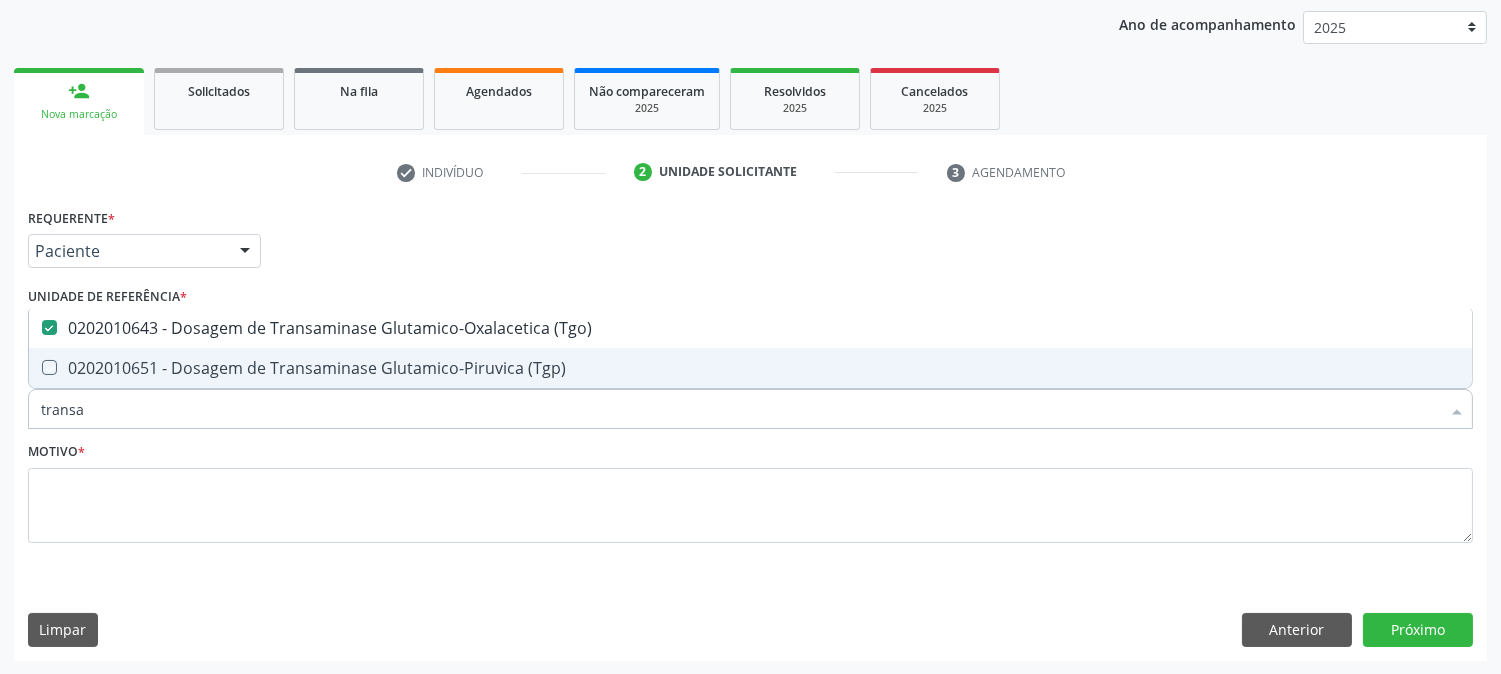 checkbox on "true" 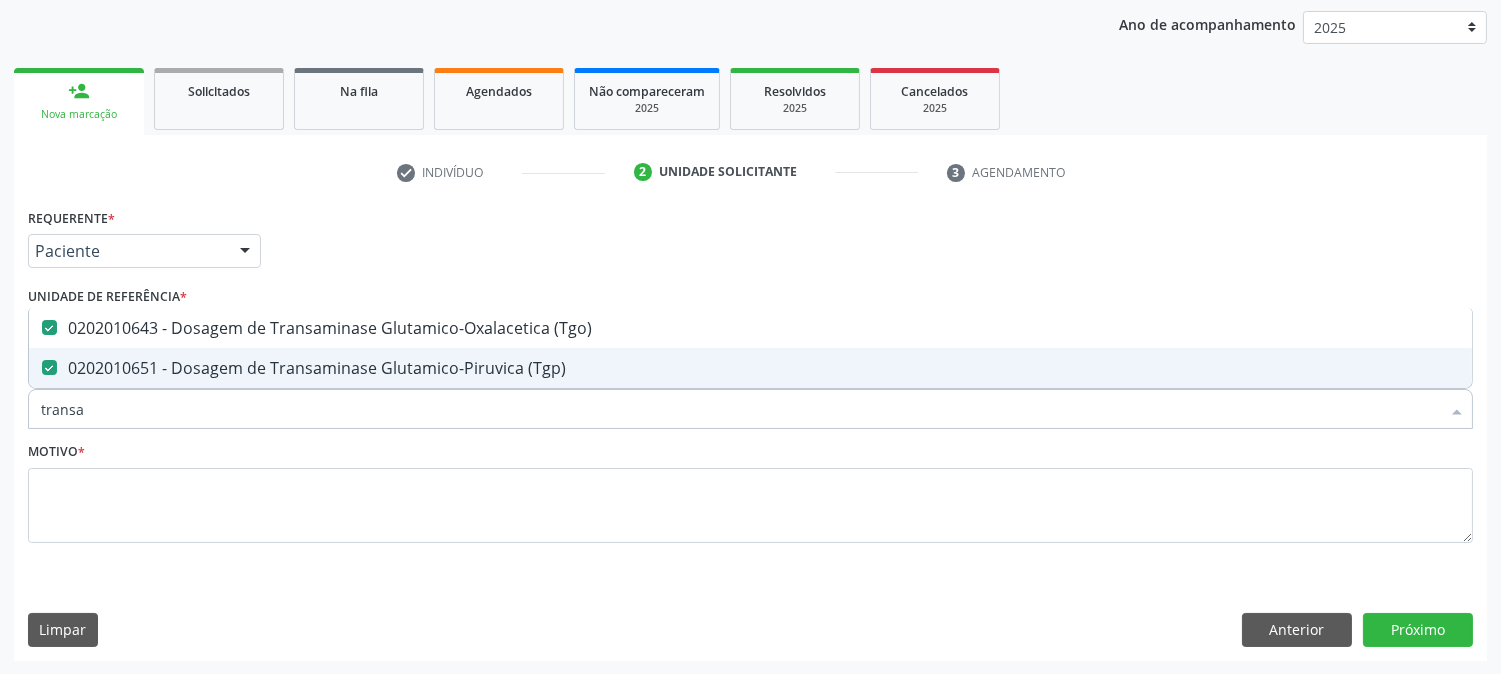 drag, startPoint x: 121, startPoint y: 407, endPoint x: 25, endPoint y: 405, distance: 96.02083 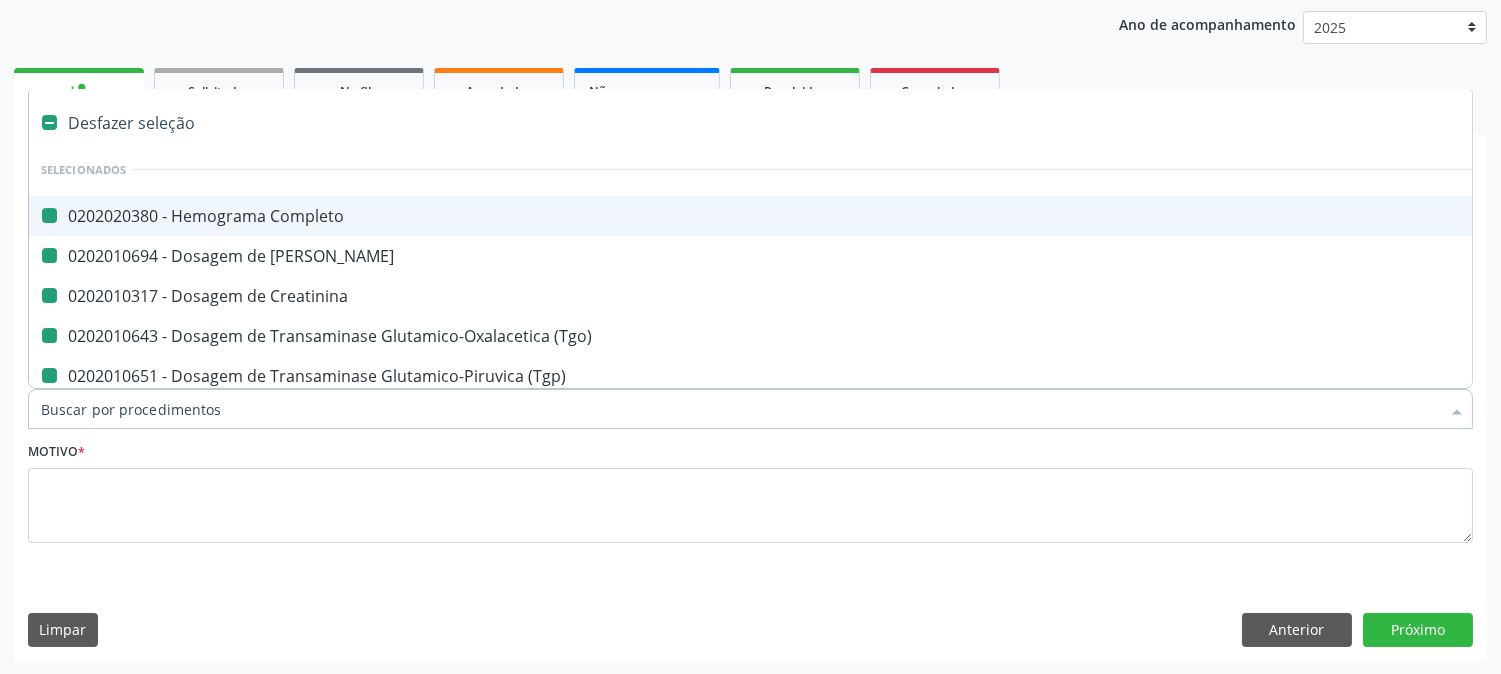 type on "b" 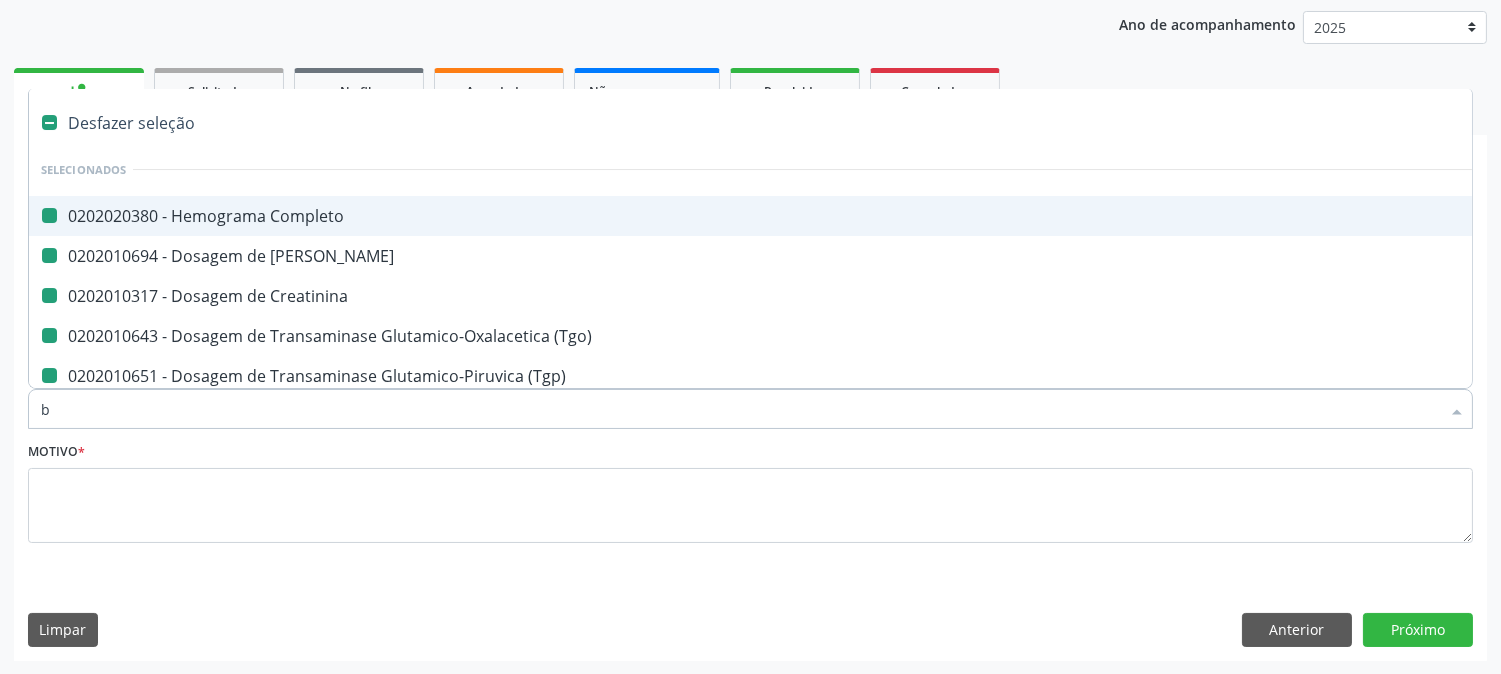 checkbox on "false" 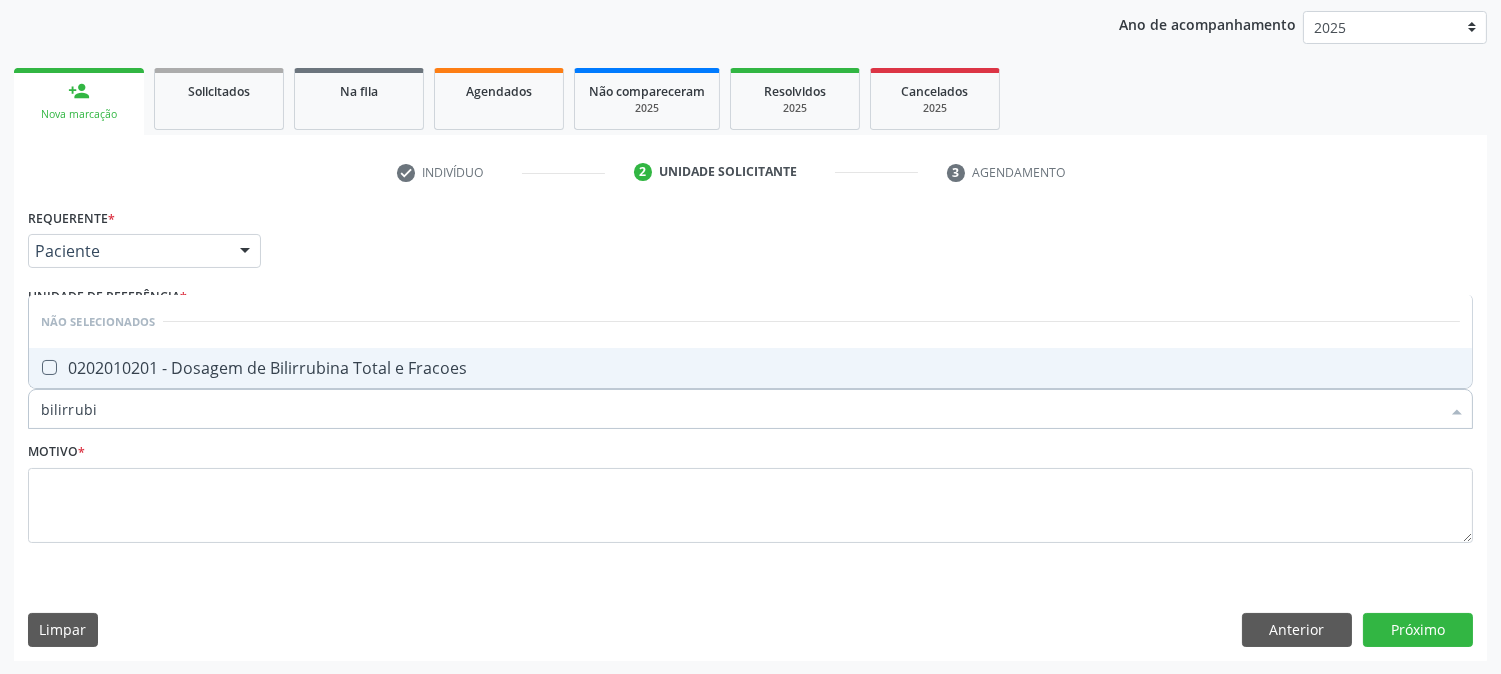type on "bilirrubin" 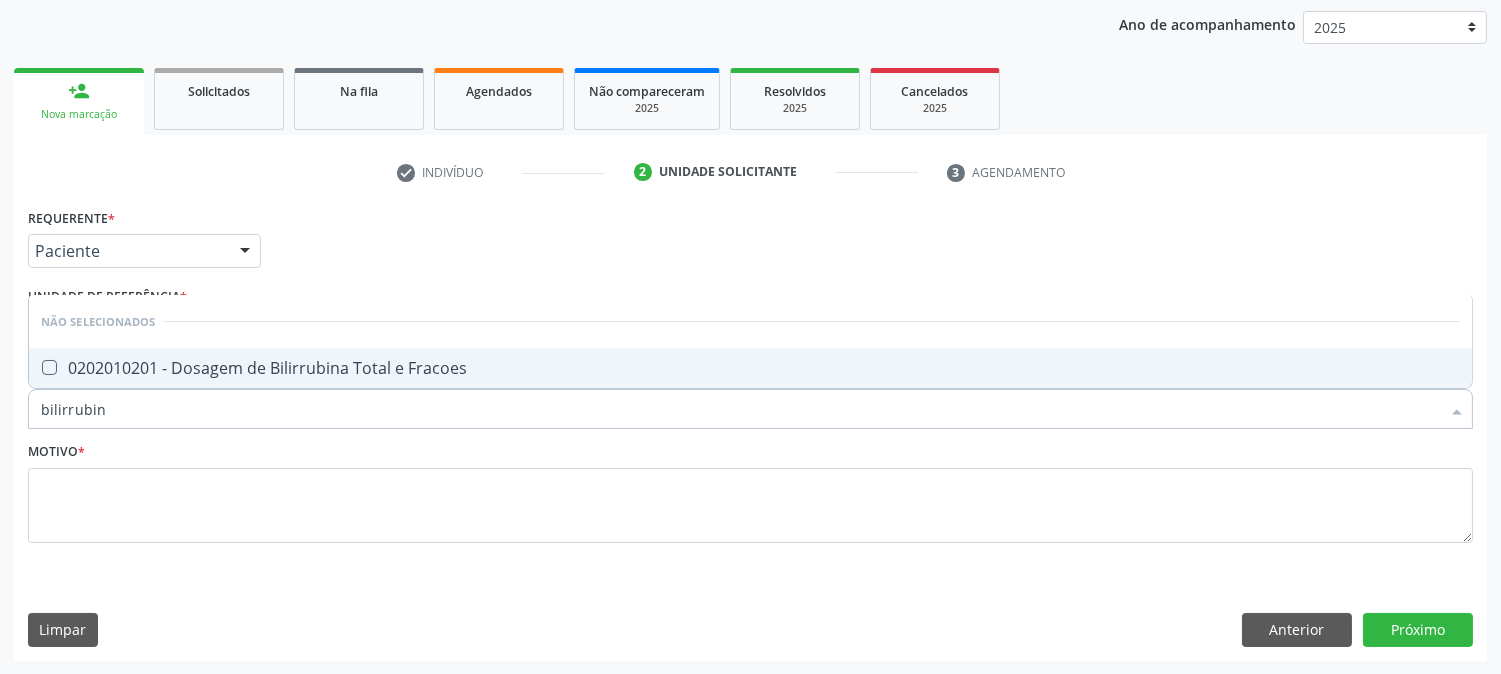 click on "0202010201 - Dosagem de Bilirrubina Total e Fracoes" at bounding box center (750, 368) 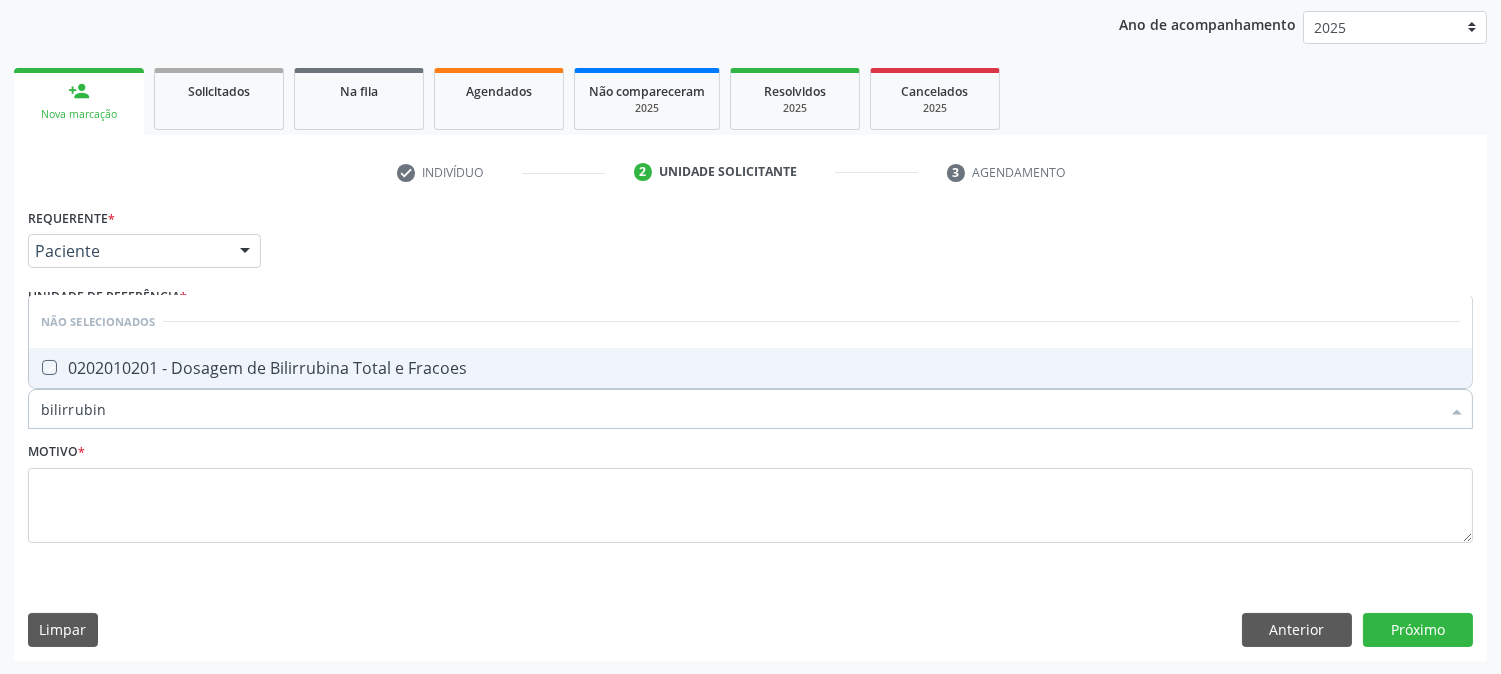 checkbox on "true" 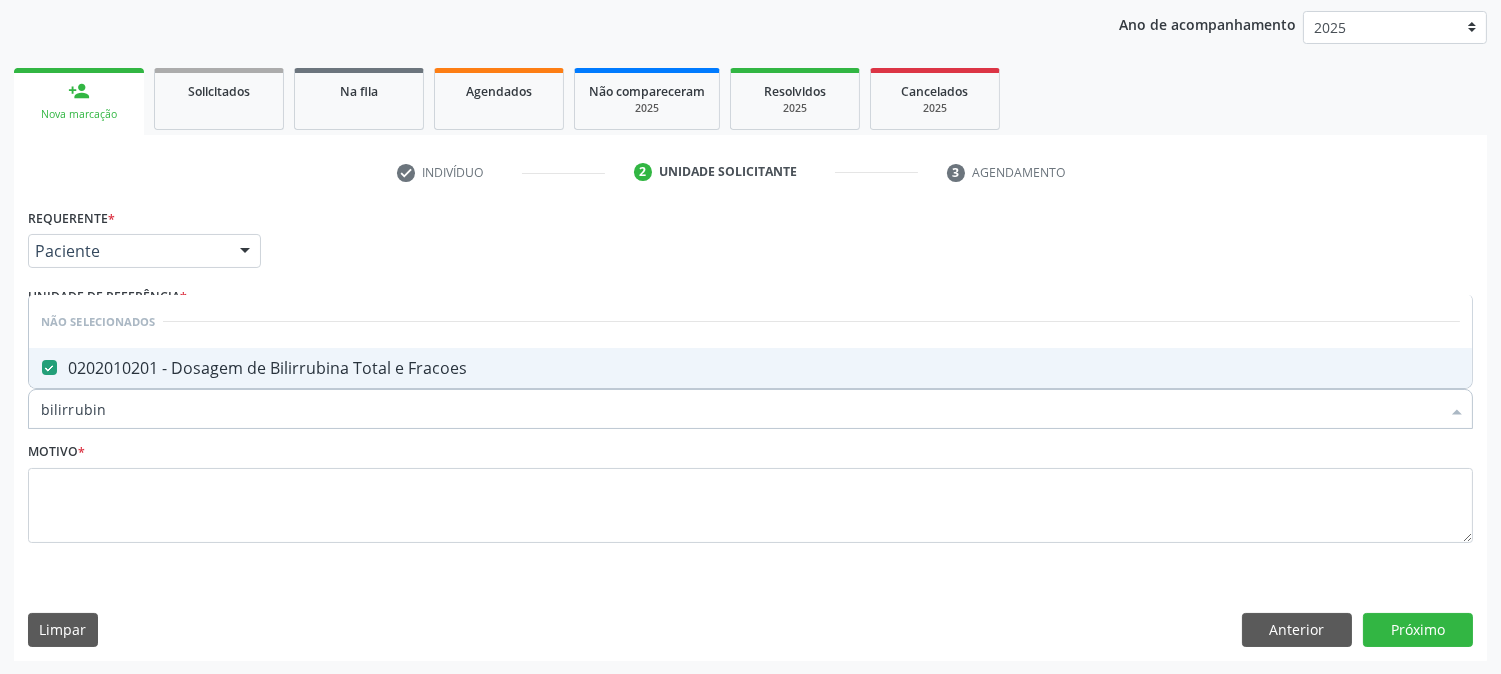 click on "bilirrubin" at bounding box center [740, 409] 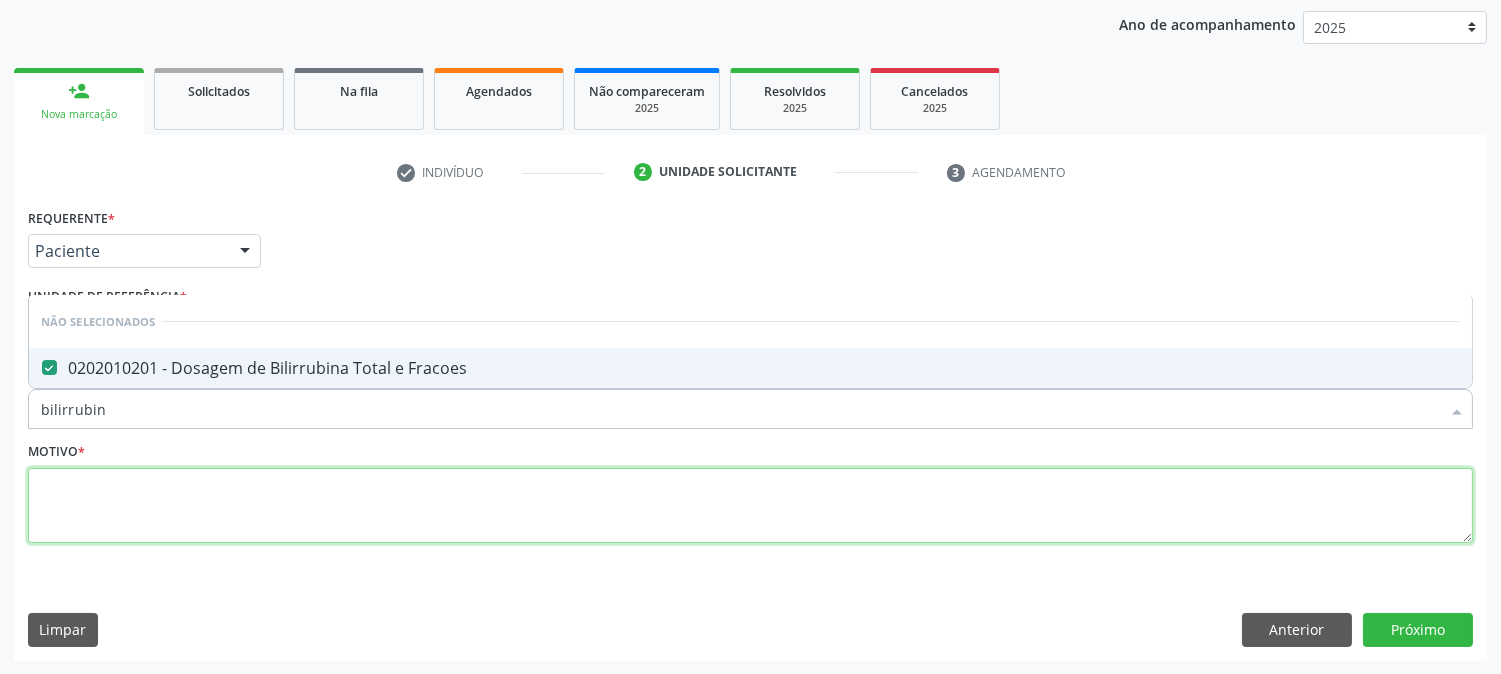 click at bounding box center (750, 506) 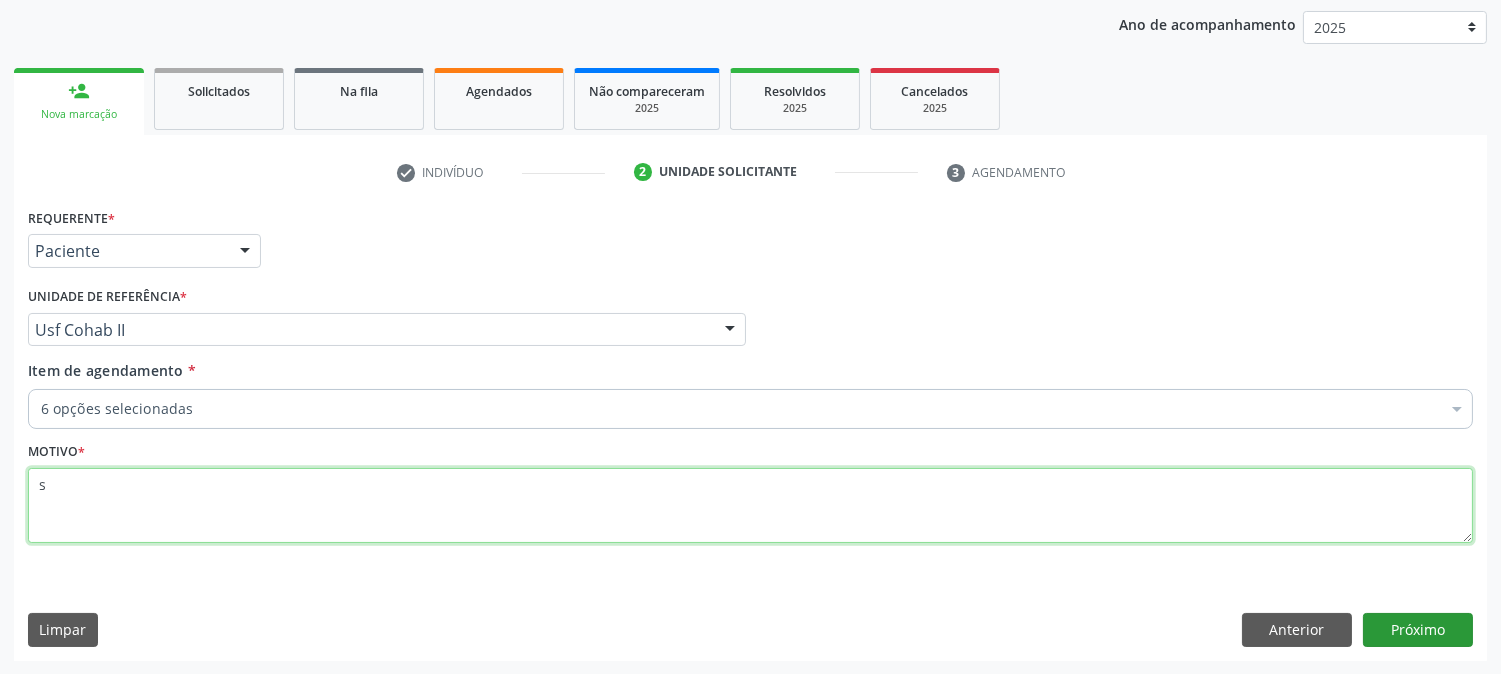 type on "s" 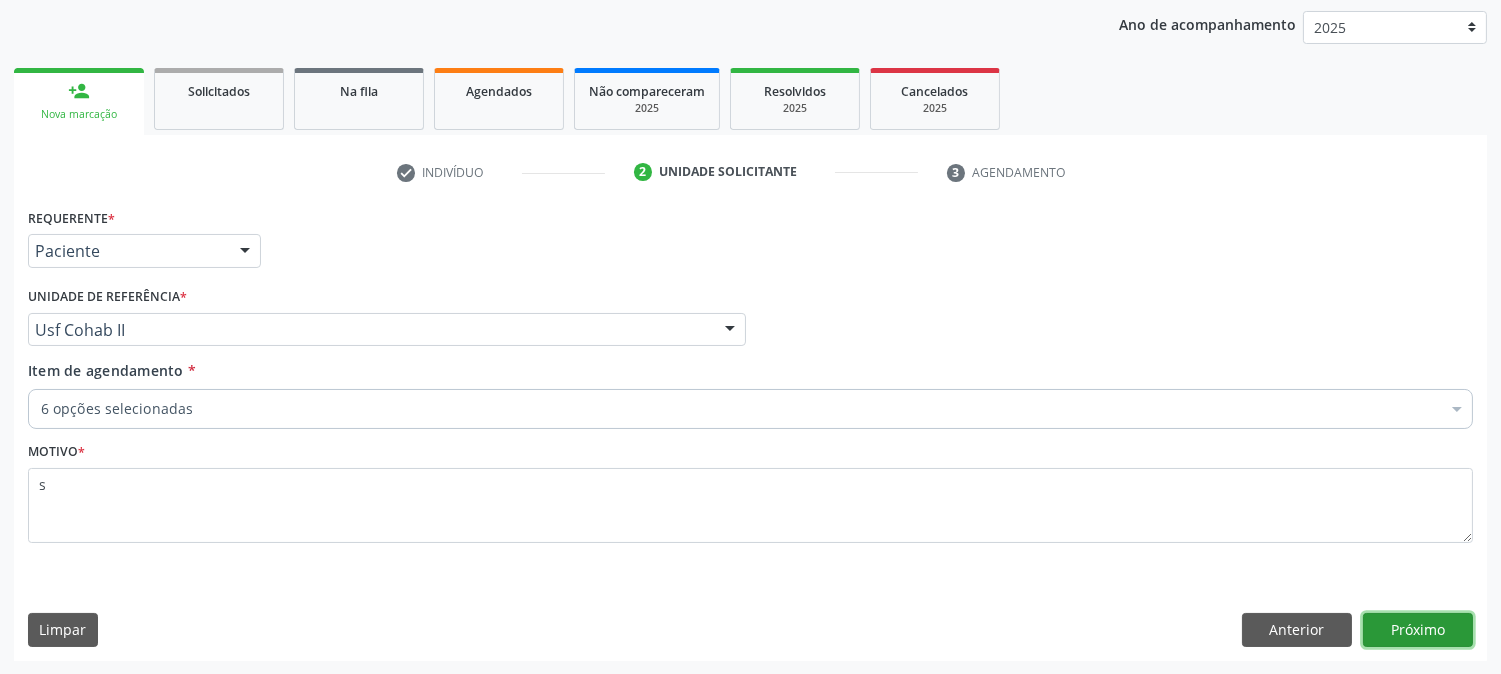click on "Próximo" at bounding box center (1418, 630) 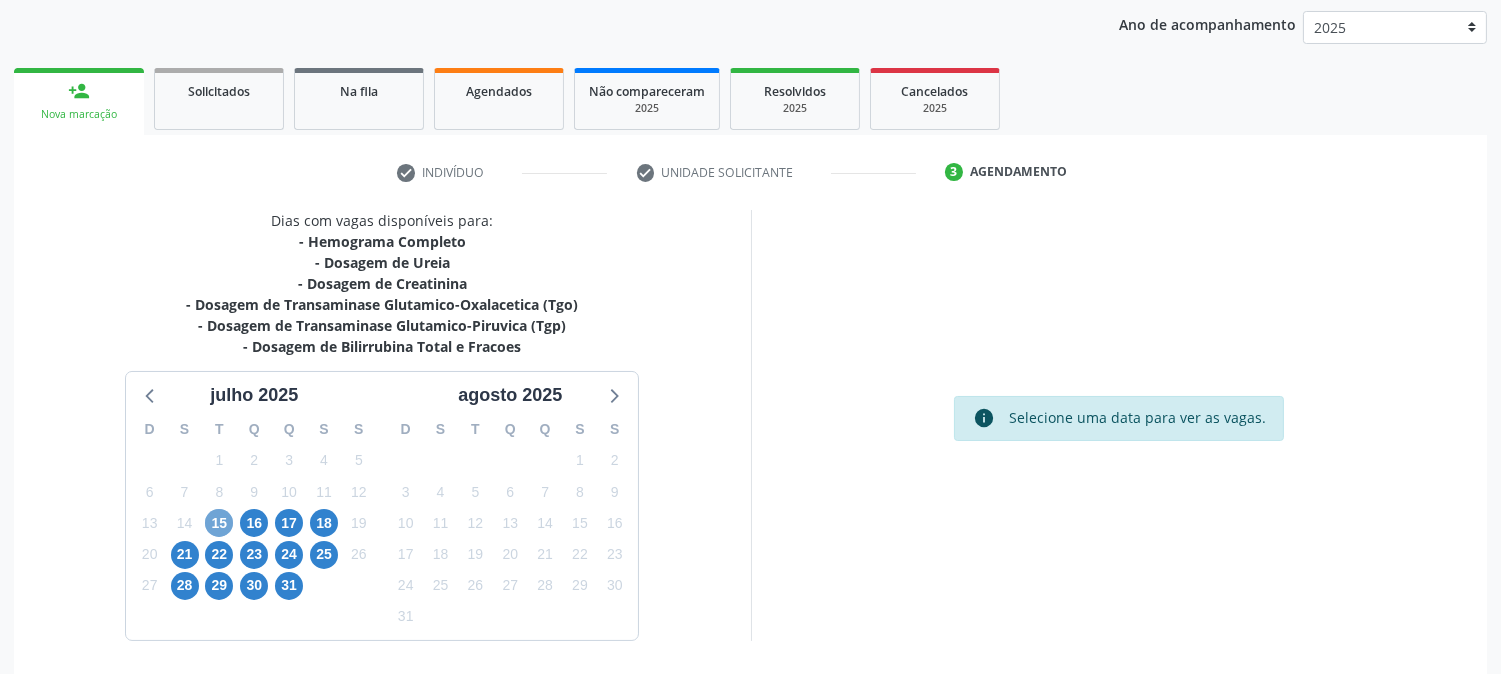 click on "15" at bounding box center [219, 523] 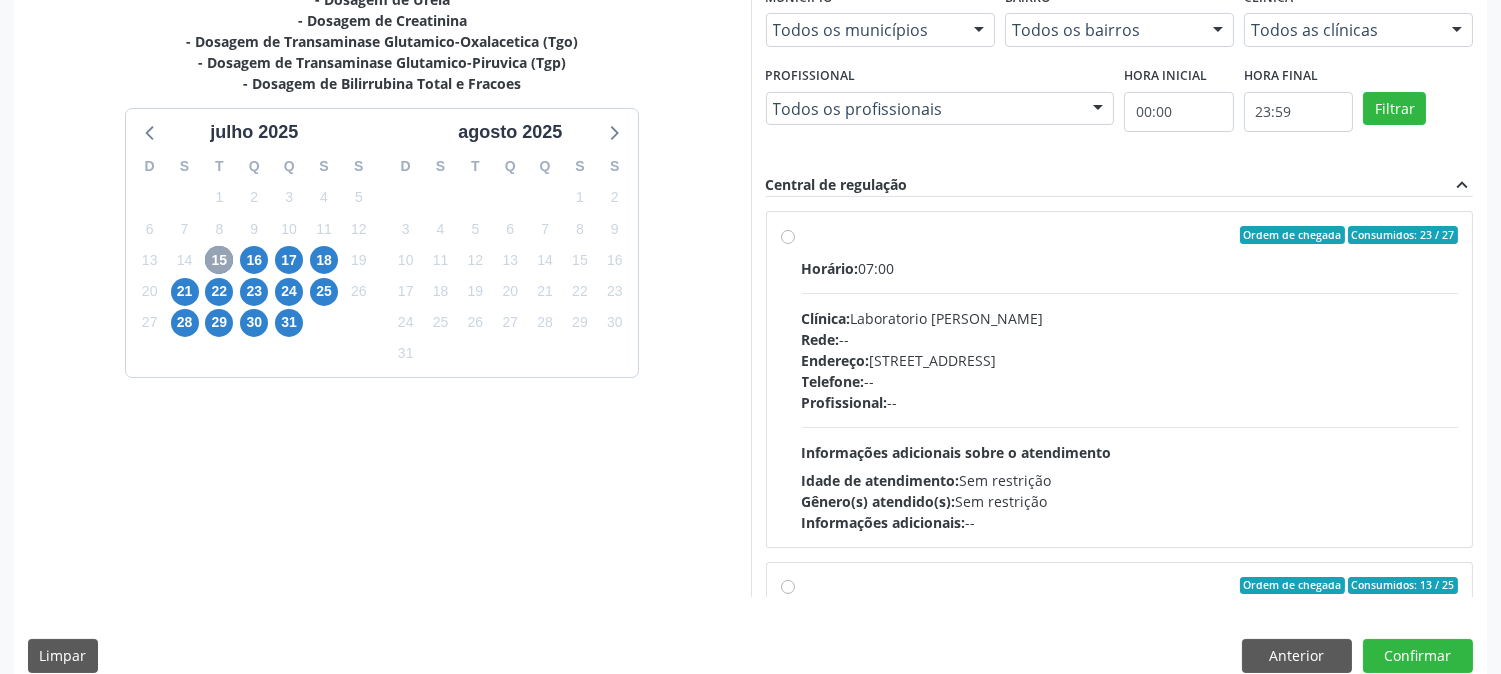 scroll, scrollTop: 520, scrollLeft: 0, axis: vertical 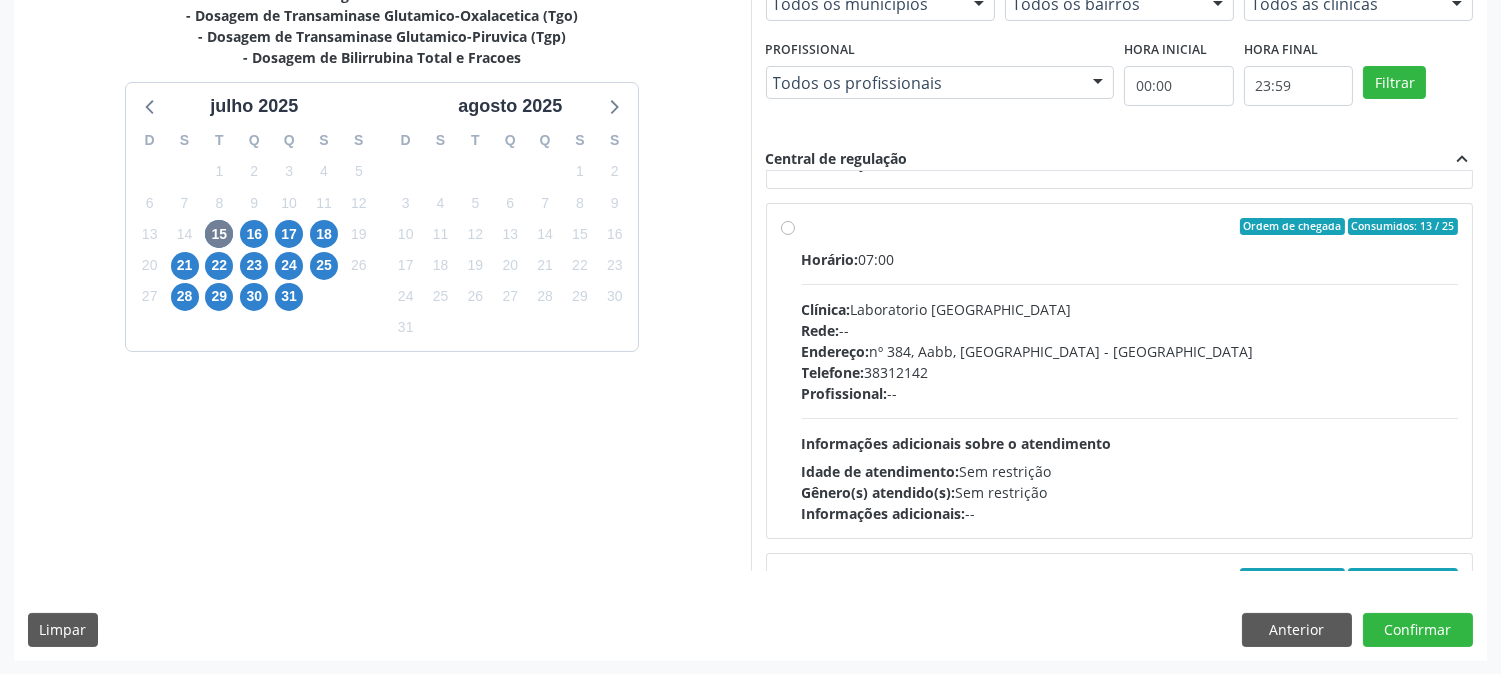 click on "Ordem de chegada
Consumidos: 23 / 27
Horário:   07:00
Clínica:  Laboratorio [PERSON_NAME]
Rede:
--
Endereço:   [STREET_ADDRESS]
Telefone:   --
Profissional:
--
Informações adicionais sobre o atendimento
Idade de atendimento:
Sem restrição
Gênero(s) atendido(s):
Sem restrição
Informações adicionais:
--" at bounding box center [1120, 20] 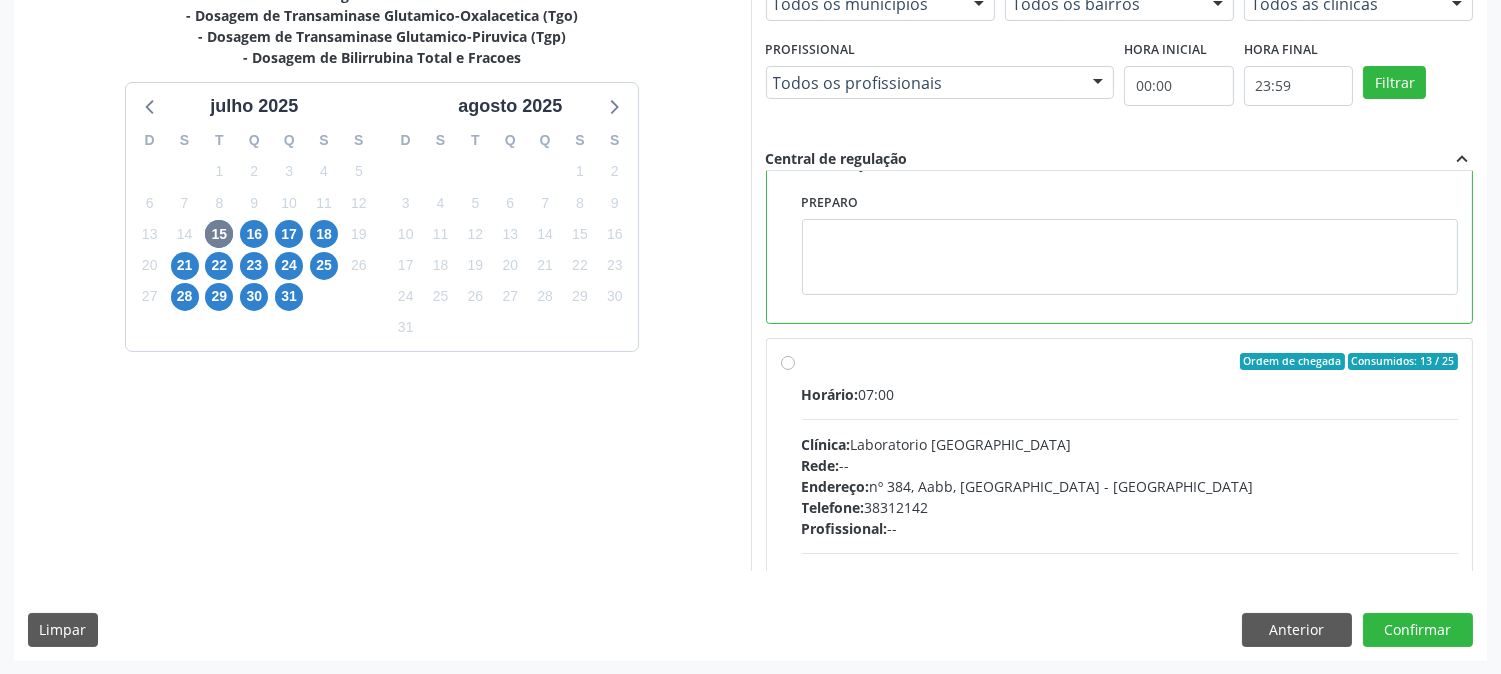 click on "Ordem de chegada
Consumidos: 13 / 25" at bounding box center [1130, 362] 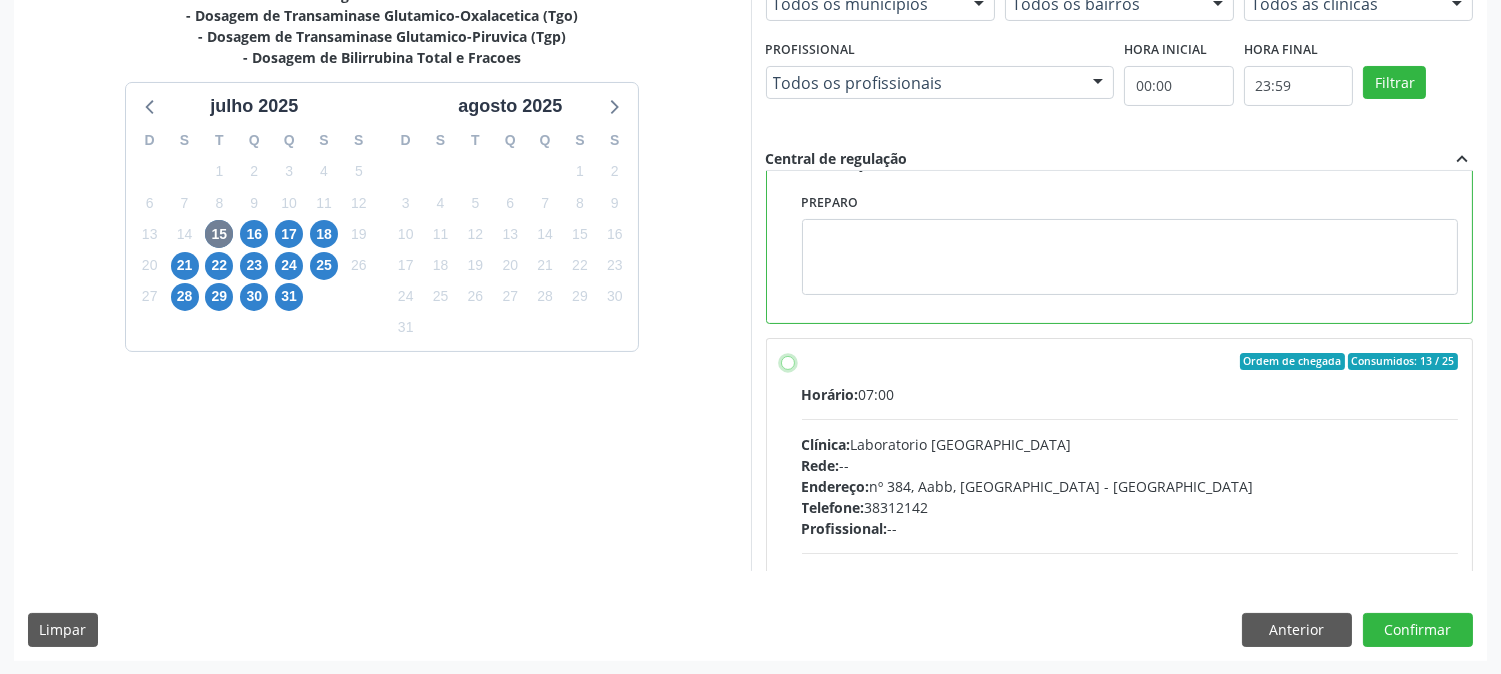click on "Ordem de chegada
Consumidos: 13 / 25
Horário:   07:00
Clínica:  Laboratorio [GEOGRAPHIC_DATA]
Rede:
--
Endereço:   [STREET_ADDRESS]
Telefone:   [PHONE_NUMBER]
Profissional:
--
Informações adicionais sobre o atendimento
Idade de atendimento:
Sem restrição
Gênero(s) atendido(s):
Sem restrição
Informações adicionais:
--" at bounding box center (788, 362) 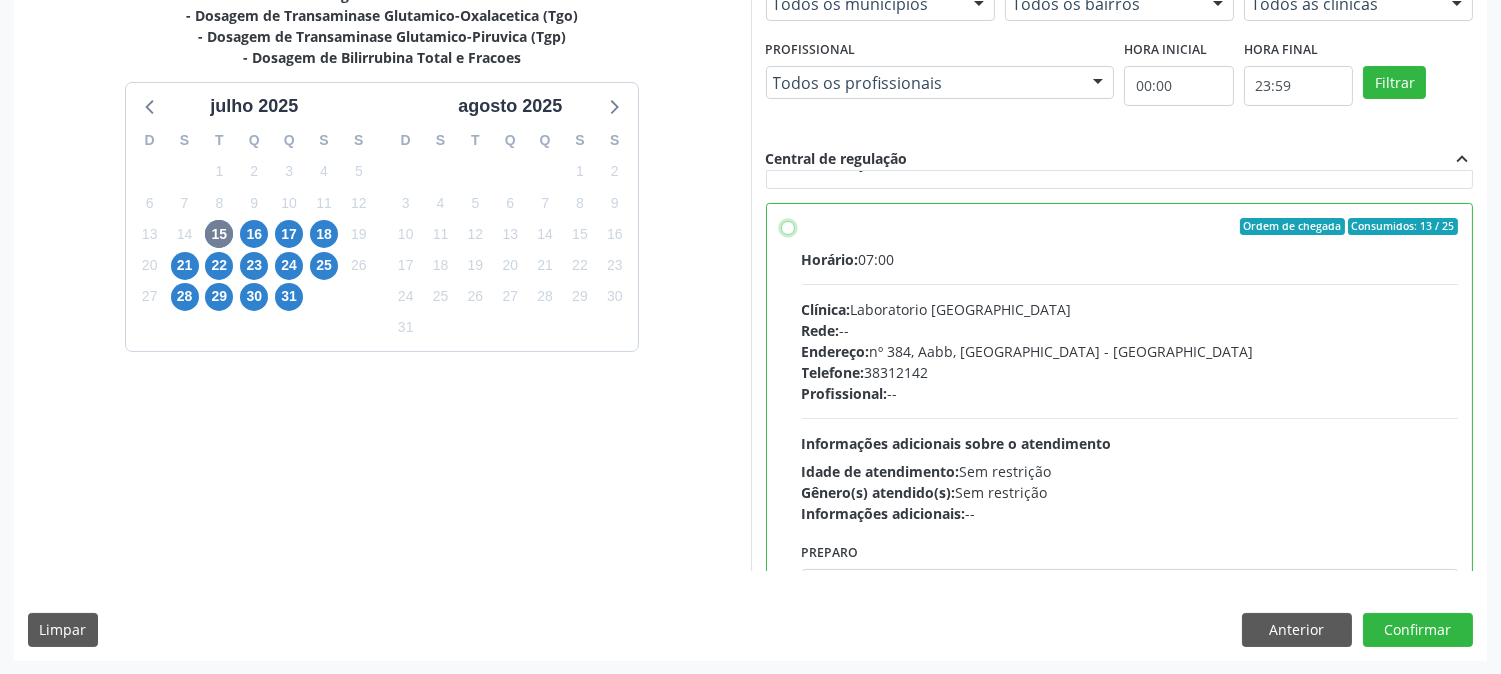 radio on "false" 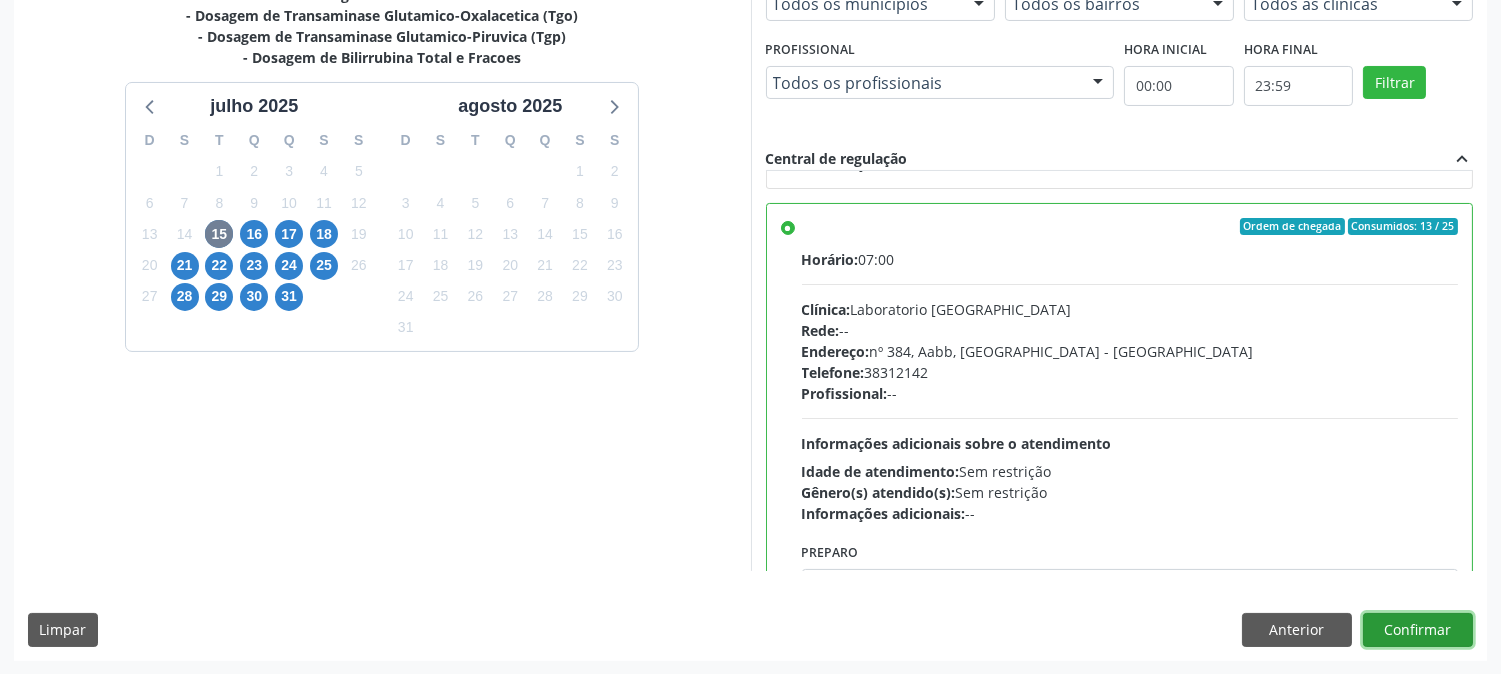 click on "Confirmar" at bounding box center (1418, 630) 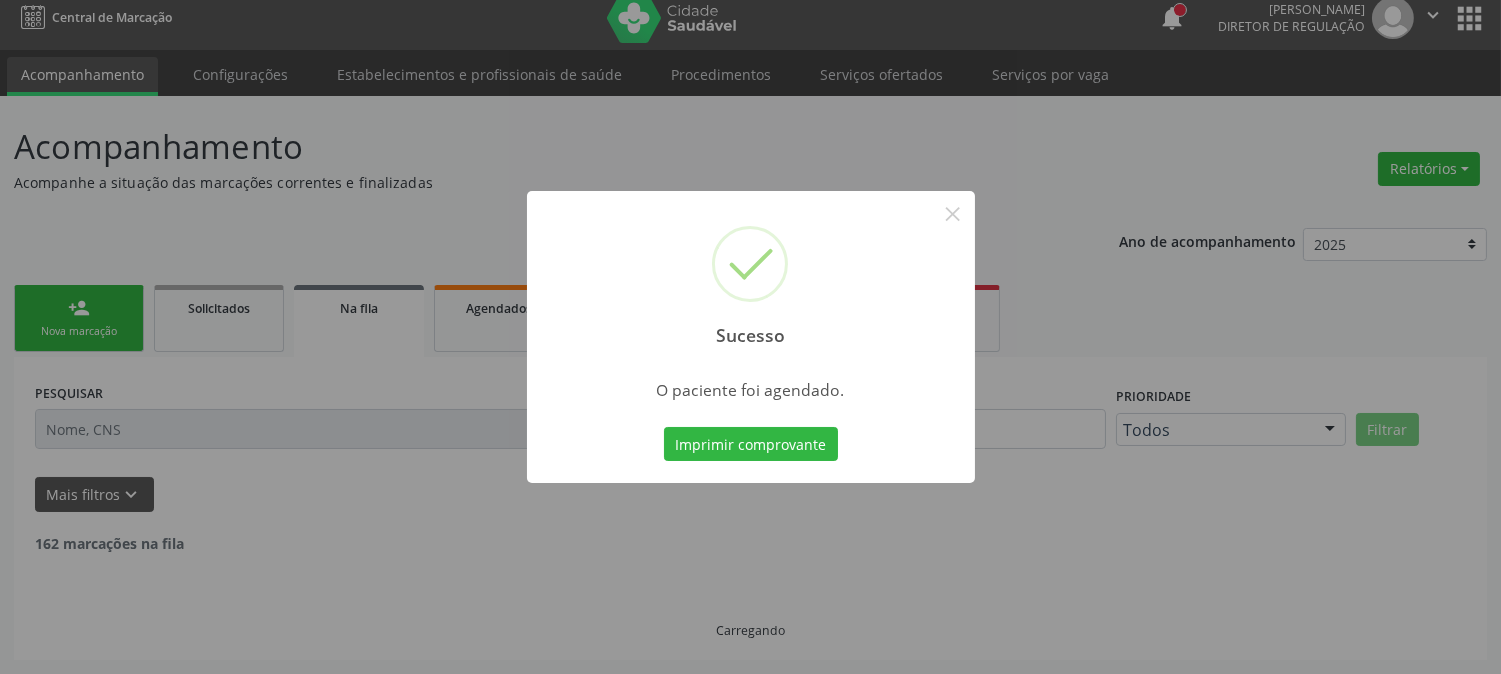 scroll, scrollTop: 0, scrollLeft: 0, axis: both 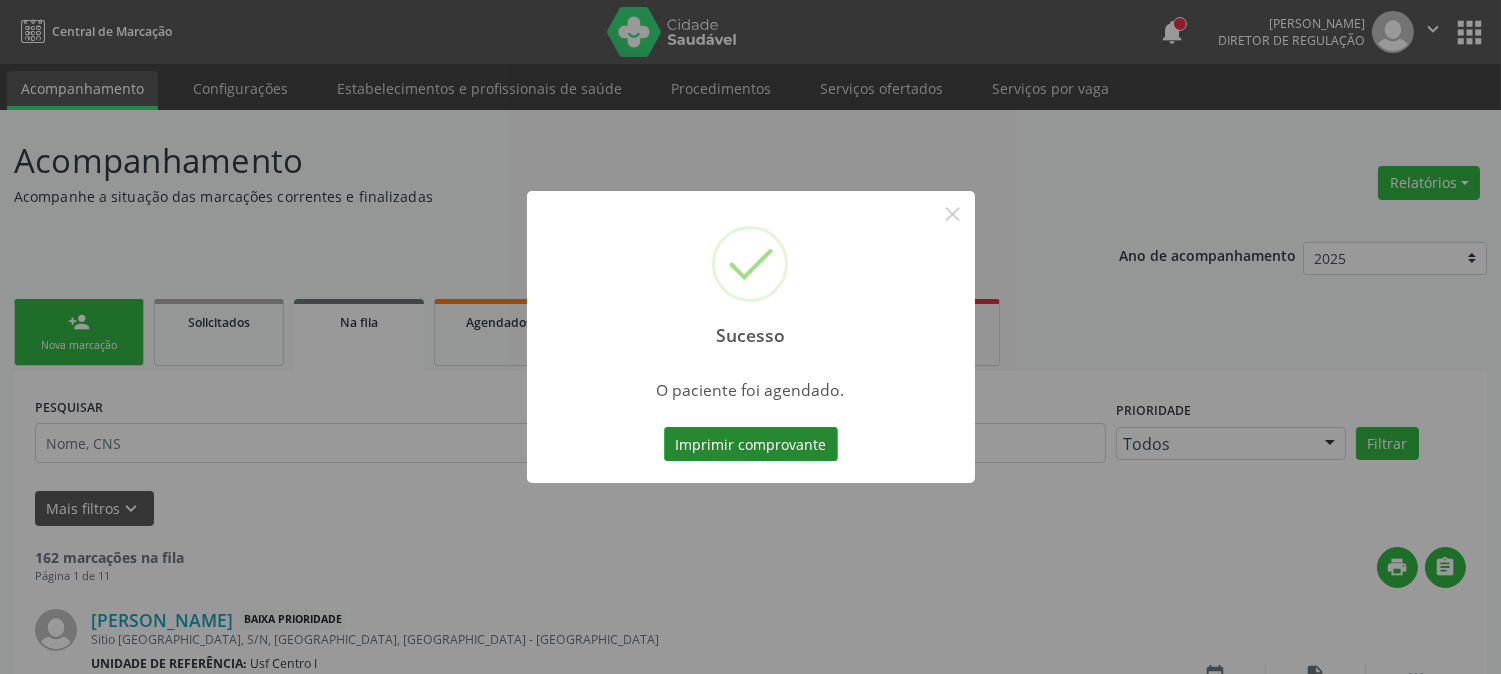click on "Imprimir comprovante" at bounding box center (751, 444) 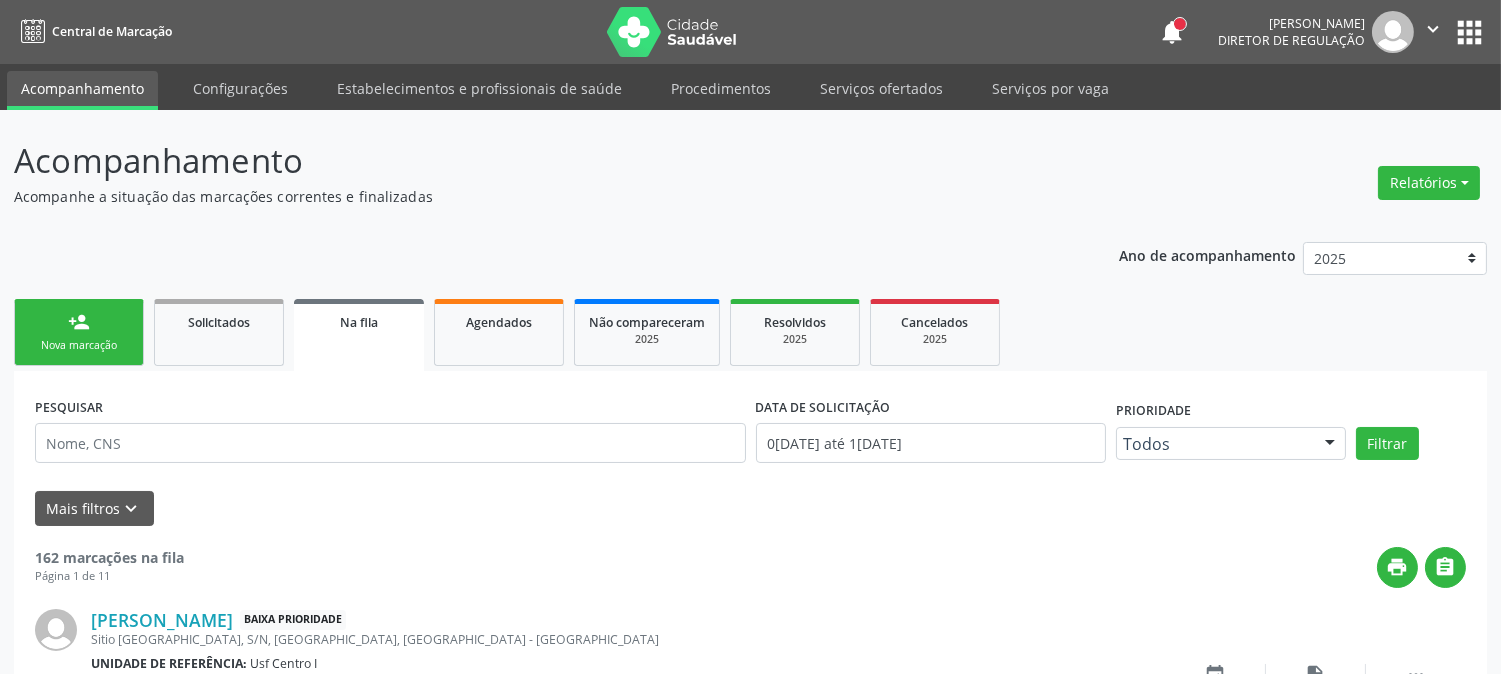 click on "Nova marcação" at bounding box center [79, 345] 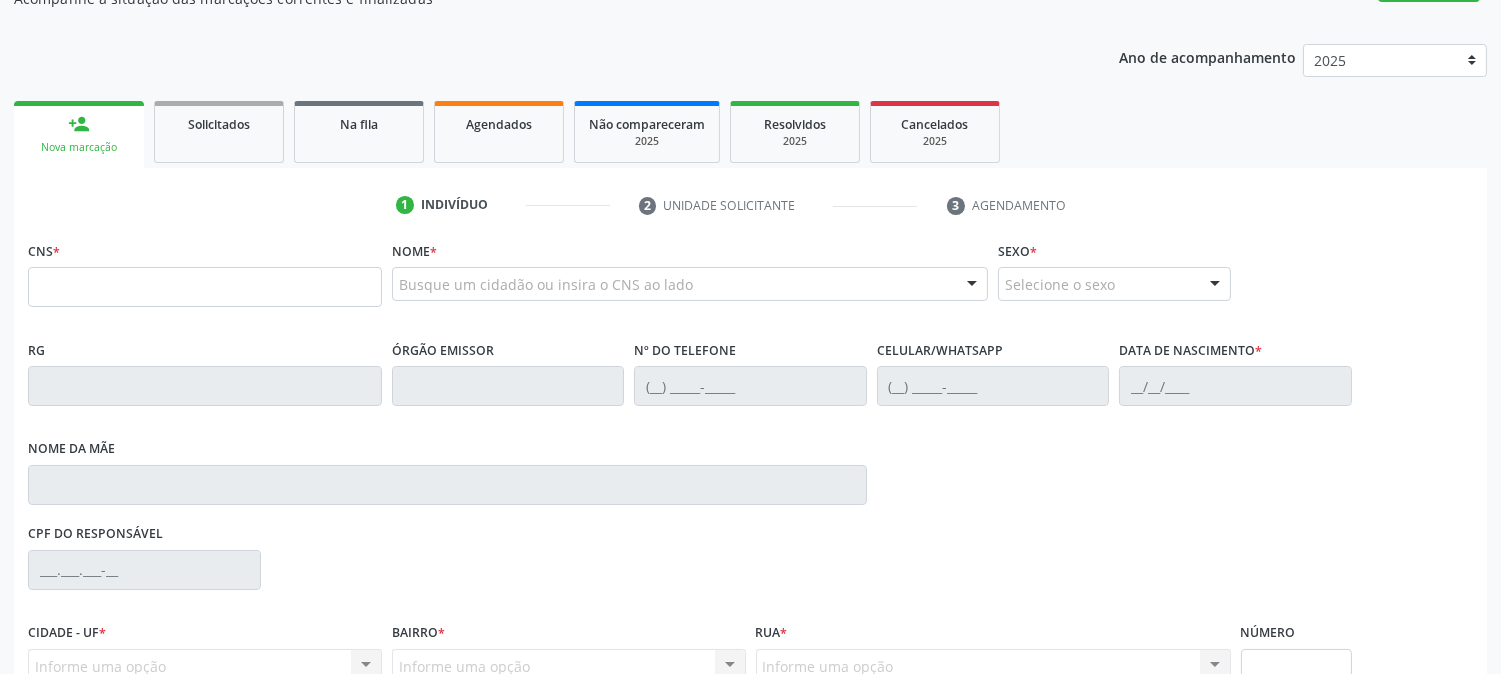 scroll, scrollTop: 222, scrollLeft: 0, axis: vertical 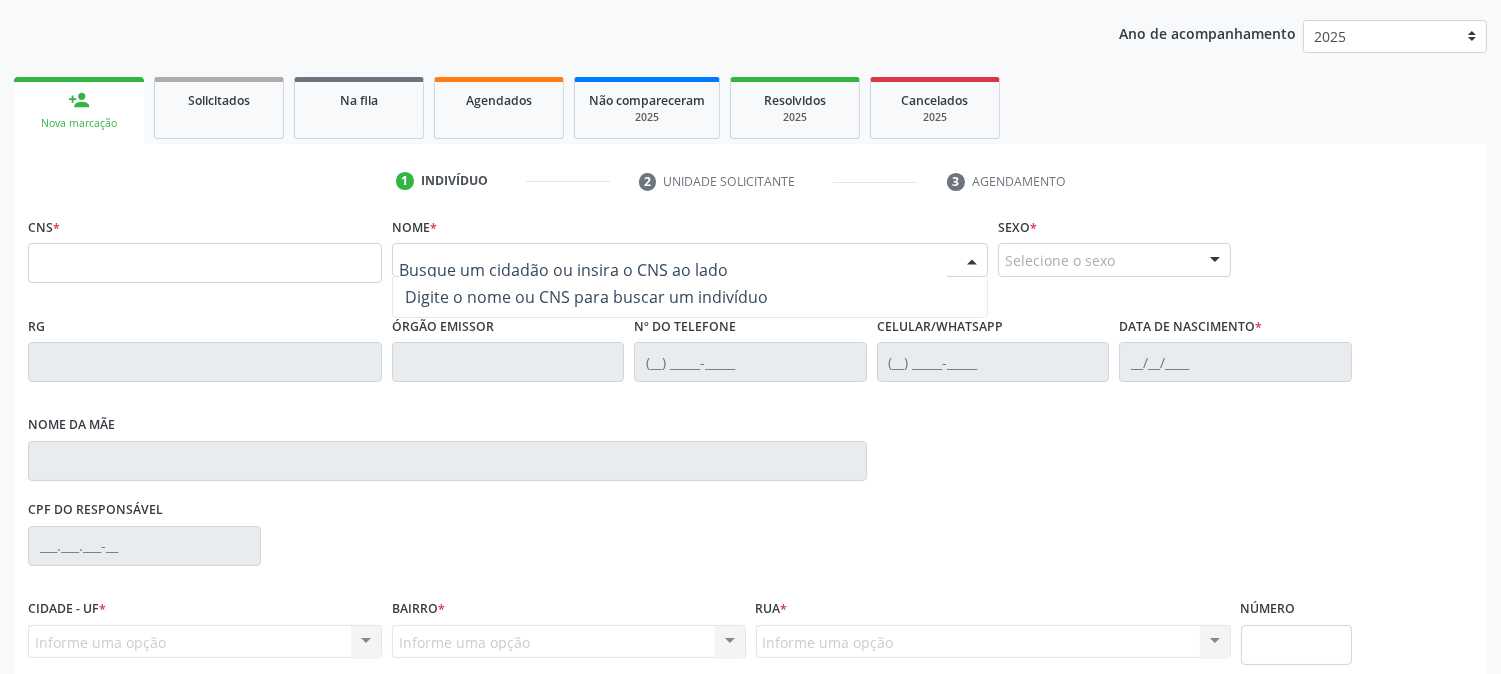 click at bounding box center (690, 260) 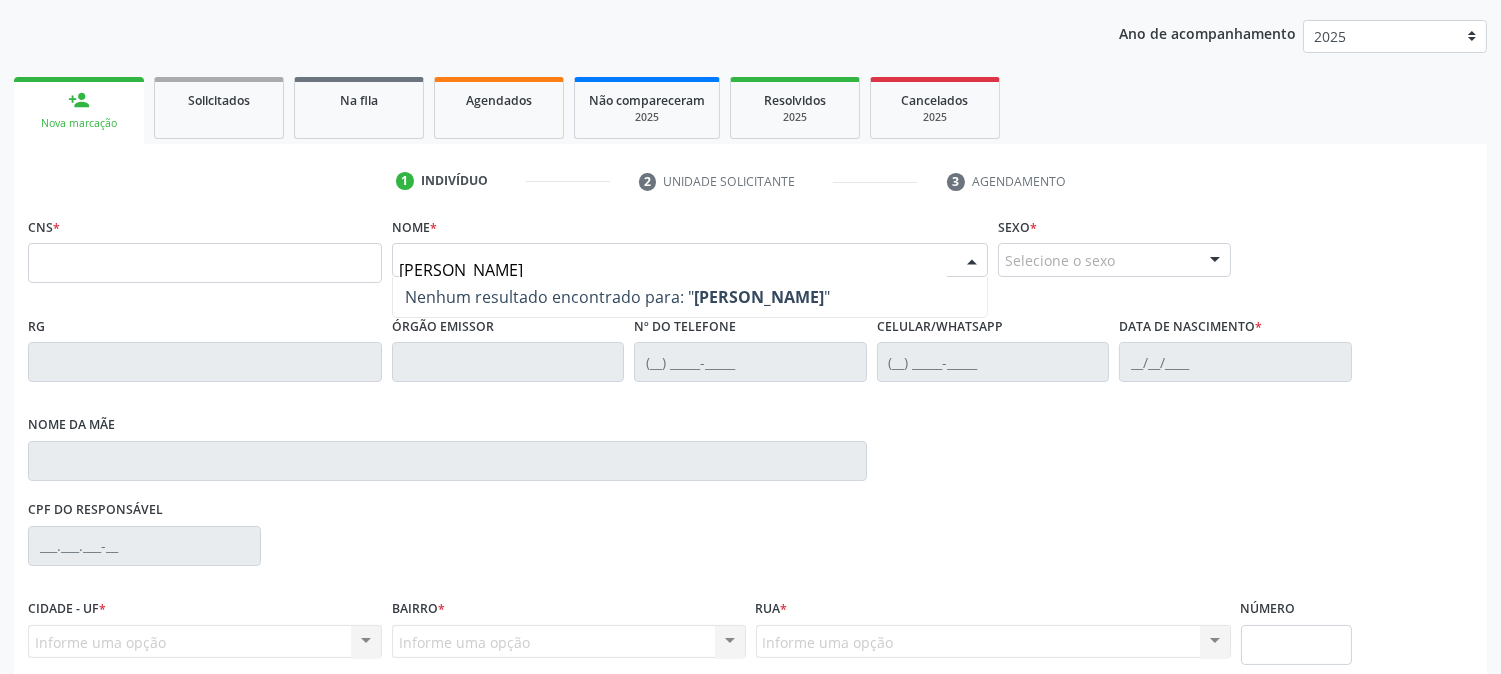 type on "[PERSON_NAME] s" 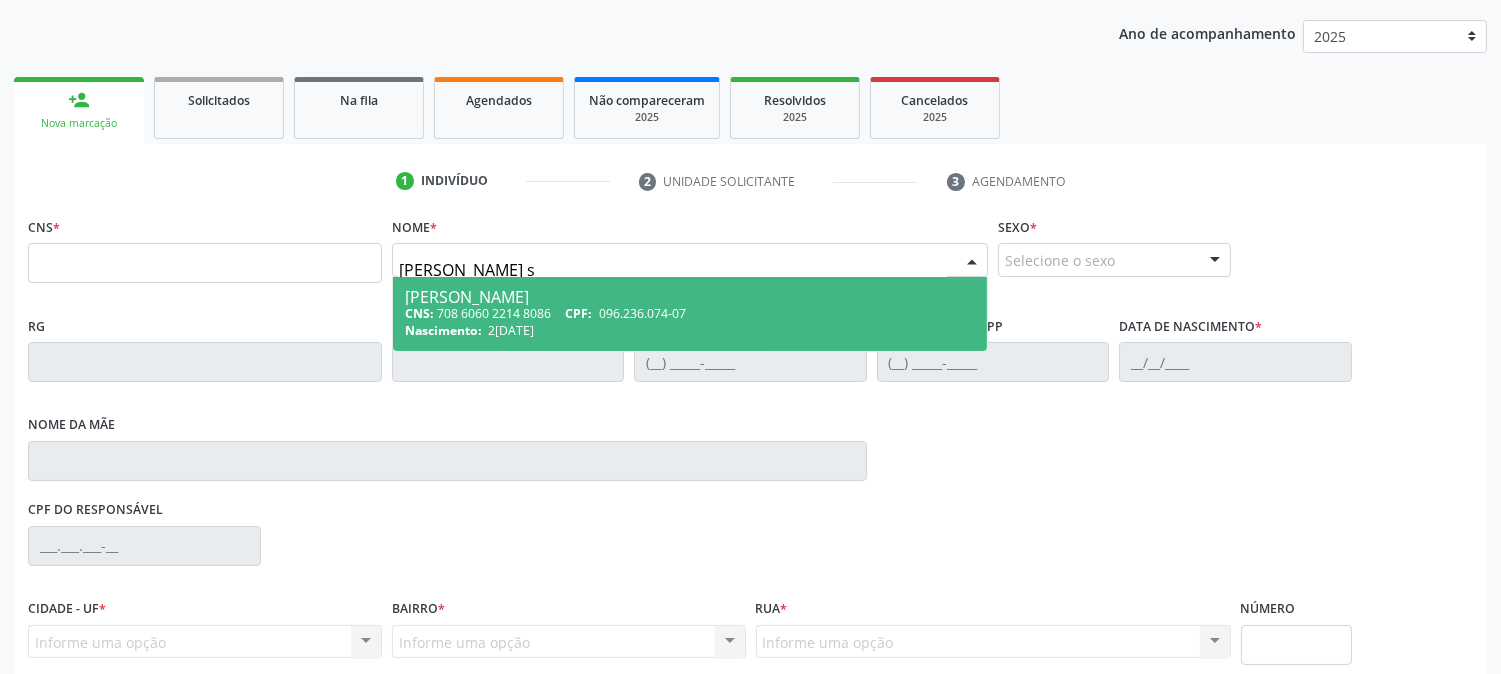 click on "[PERSON_NAME]" at bounding box center (690, 297) 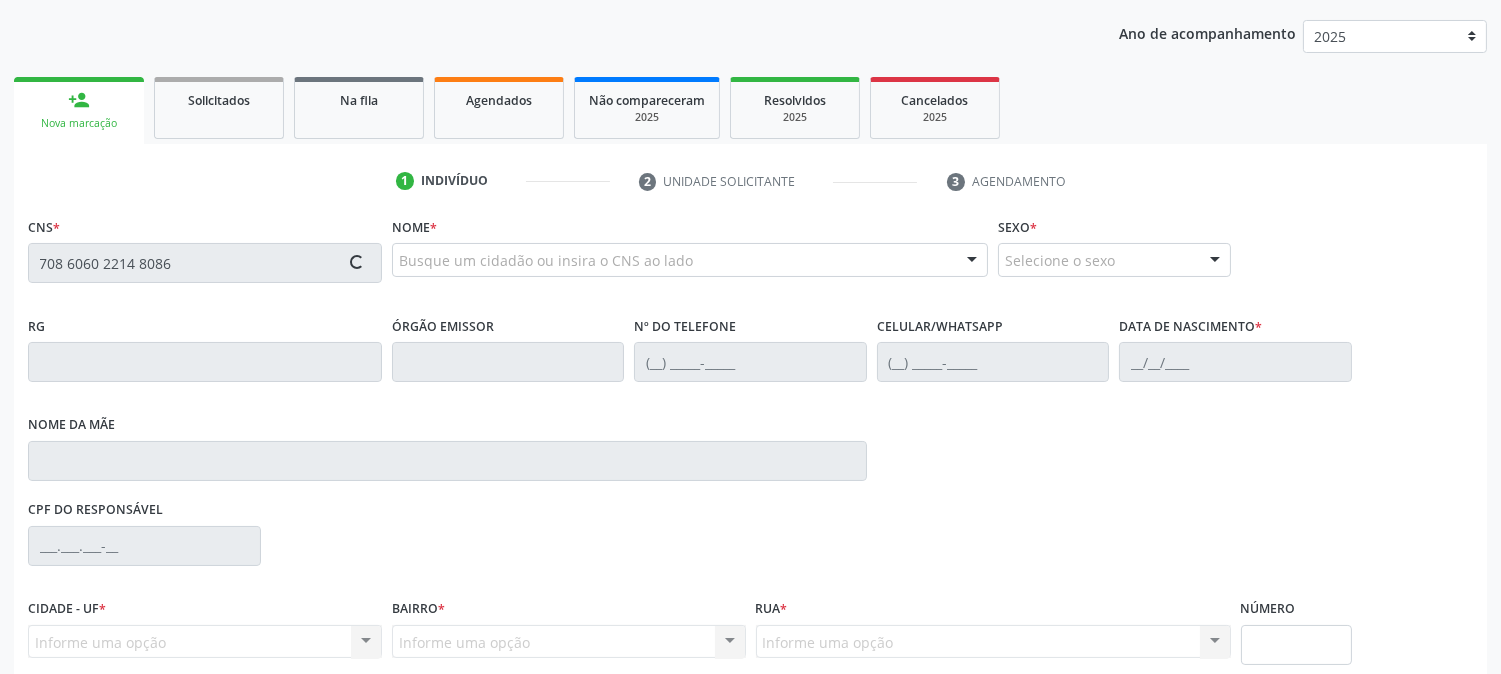 type on "708 6060 2214 8086" 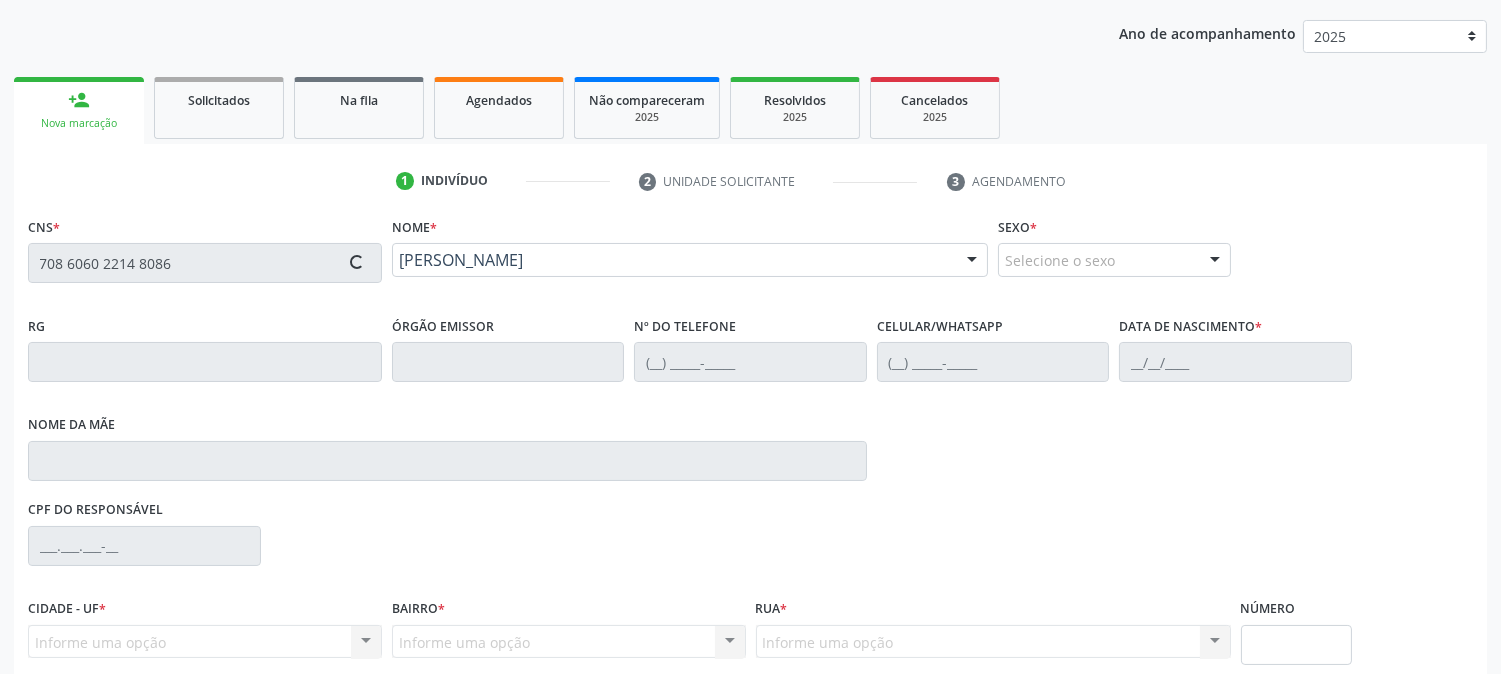 type on "[PHONE_NUMBER]" 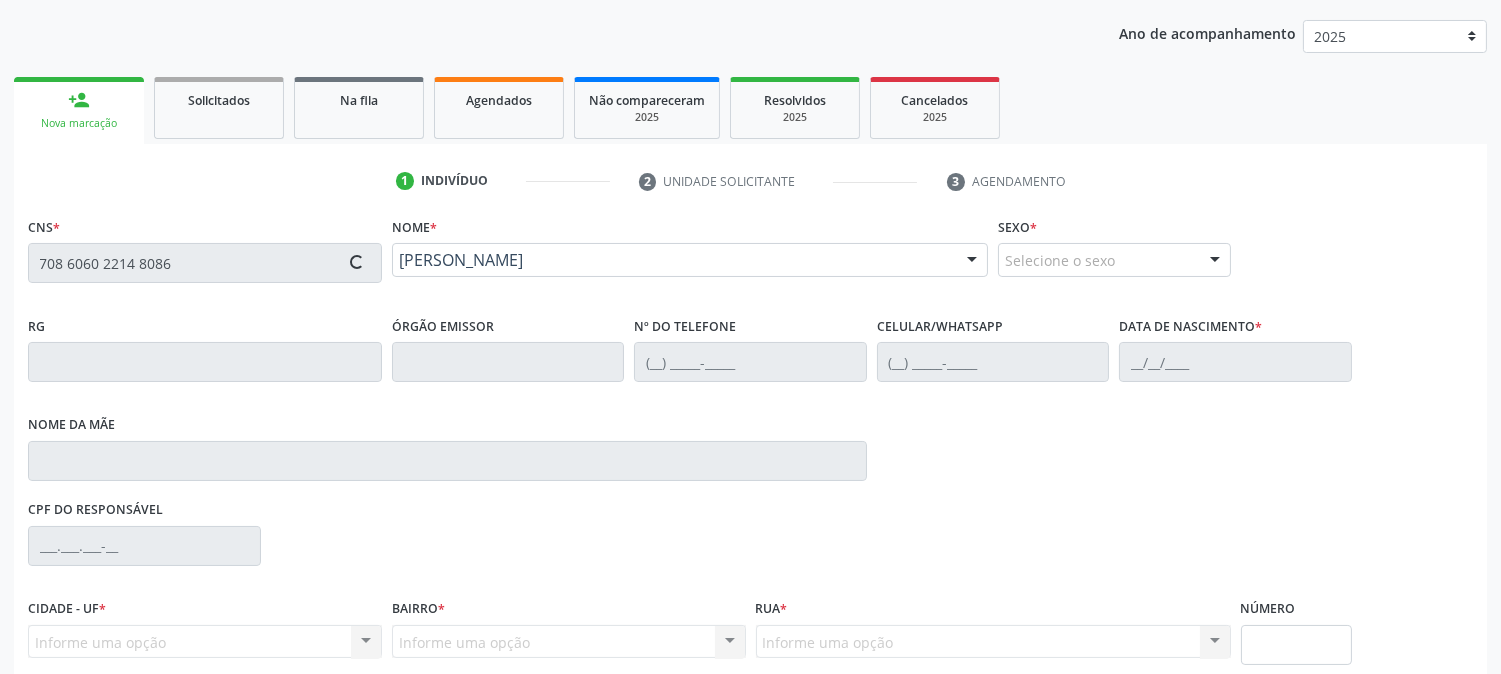 type on "2[DATE]" 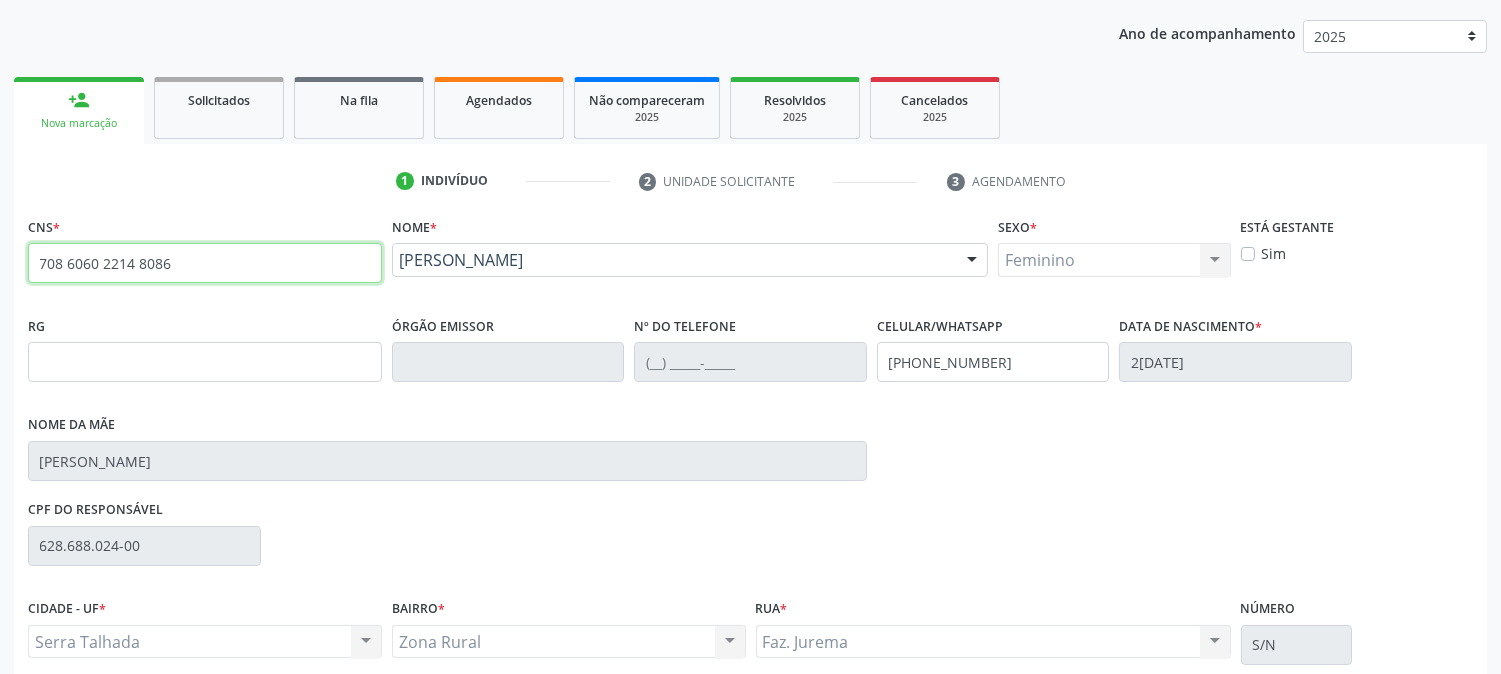 drag, startPoint x: 184, startPoint y: 263, endPoint x: 0, endPoint y: 263, distance: 184 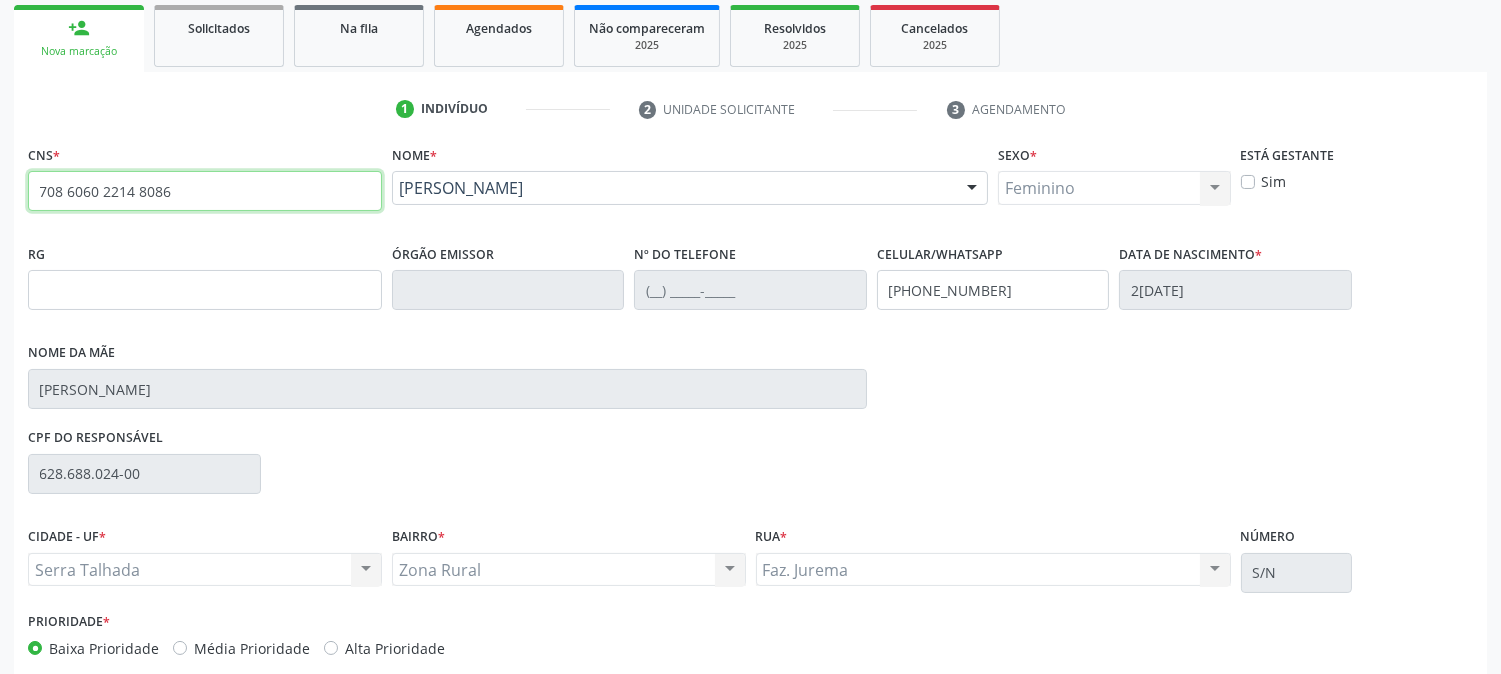 scroll, scrollTop: 333, scrollLeft: 0, axis: vertical 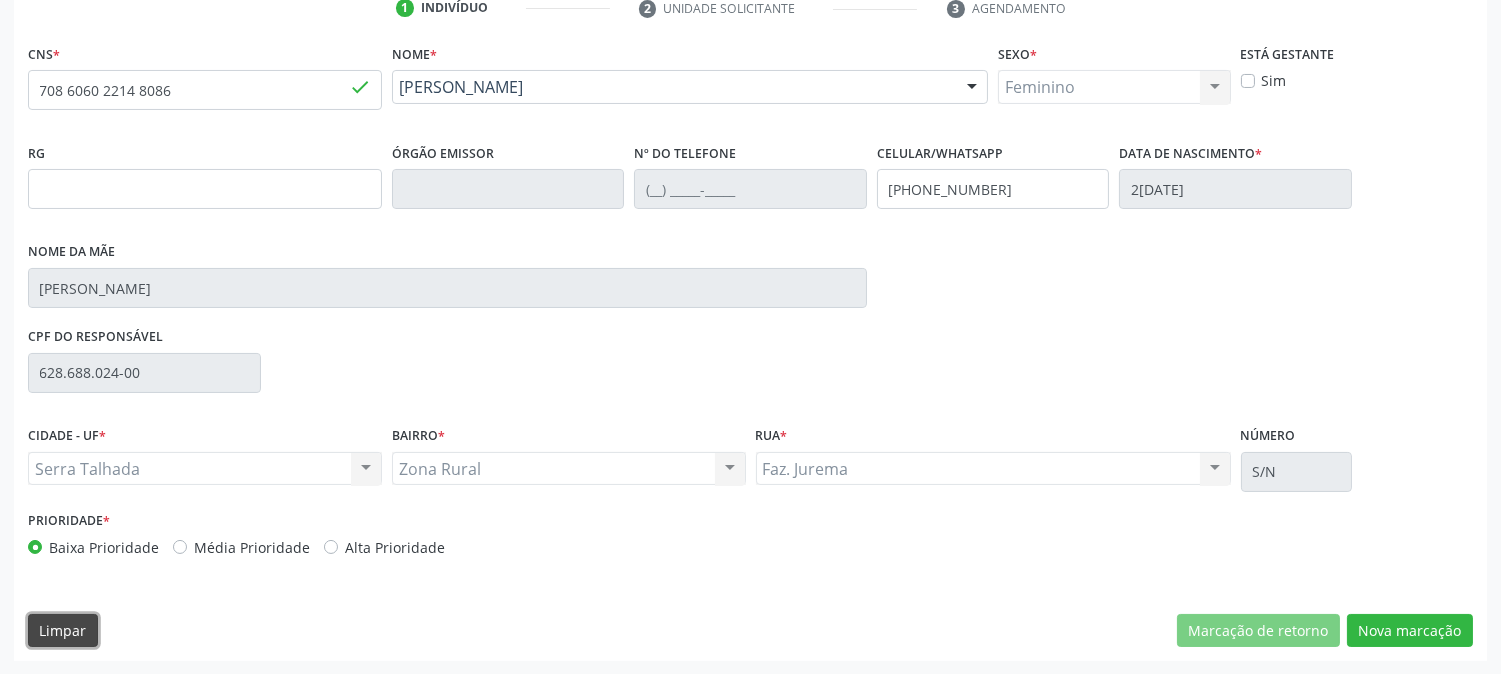 click on "Limpar" at bounding box center [63, 631] 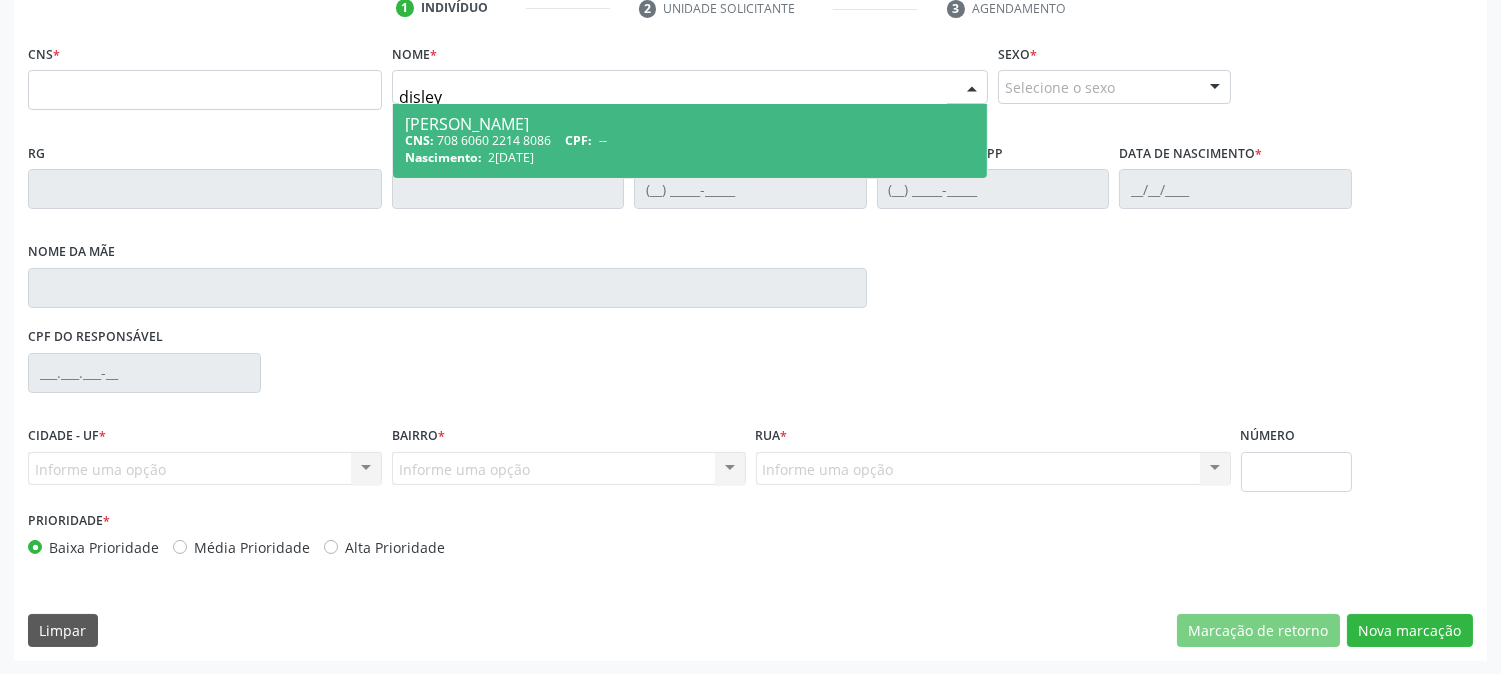 type on "disley r" 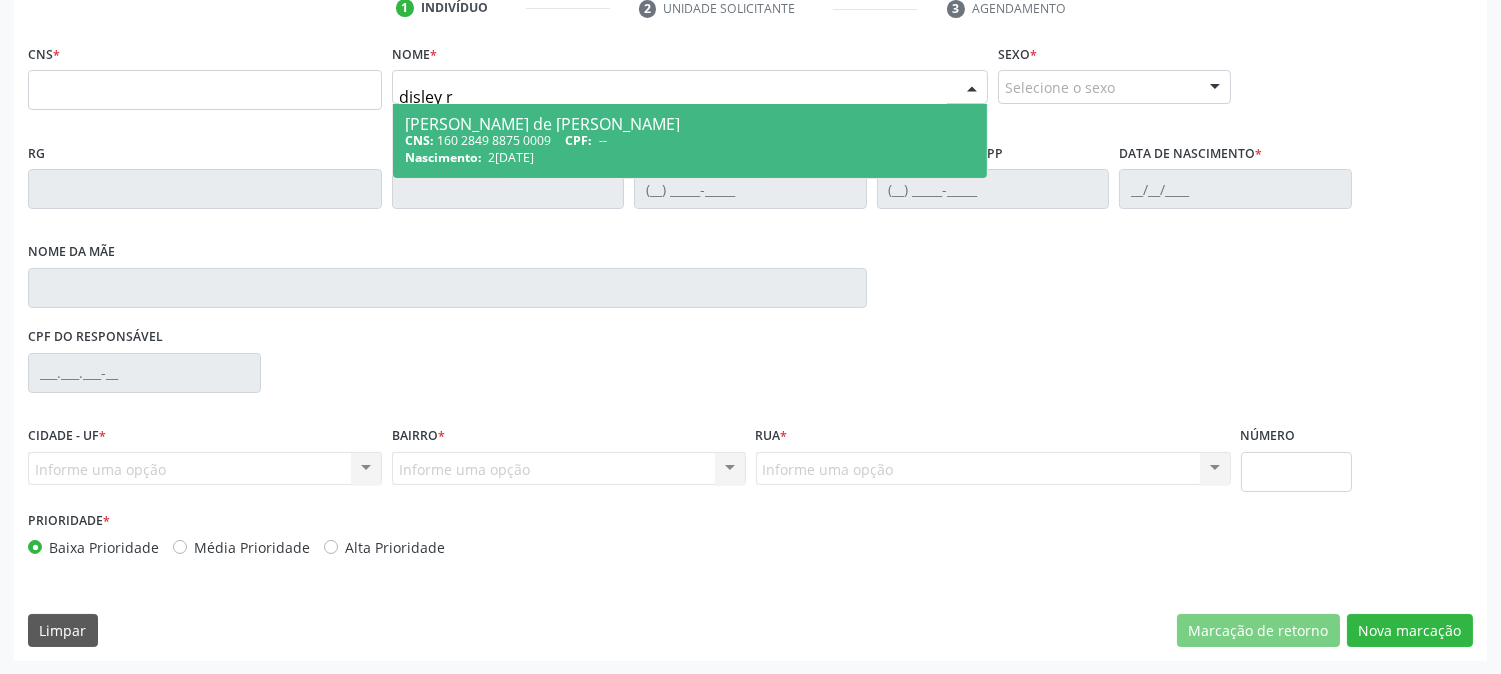 click on "CNS:
160 2849 8875 0009
CPF:    --" at bounding box center [690, 140] 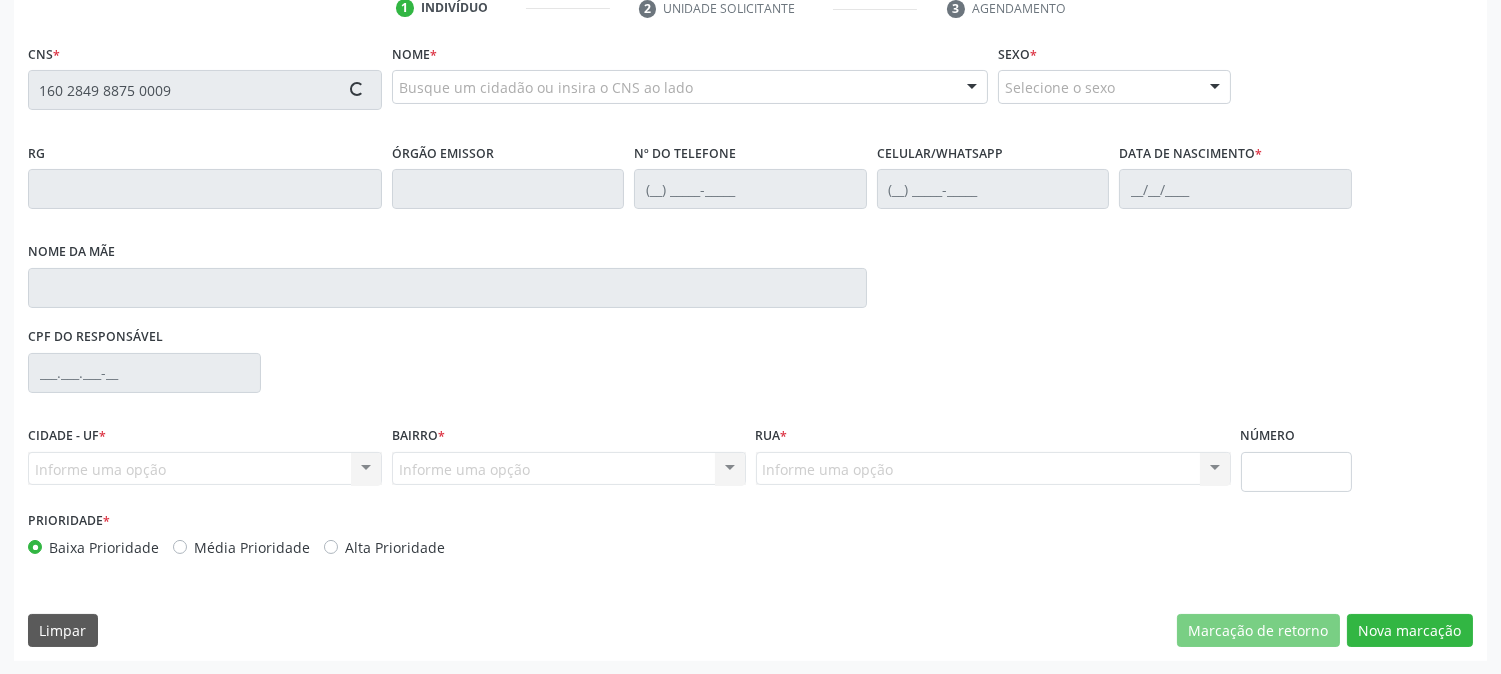 type on "160 2849 8875 0009" 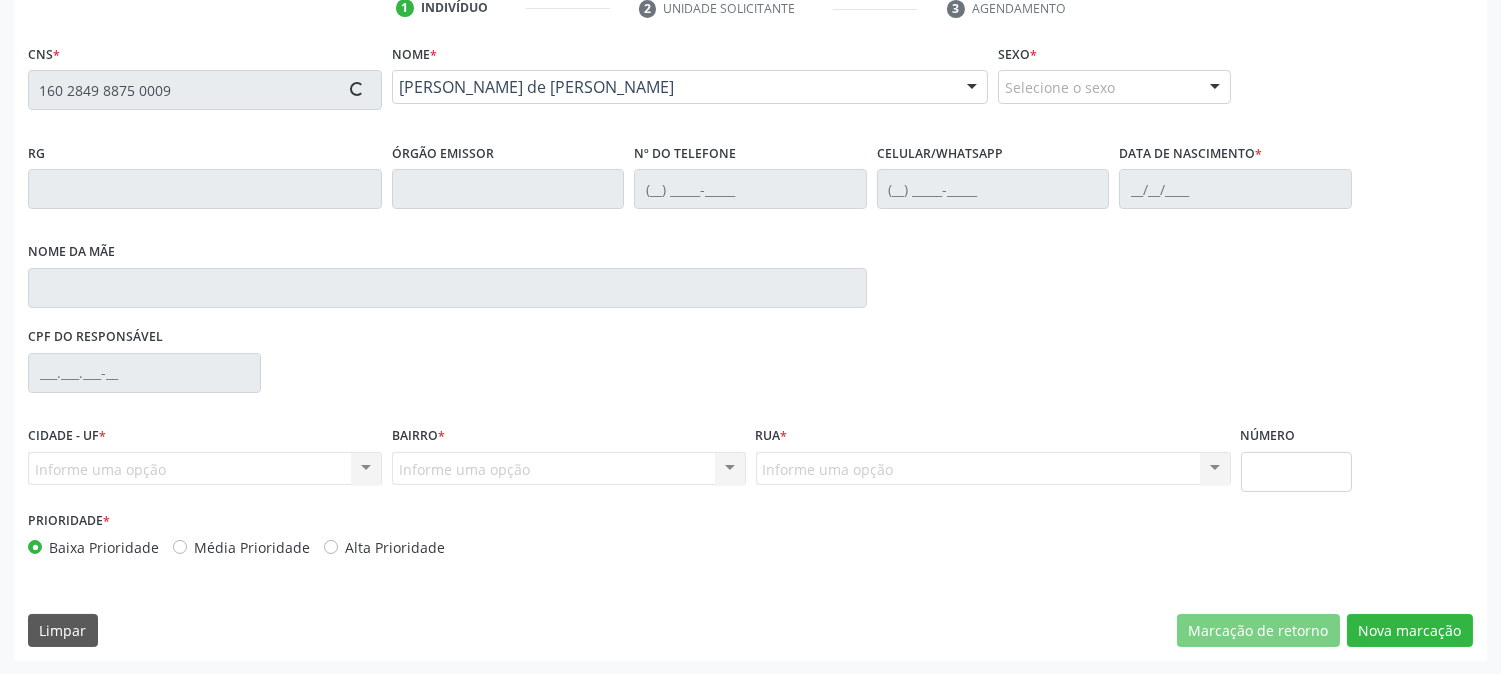 type on "[PHONE_NUMBER]" 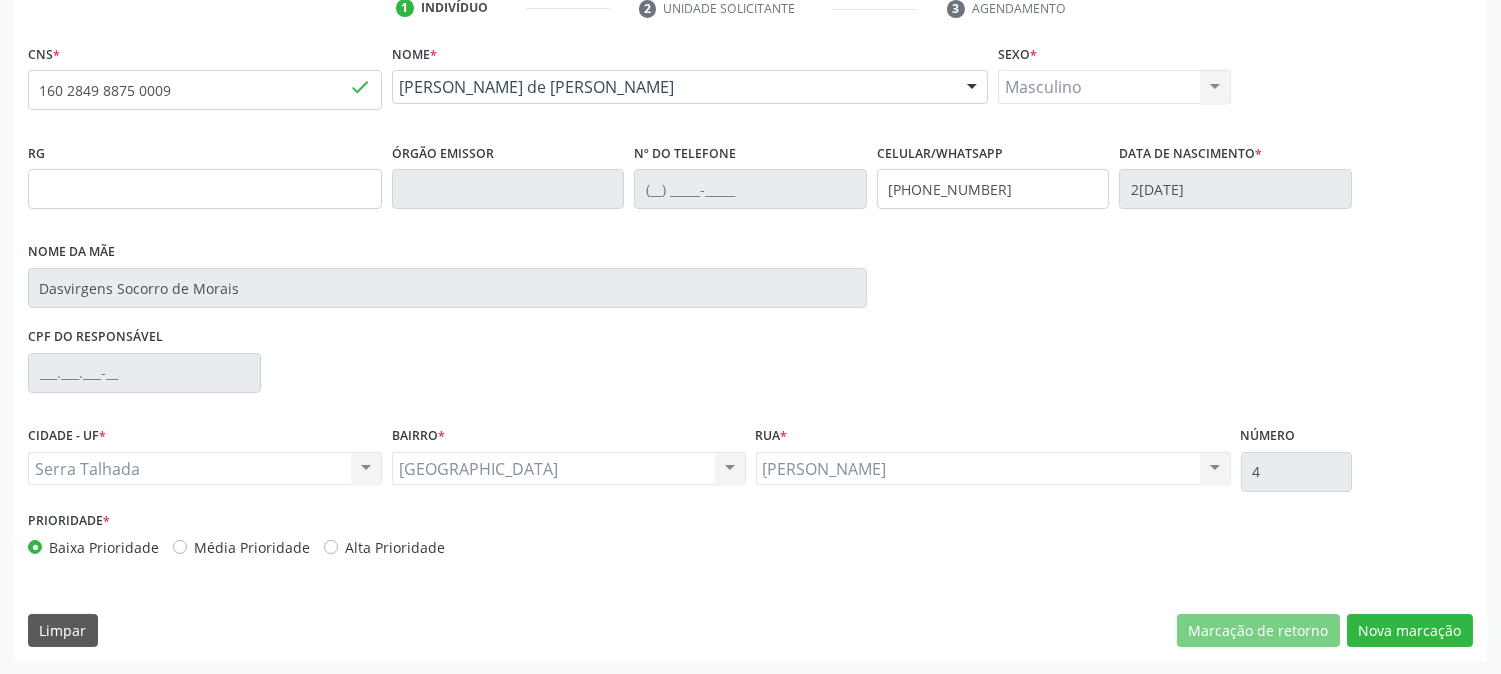 click on "160 2849 8875 0009" at bounding box center [205, 90] 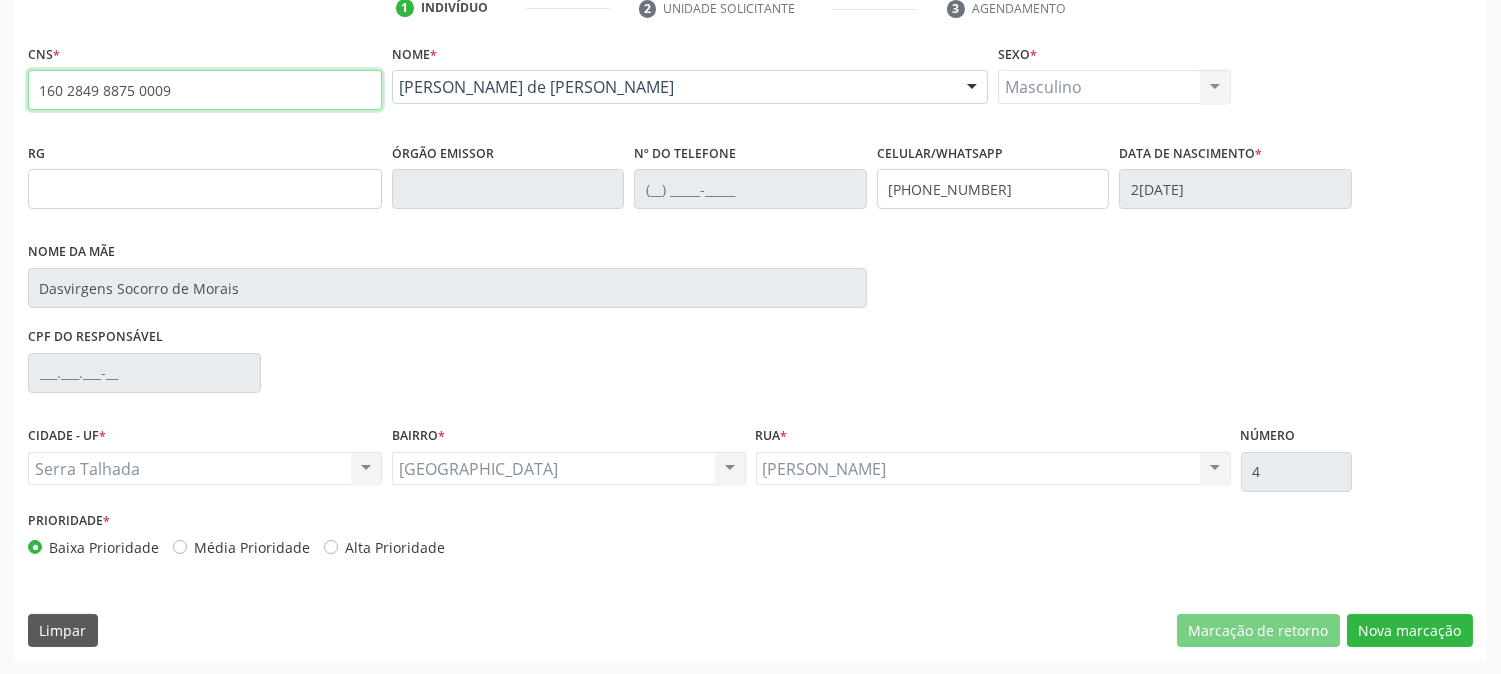 drag, startPoint x: 54, startPoint y: 87, endPoint x: 277, endPoint y: 105, distance: 223.72528 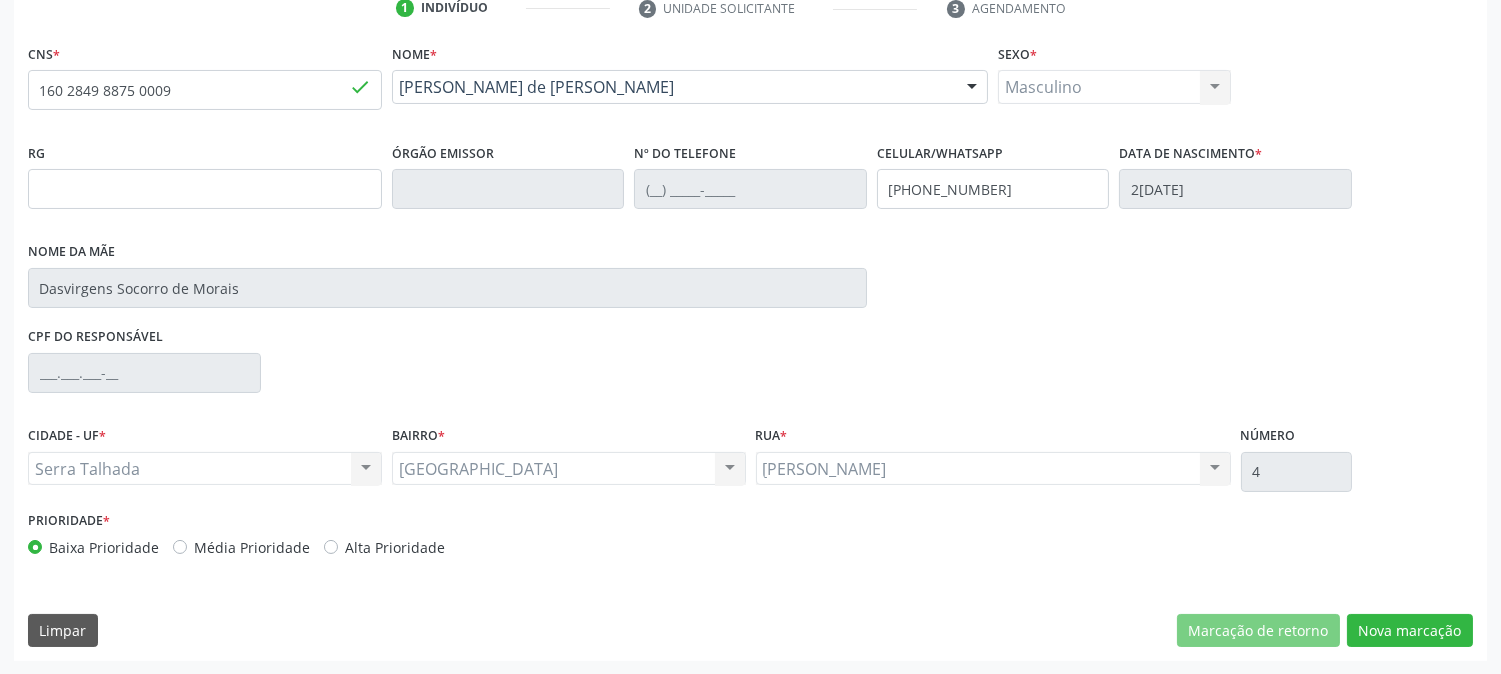 click on "CNS
*
160 2849 8875 0009       done
[GEOGRAPHIC_DATA]
*
[PERSON_NAME]
[PERSON_NAME] de [PERSON_NAME]
CNS:
160 2849 8875 0009
CPF:    --   Nascimento:
2[DATE]
Nenhum resultado encontrado para: "   "
Digite o nome ou CNS para buscar um indivíduo
Sexo
*
Masculino         Masculino   Feminino
Nenhum resultado encontrado para: "   "
Não há nenhuma opção para ser exibida.
RG
Órgão emissor
Nº do Telefone
Celular/WhatsApp
[PHONE_NUMBER]
Data de nascimento
*
2[DATE]
Nome da mãe
Dasvirgens Socorro de [PERSON_NAME]
CPF do responsável
[GEOGRAPHIC_DATA]
*
[GEOGRAPHIC_DATA]       "
BAIRRO" at bounding box center (750, 350) 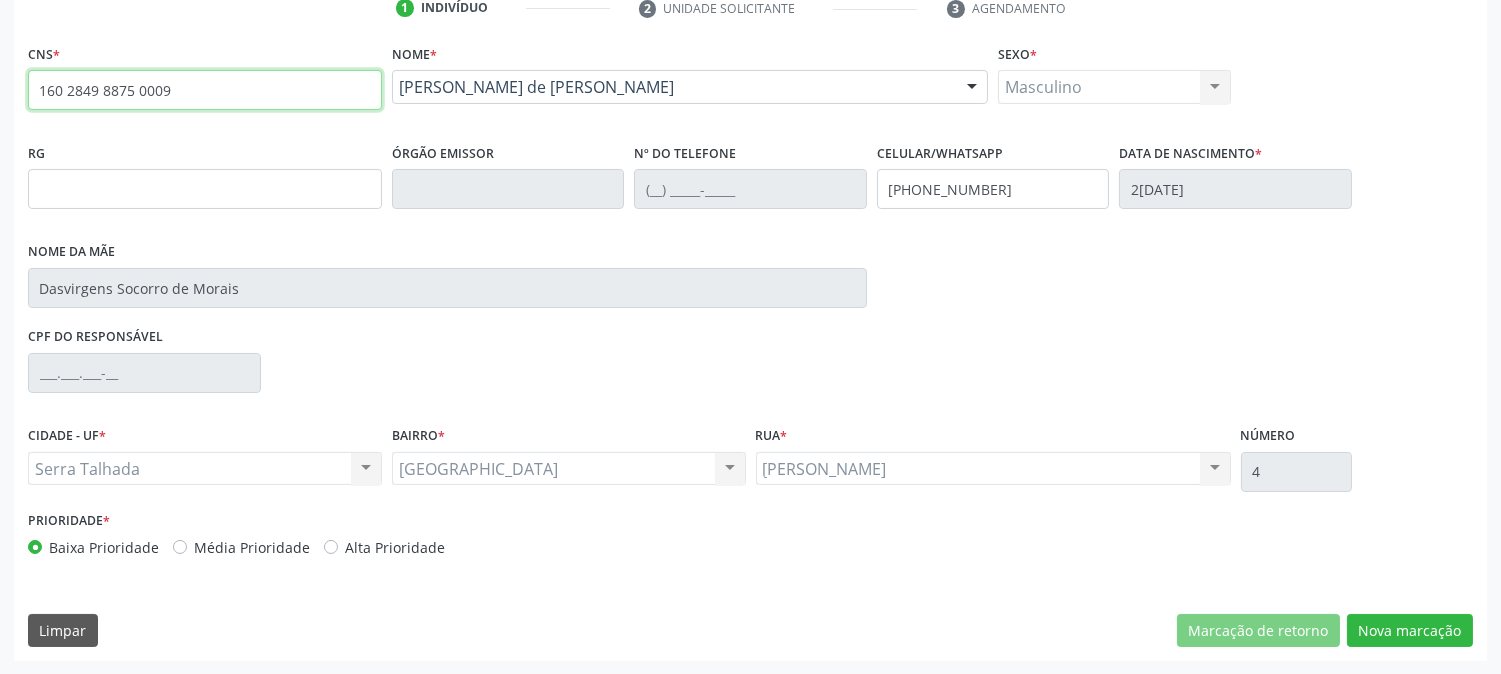 drag, startPoint x: 35, startPoint y: 87, endPoint x: 203, endPoint y: 95, distance: 168.19037 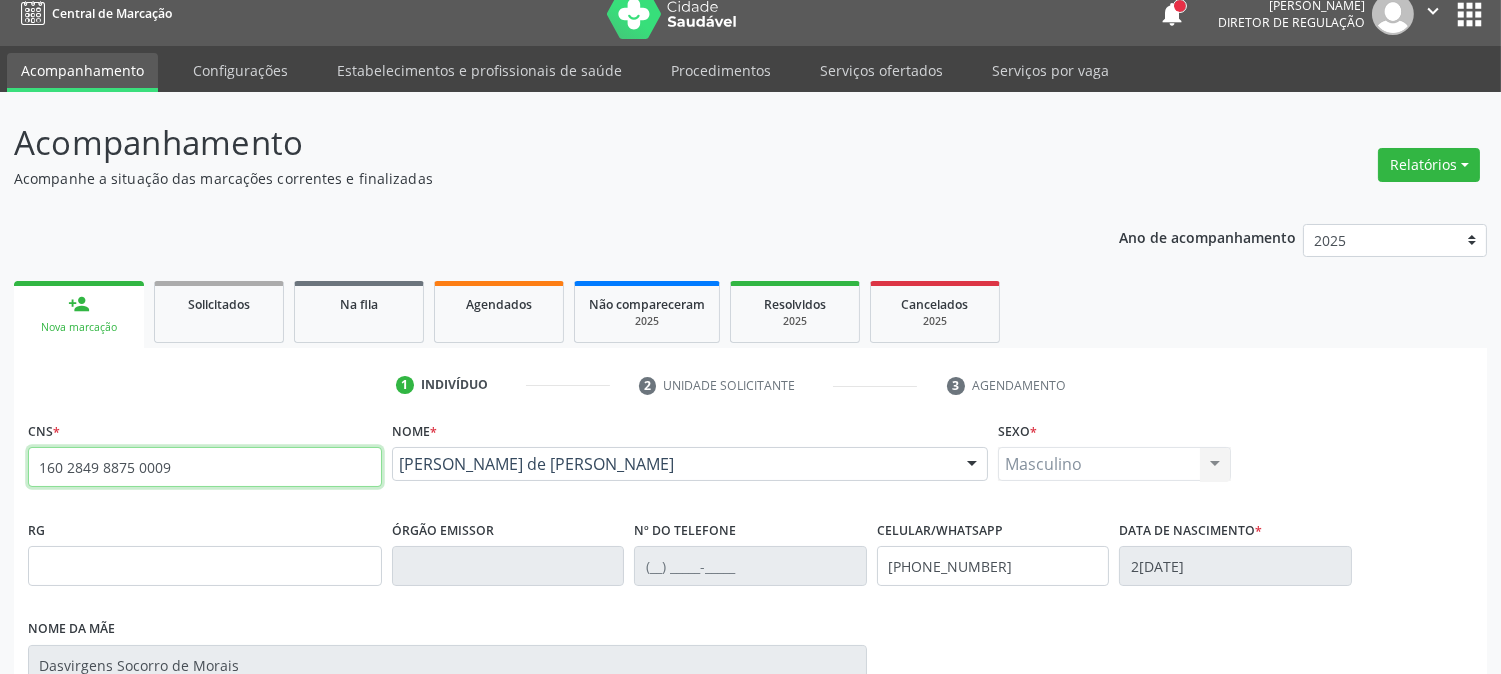 scroll, scrollTop: 0, scrollLeft: 0, axis: both 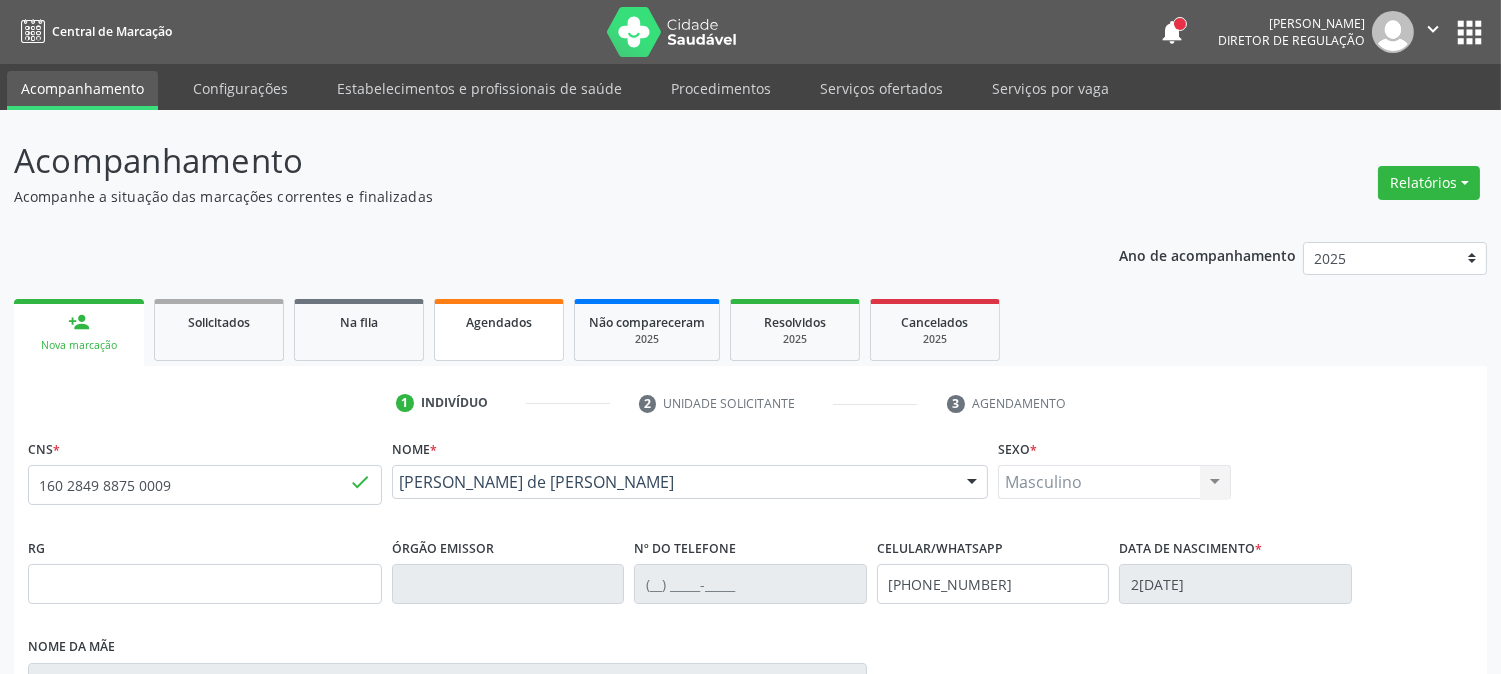 click on "Agendados" at bounding box center [499, 322] 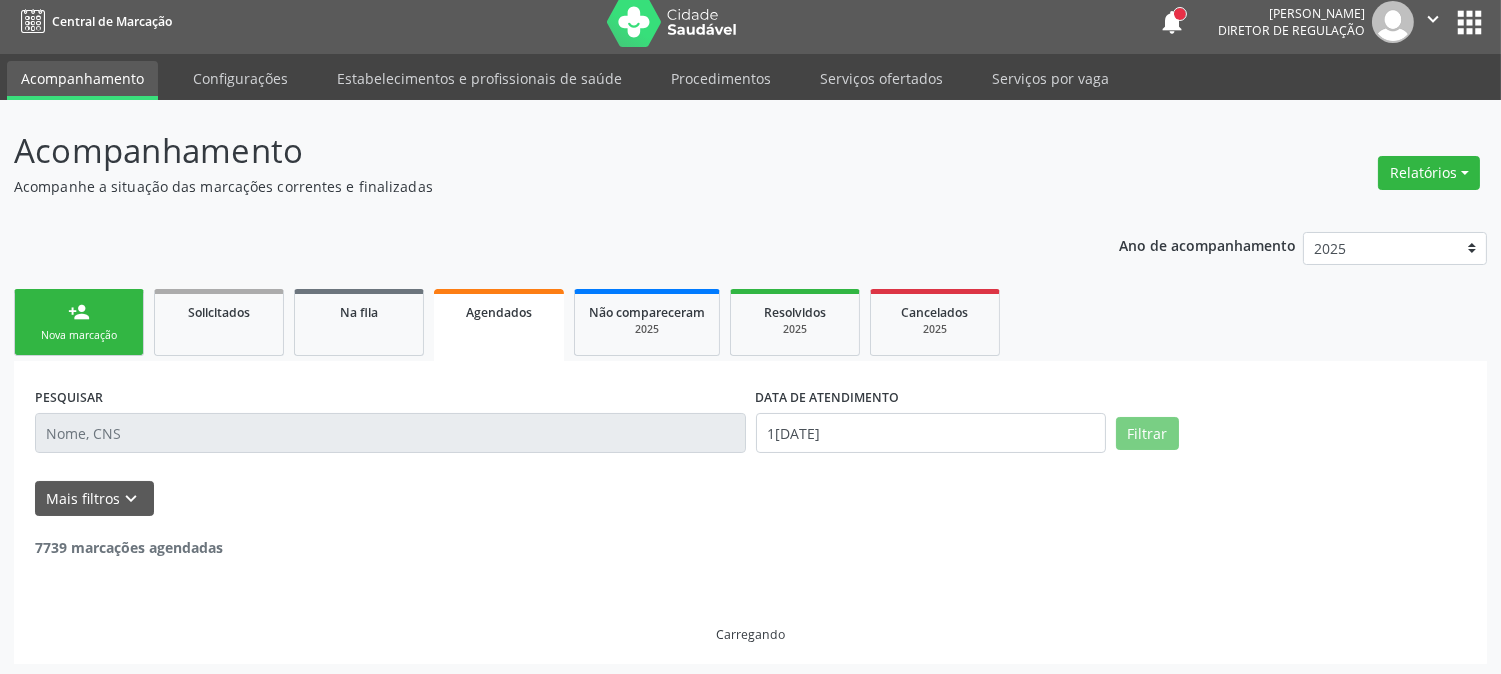 scroll, scrollTop: 13, scrollLeft: 0, axis: vertical 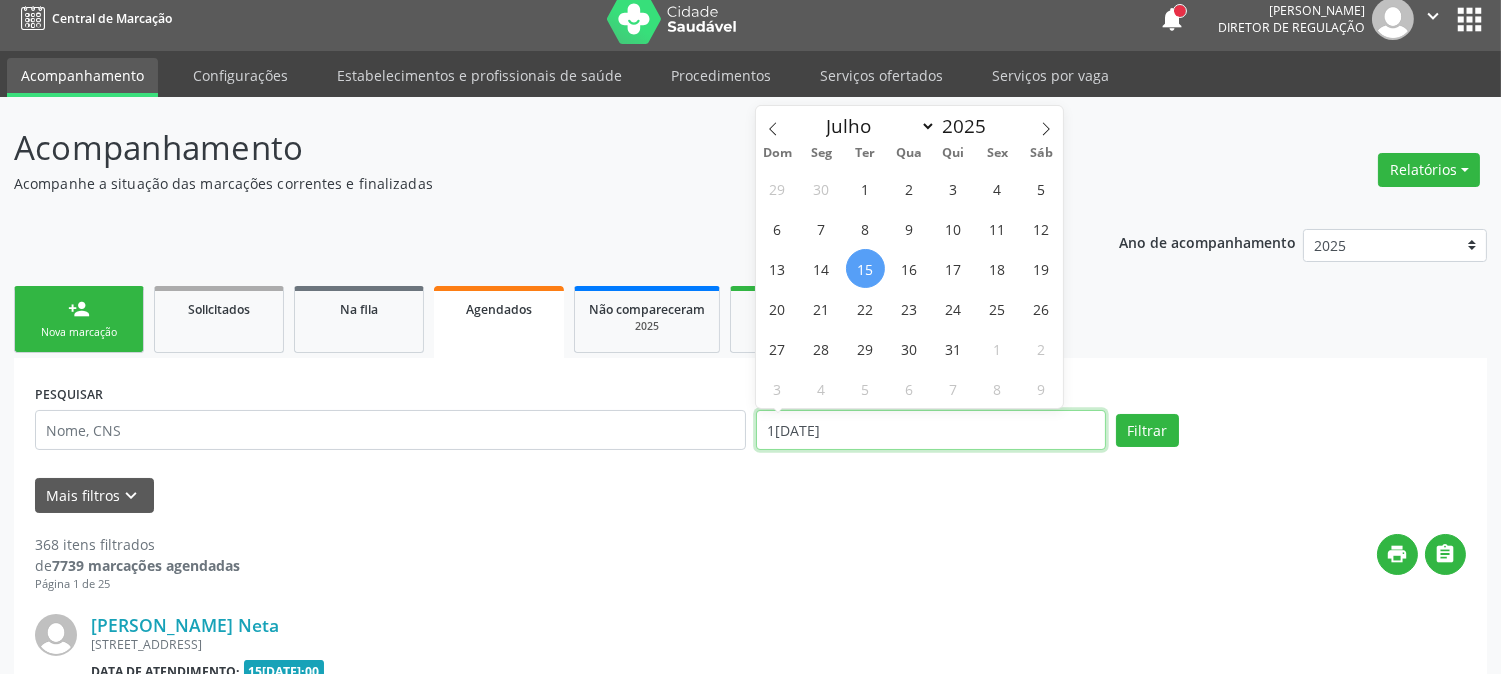 click on "1[DATE]" at bounding box center (931, 430) 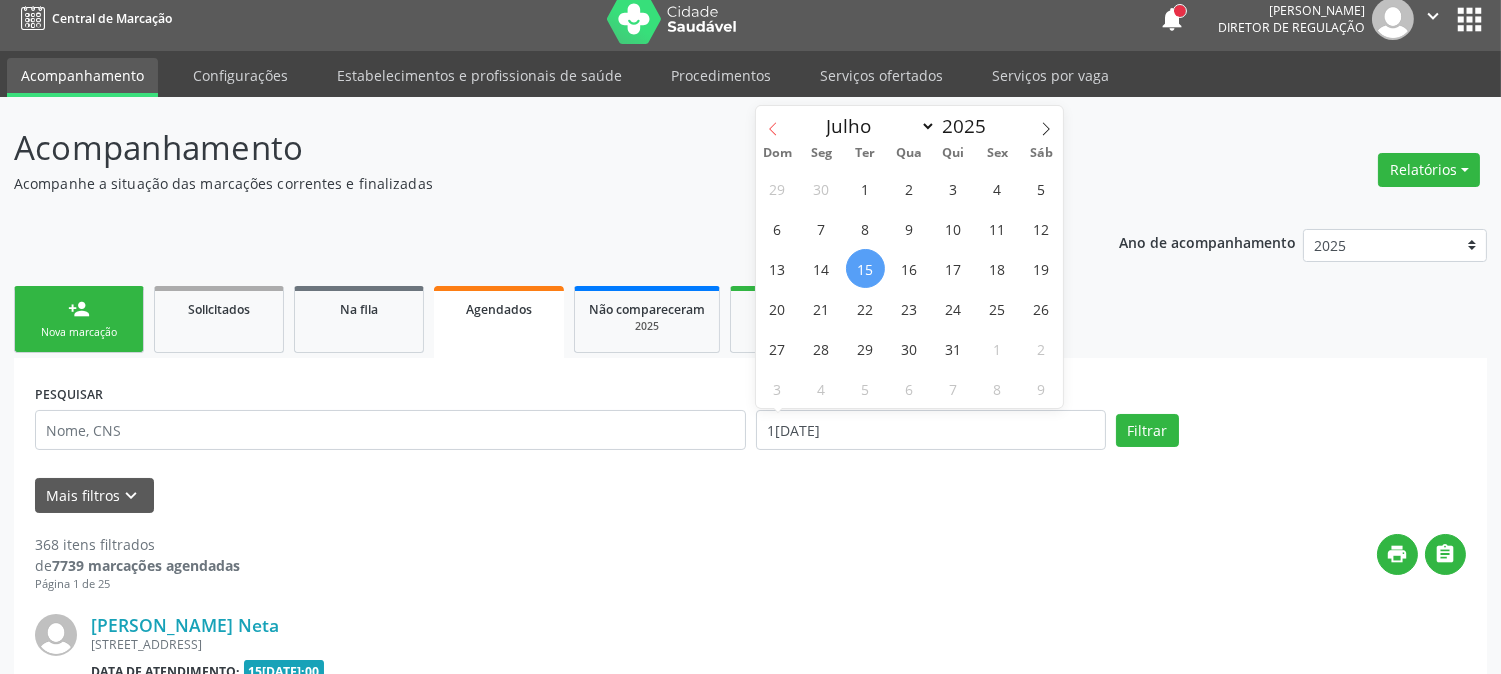 click at bounding box center (773, 123) 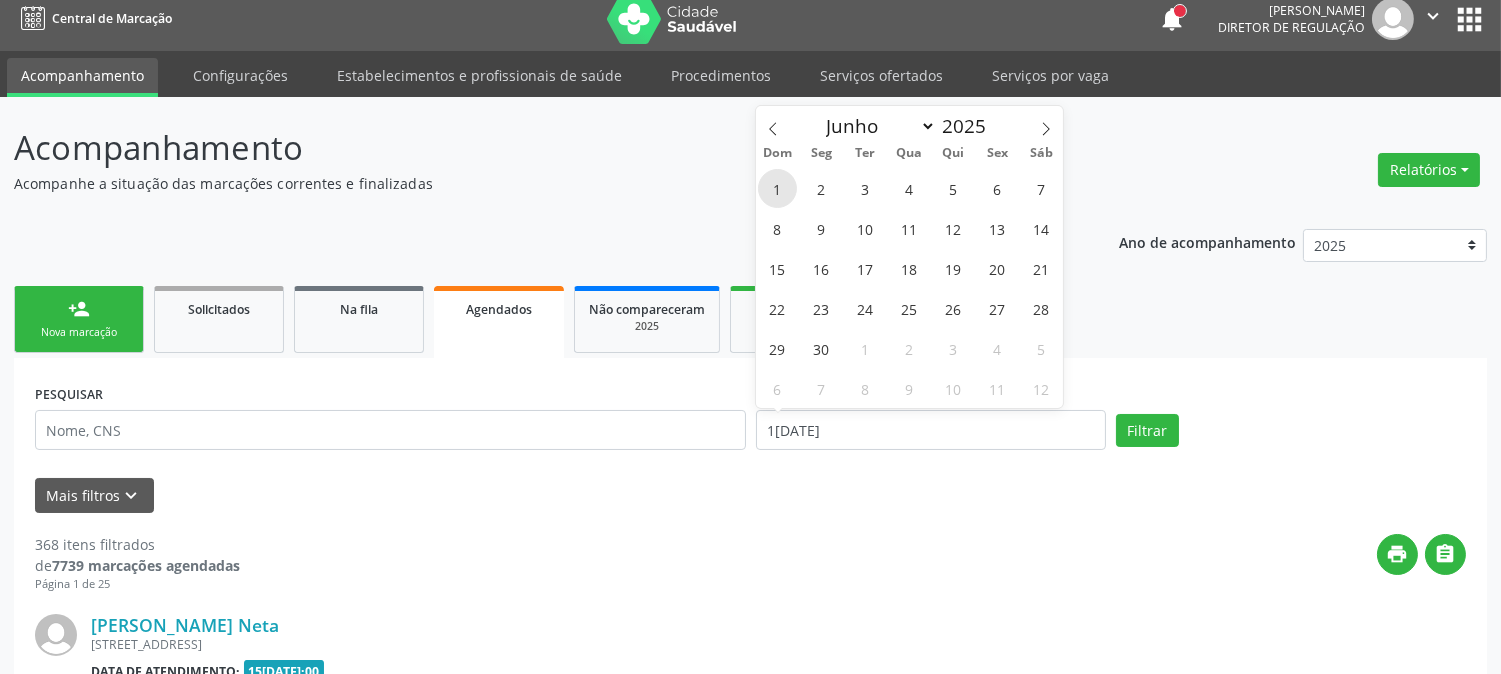 click on "1" at bounding box center (777, 188) 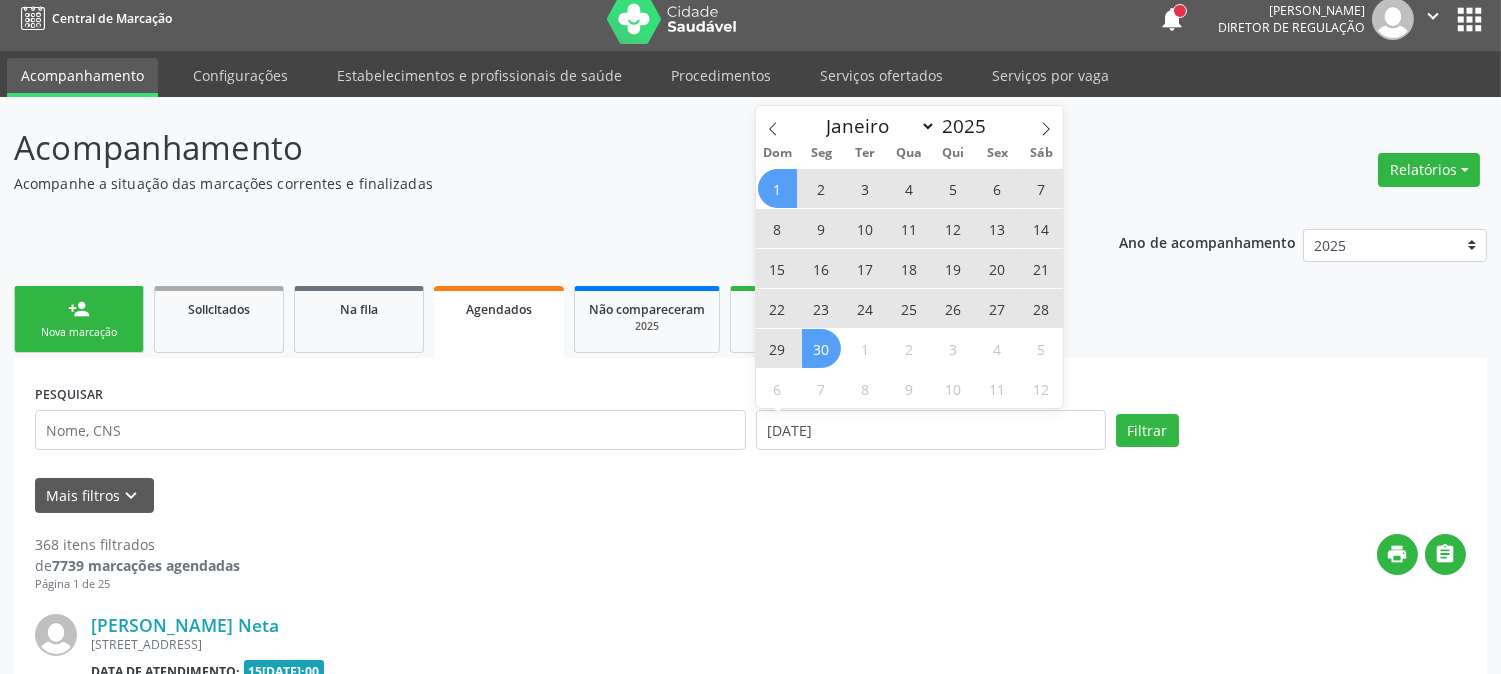 click on "30" at bounding box center (821, 348) 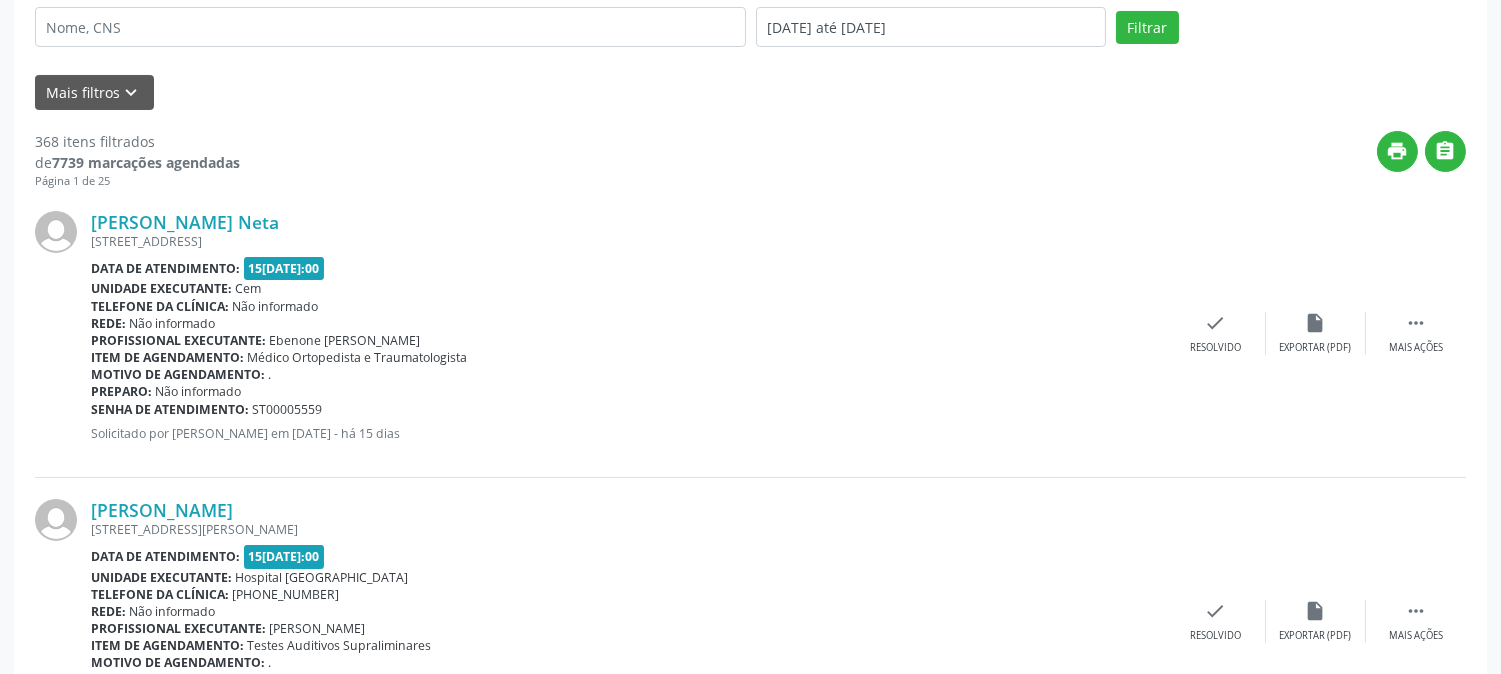 scroll, scrollTop: 346, scrollLeft: 0, axis: vertical 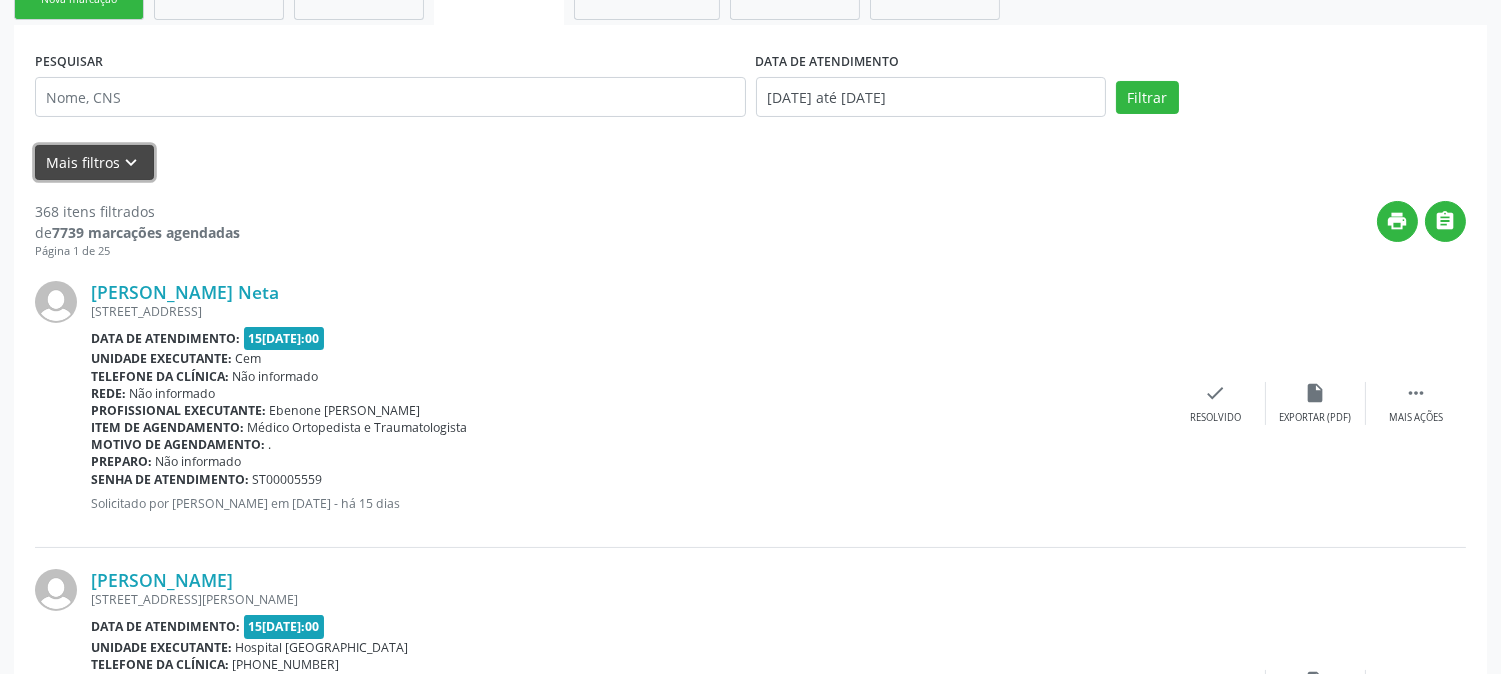 click on "keyboard_arrow_down" at bounding box center [132, 163] 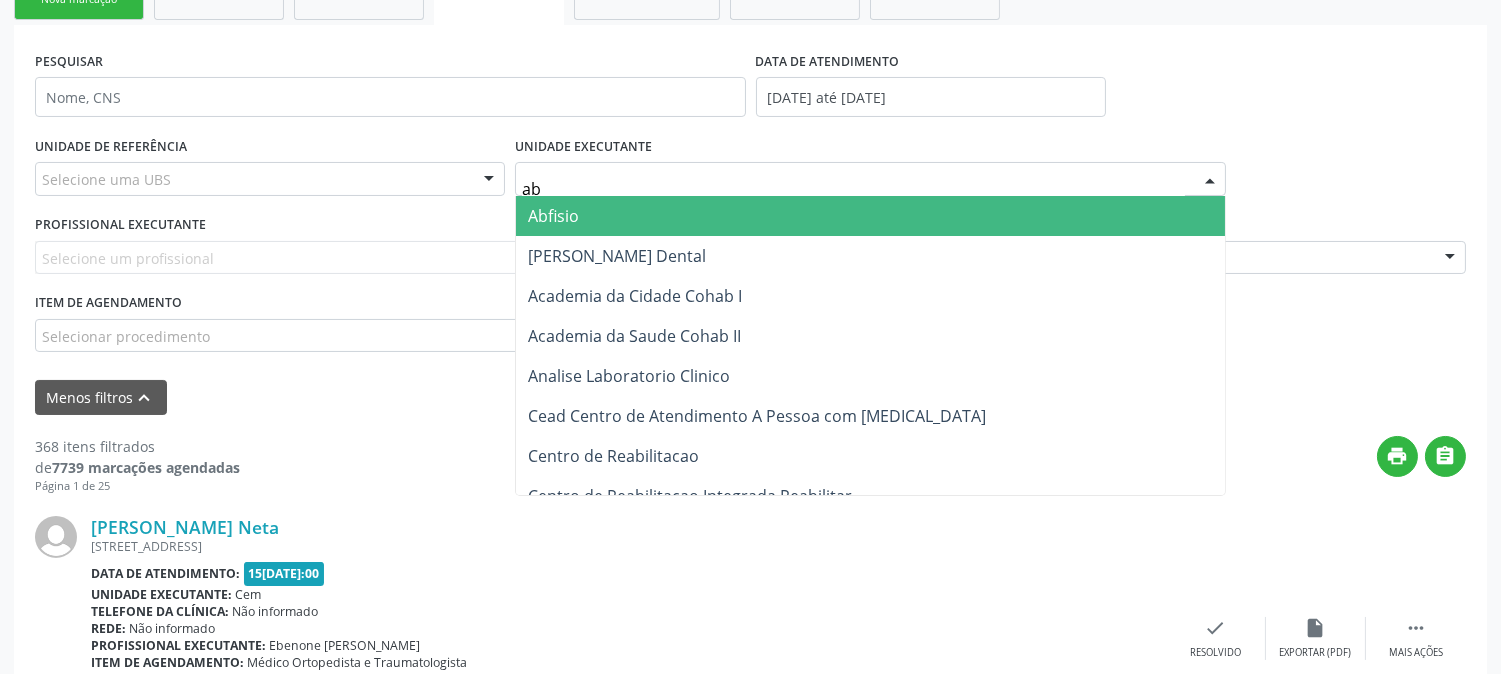 type on "abf" 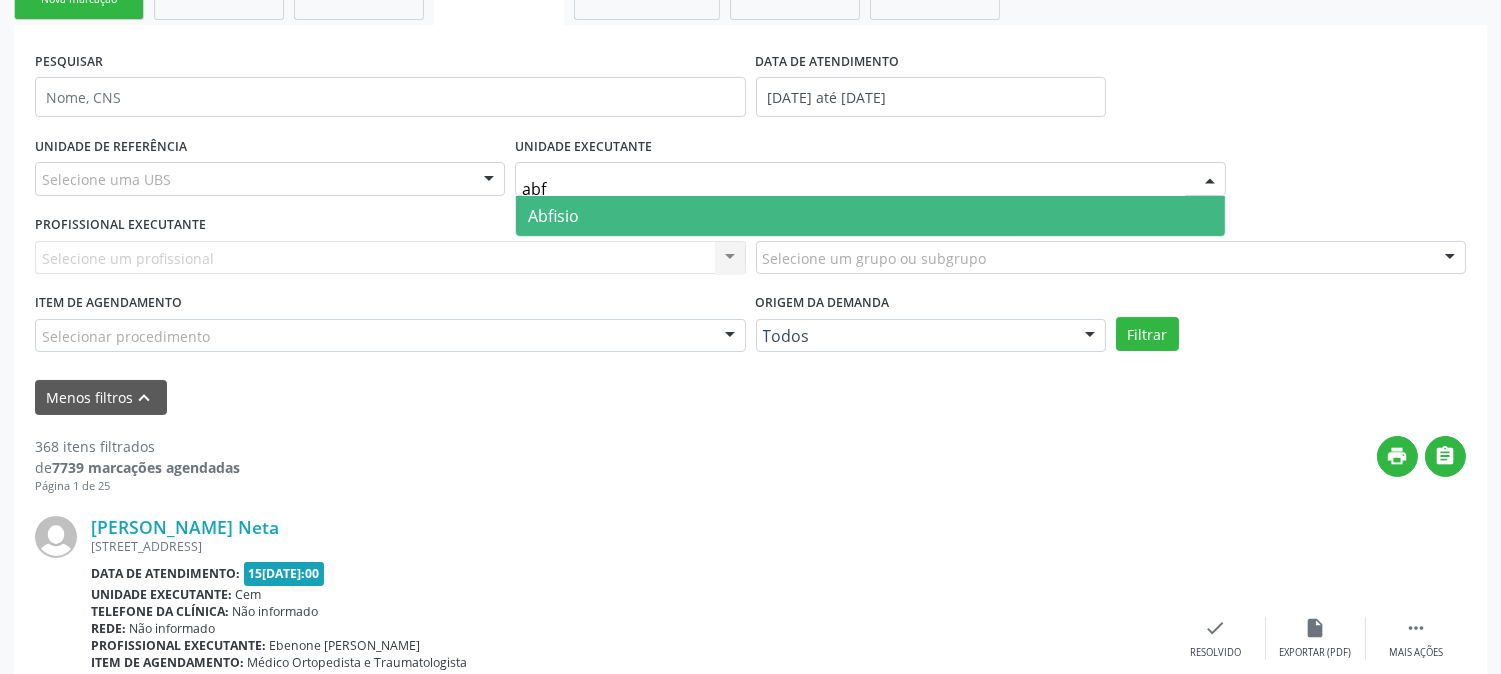 click on "Abfisio" at bounding box center [553, 216] 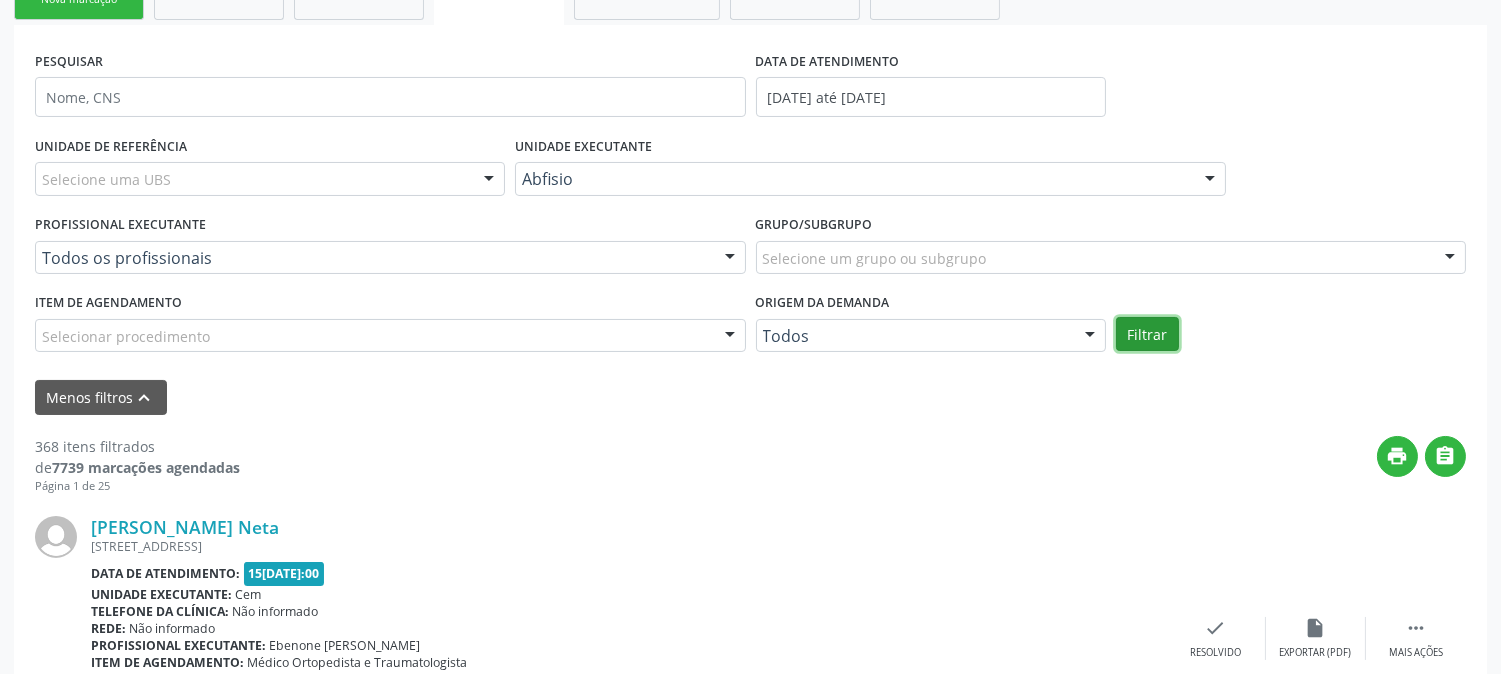 click on "Filtrar" at bounding box center (1147, 334) 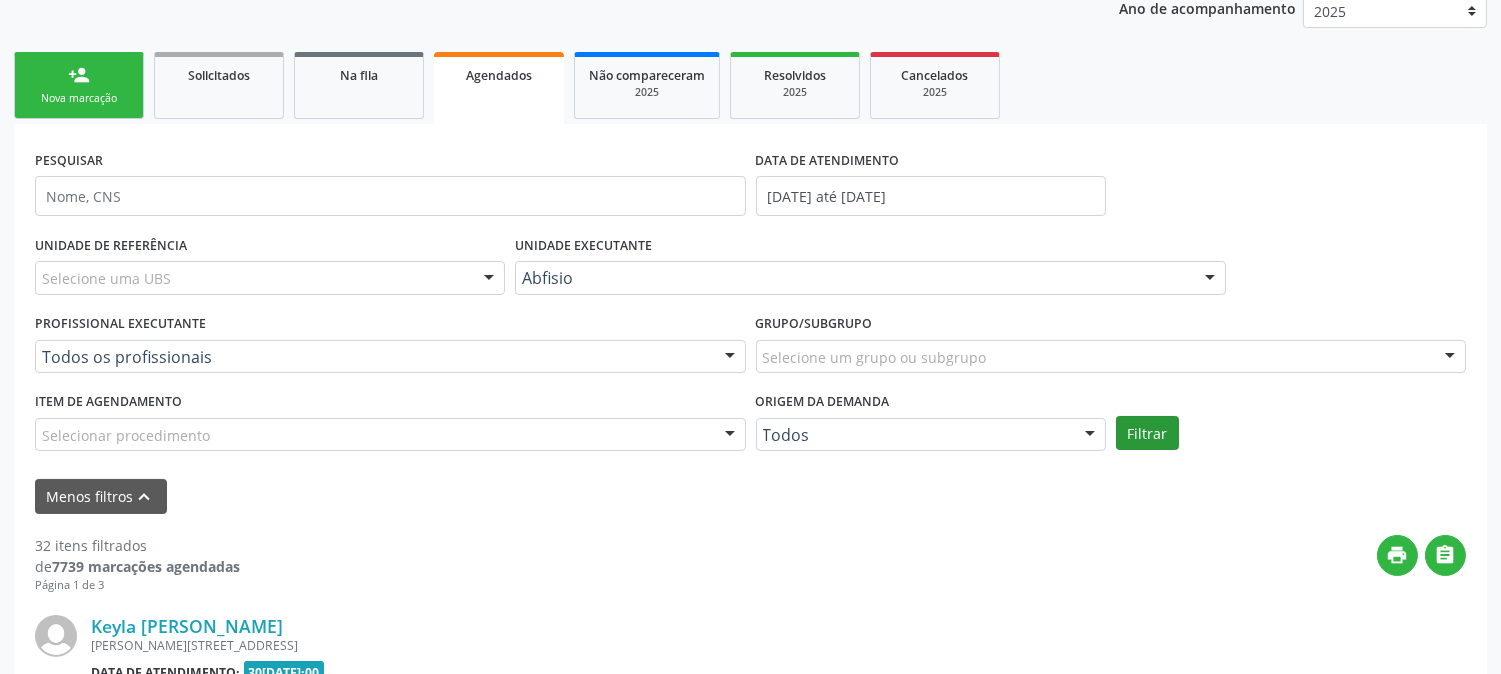 scroll, scrollTop: 346, scrollLeft: 0, axis: vertical 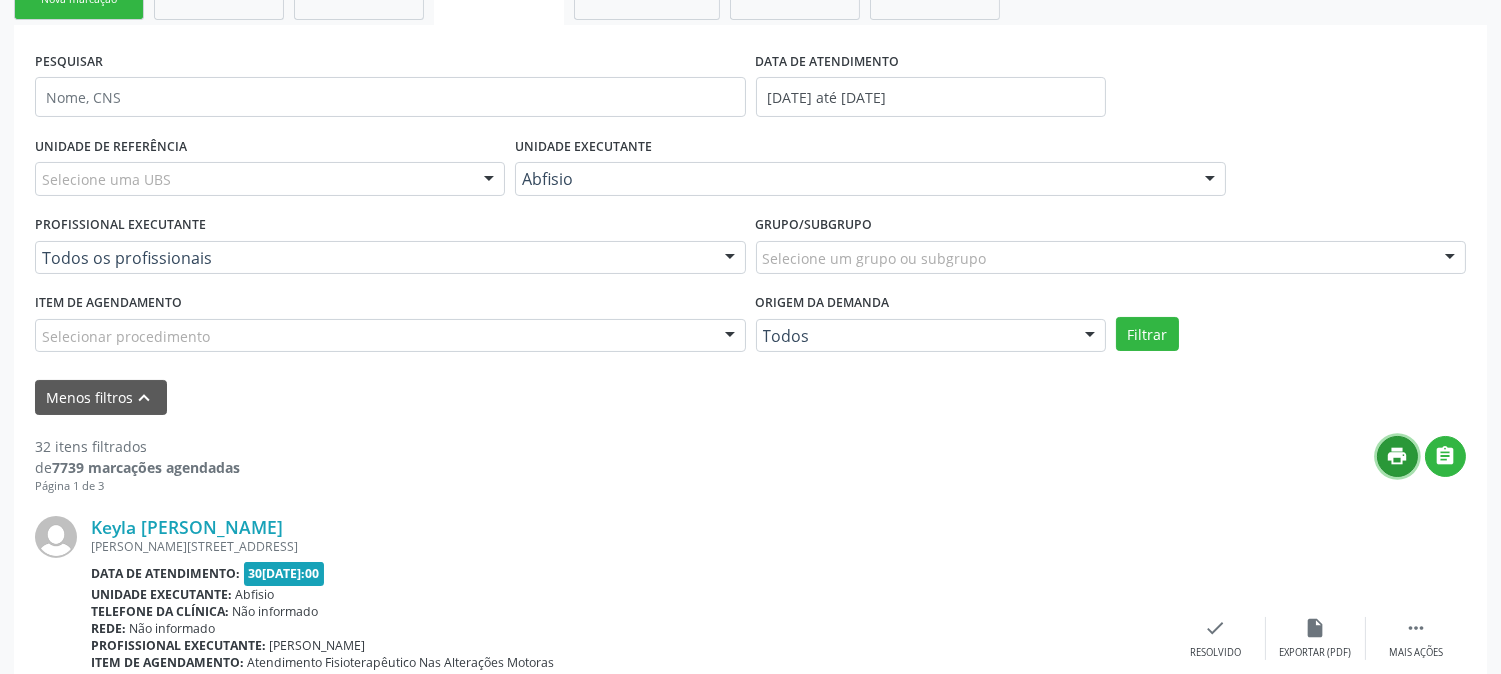 click on "print" at bounding box center (1398, 456) 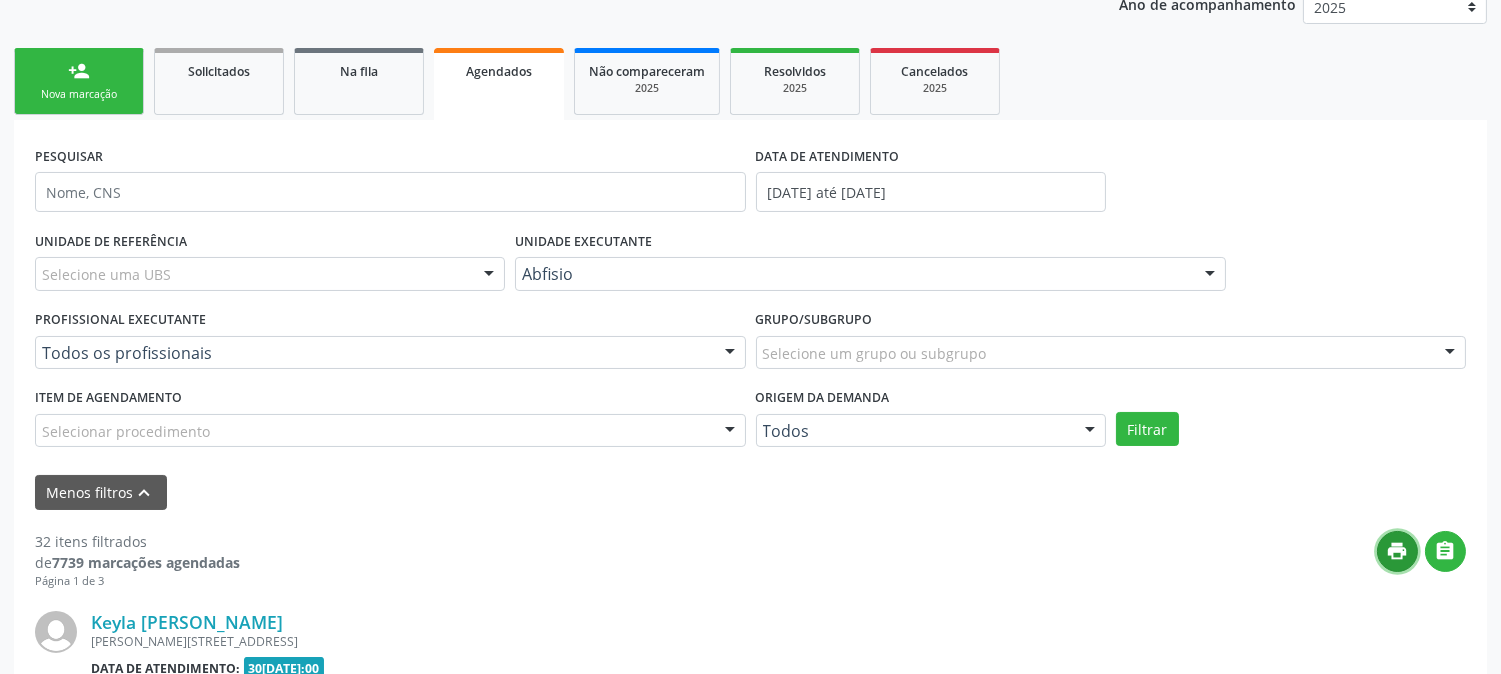 scroll, scrollTop: 124, scrollLeft: 0, axis: vertical 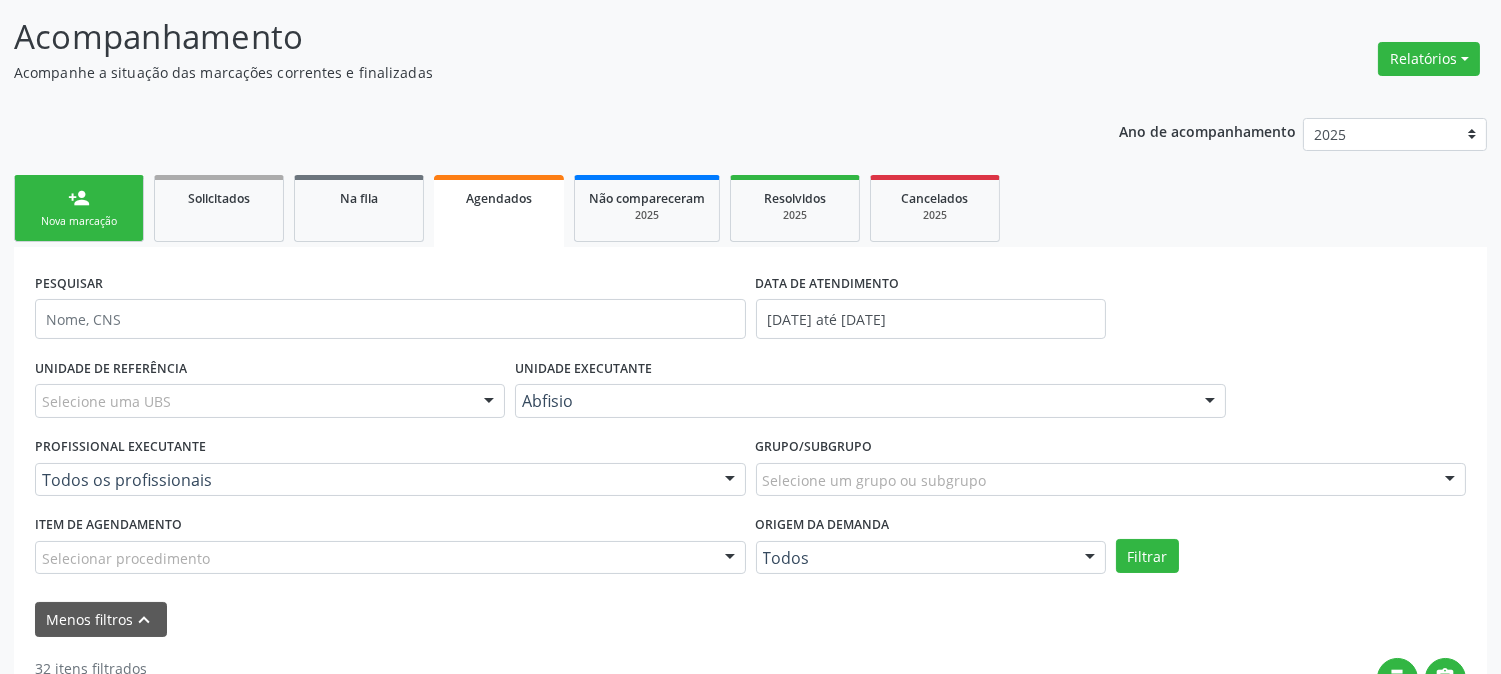 click on "person_add
Nova marcação" at bounding box center (79, 208) 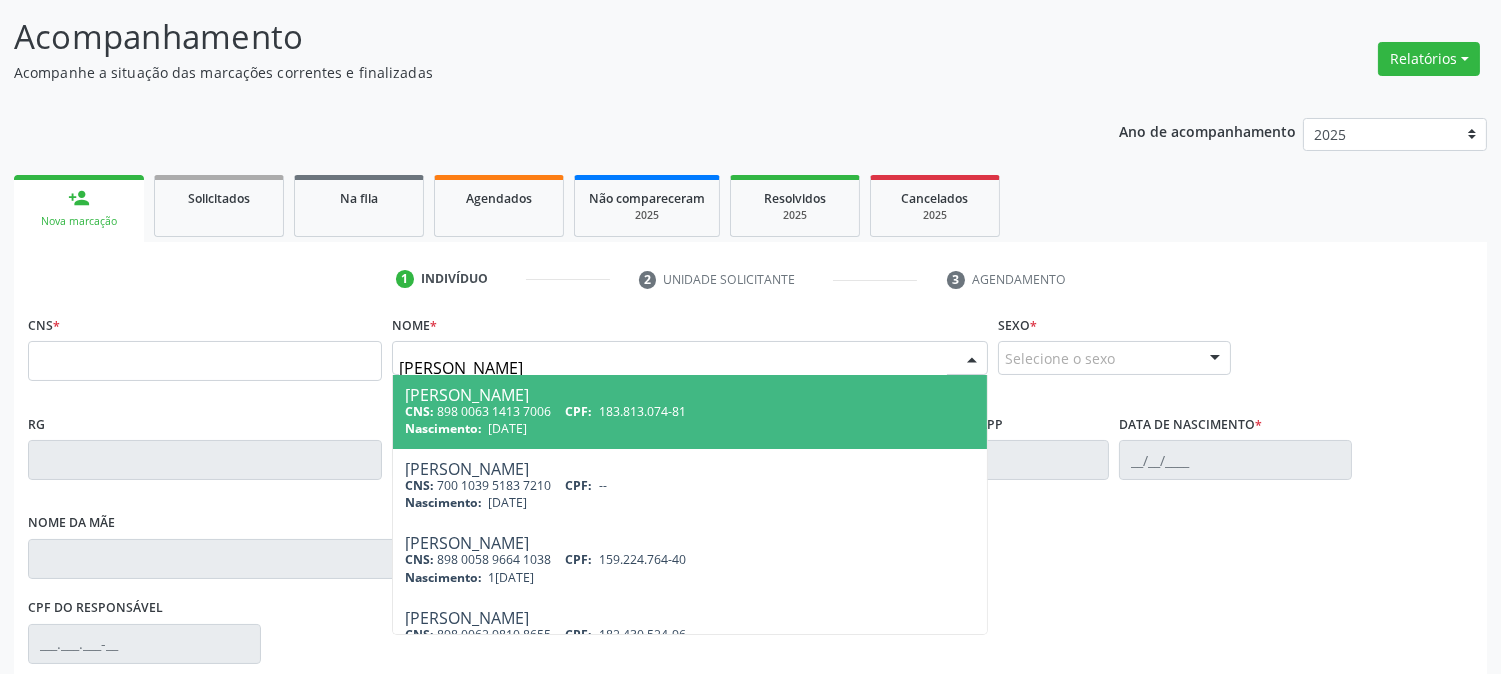 type on "[PERSON_NAME]" 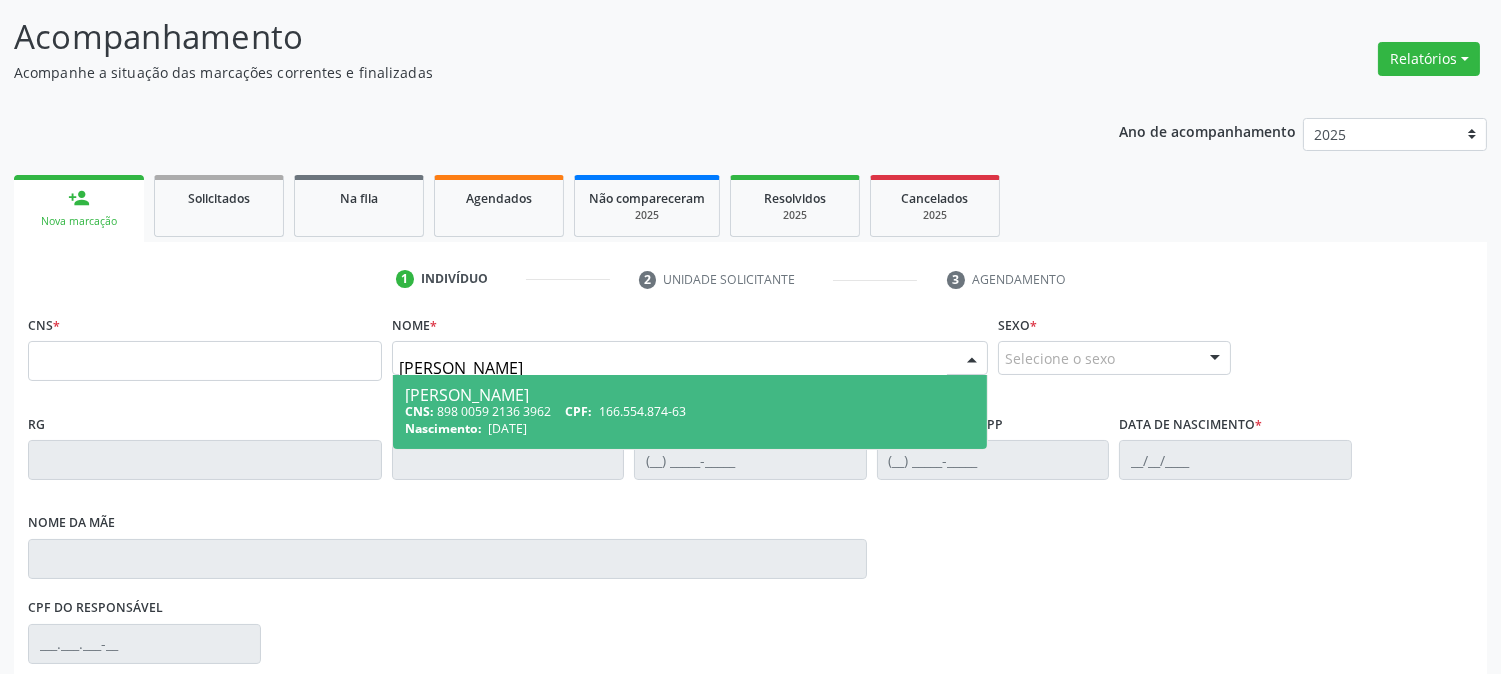 click on "166.554.874-63" at bounding box center (642, 411) 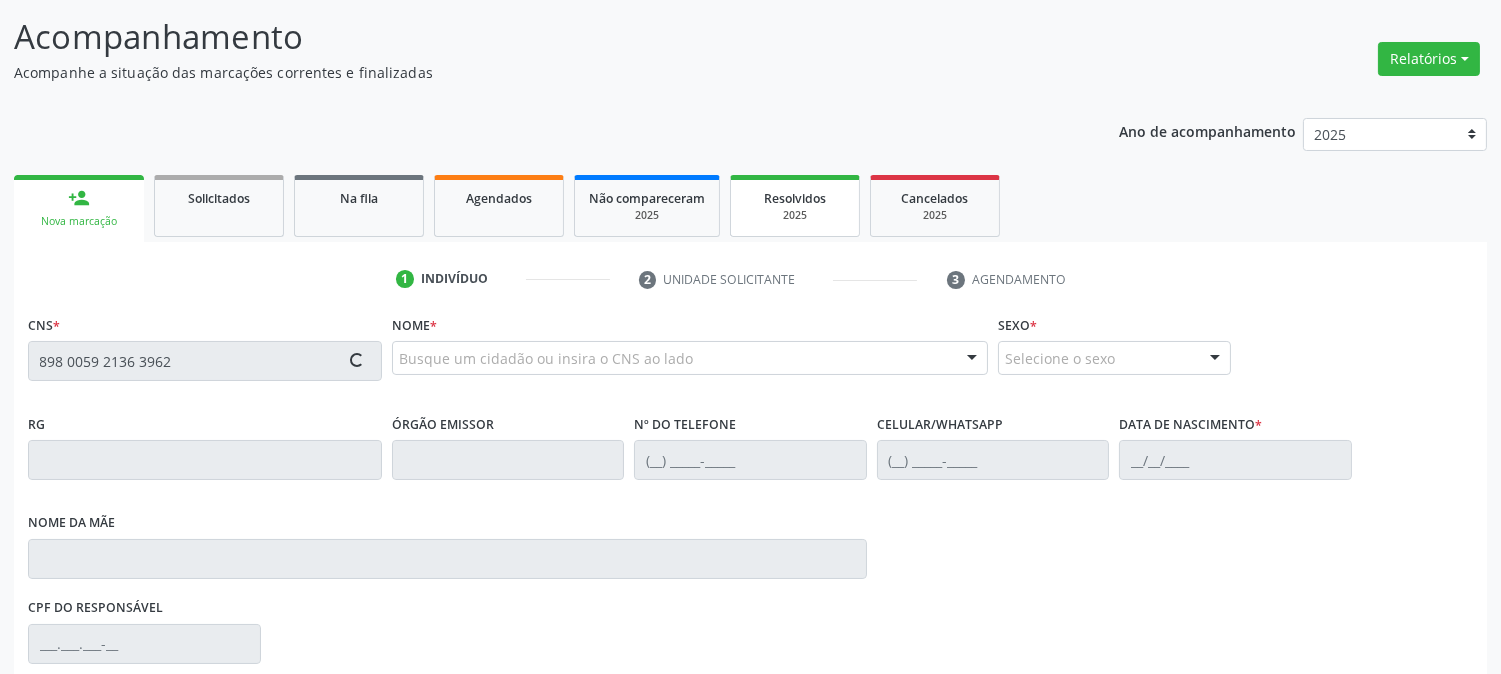type on "898 0059 2136 3962" 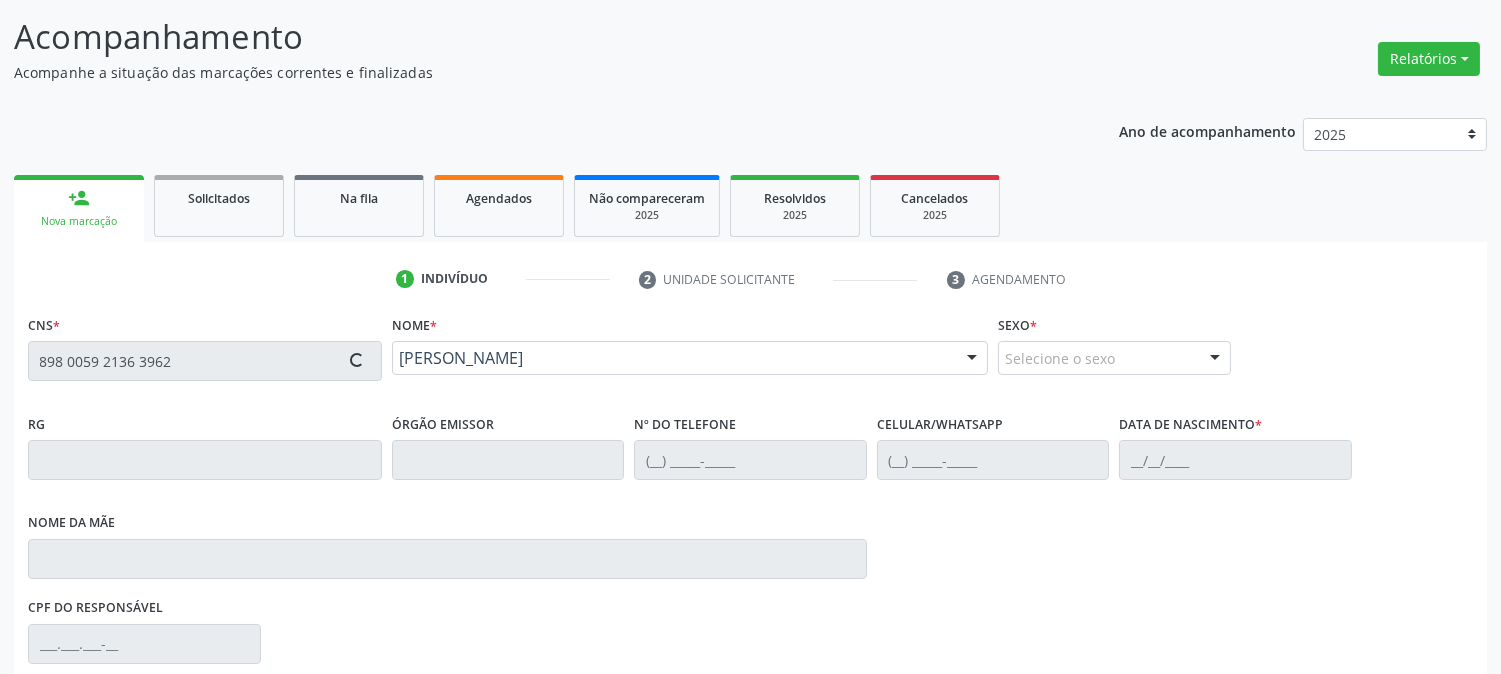 type on "[PHONE_NUMBER]" 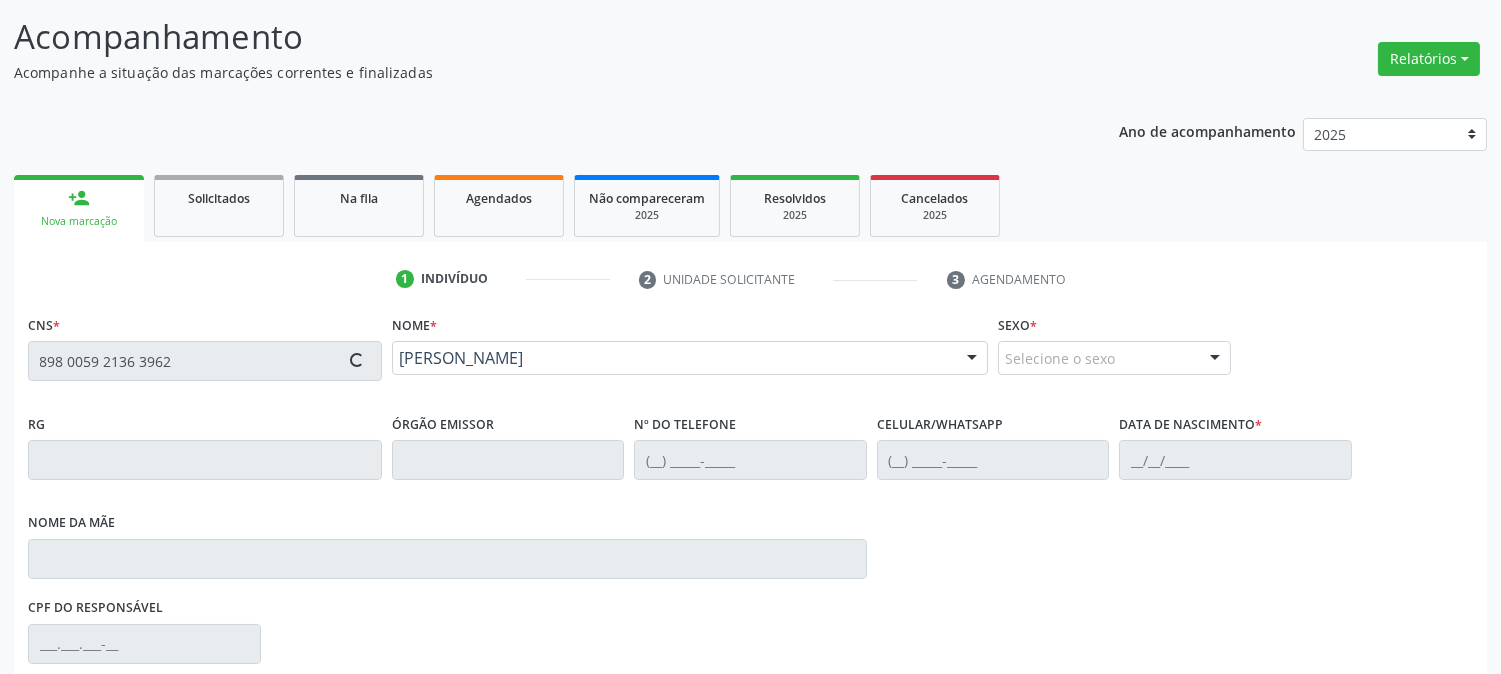 type on "[DATE]" 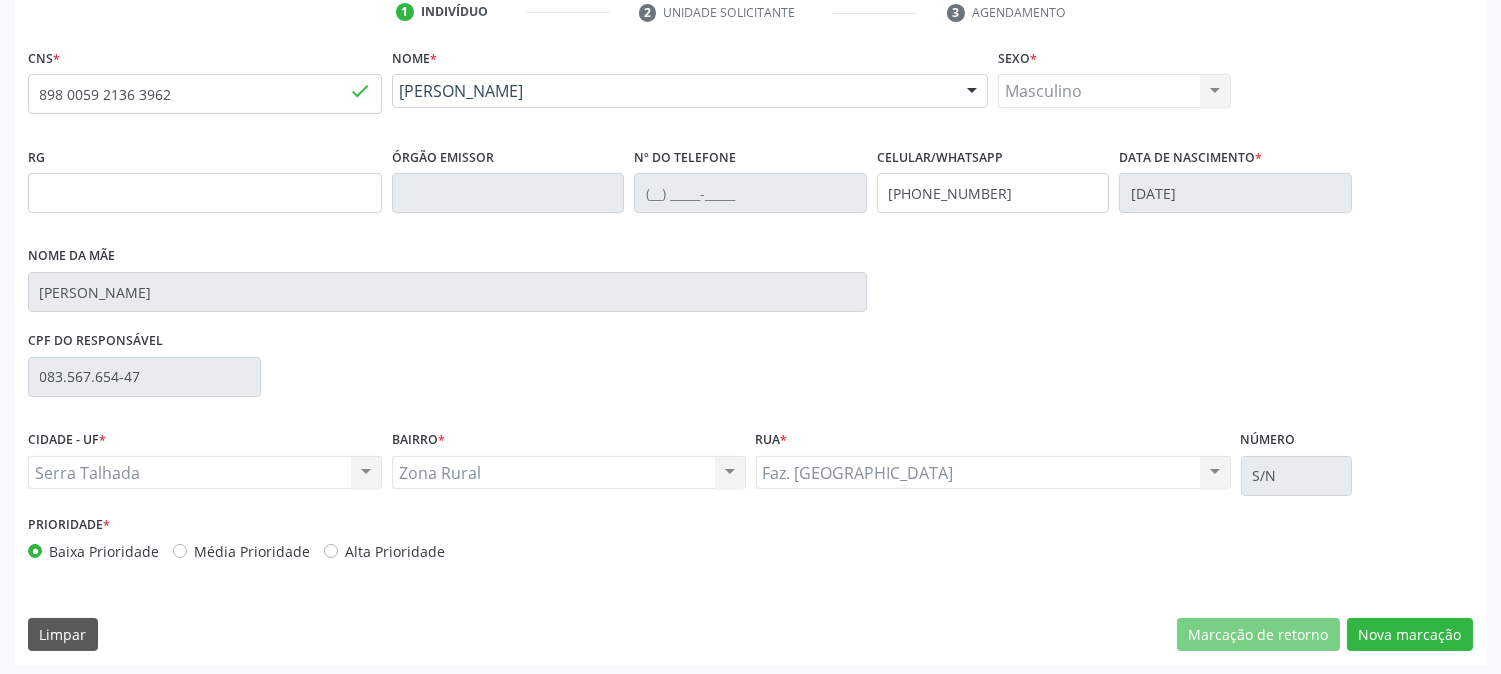 scroll, scrollTop: 395, scrollLeft: 0, axis: vertical 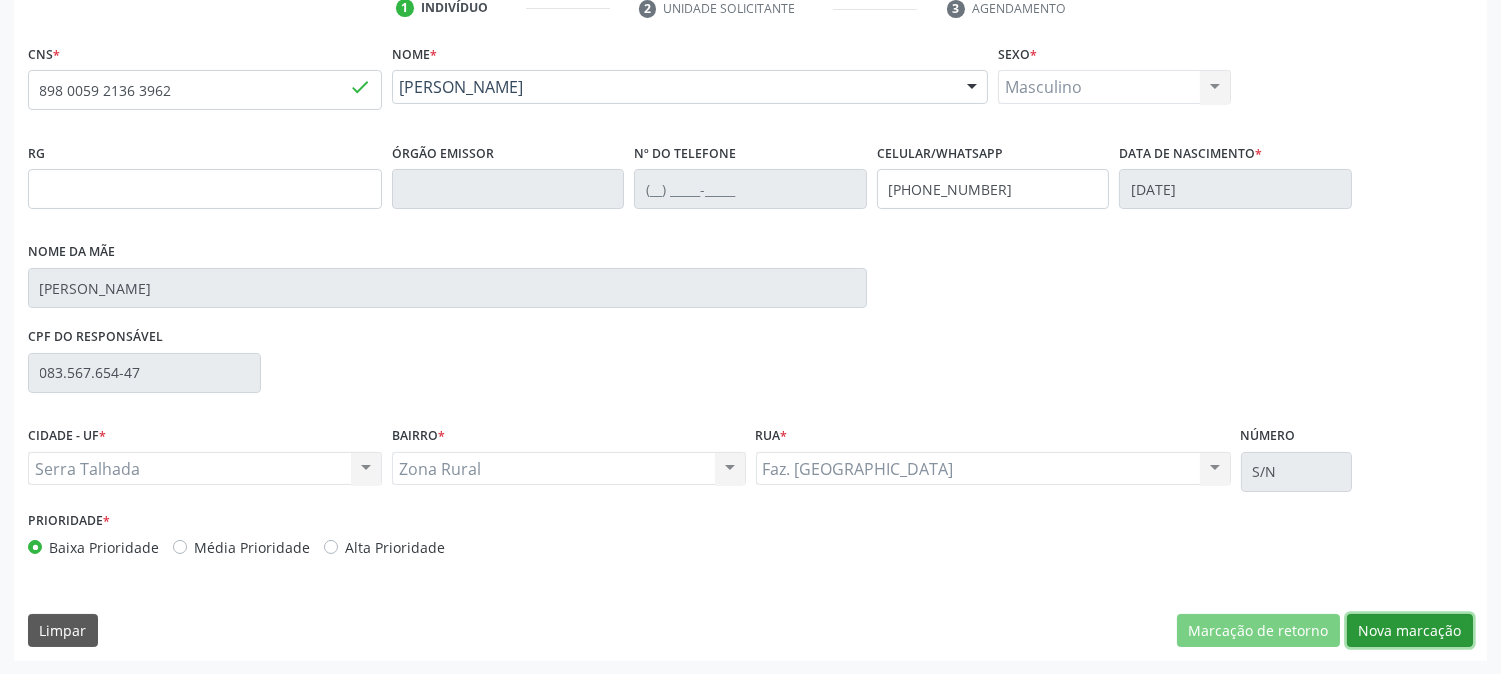 click on "Nova marcação" at bounding box center [1410, 631] 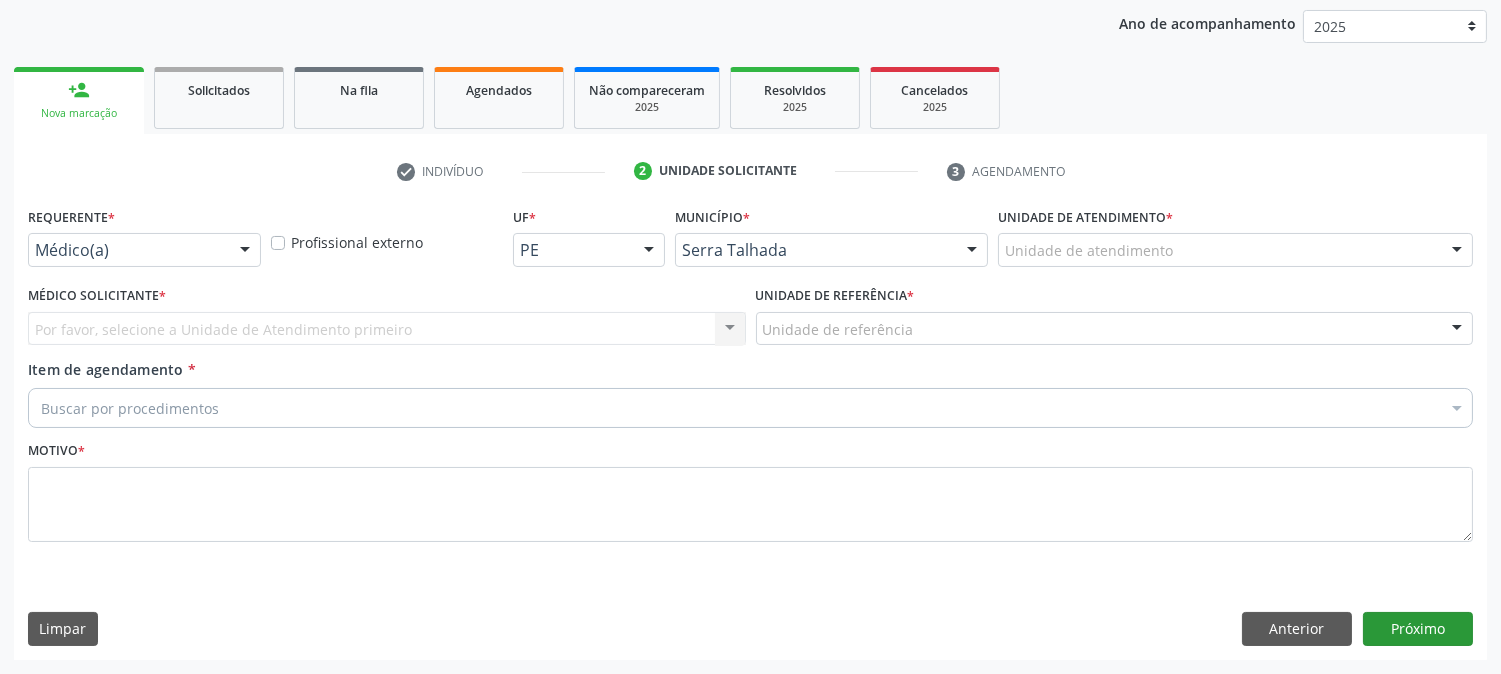scroll, scrollTop: 231, scrollLeft: 0, axis: vertical 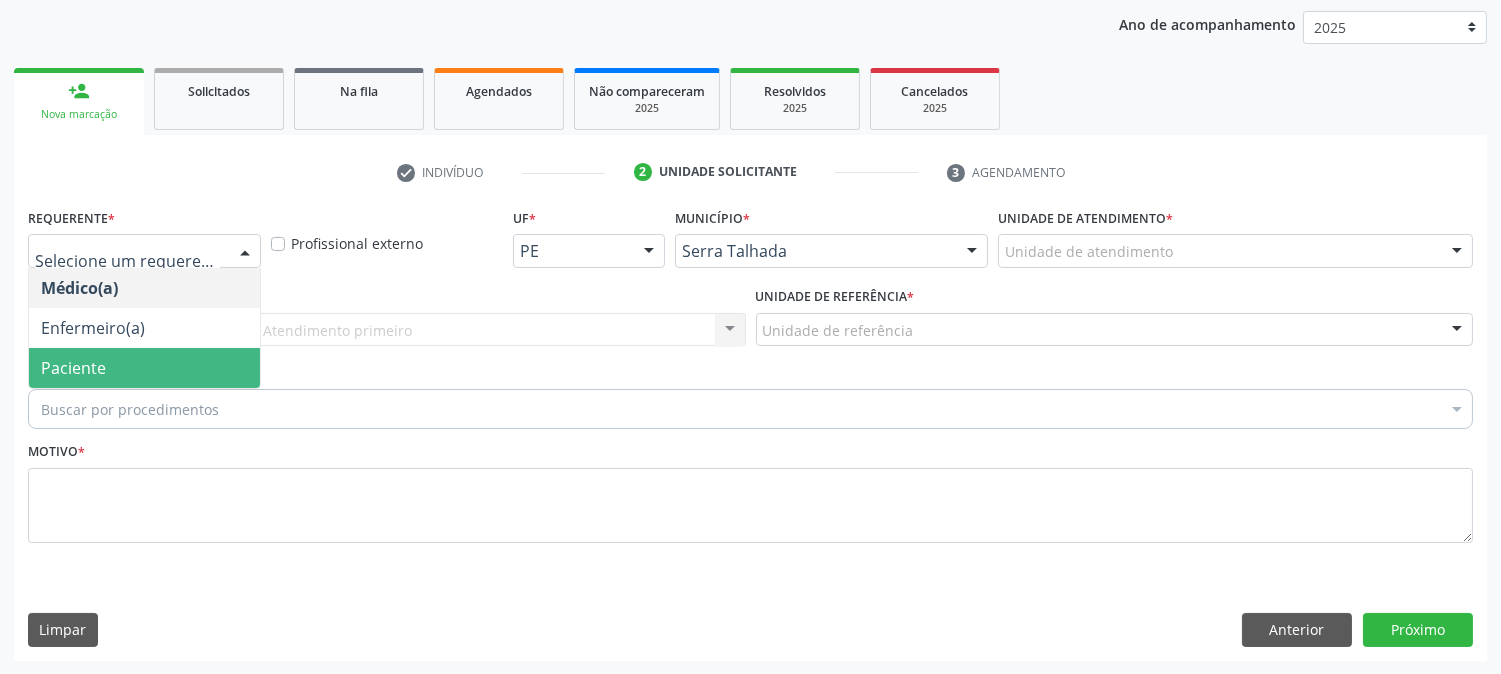 click on "Paciente" at bounding box center (73, 368) 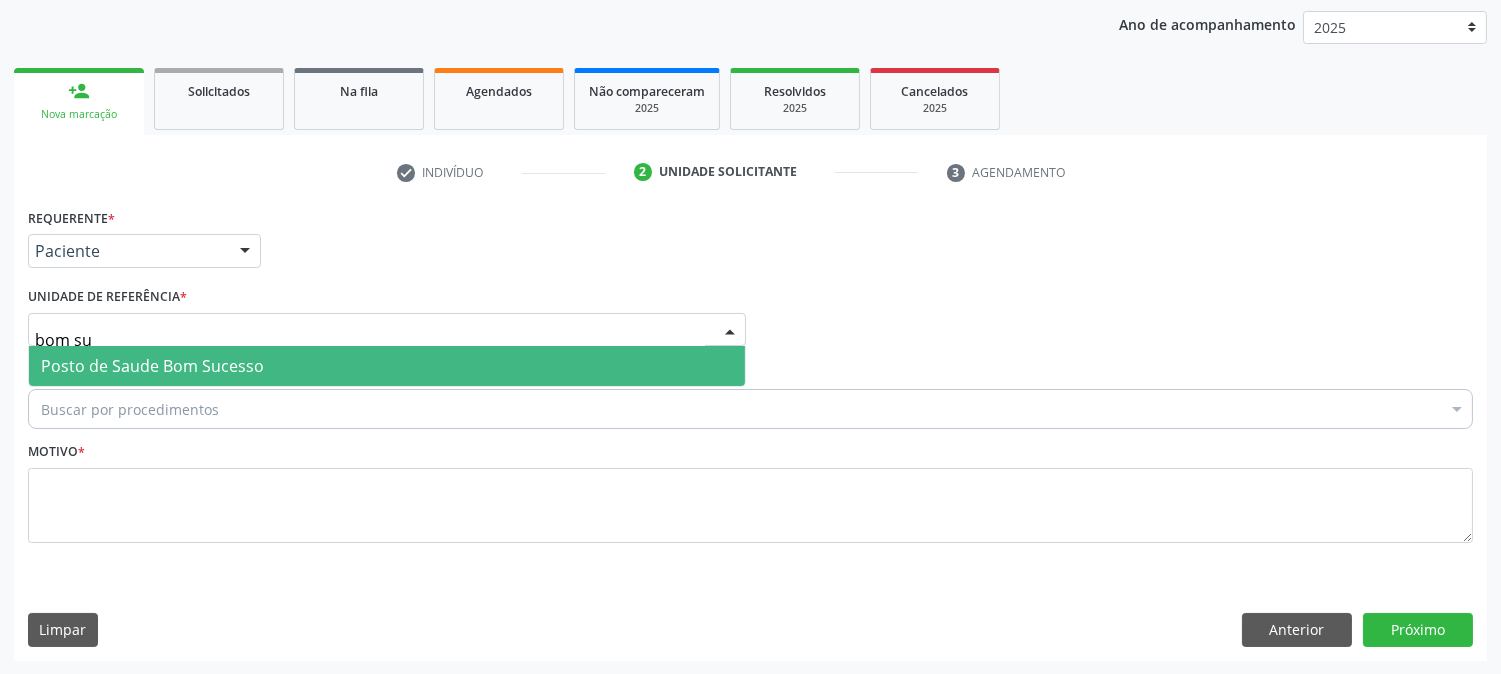 type on "bom suc" 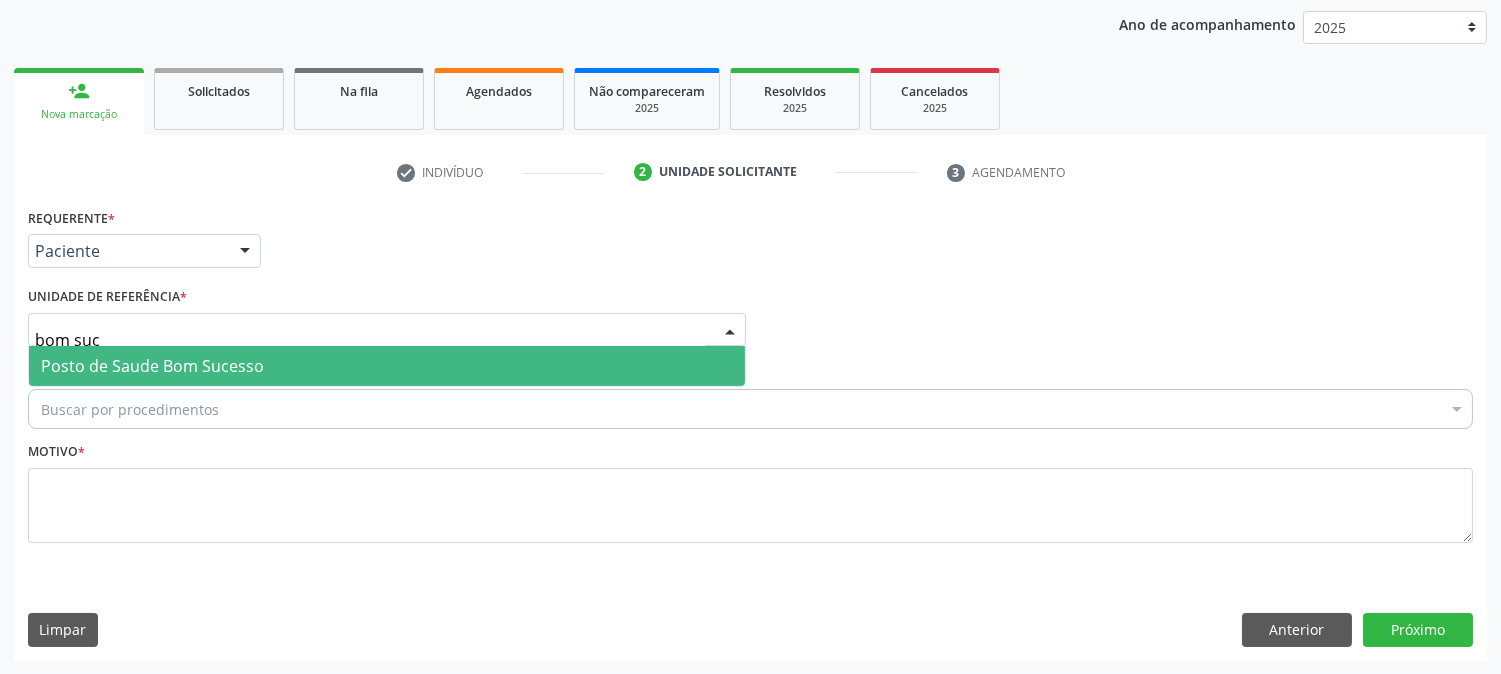 click on "Posto de Saude Bom Sucesso" at bounding box center (152, 366) 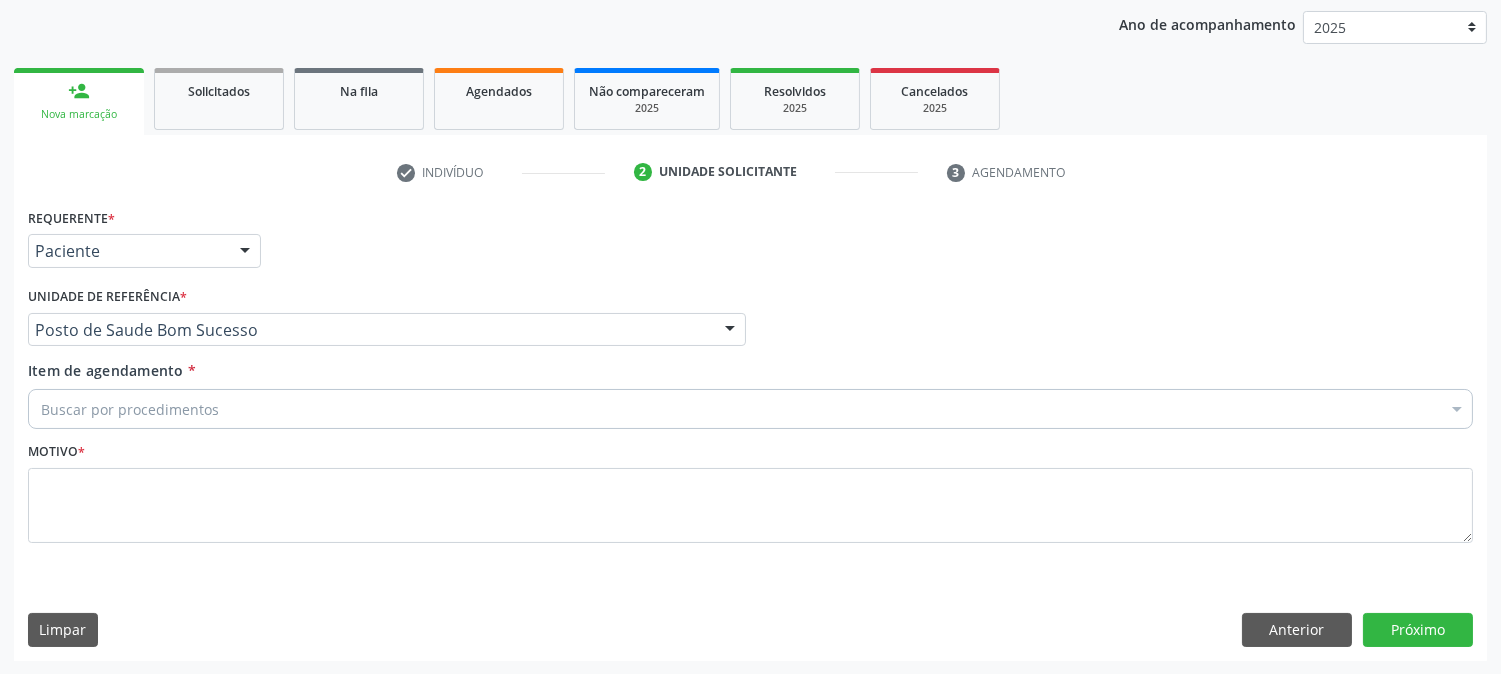 click on "Buscar por procedimentos" at bounding box center [750, 409] 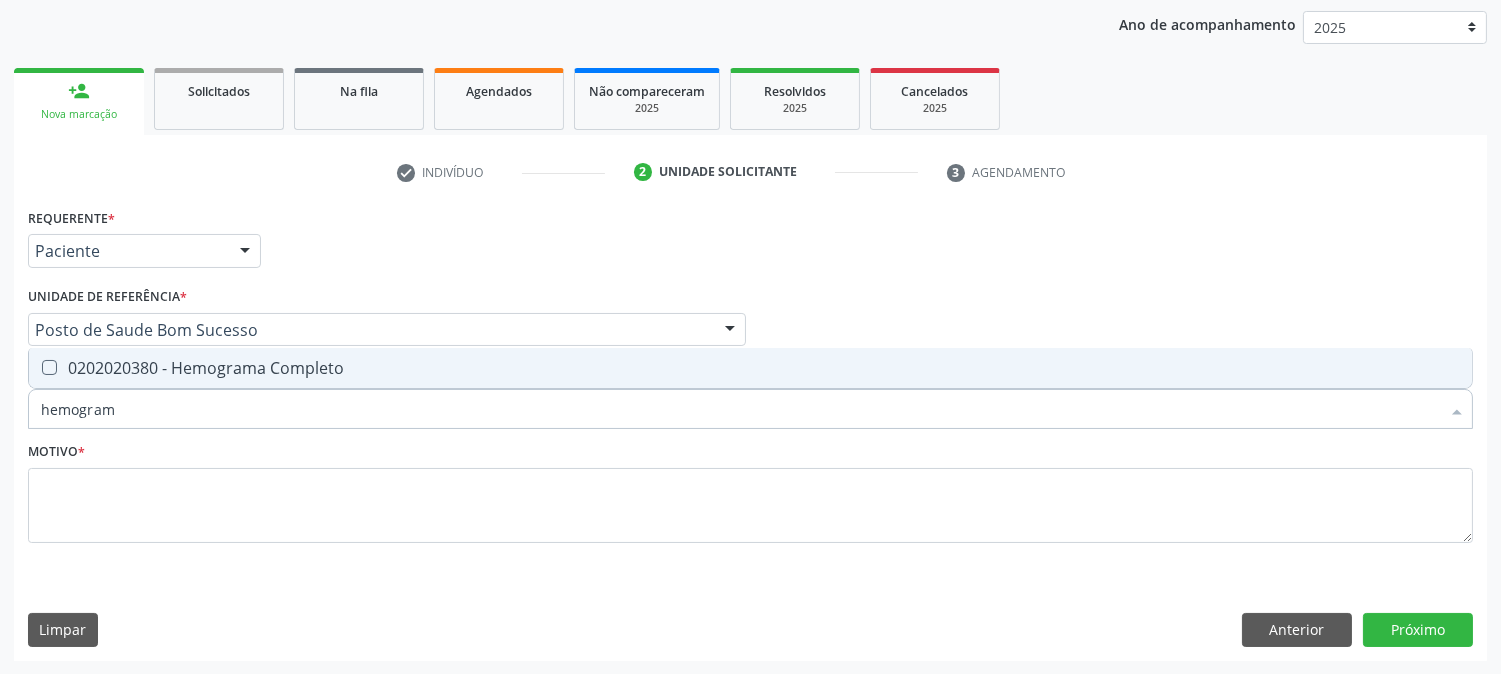 type on "hemograma" 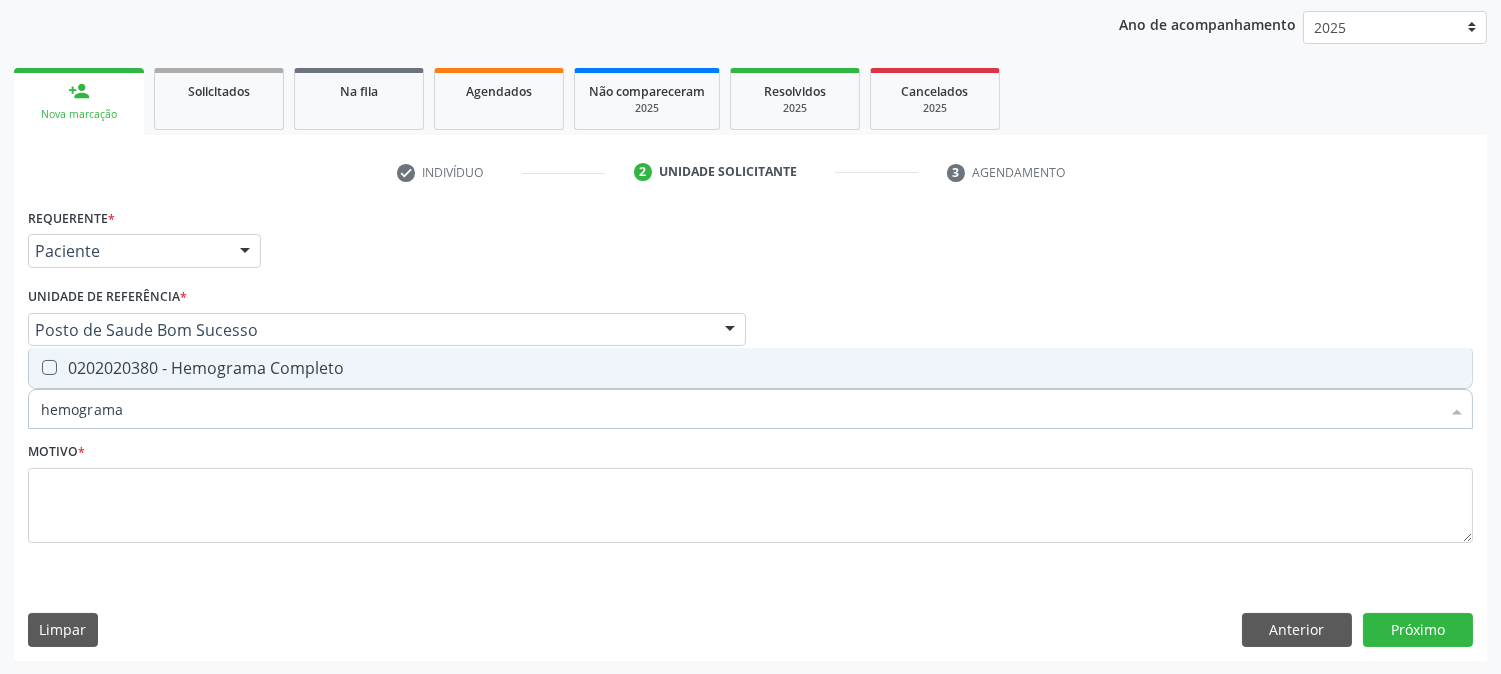 click on "0202020380 - Hemograma Completo" at bounding box center (750, 368) 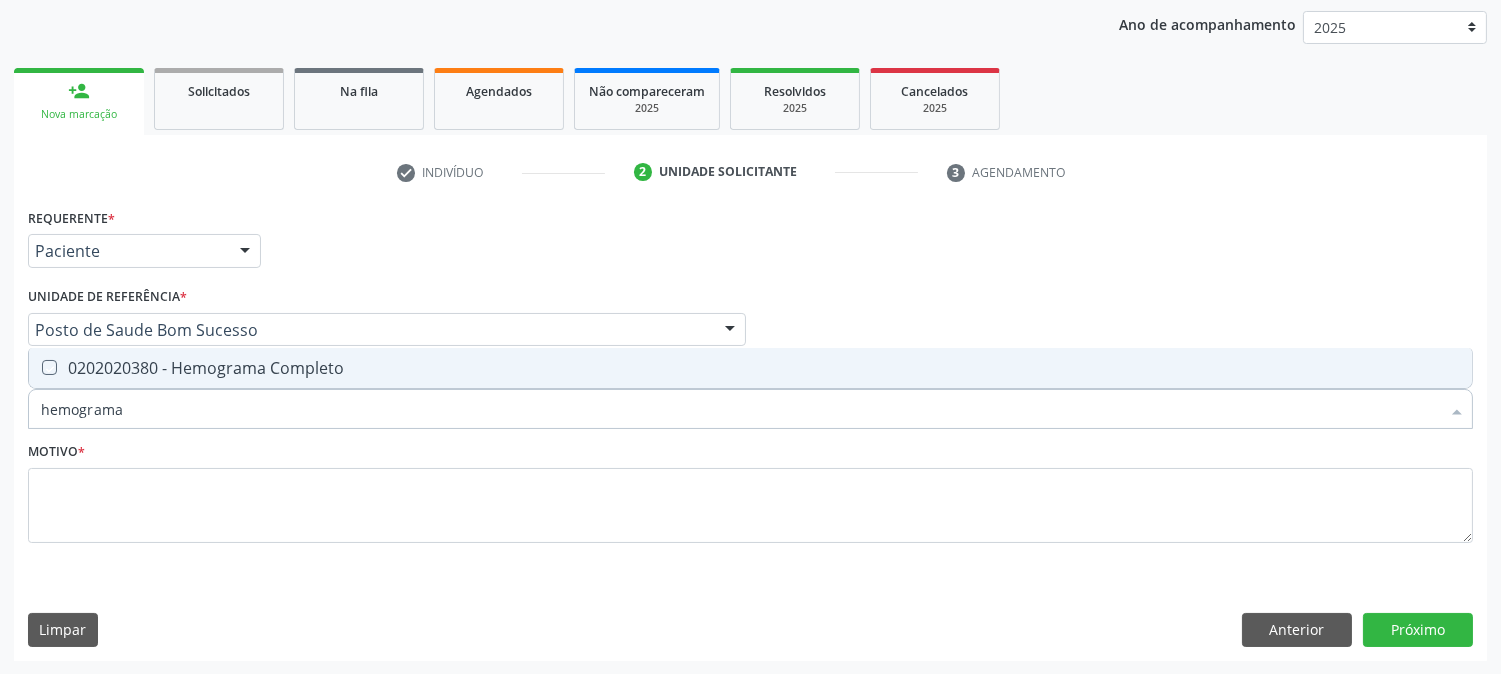 checkbox on "true" 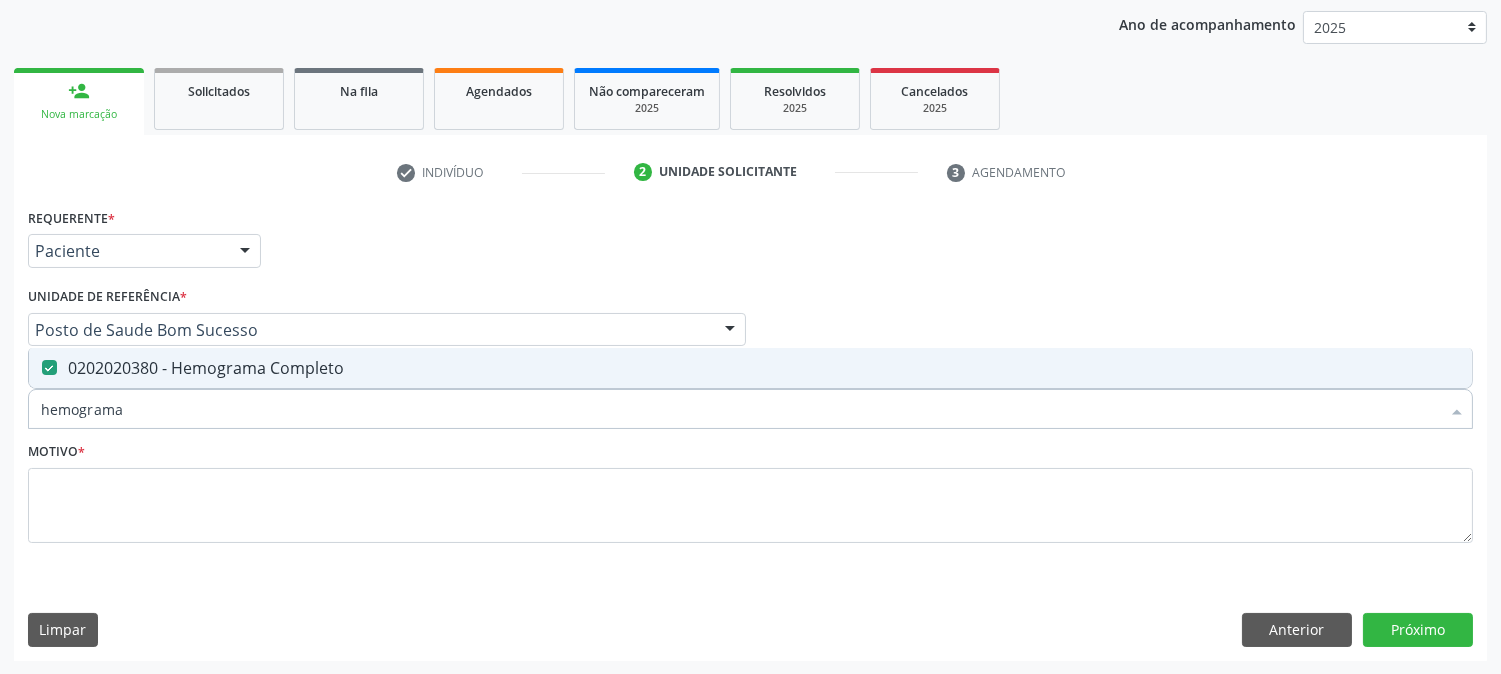 drag, startPoint x: 135, startPoint y: 407, endPoint x: 0, endPoint y: 414, distance: 135.18137 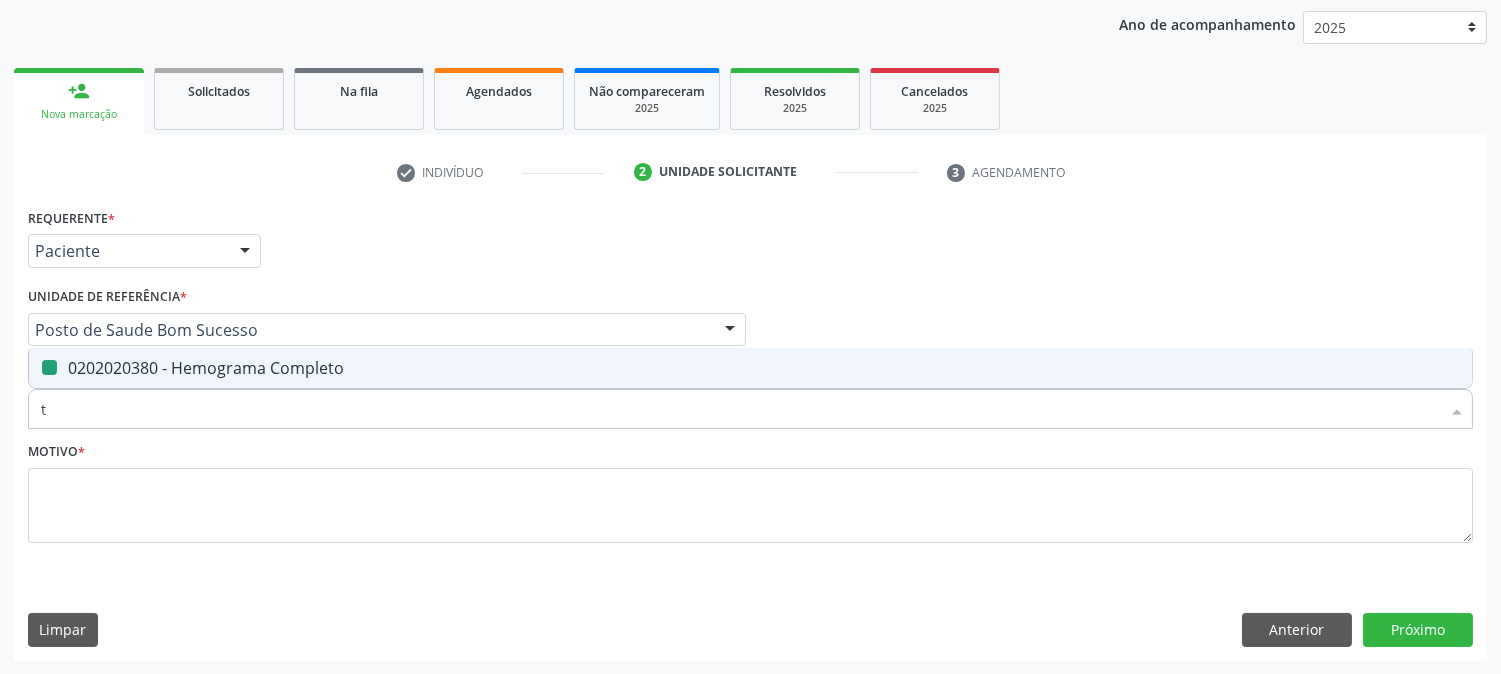 type on "te" 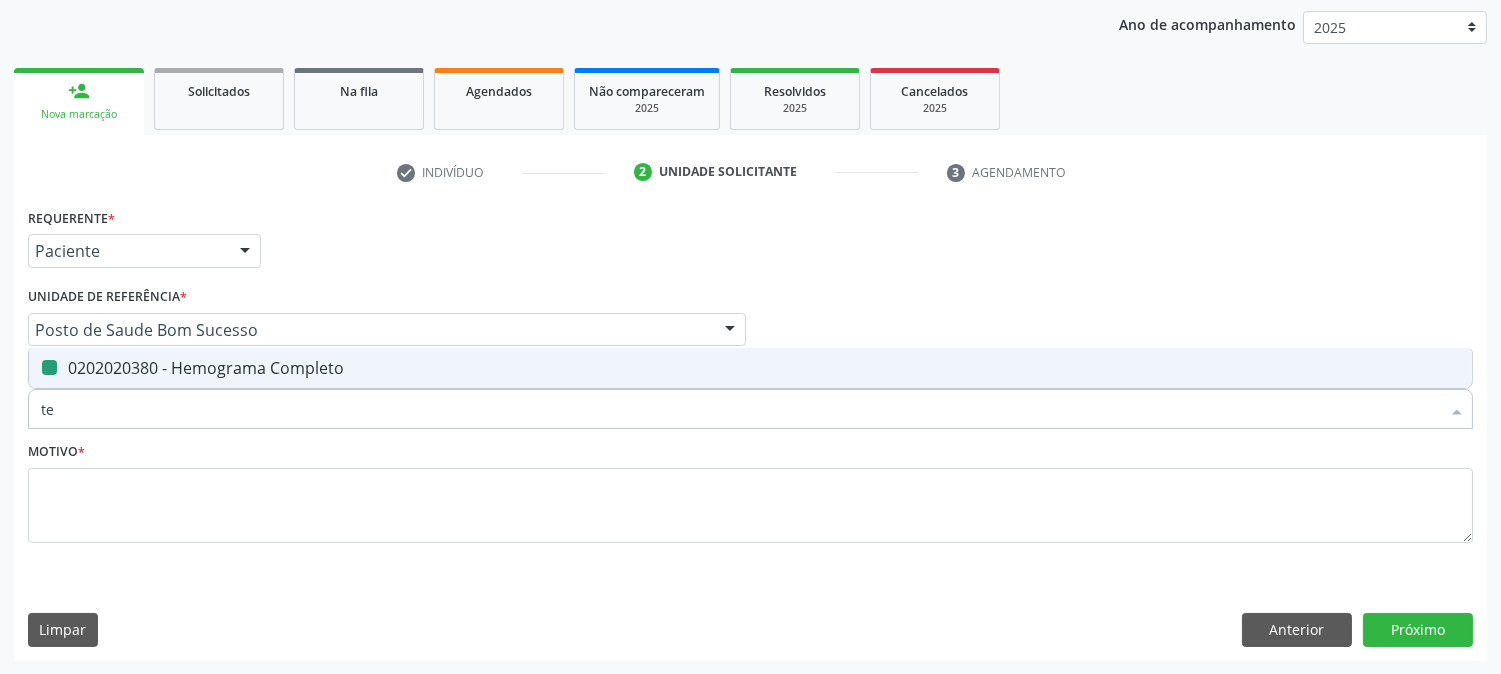 checkbox on "false" 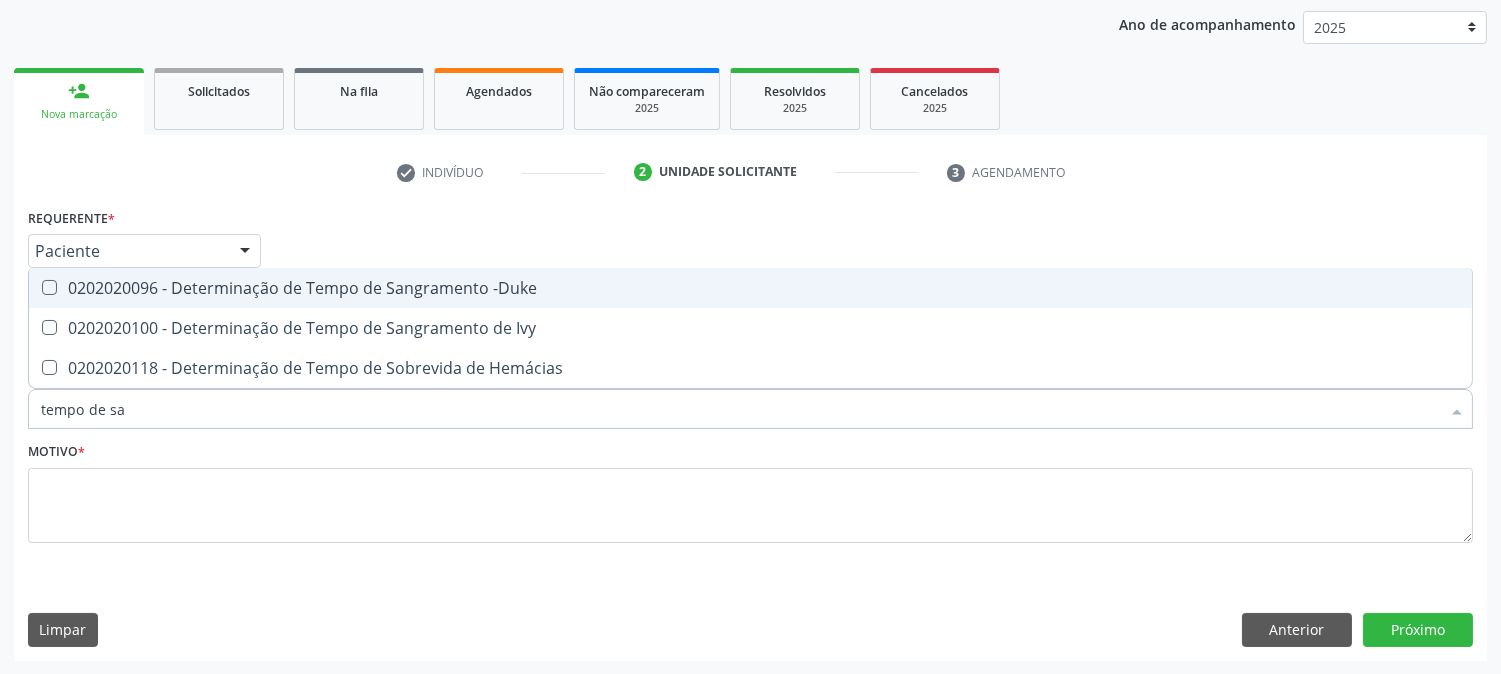 type on "tempo de san" 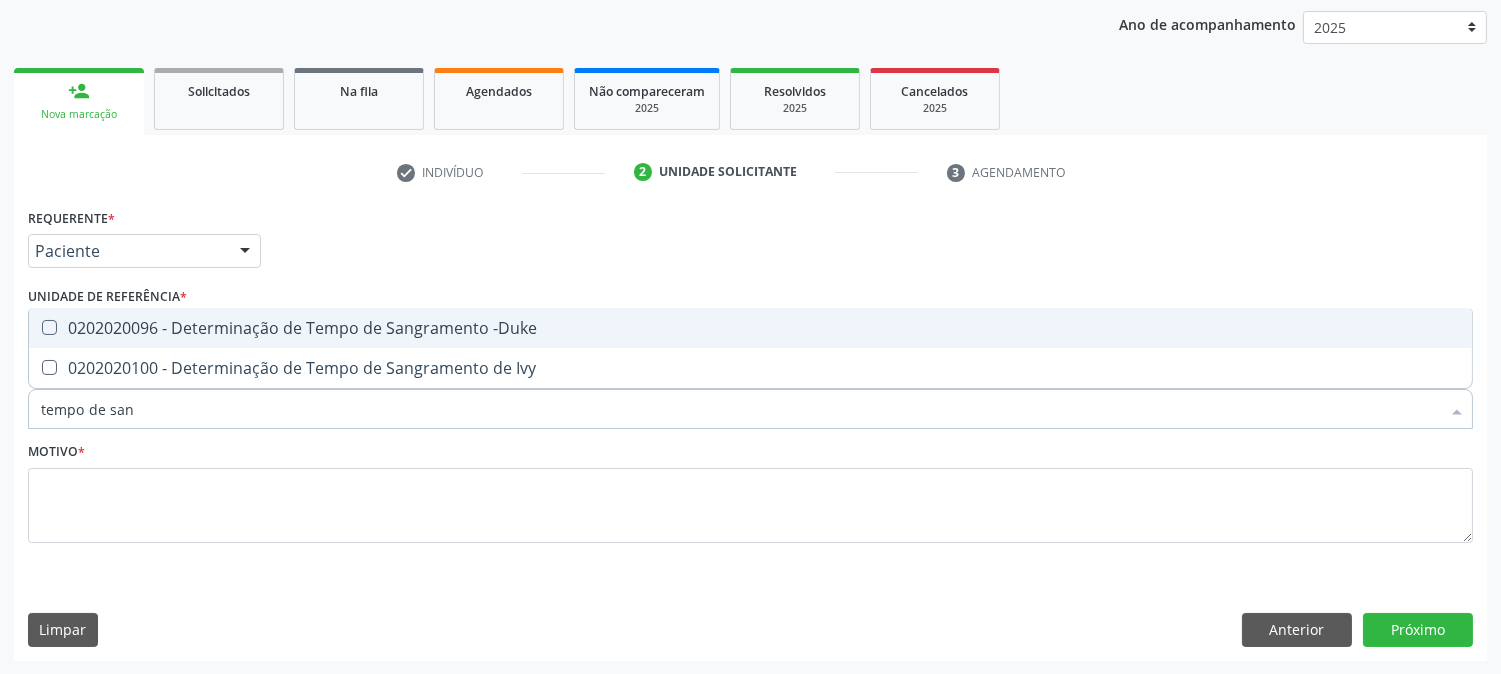 click on "0202020096 - Determinação de Tempo de Sangramento -Duke" at bounding box center (750, 328) 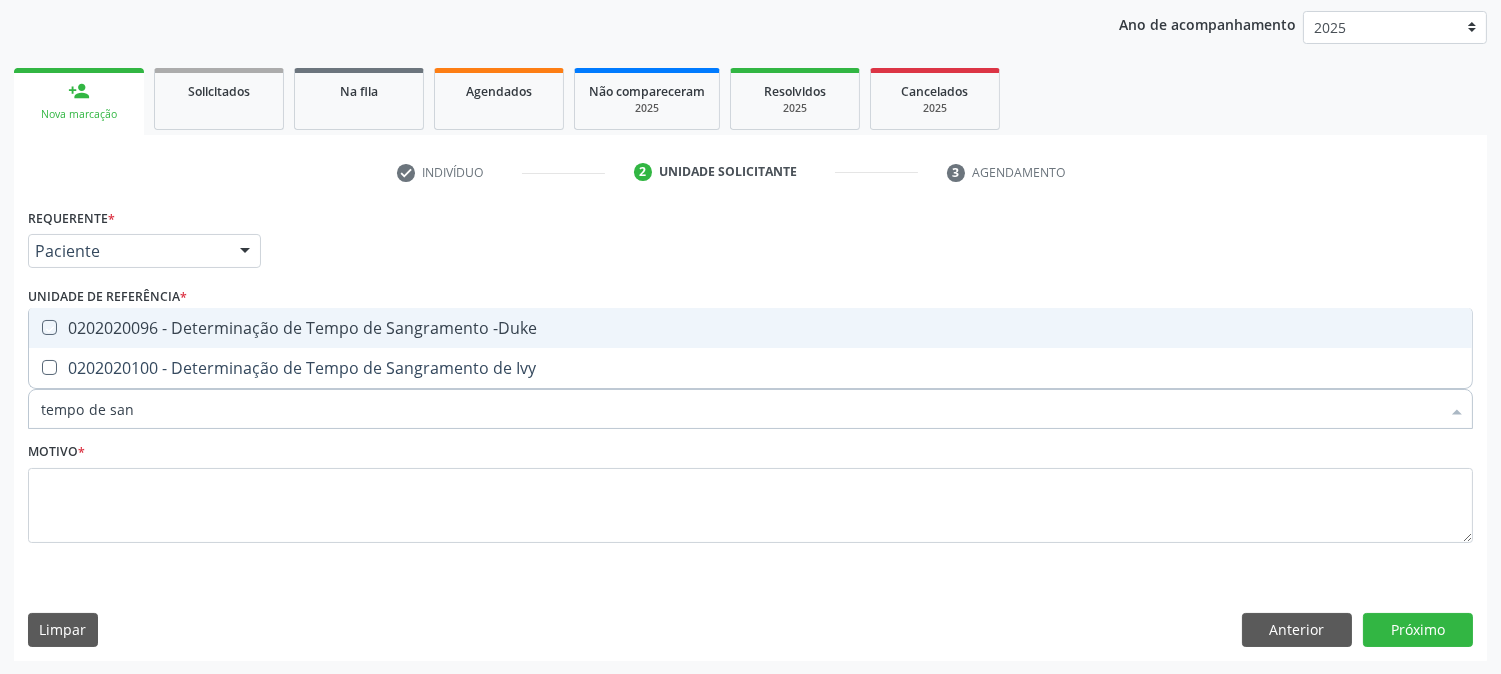 checkbox on "true" 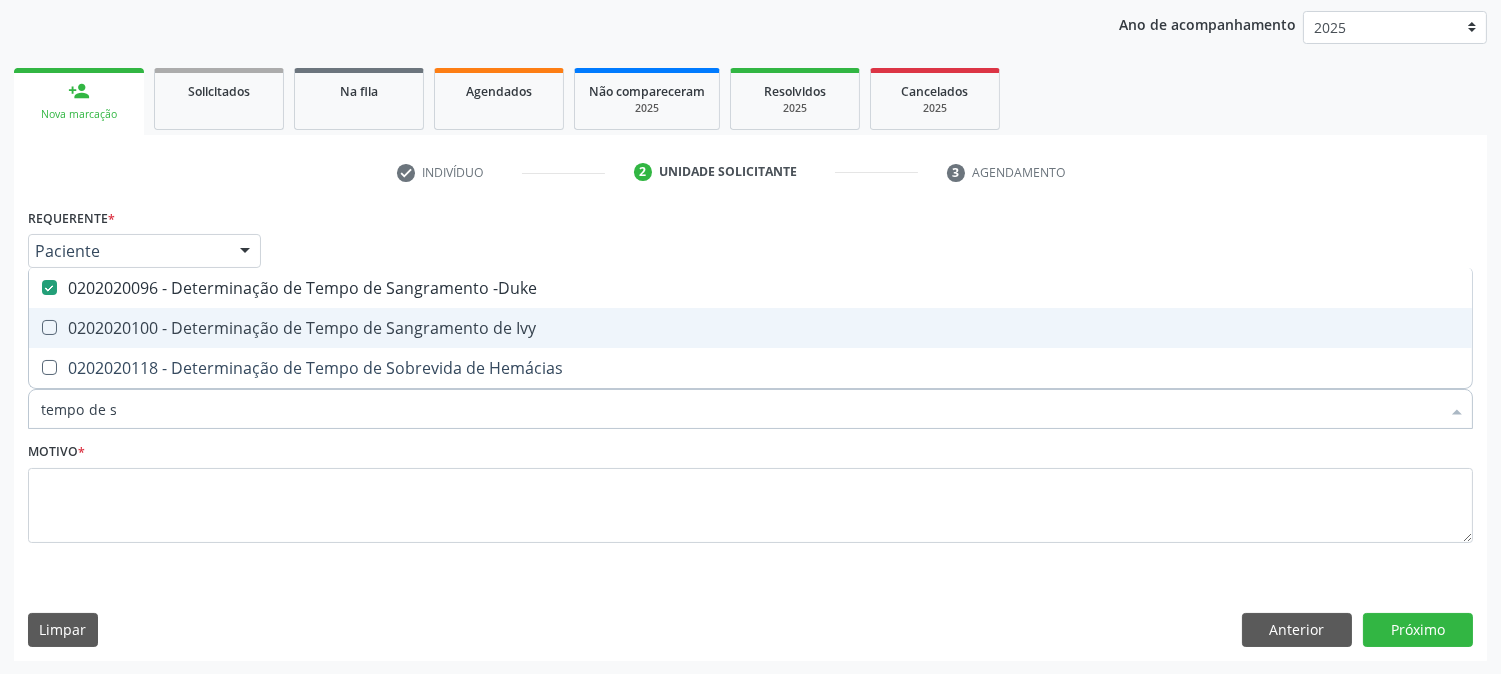 type on "tempo de" 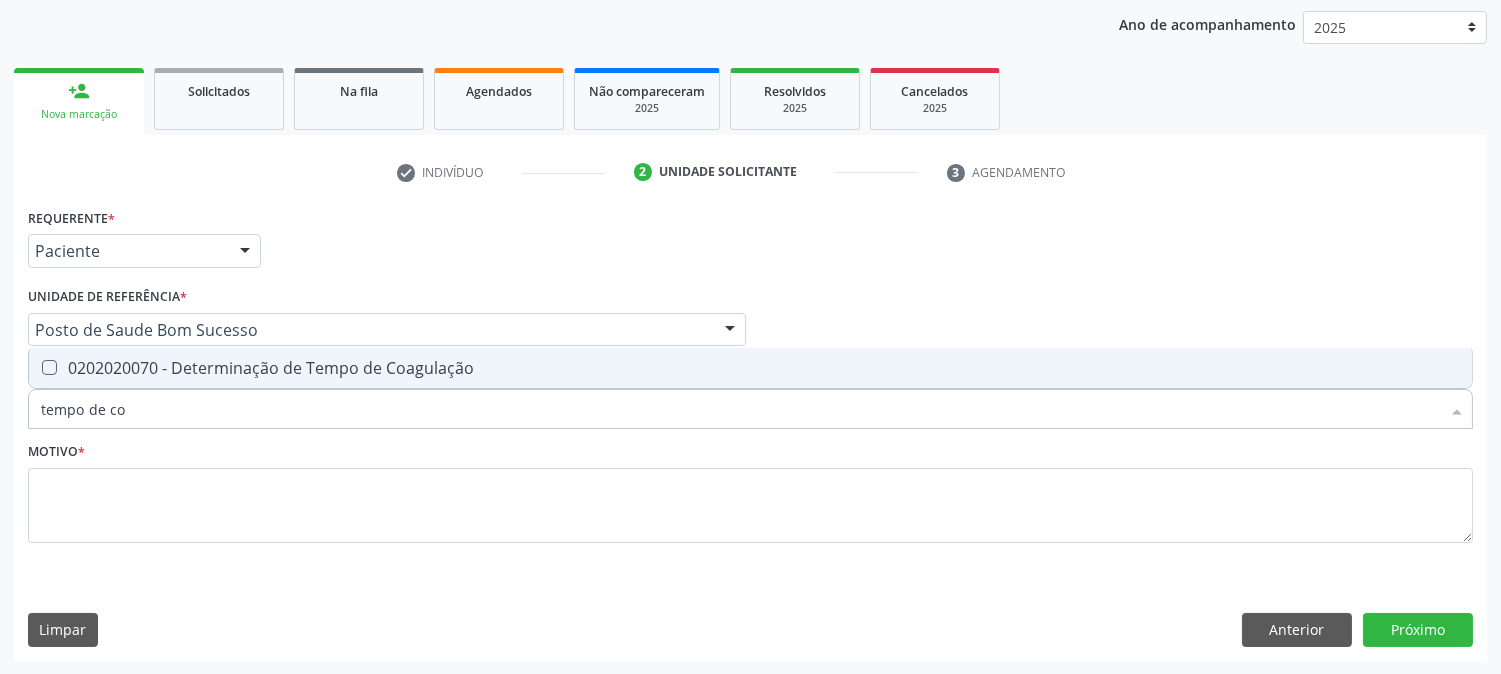 type on "tempo de coa" 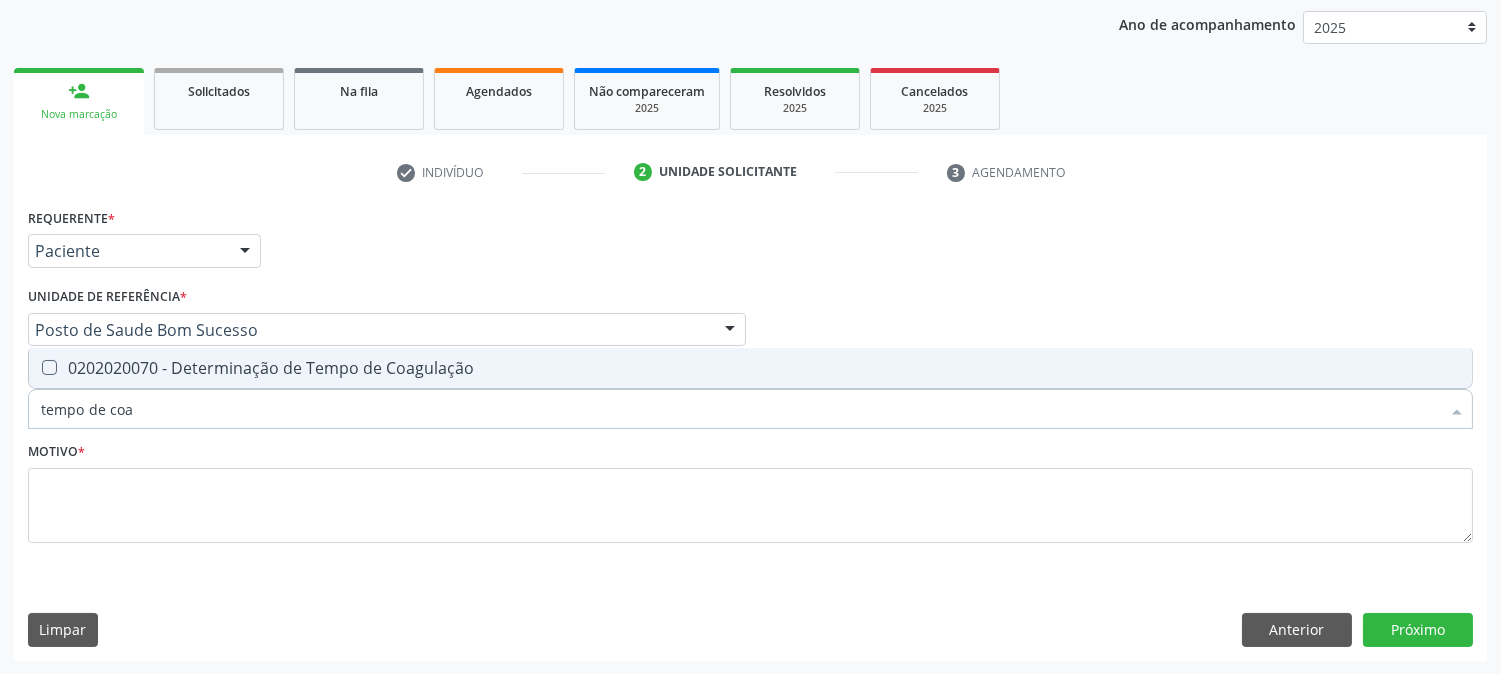 click on "0202020070 - Determinação de Tempo de Coagulação" at bounding box center (750, 368) 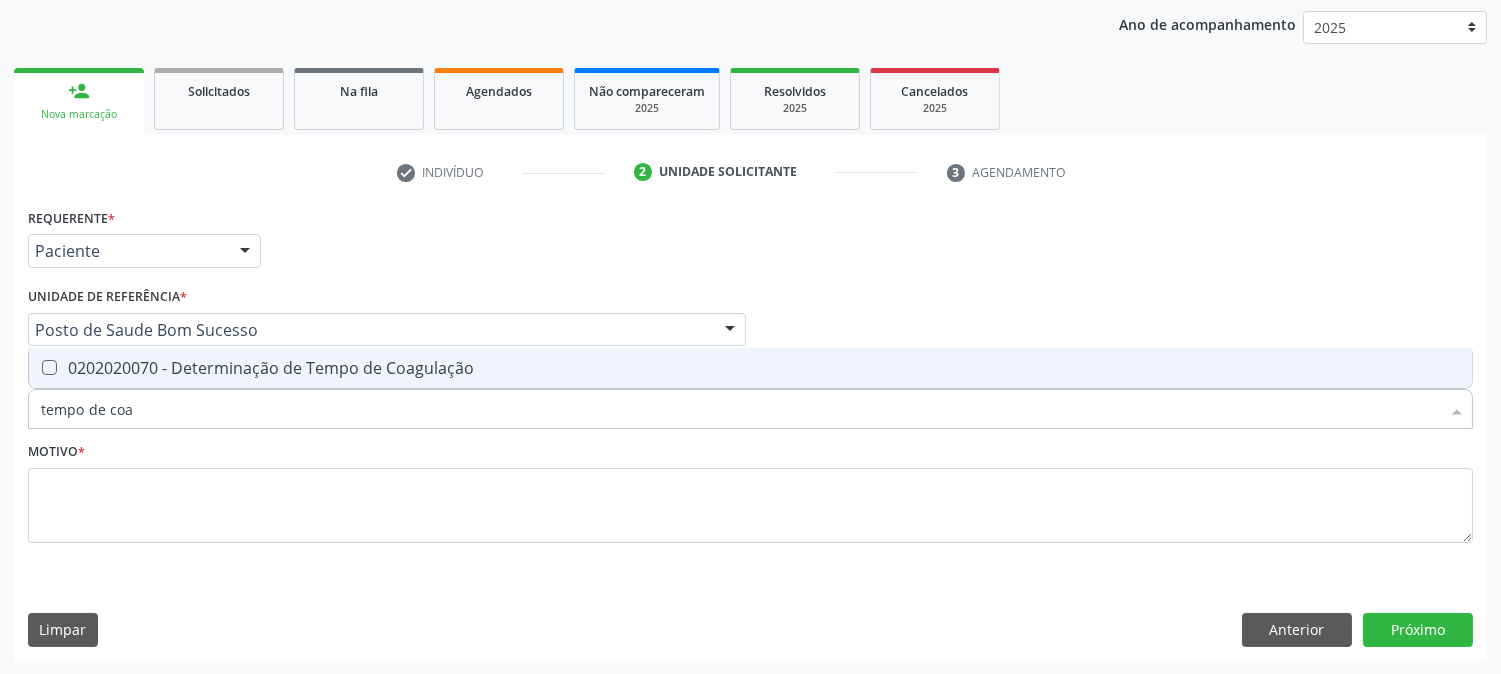 checkbox on "true" 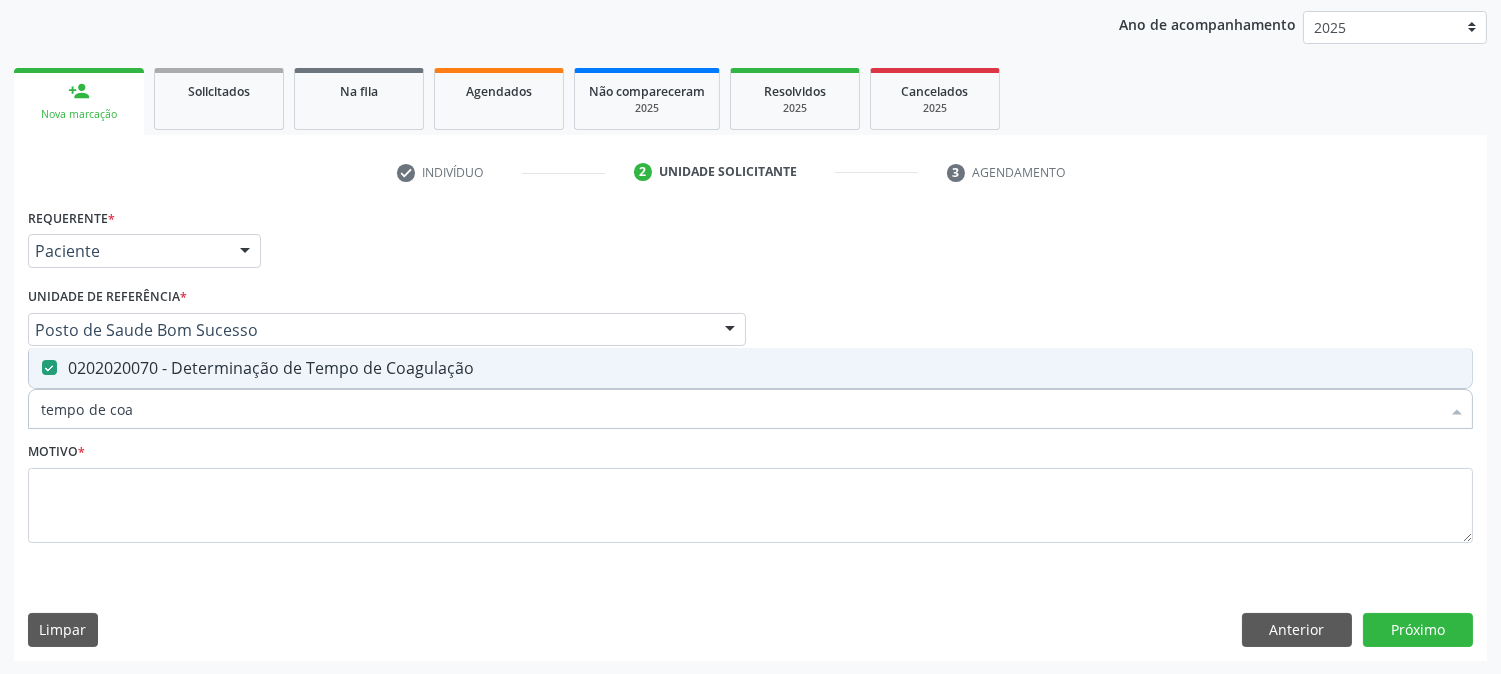 drag, startPoint x: 165, startPoint y: 412, endPoint x: 0, endPoint y: 405, distance: 165.14842 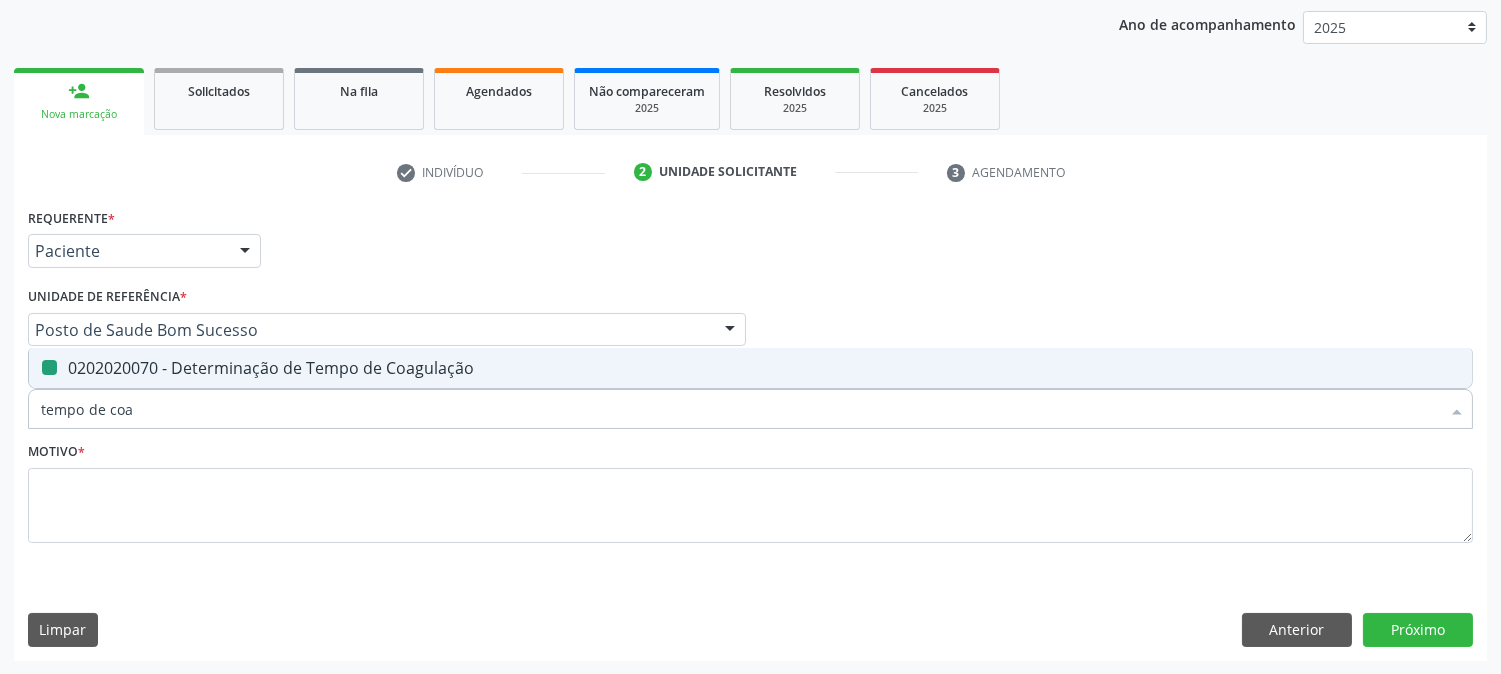 type on "t" 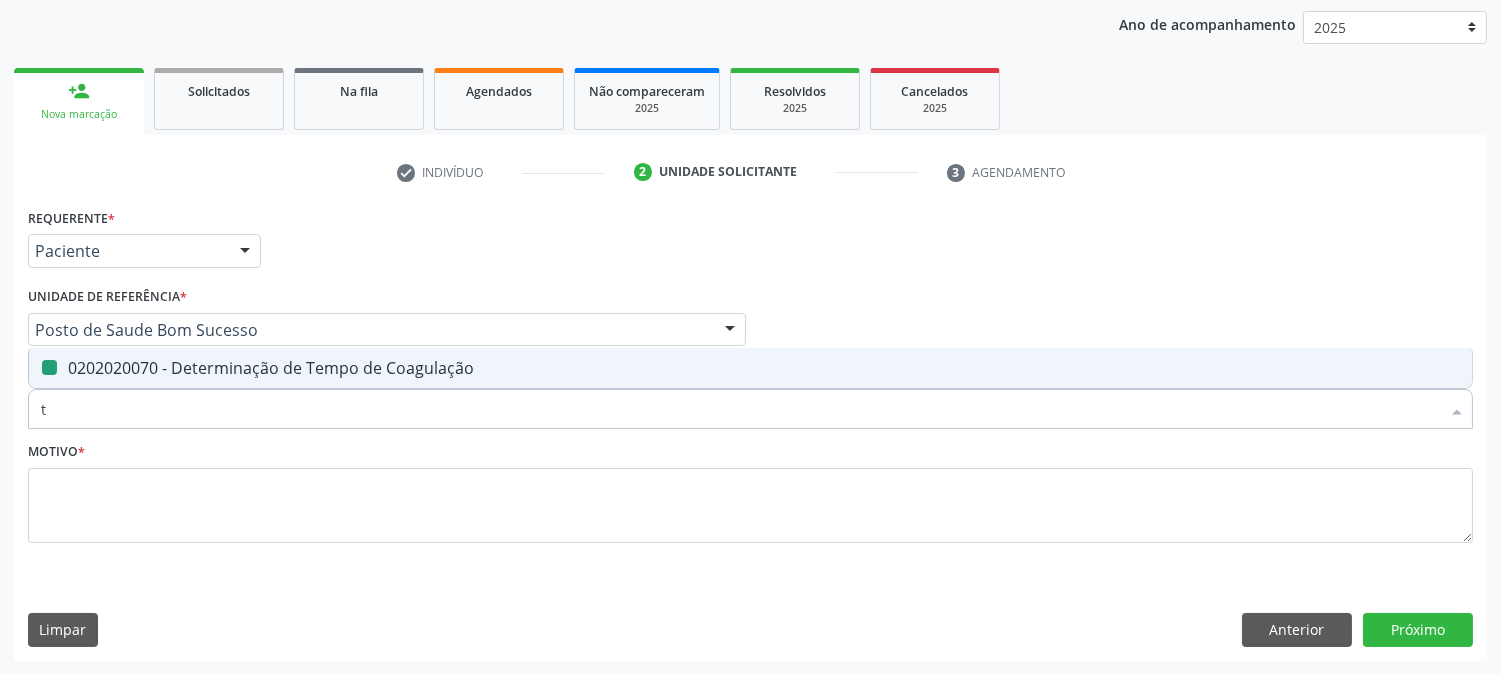 checkbox on "false" 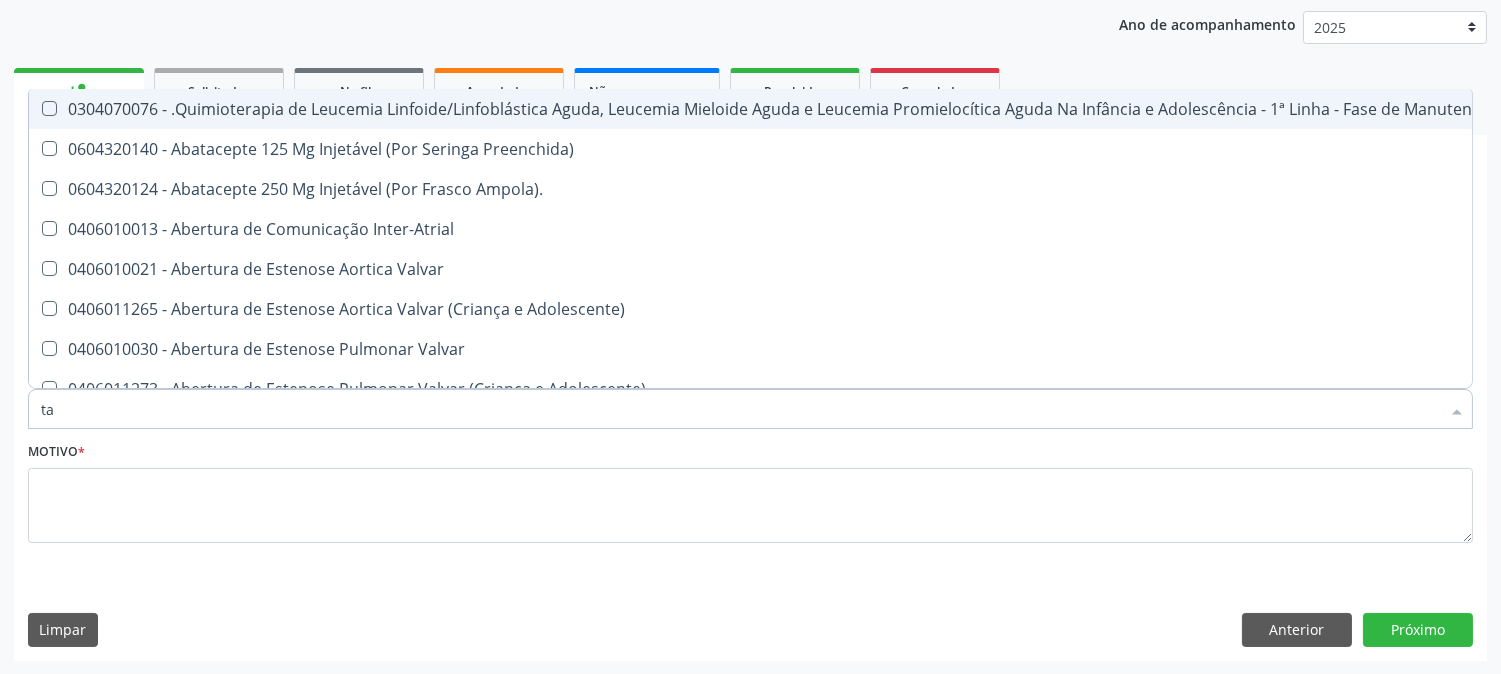 type on "tap" 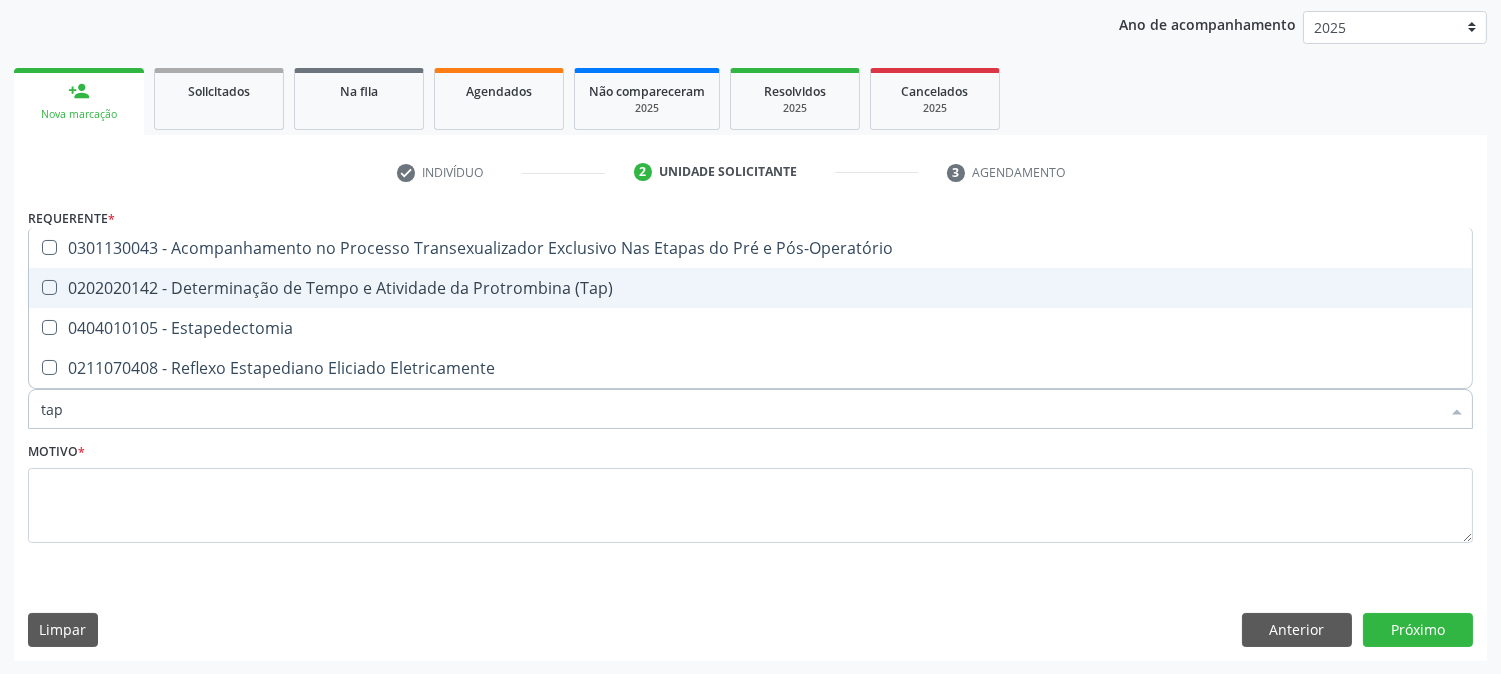 click on "0202020142 - Determinação de Tempo e Atividade da Protrombina (Tap)" at bounding box center (750, 288) 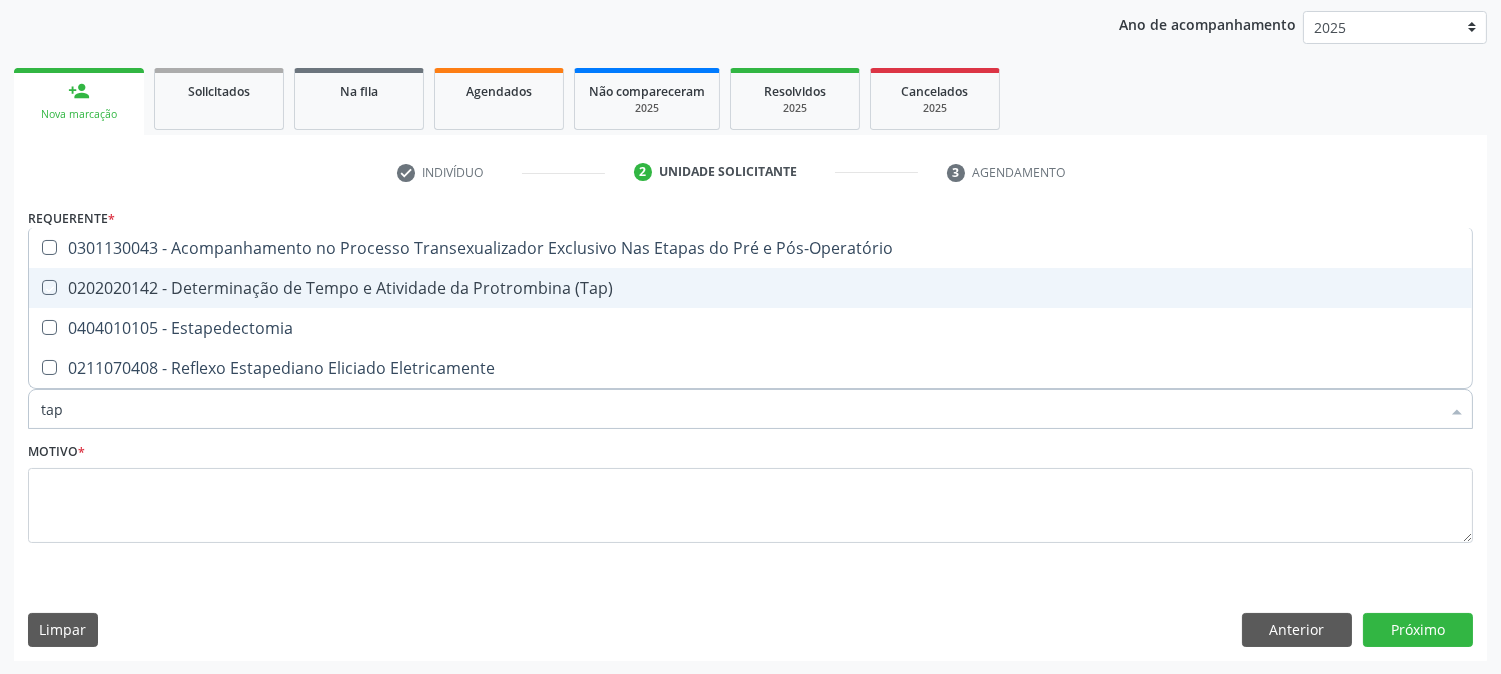 checkbox on "true" 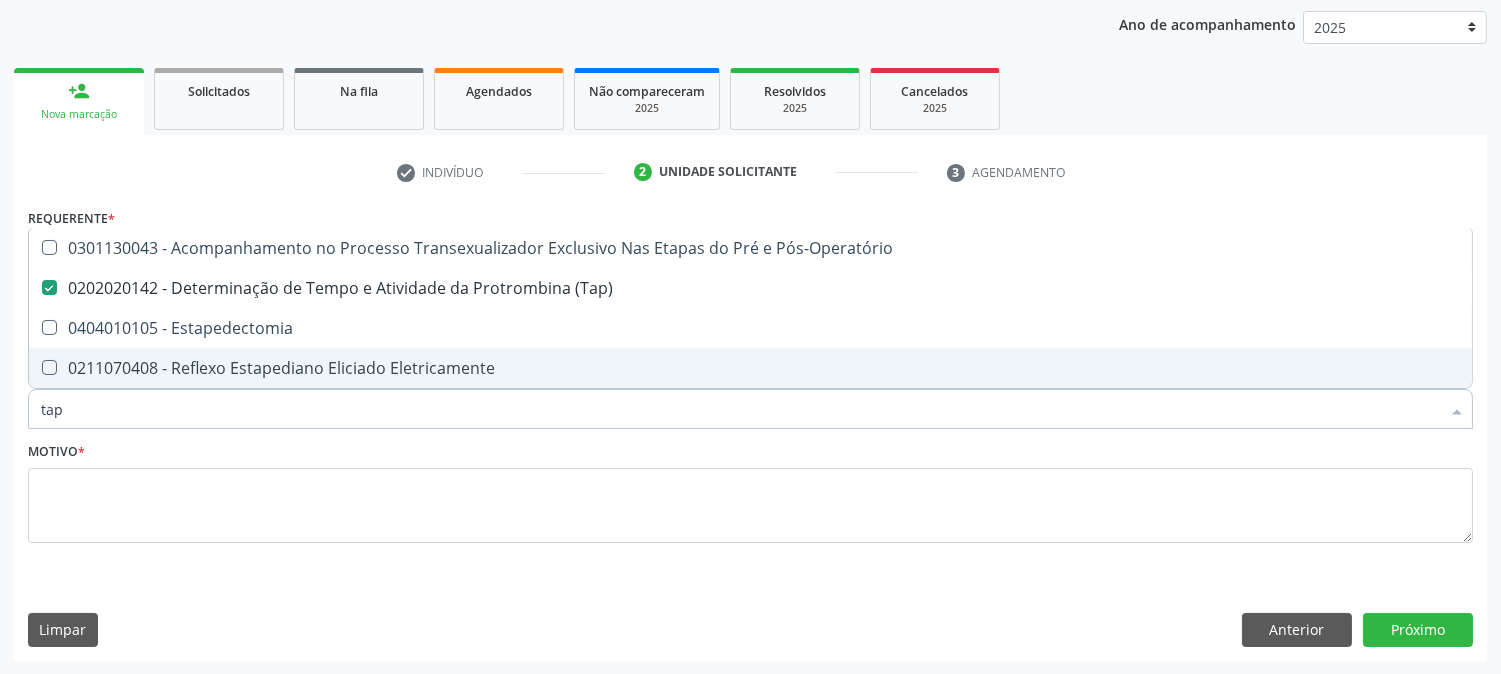 drag, startPoint x: 166, startPoint y: 410, endPoint x: 0, endPoint y: 410, distance: 166 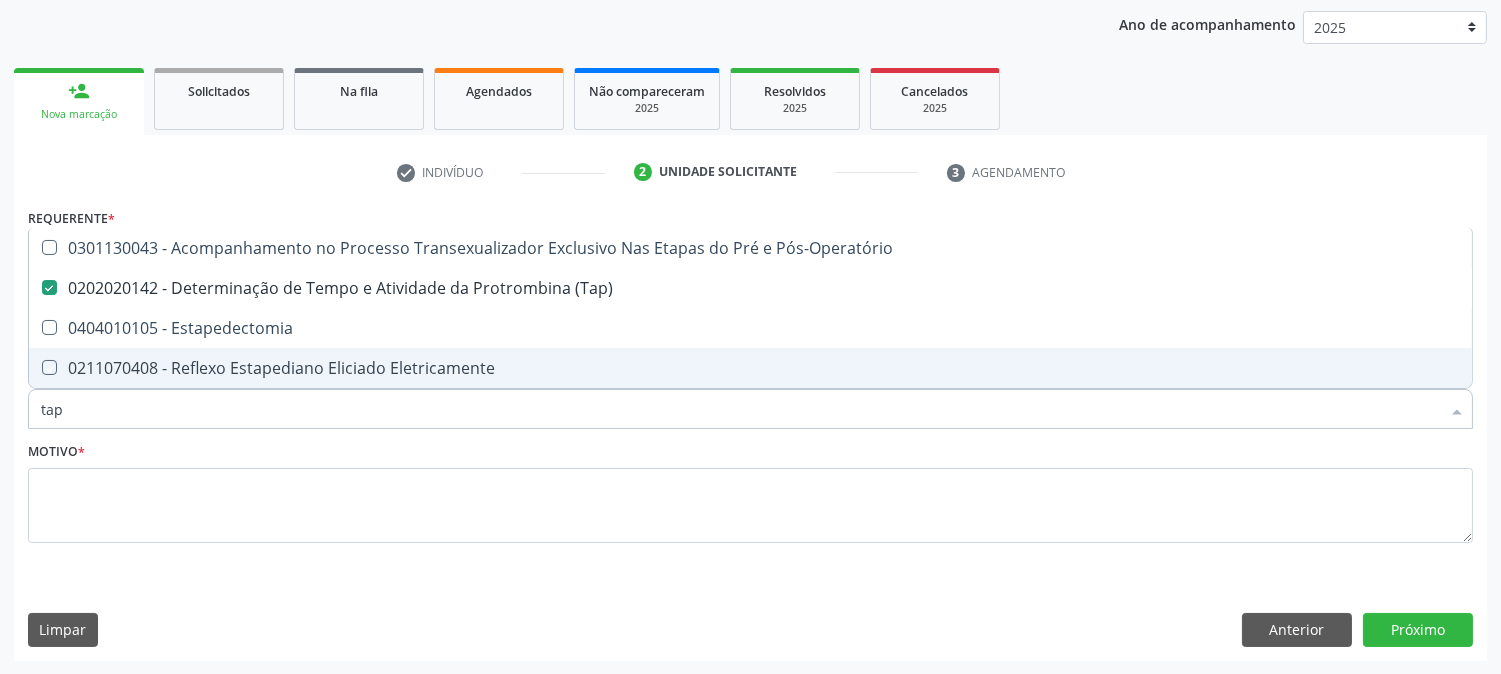 type 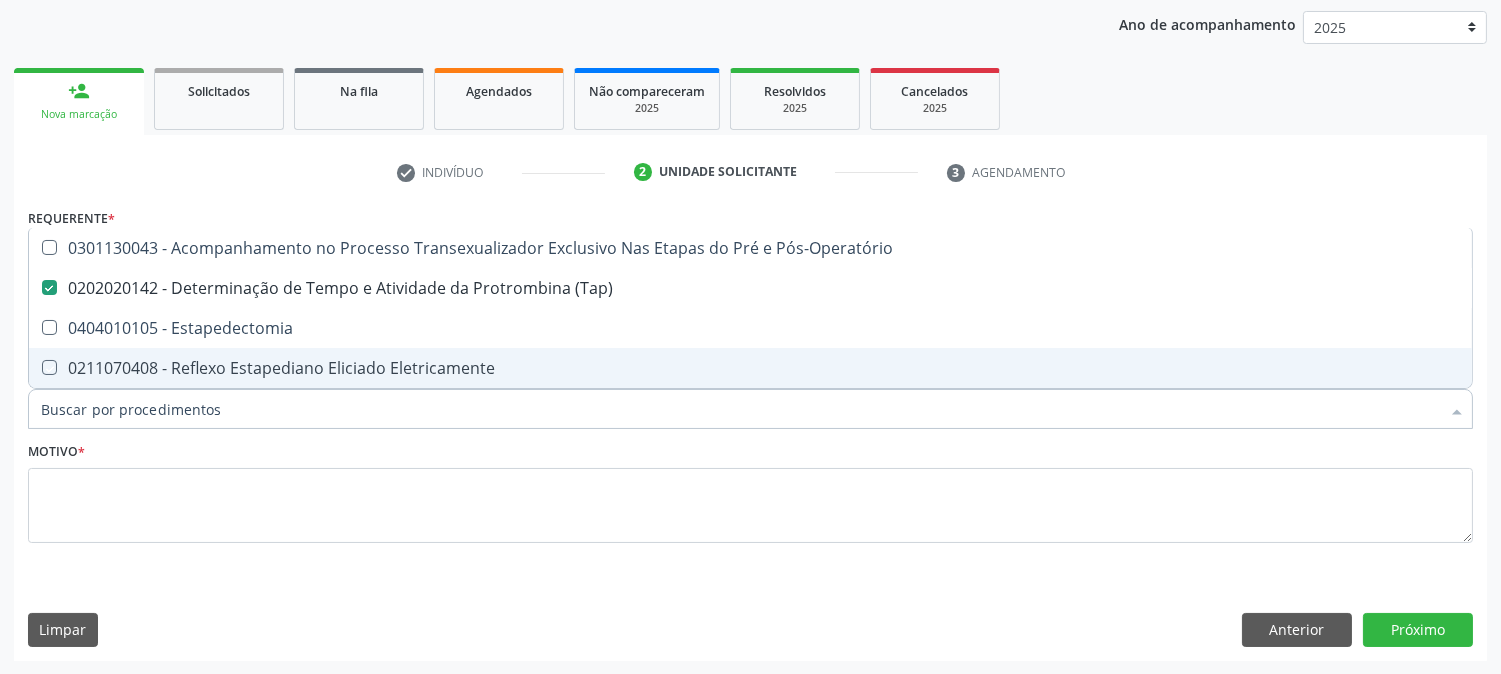 checkbox on "true" 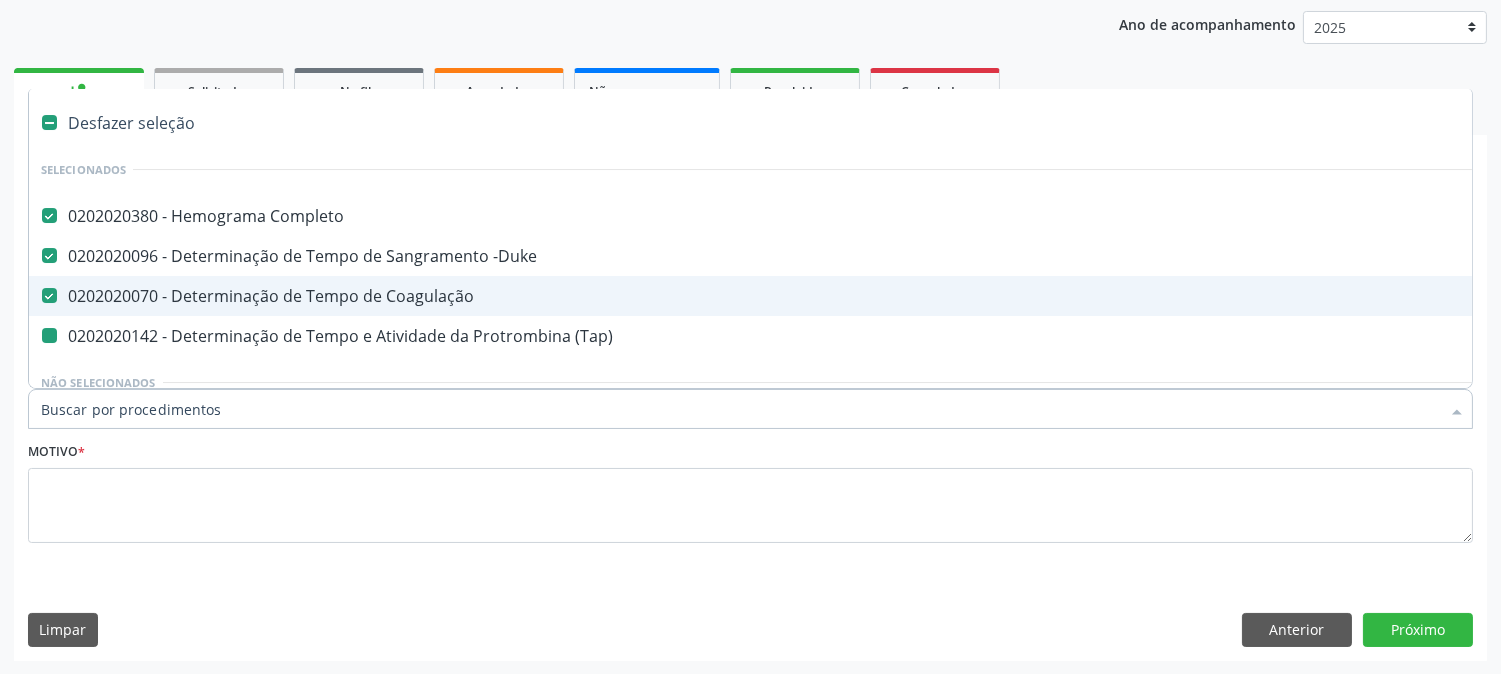 type on "u" 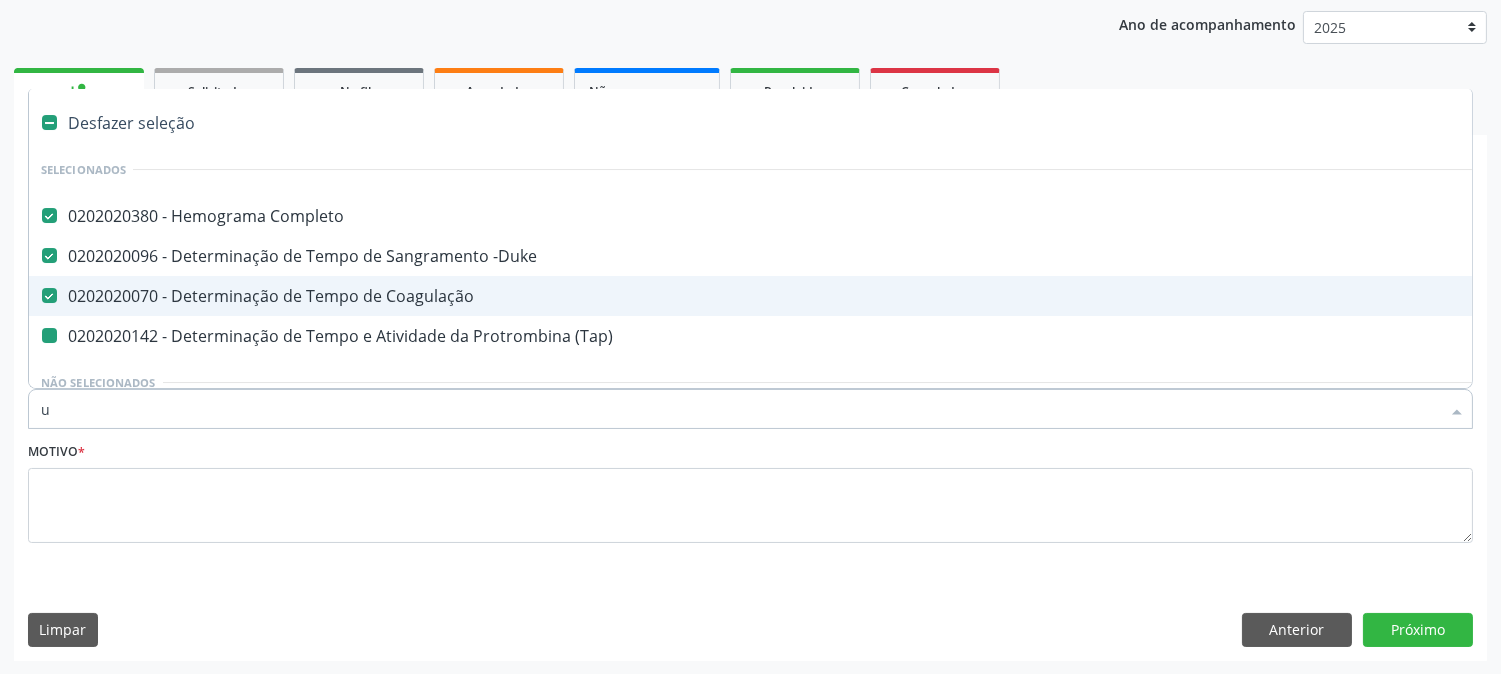 checkbox on "false" 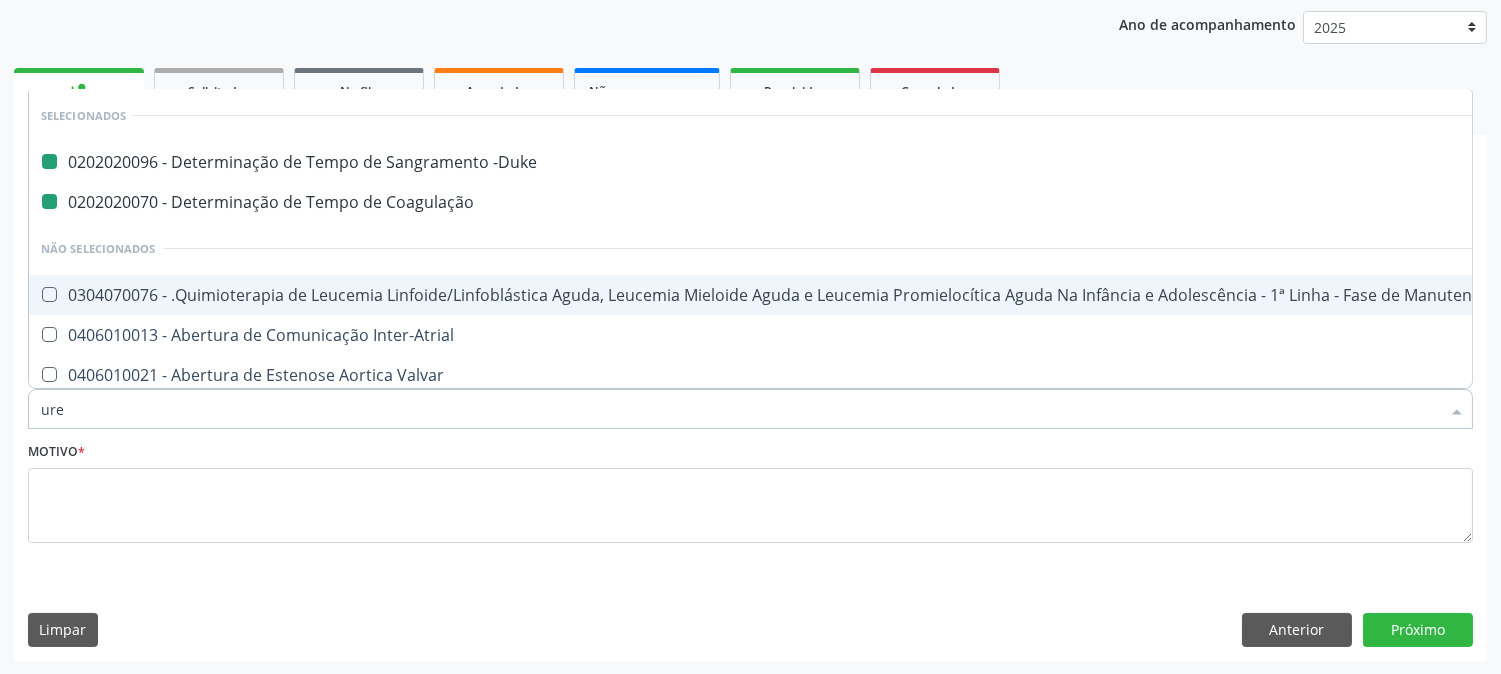 type on "urei" 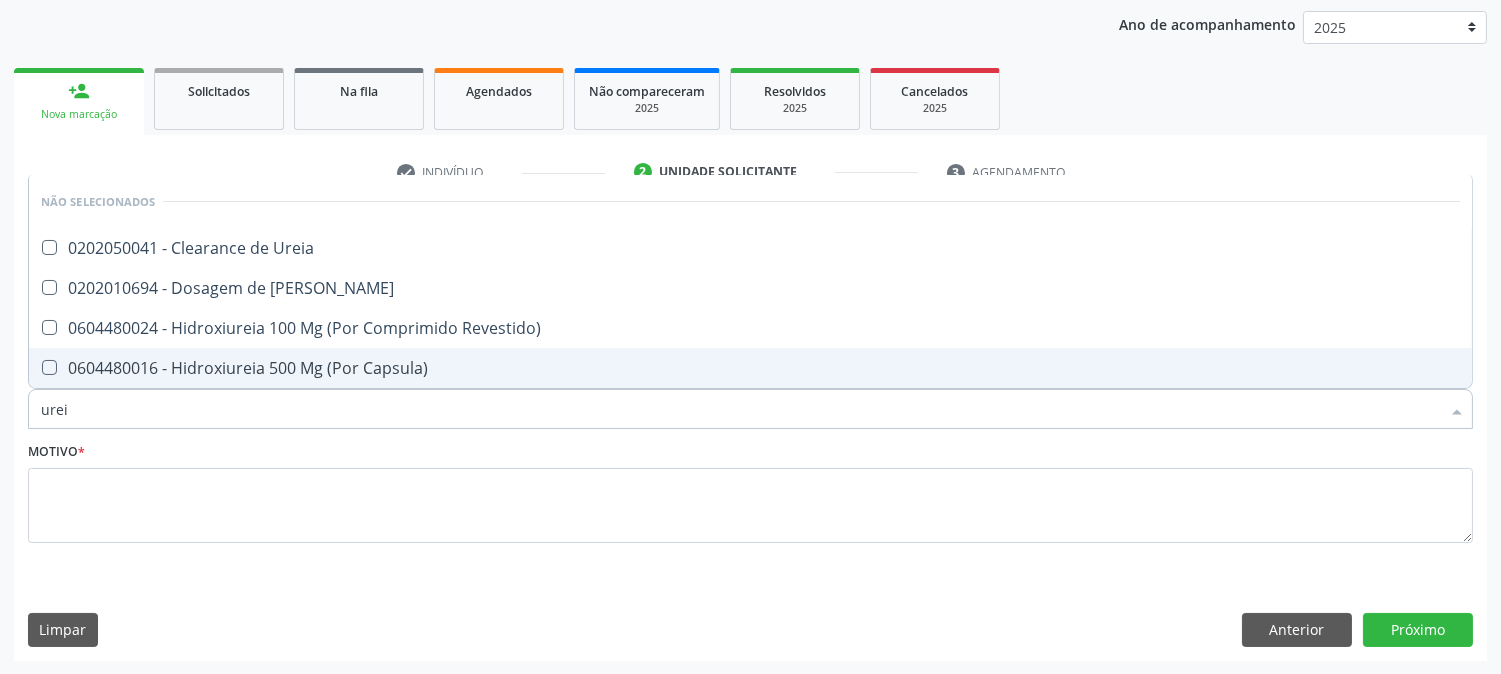 checkbox on "false" 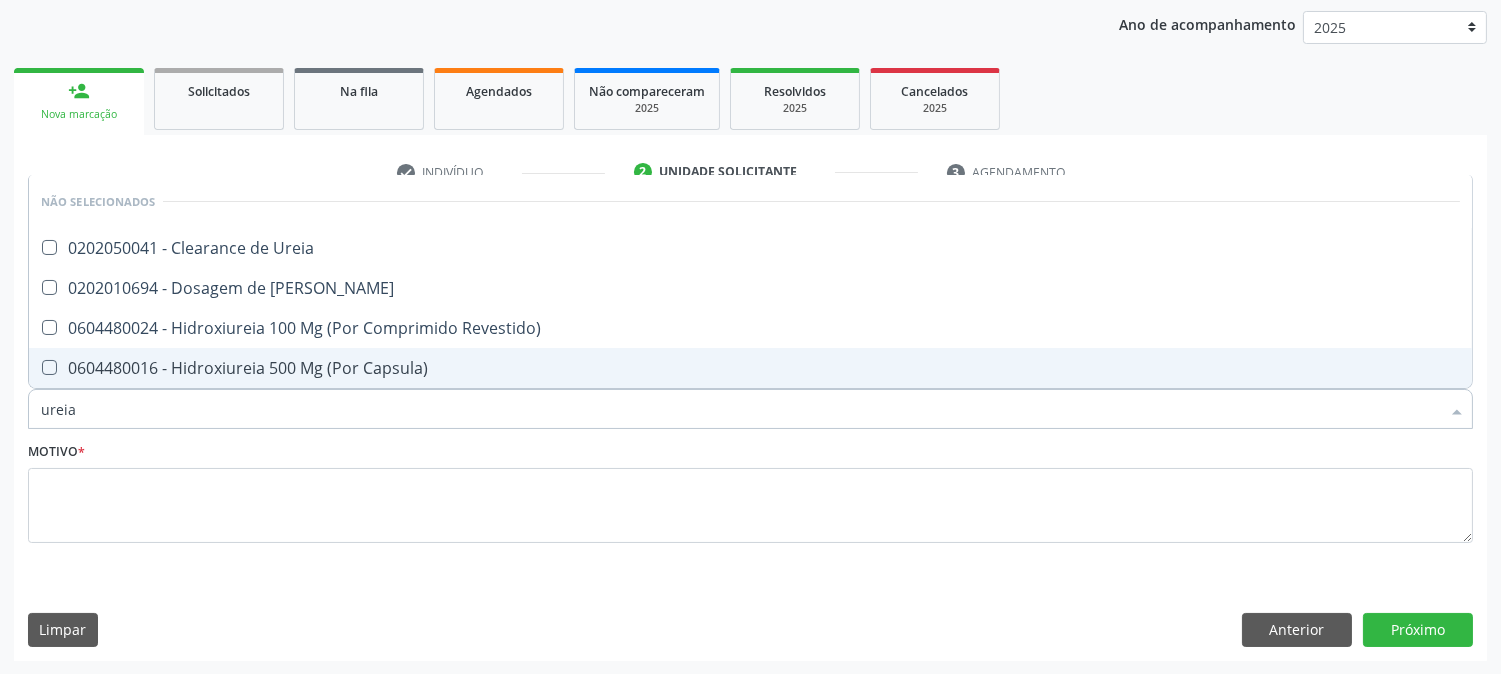 type on "ureia" 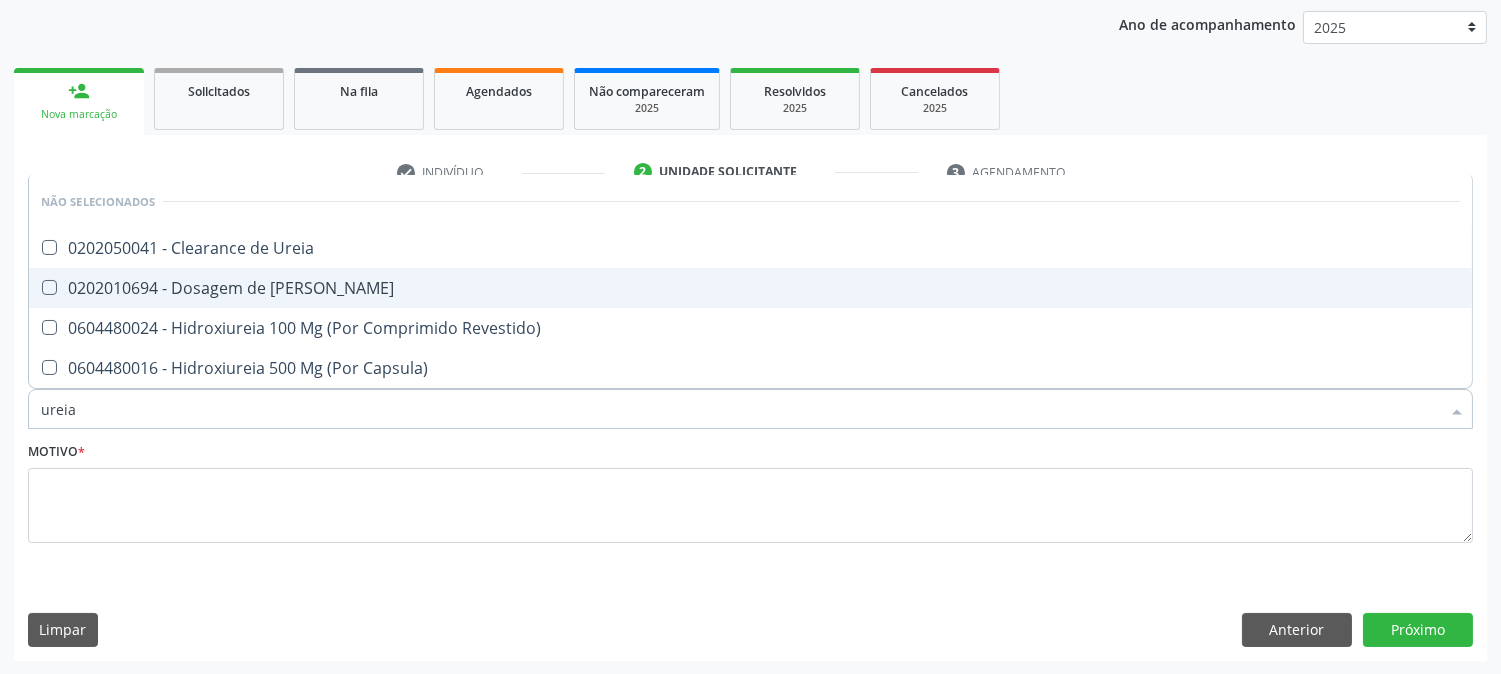 click on "0202010694 - Dosagem de [PERSON_NAME]" at bounding box center (750, 288) 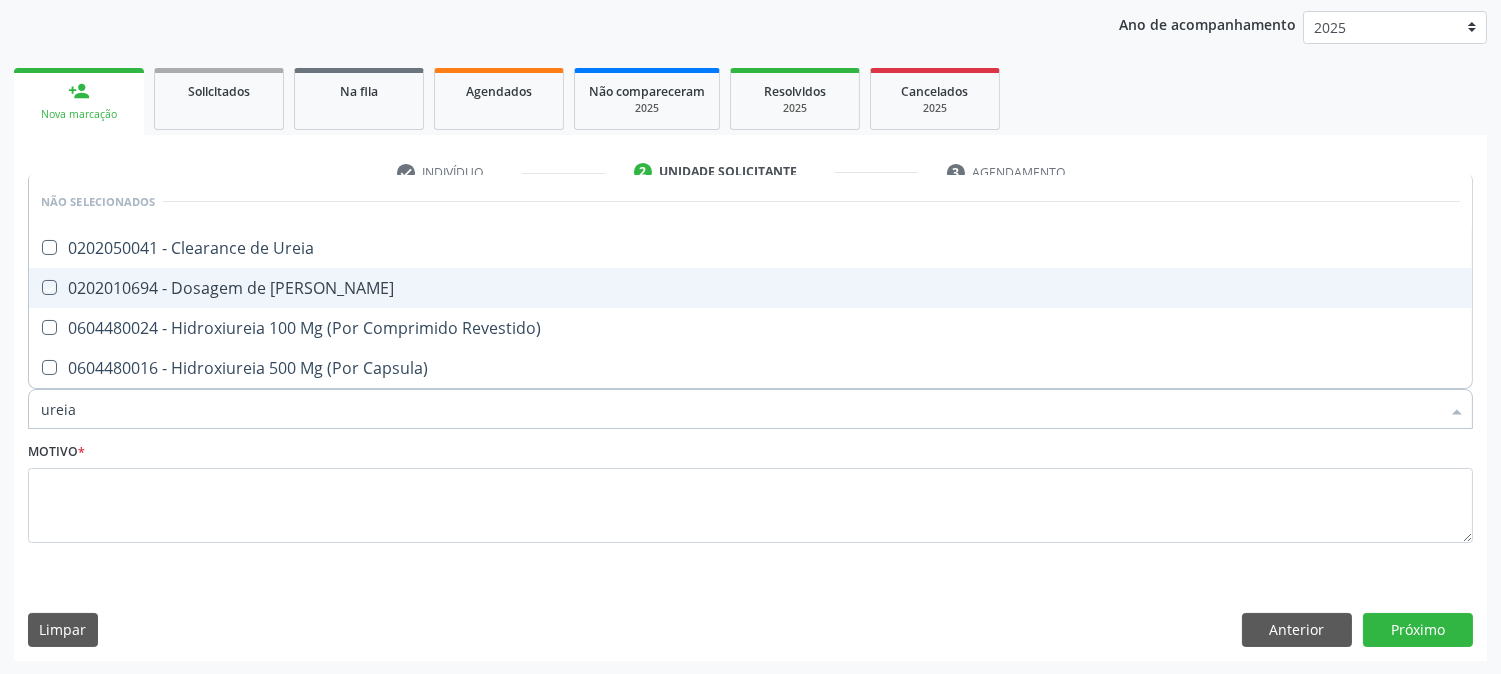 checkbox on "true" 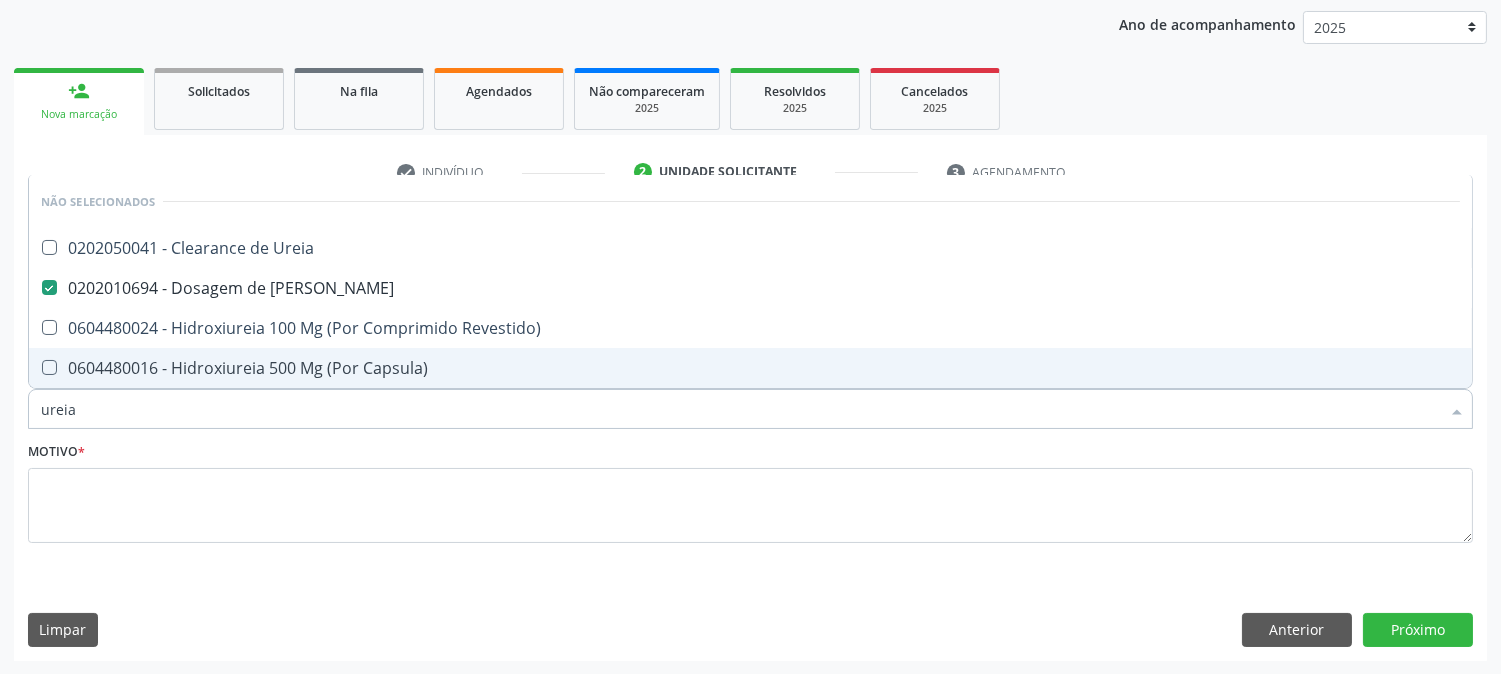 drag, startPoint x: 101, startPoint y: 415, endPoint x: 86, endPoint y: 415, distance: 15 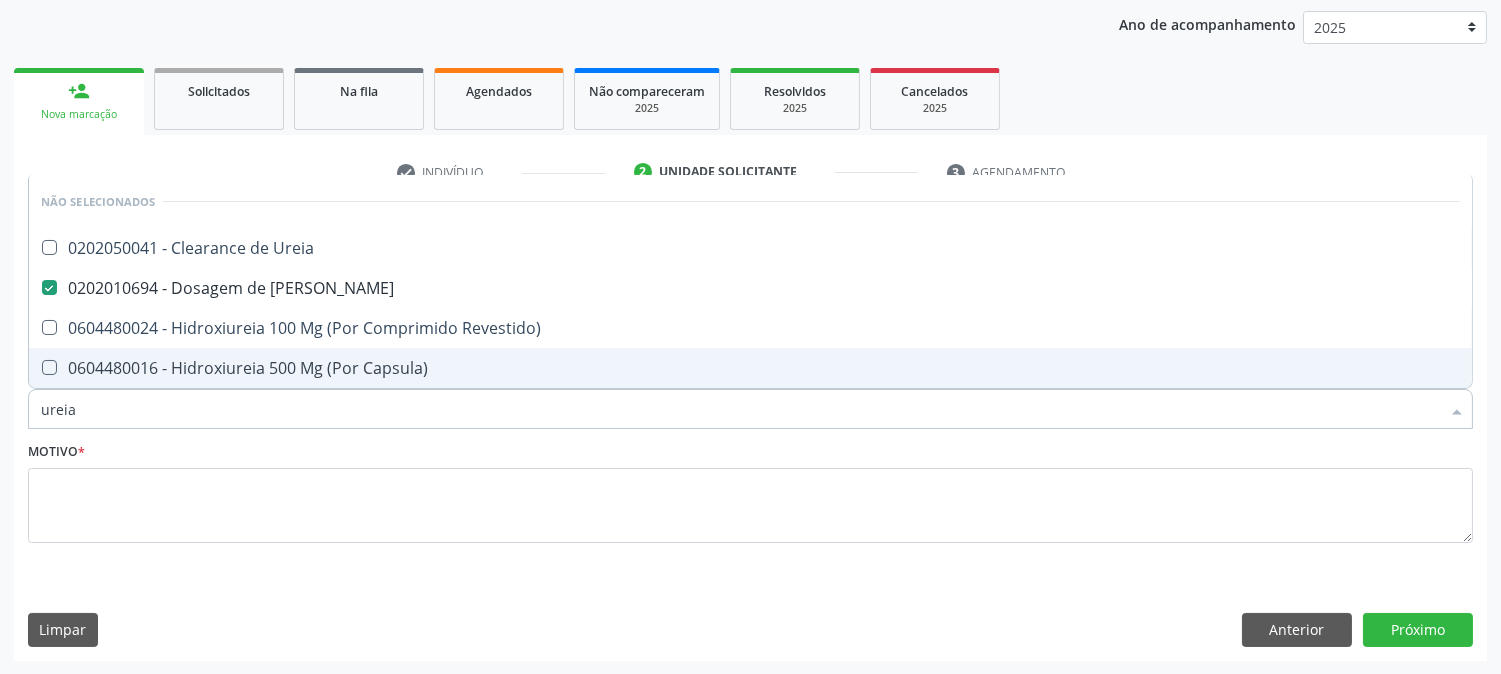 click on "ureia" at bounding box center (740, 409) 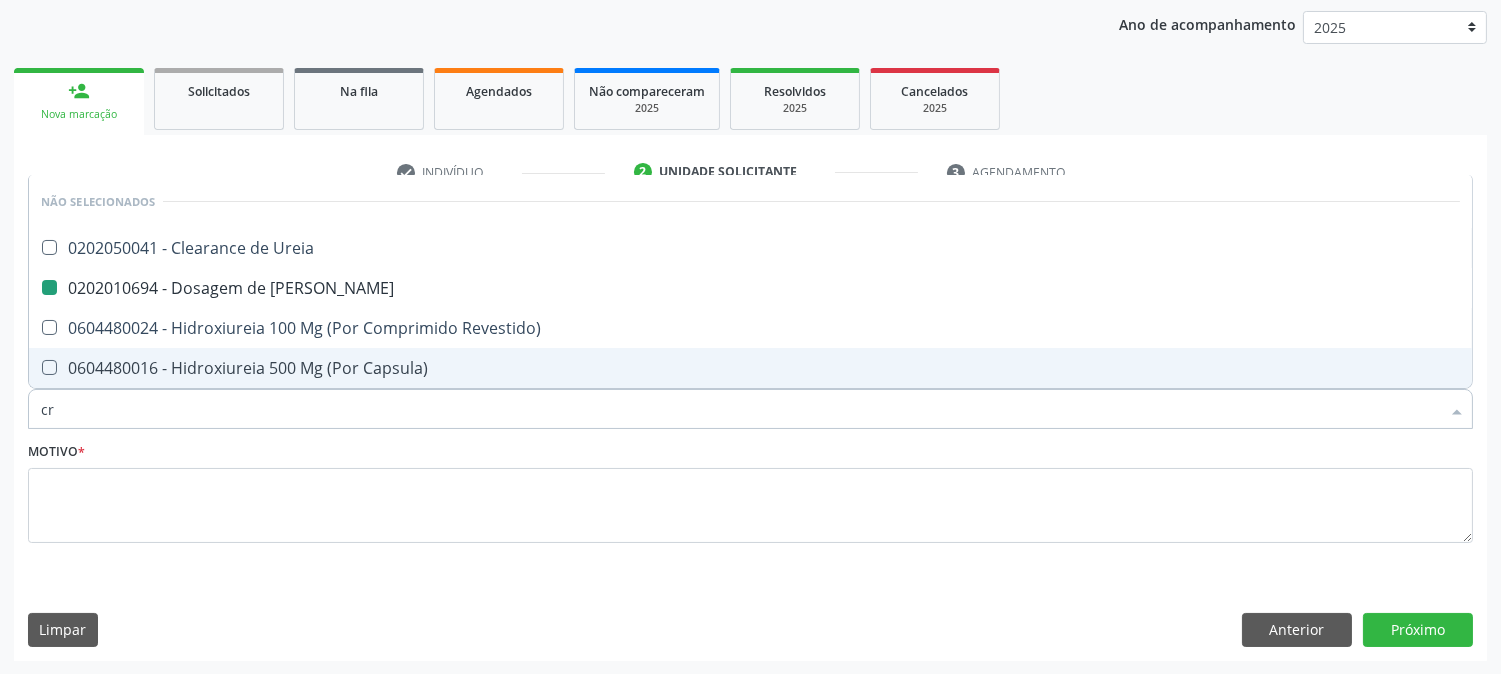 type on "cre" 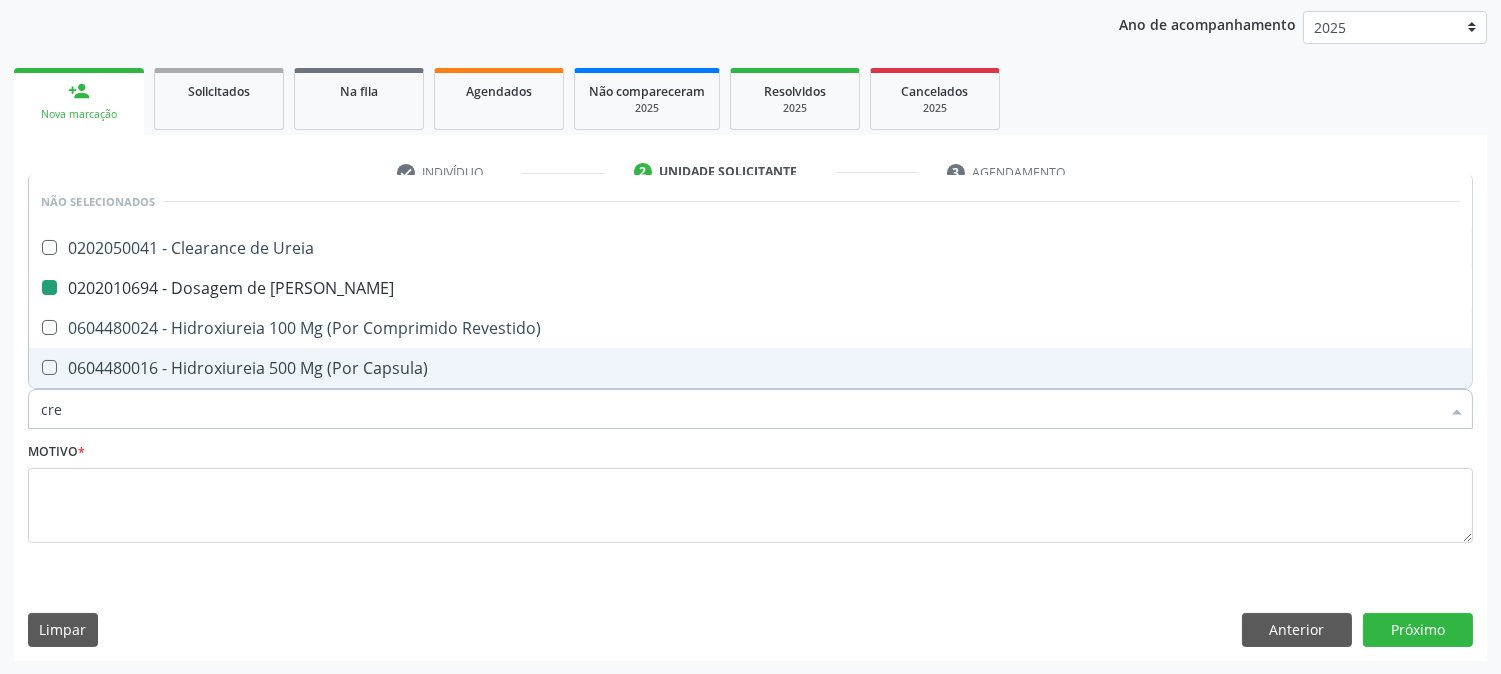 checkbox on "false" 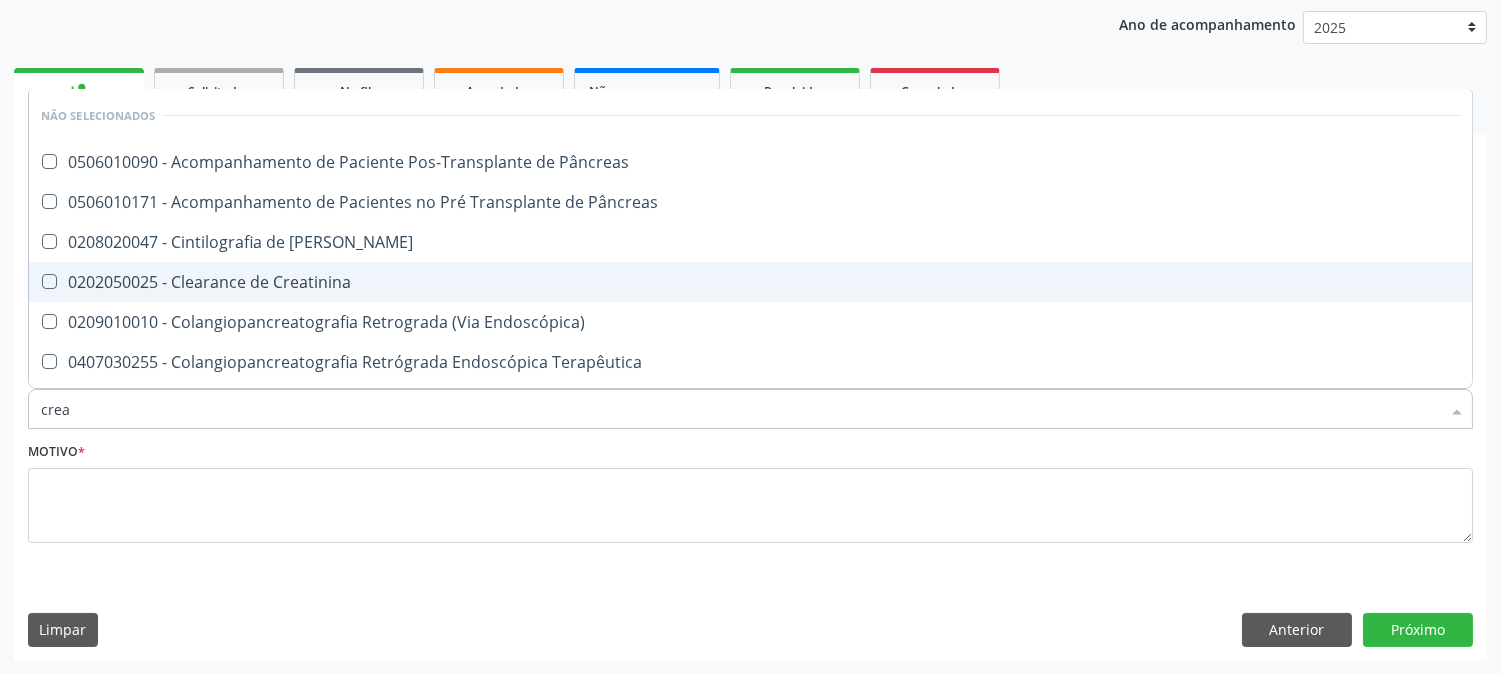 type on "creat" 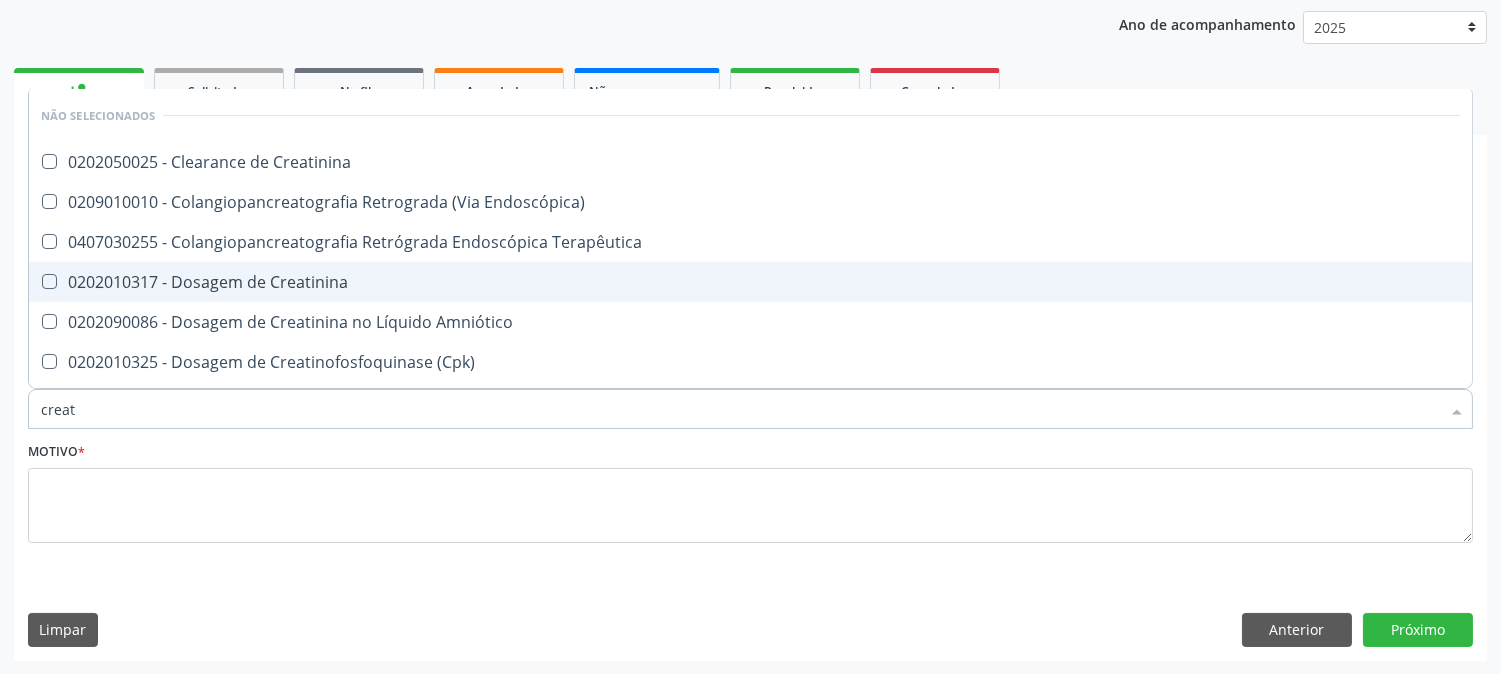 click on "0202010317 - Dosagem de Creatinina" at bounding box center [750, 282] 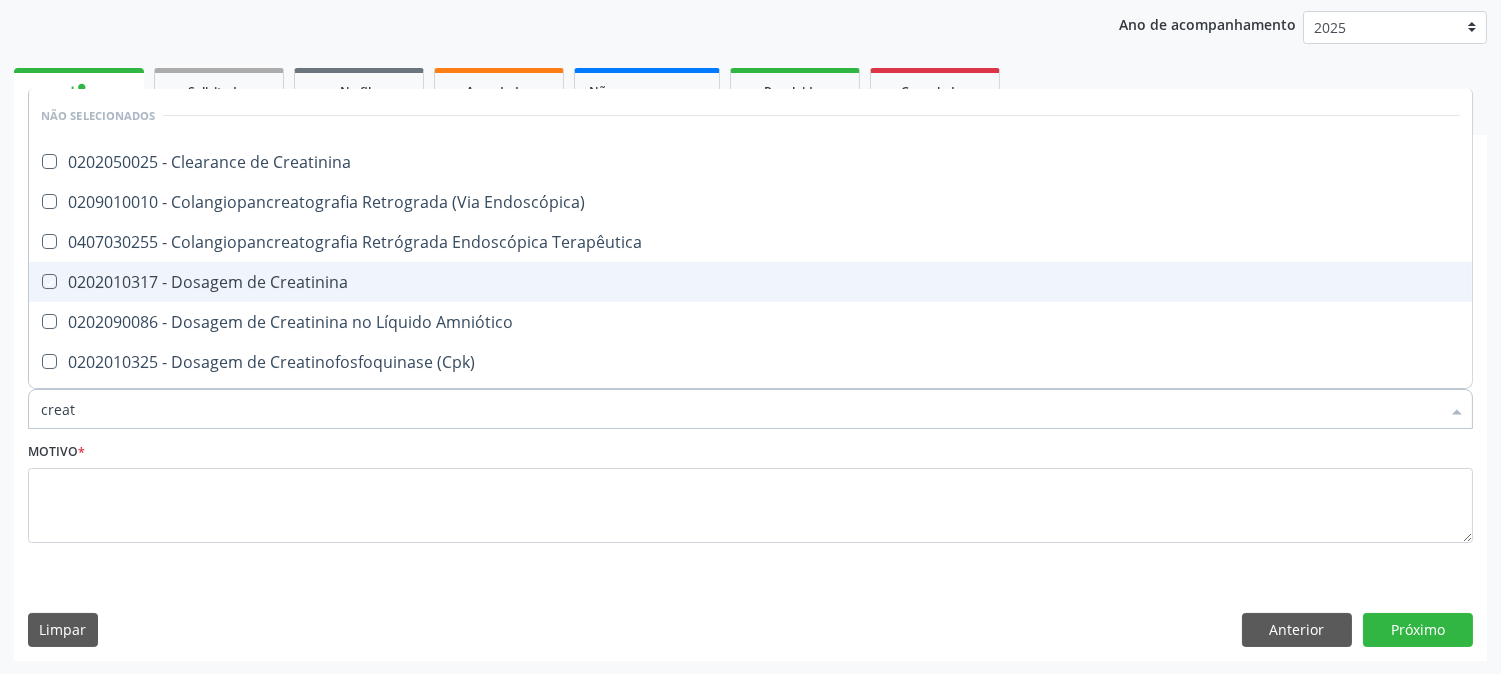 checkbox on "true" 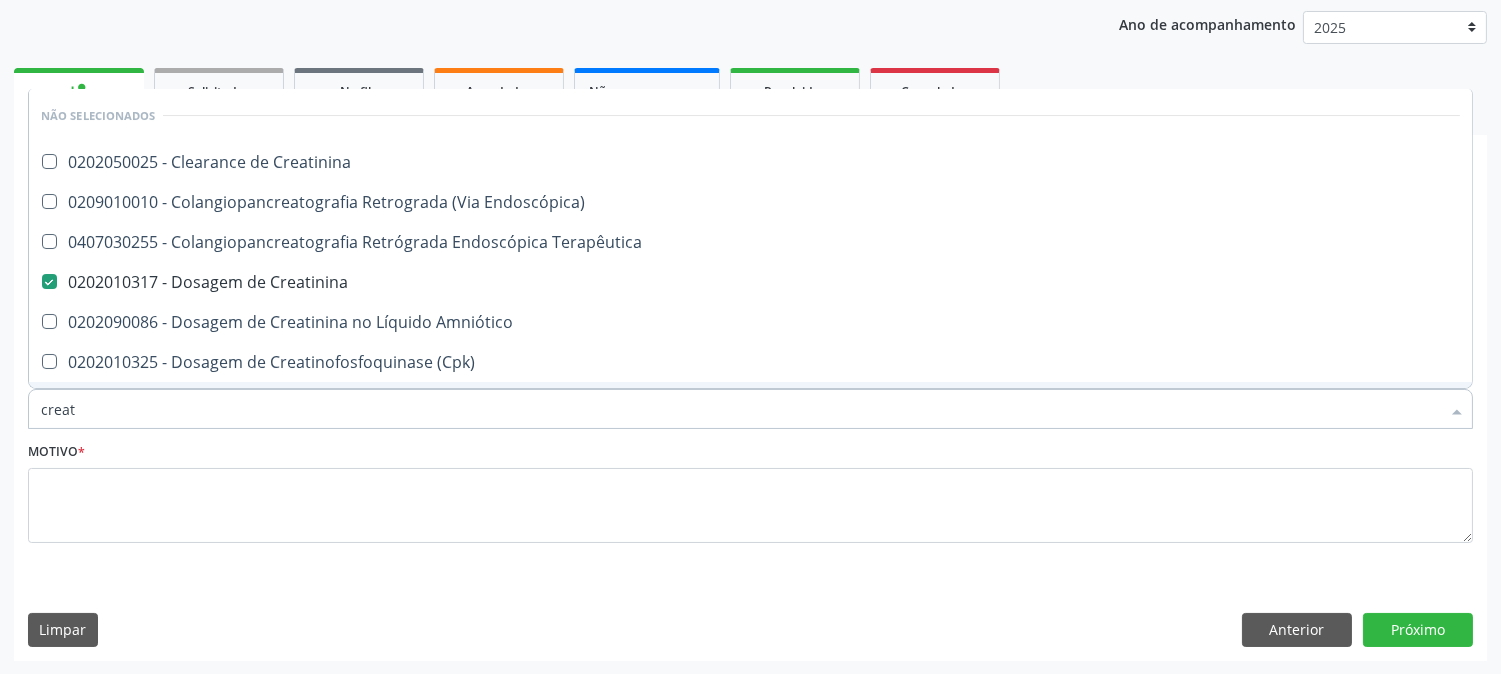 click on "creat" at bounding box center [740, 409] 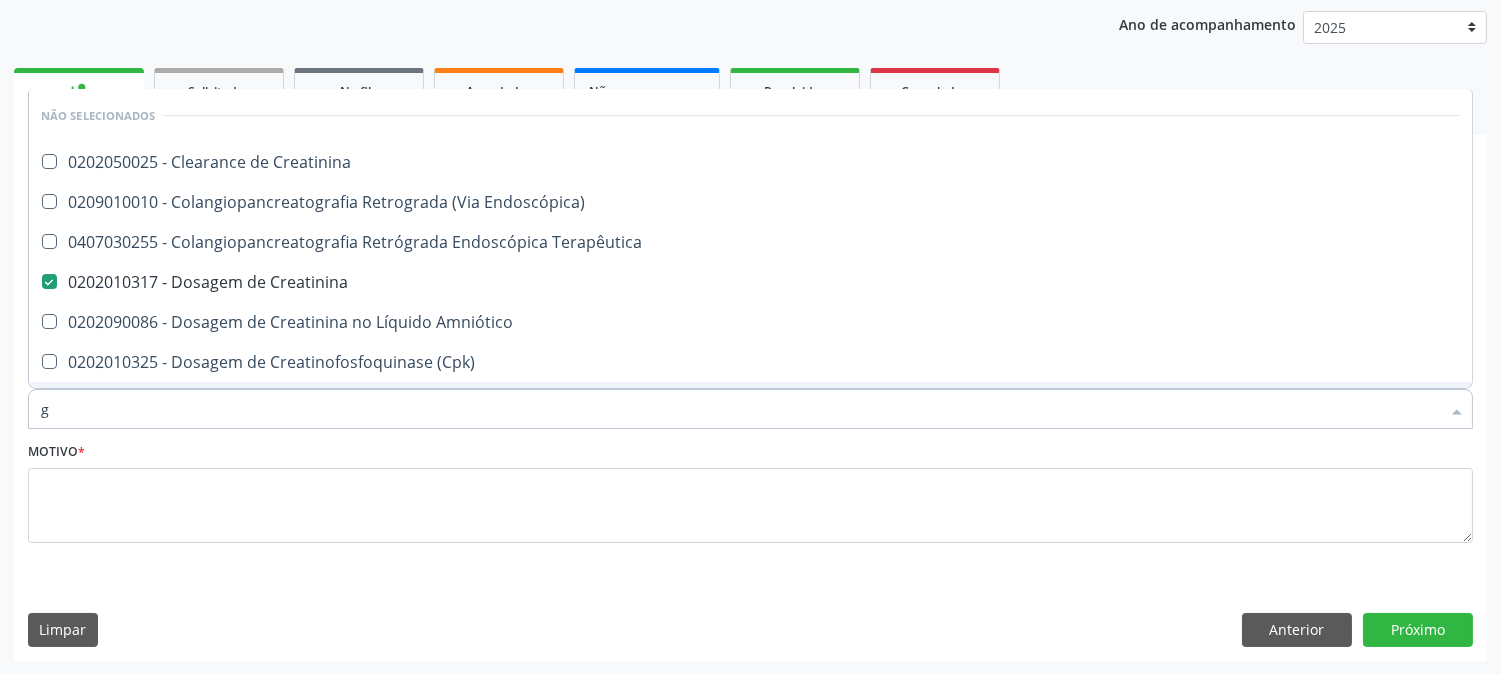 type on "gl" 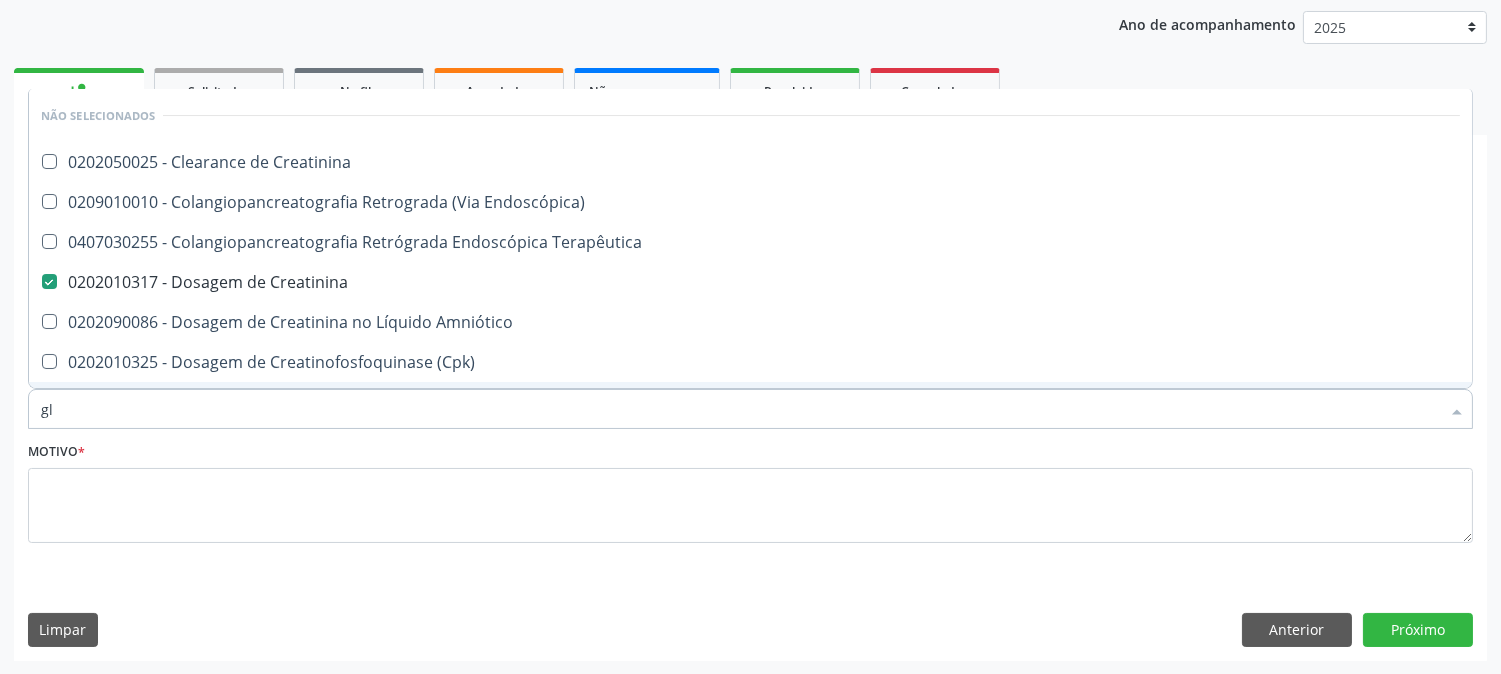 checkbox on "false" 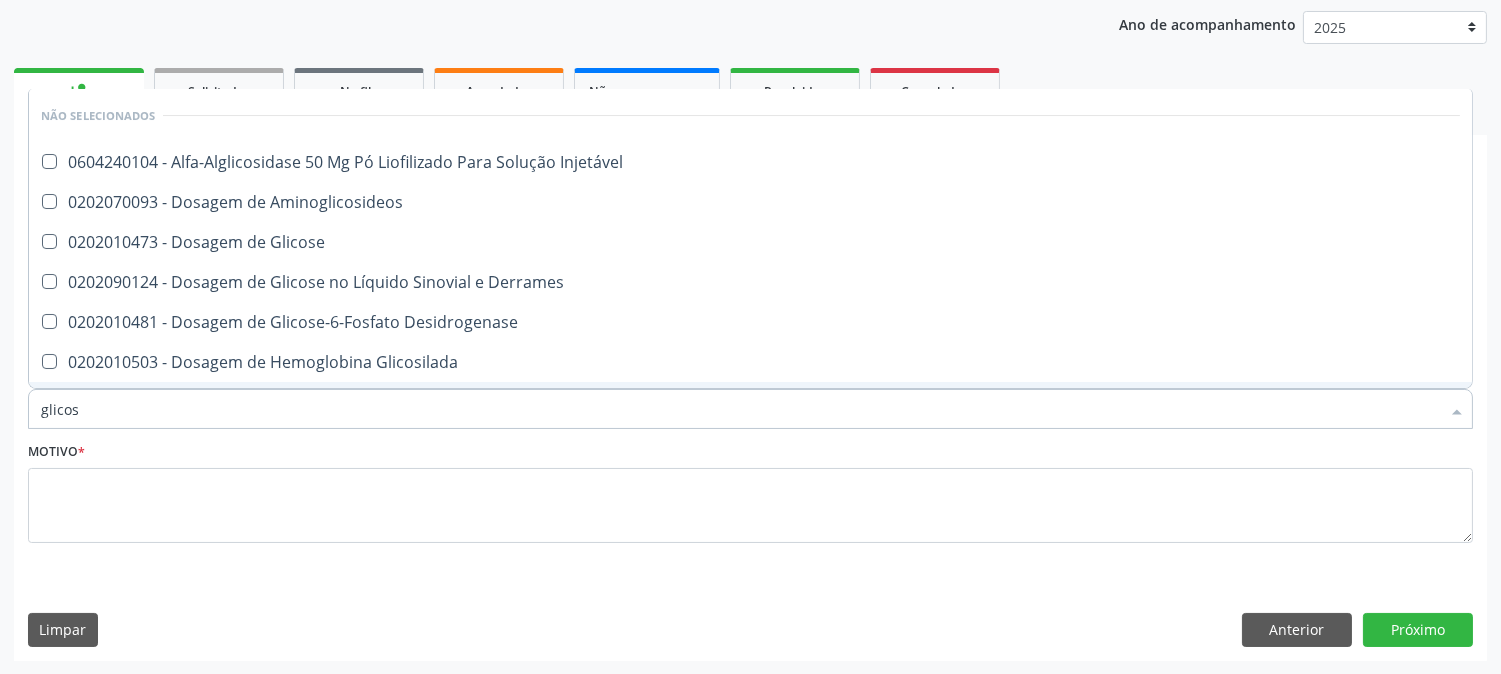 type on "glicose" 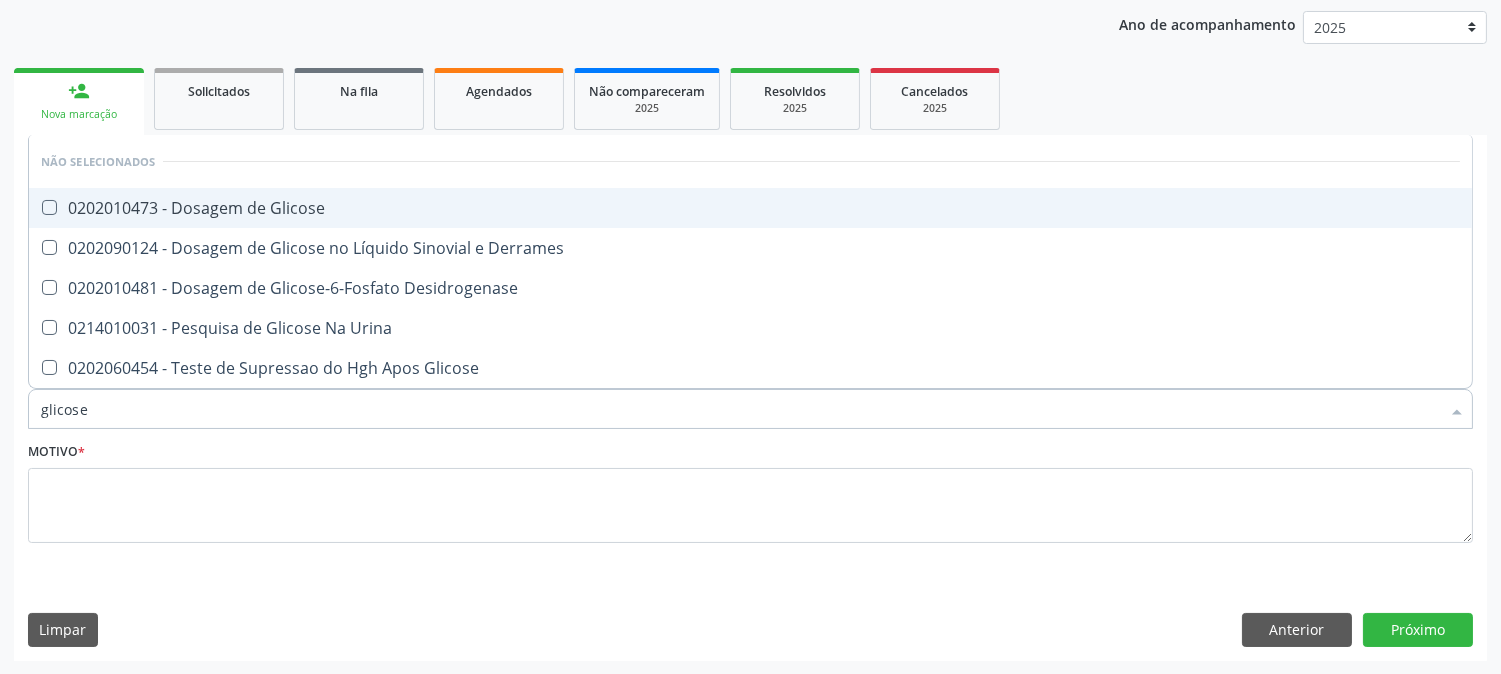 click on "0202010473 - Dosagem de Glicose" at bounding box center (750, 208) 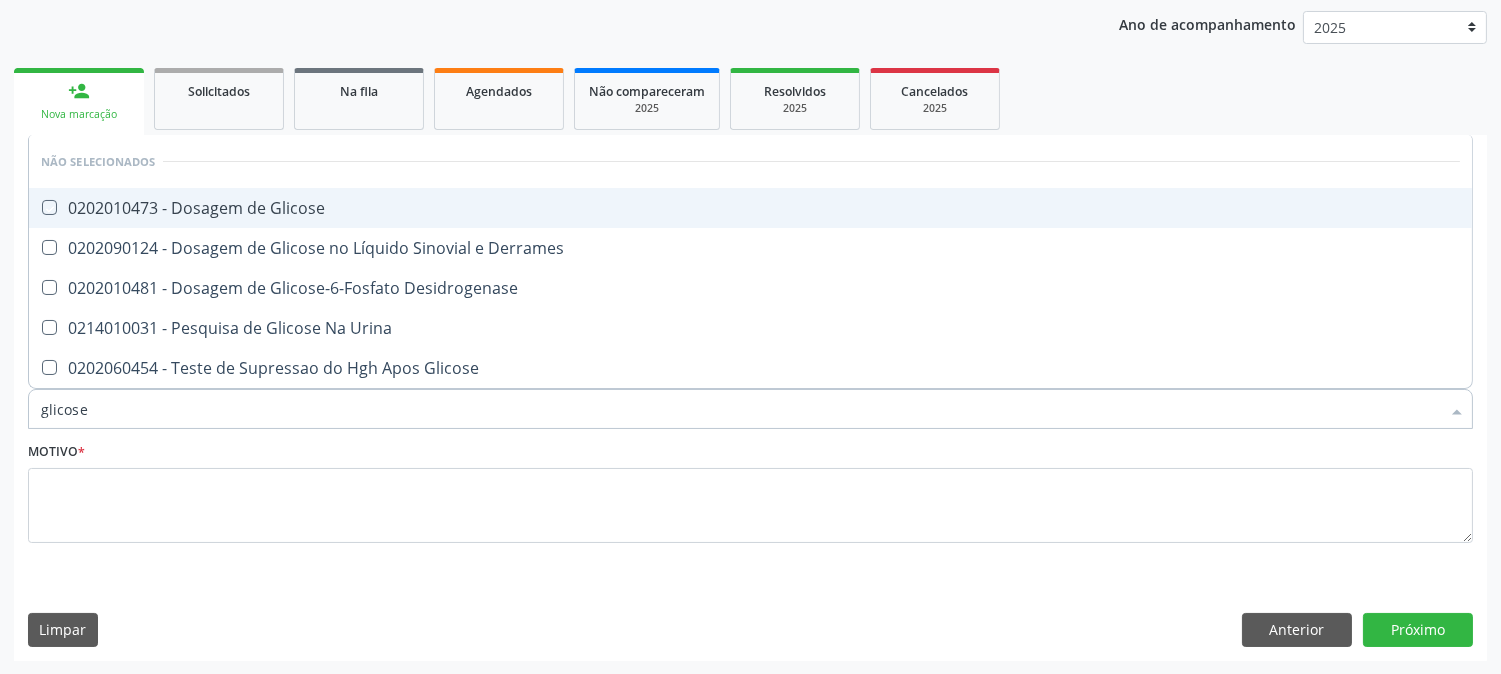 checkbox on "true" 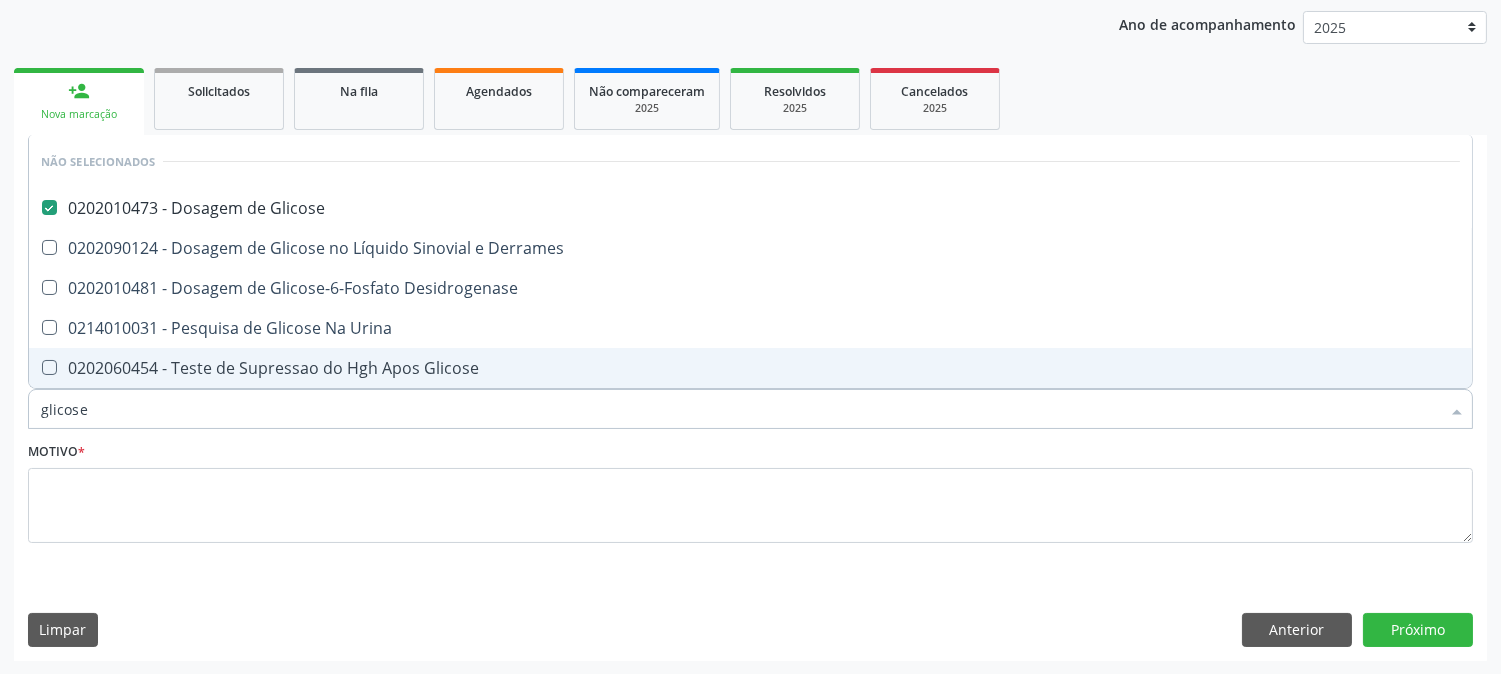 click on "glicose" at bounding box center (750, 409) 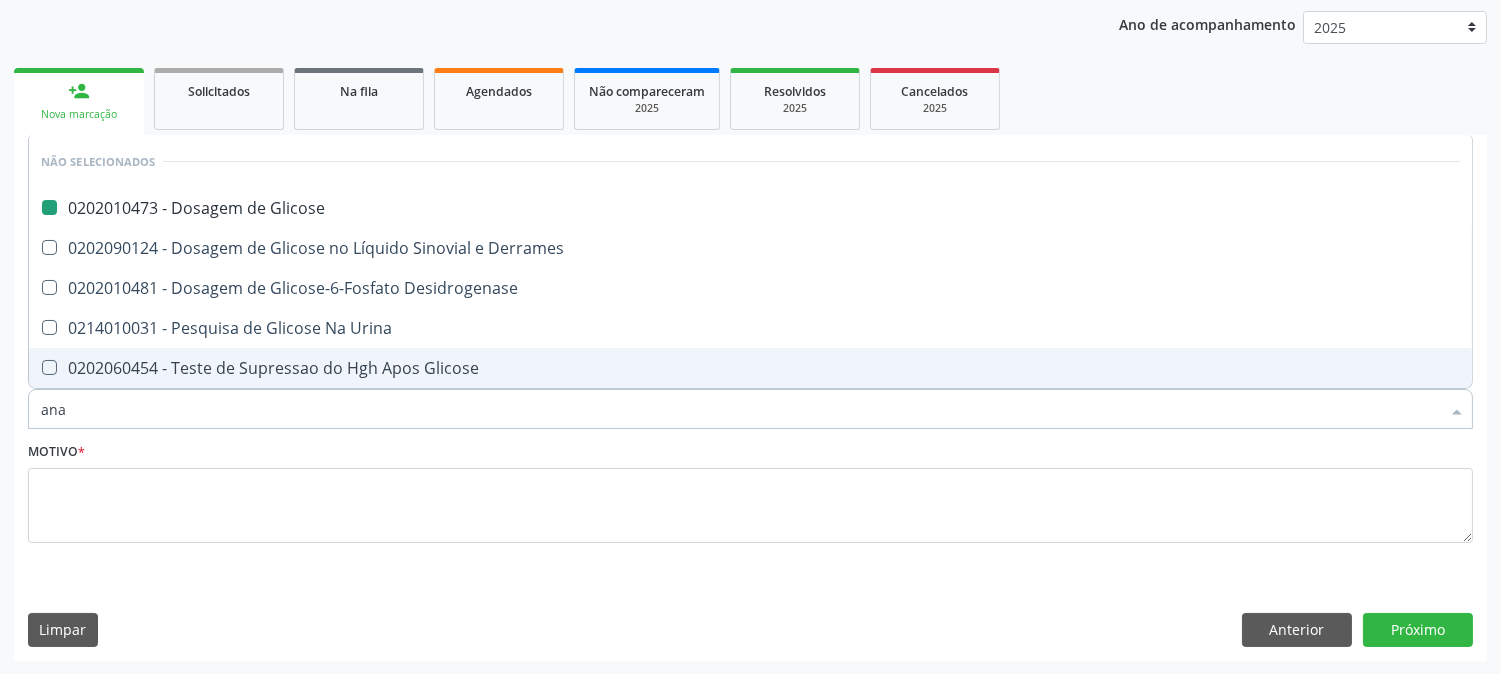 type on "ana" 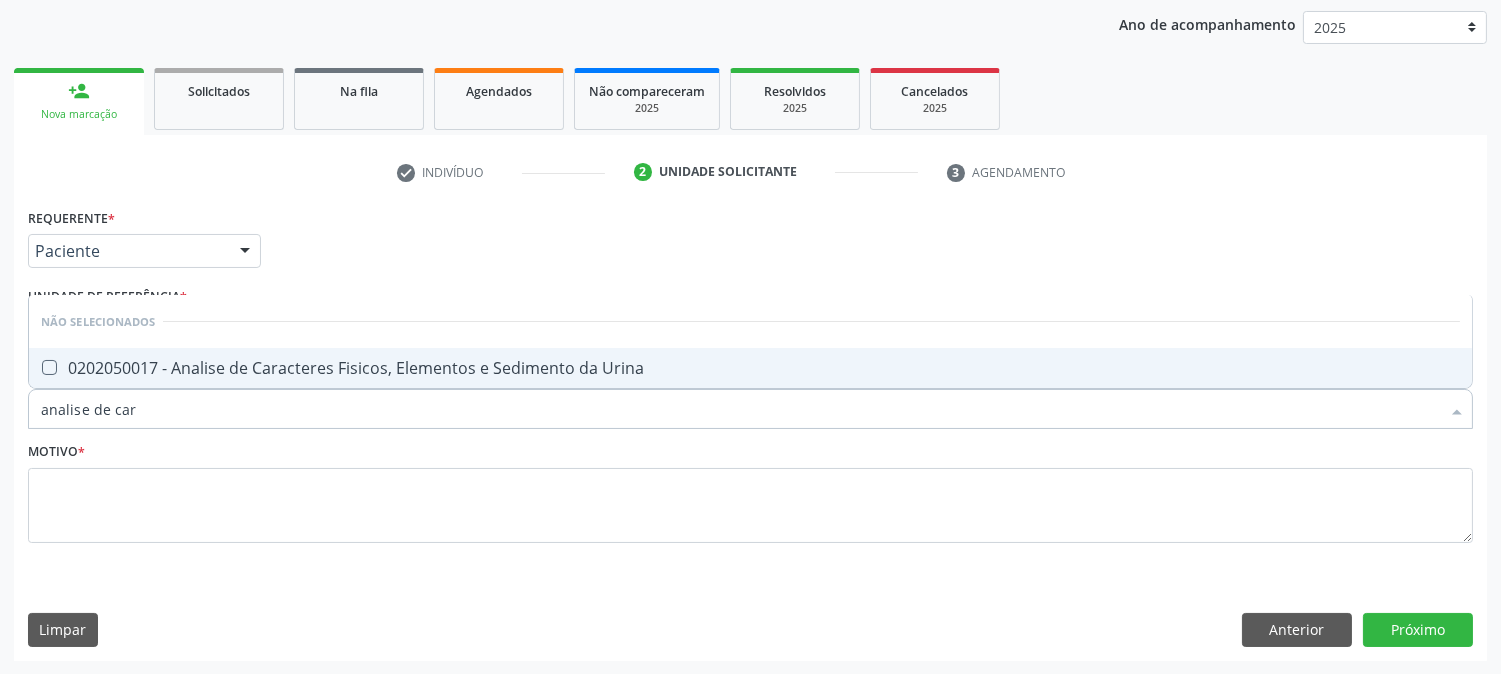 type on "analise de cara" 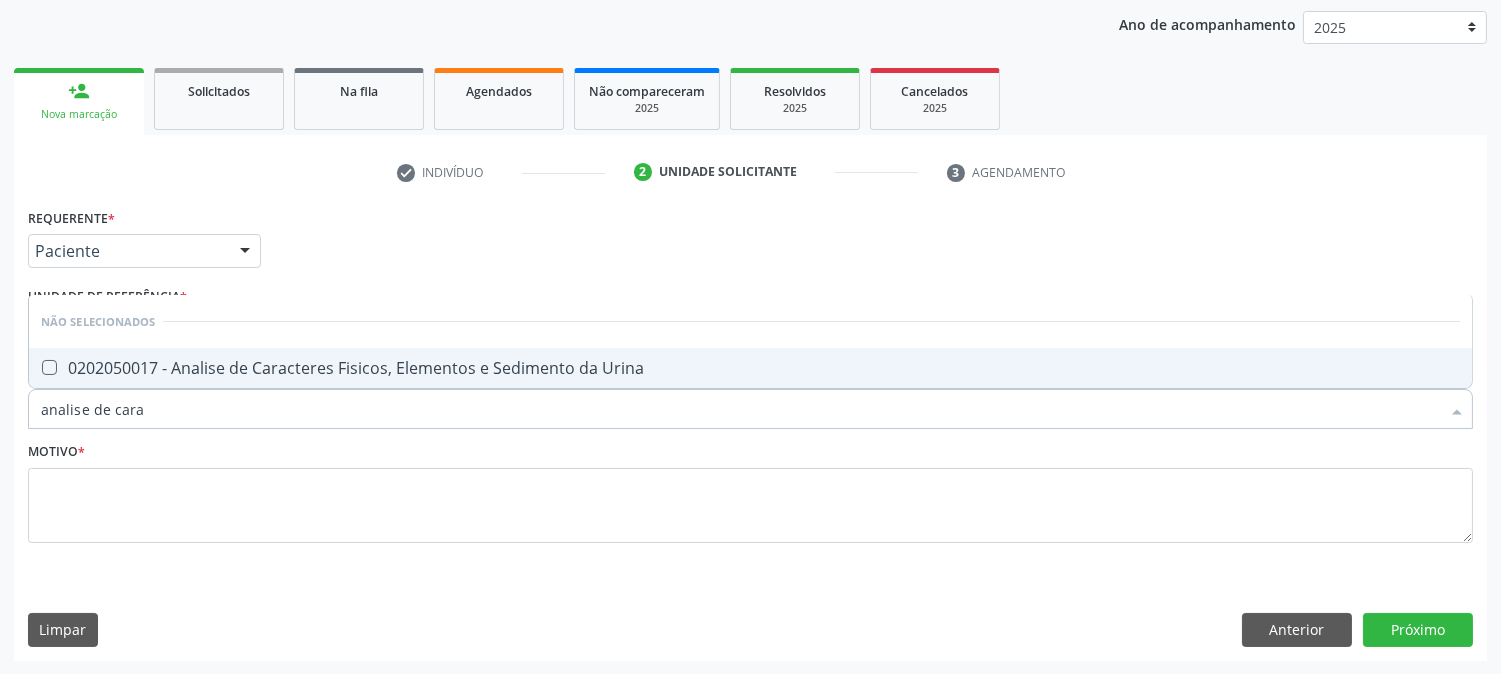 click on "0202050017 - Analise de Caracteres Fisicos, Elementos e Sedimento da Urina" at bounding box center (750, 368) 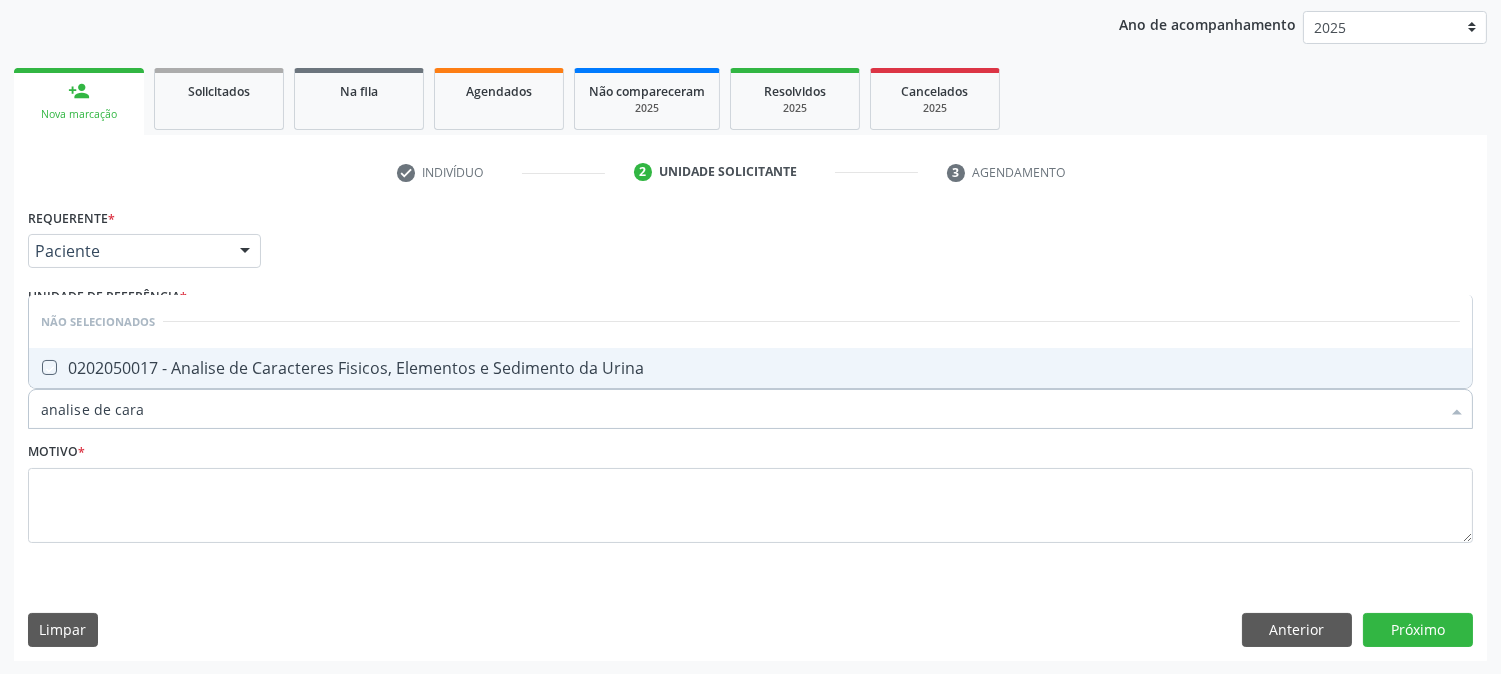 checkbox on "true" 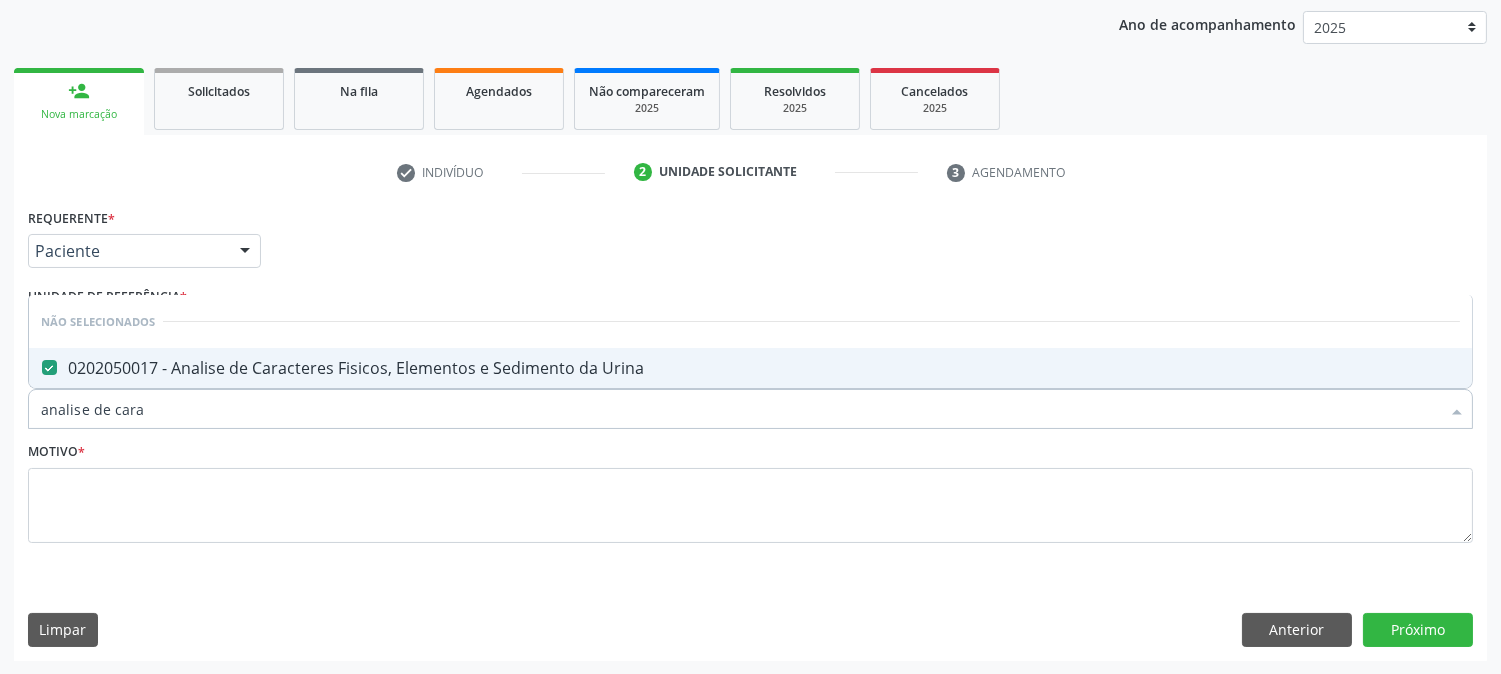 drag, startPoint x: 170, startPoint y: 416, endPoint x: 4, endPoint y: 406, distance: 166.30093 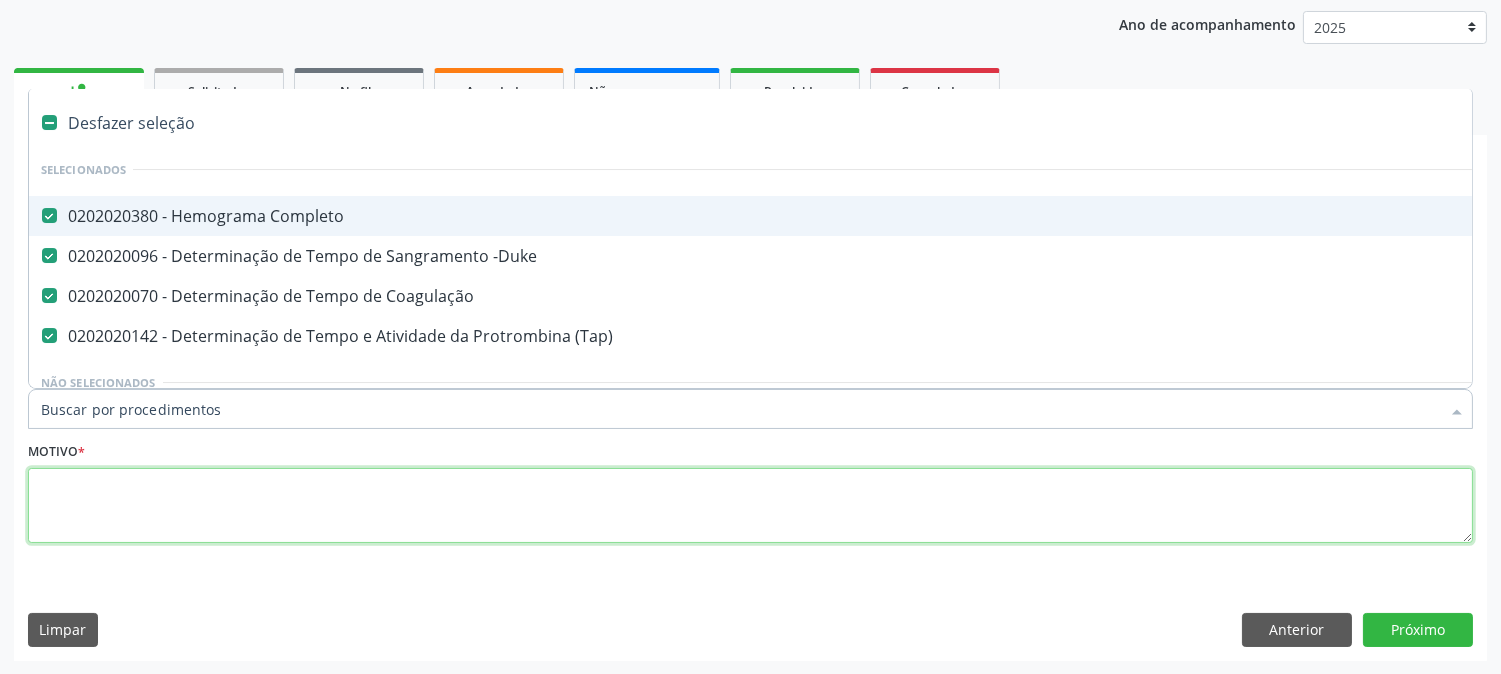 click at bounding box center [750, 506] 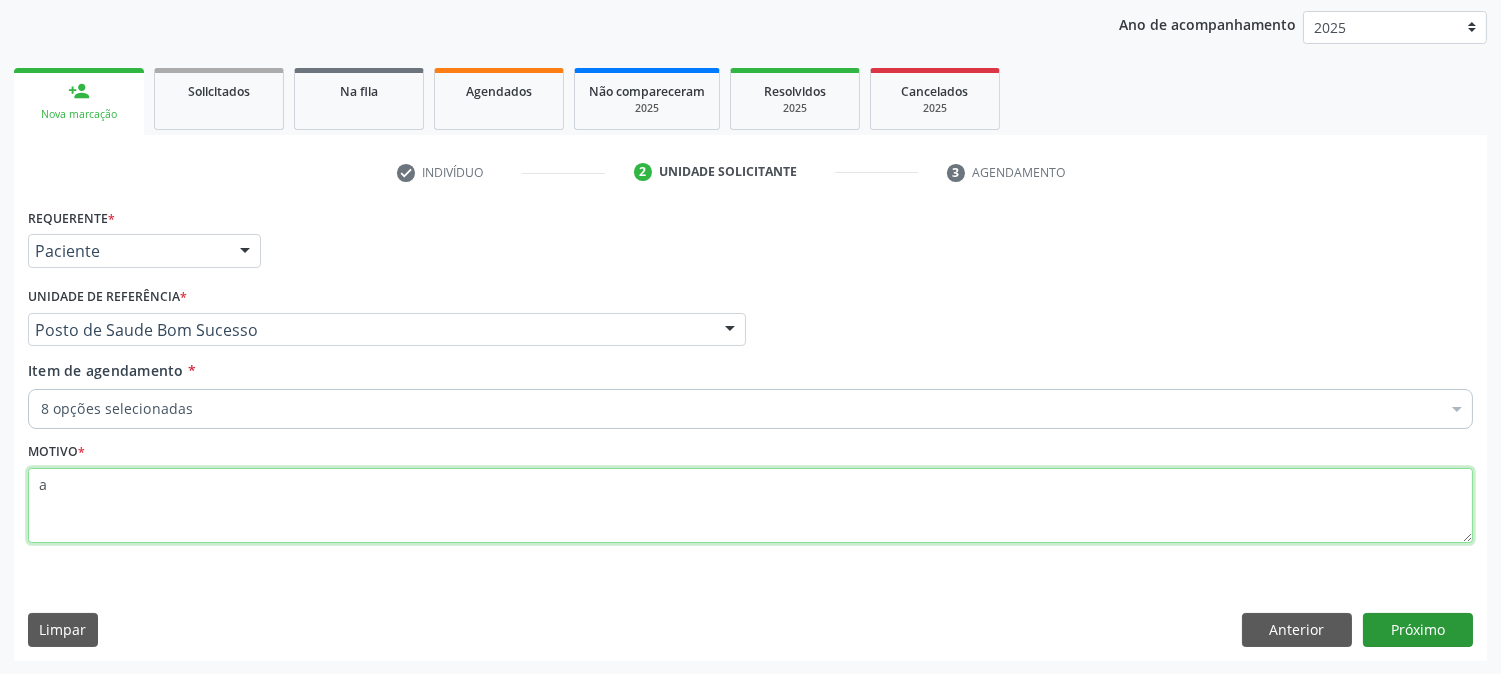 type on "a" 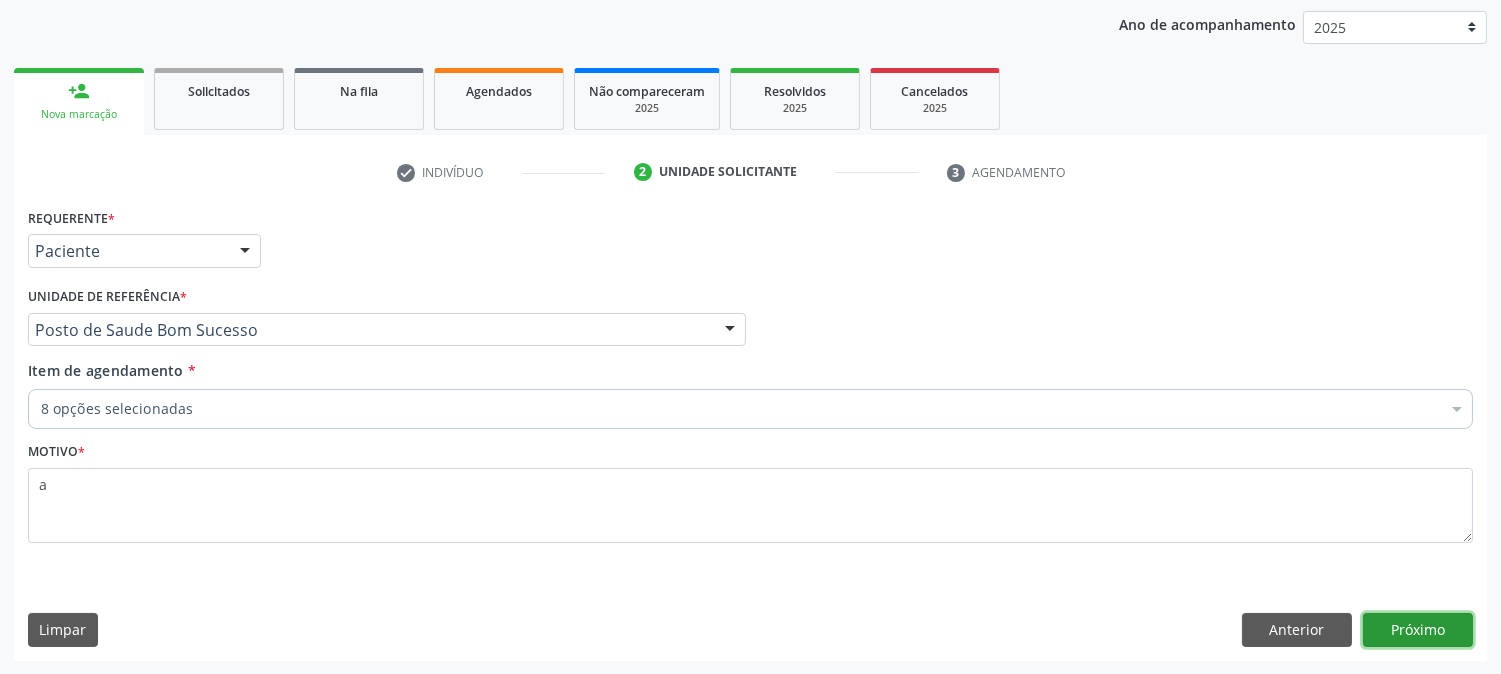 click on "Próximo" at bounding box center (1418, 630) 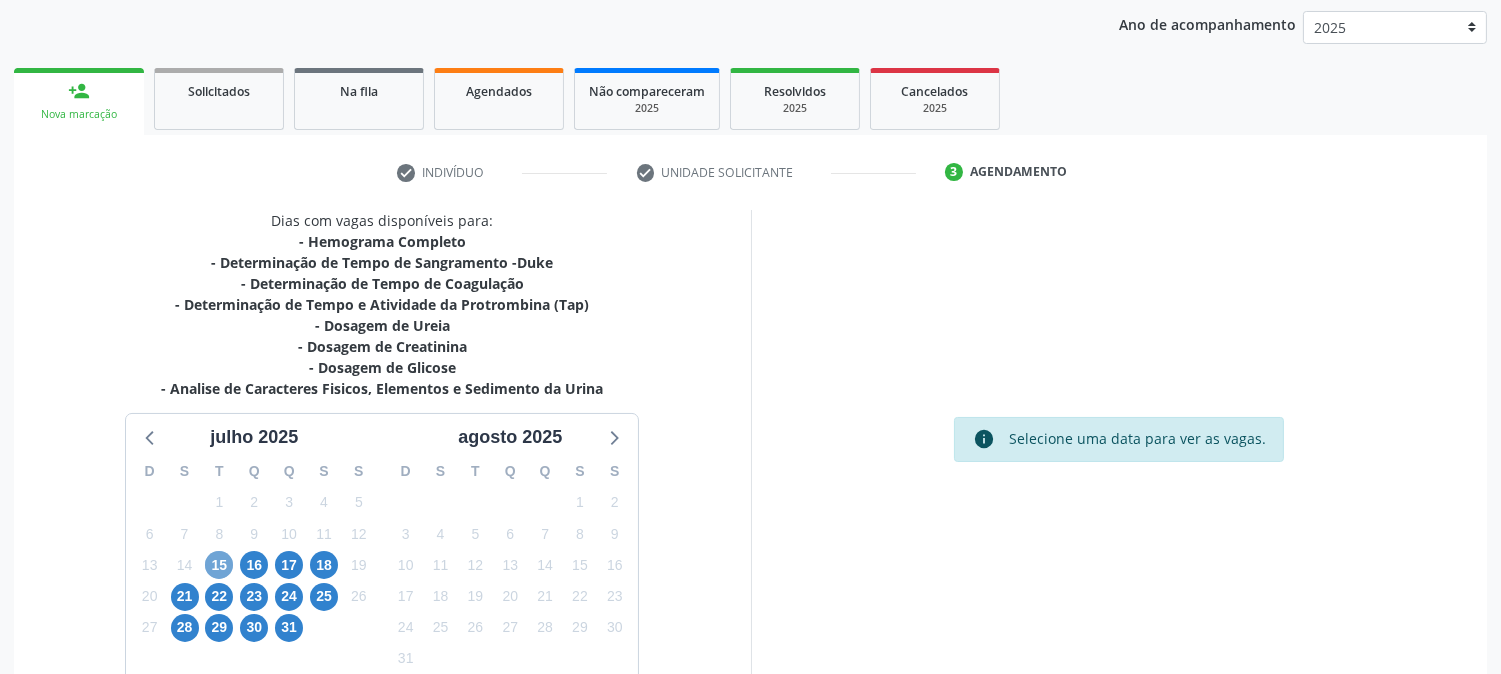 click on "15" at bounding box center (219, 565) 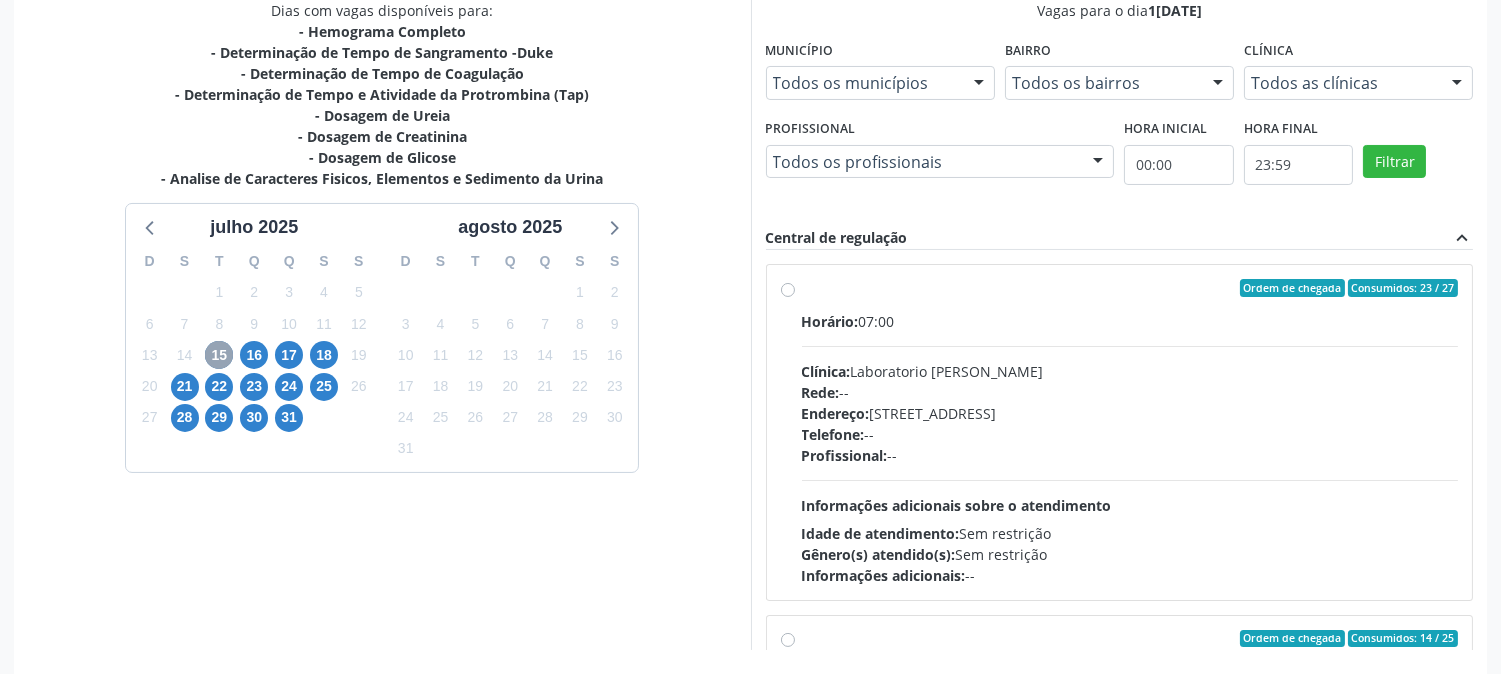scroll, scrollTop: 453, scrollLeft: 0, axis: vertical 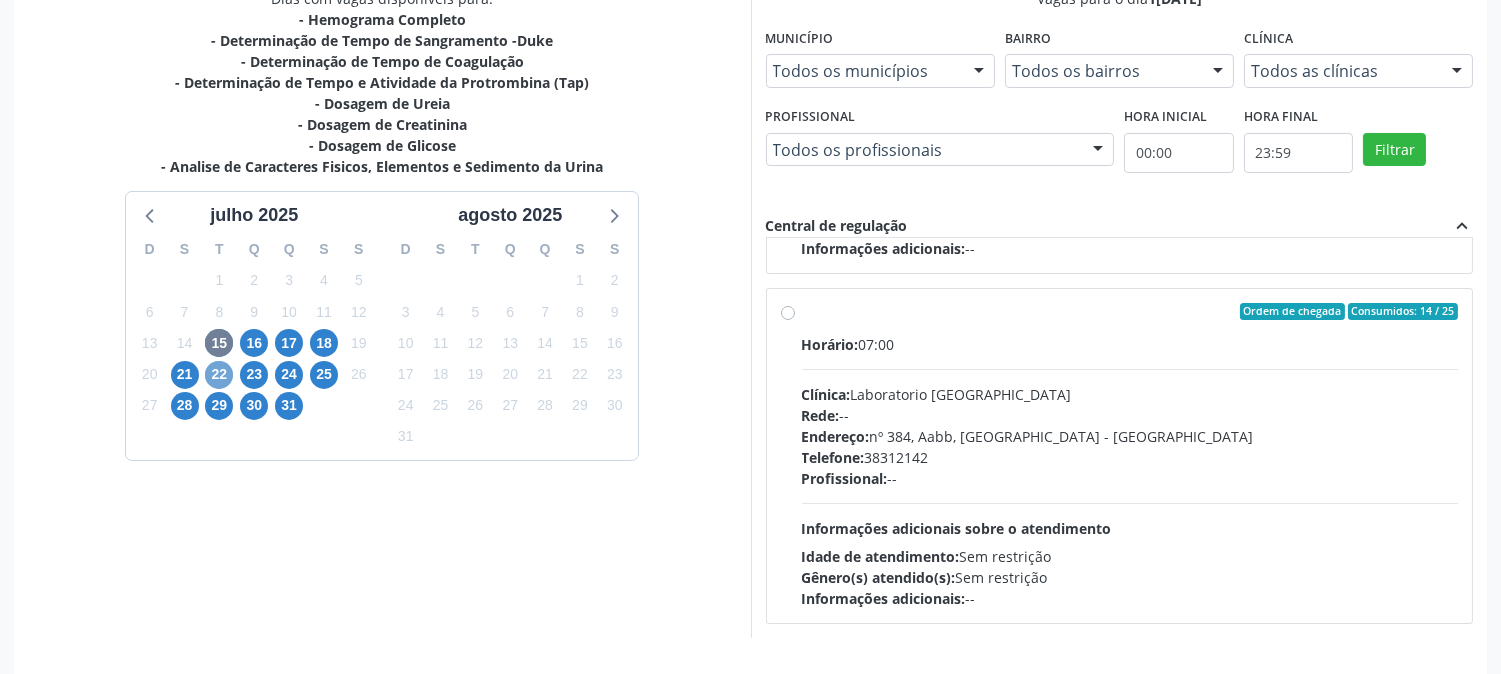 click on "22" at bounding box center (219, 375) 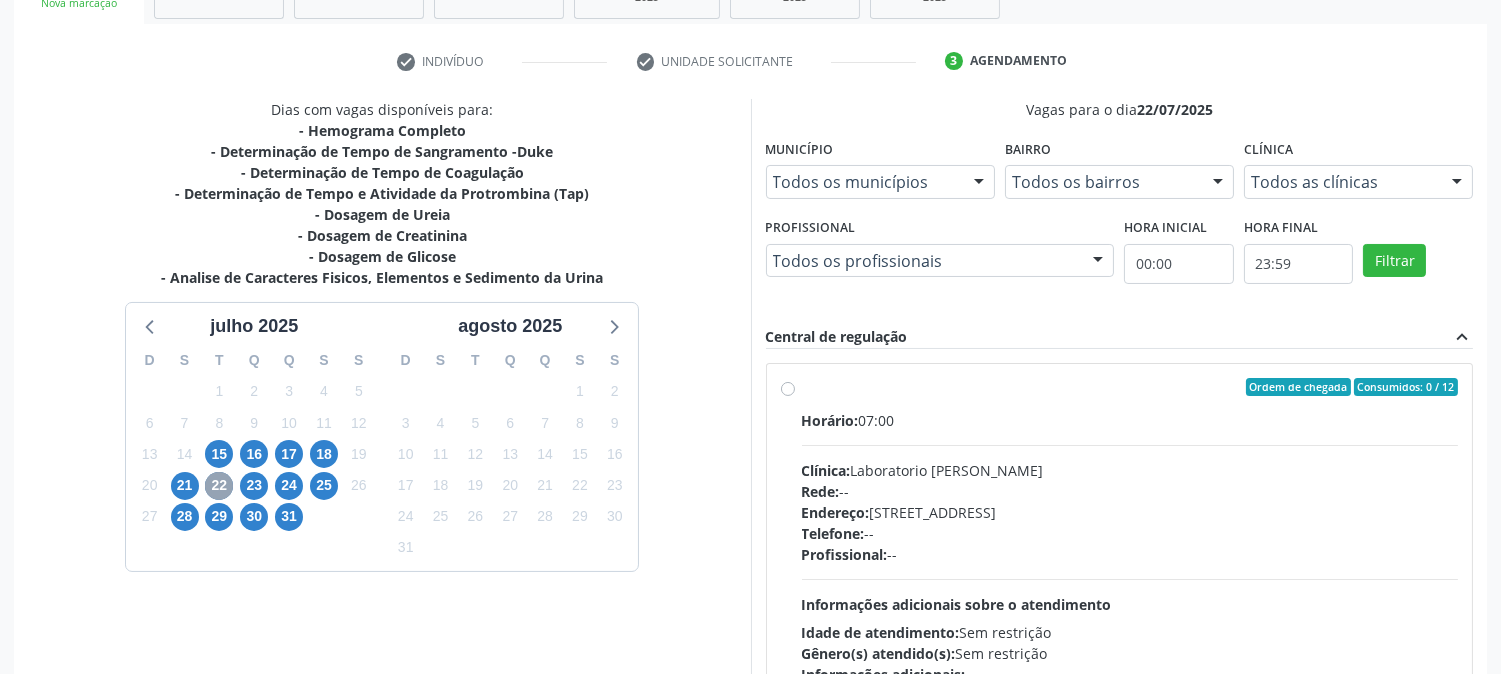 scroll, scrollTop: 453, scrollLeft: 0, axis: vertical 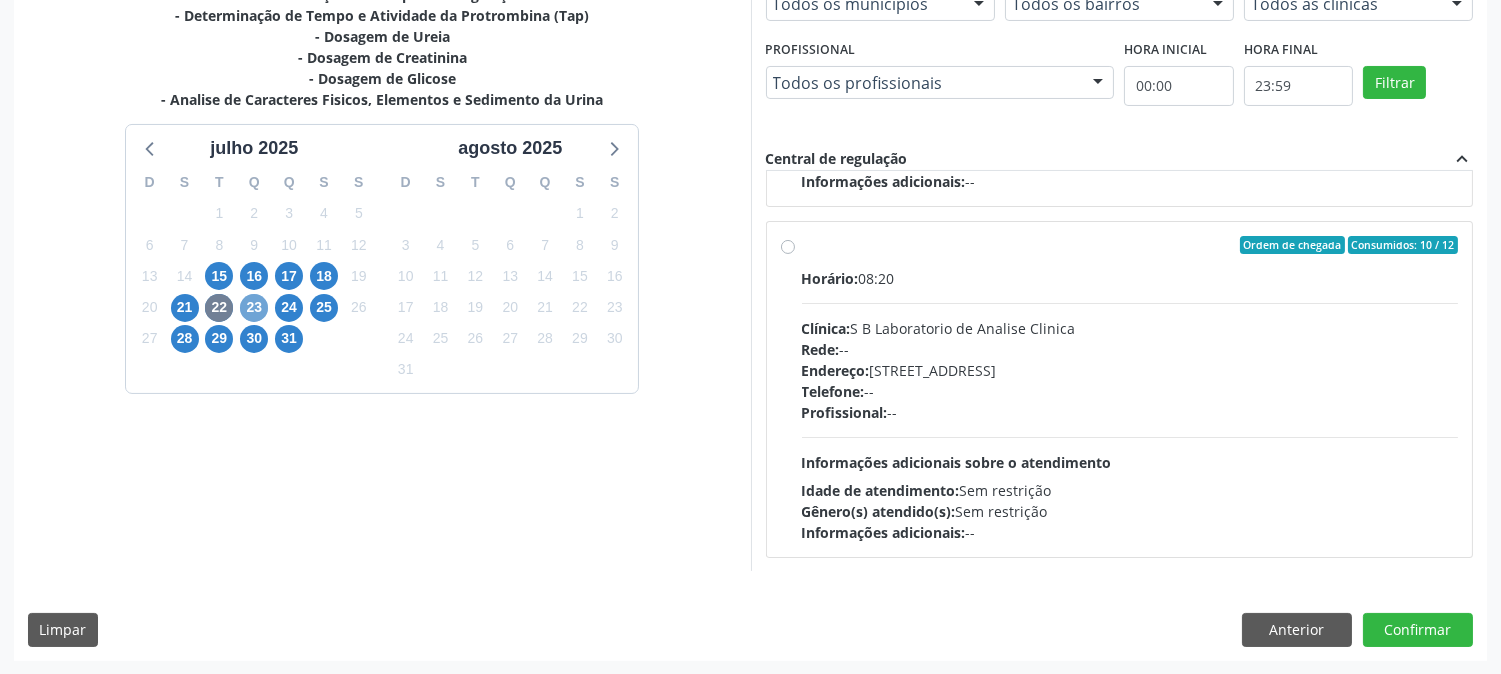 click on "23" at bounding box center (254, 308) 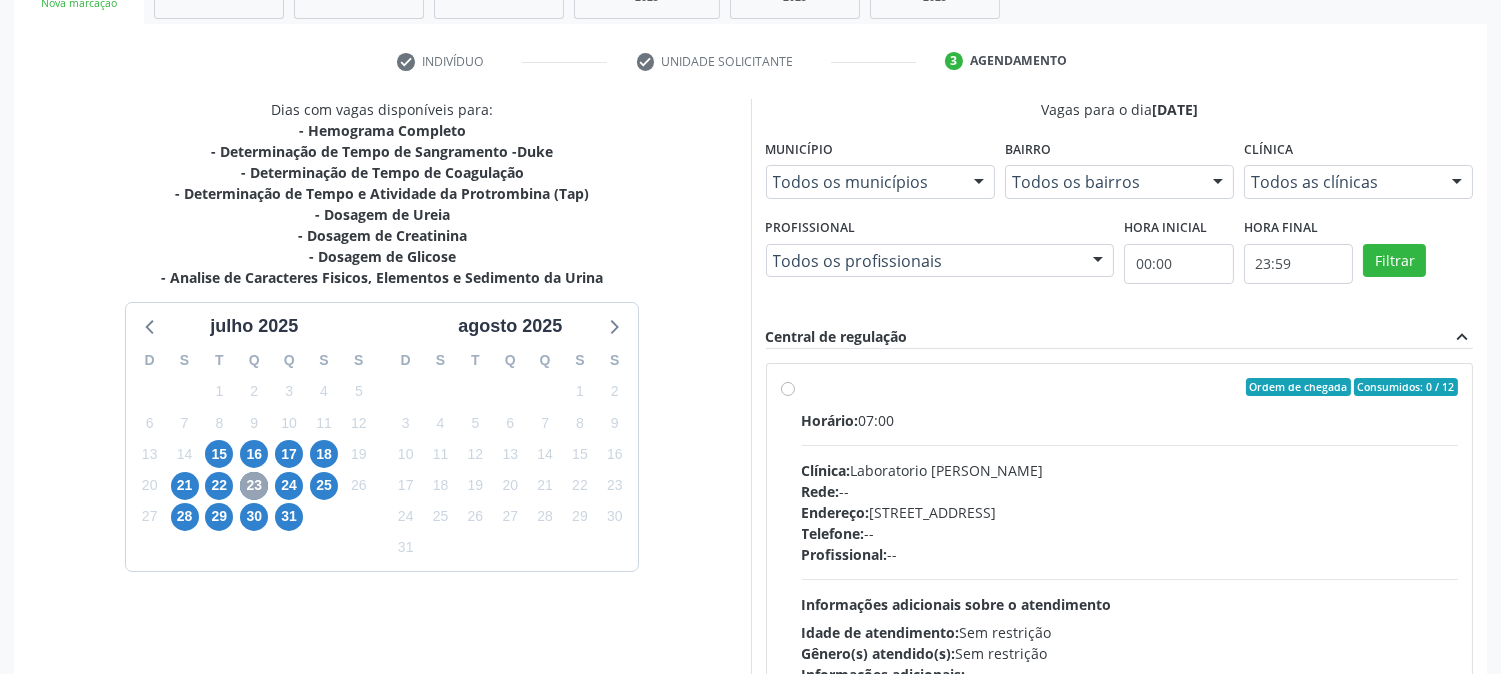 scroll, scrollTop: 520, scrollLeft: 0, axis: vertical 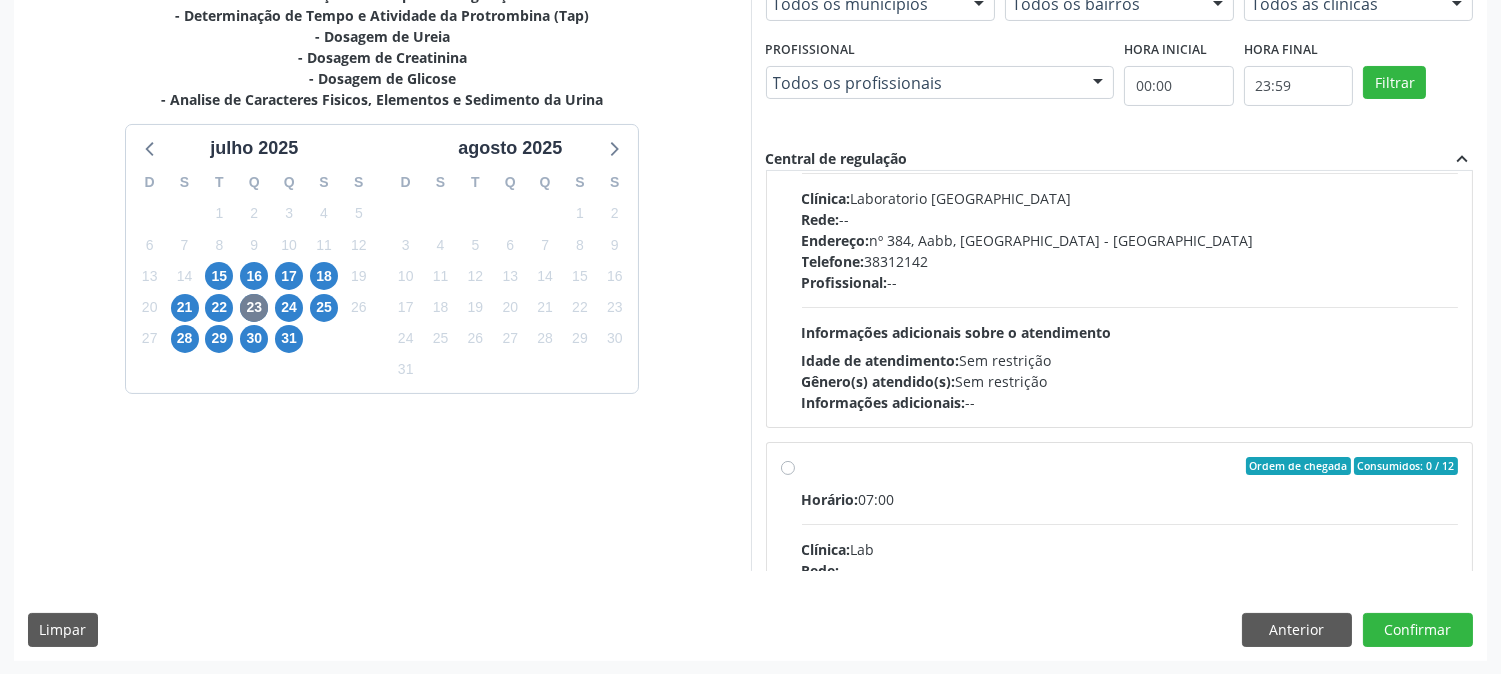 click on "Telefone:   [PHONE_NUMBER]" at bounding box center [1130, 261] 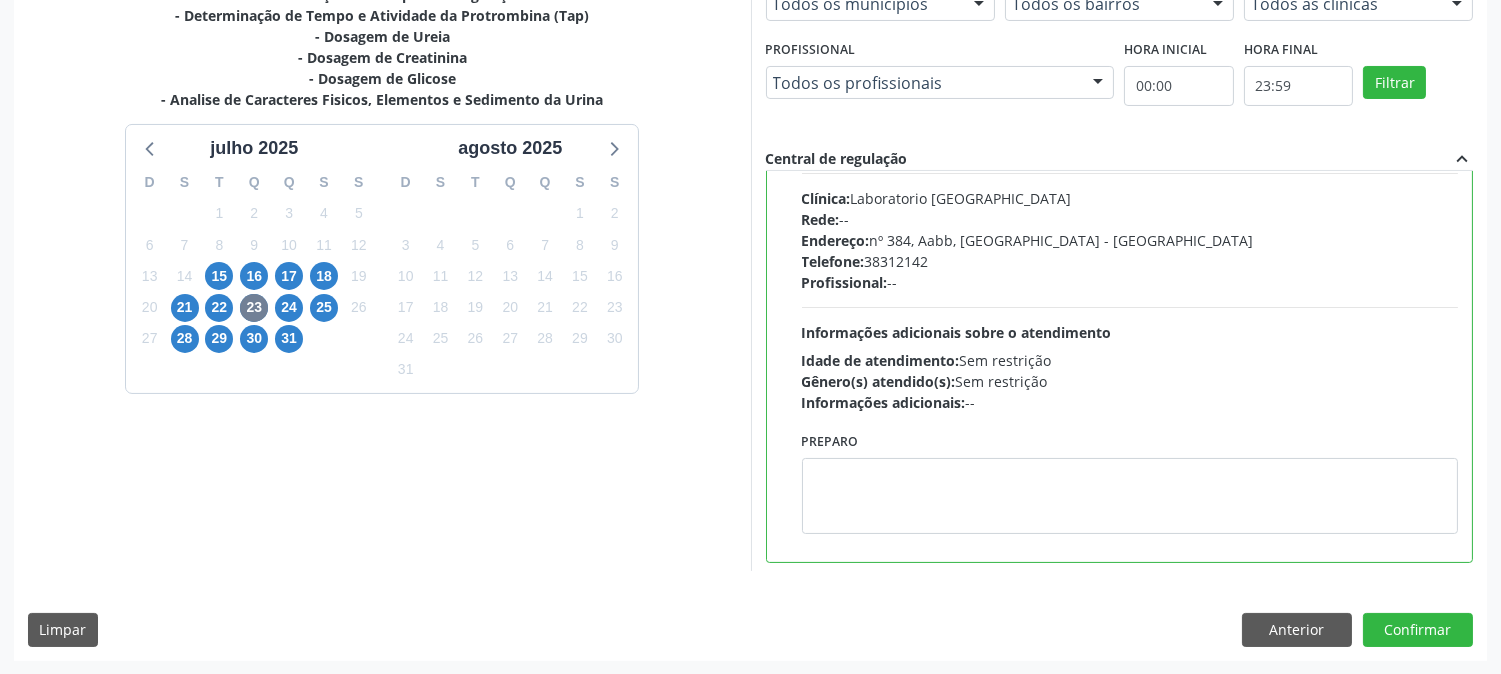 scroll, scrollTop: 188, scrollLeft: 0, axis: vertical 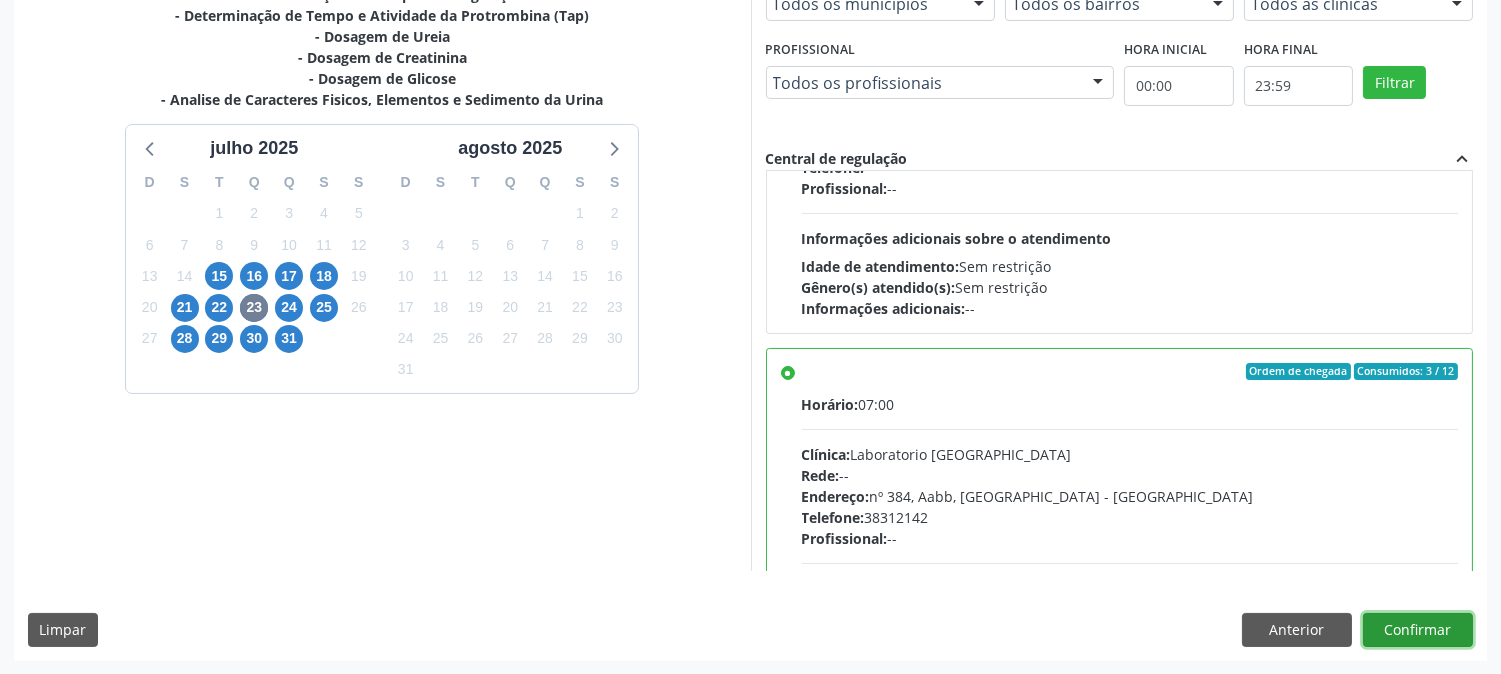 click on "Confirmar" at bounding box center (1418, 630) 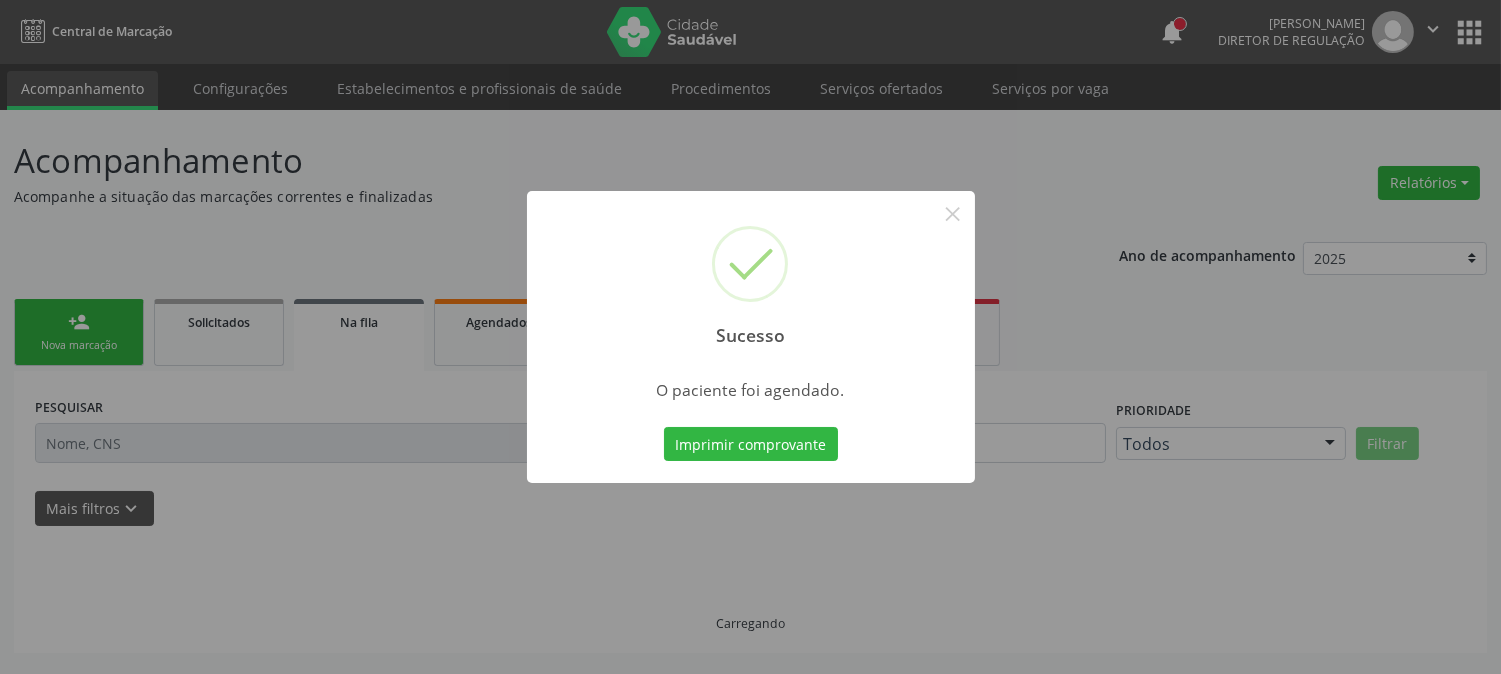 scroll, scrollTop: 0, scrollLeft: 0, axis: both 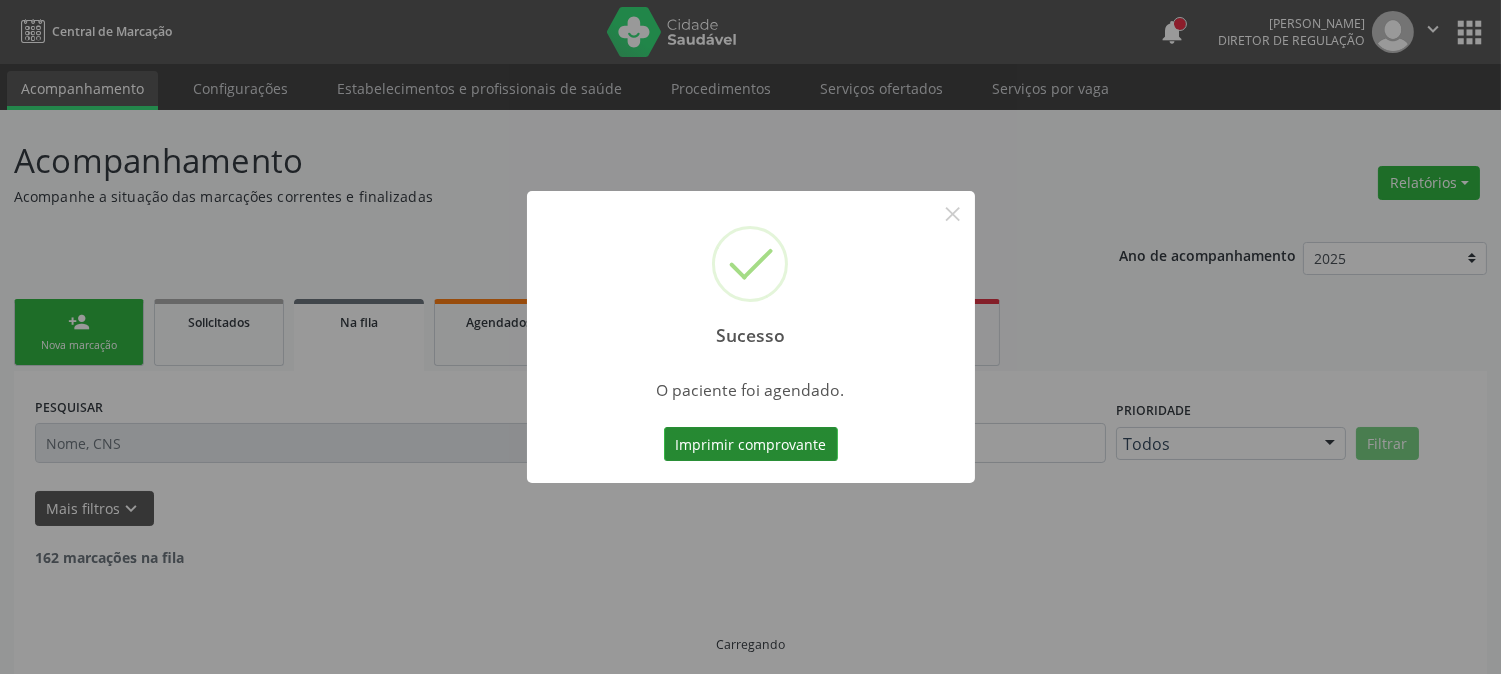 click on "Imprimir comprovante" at bounding box center (751, 444) 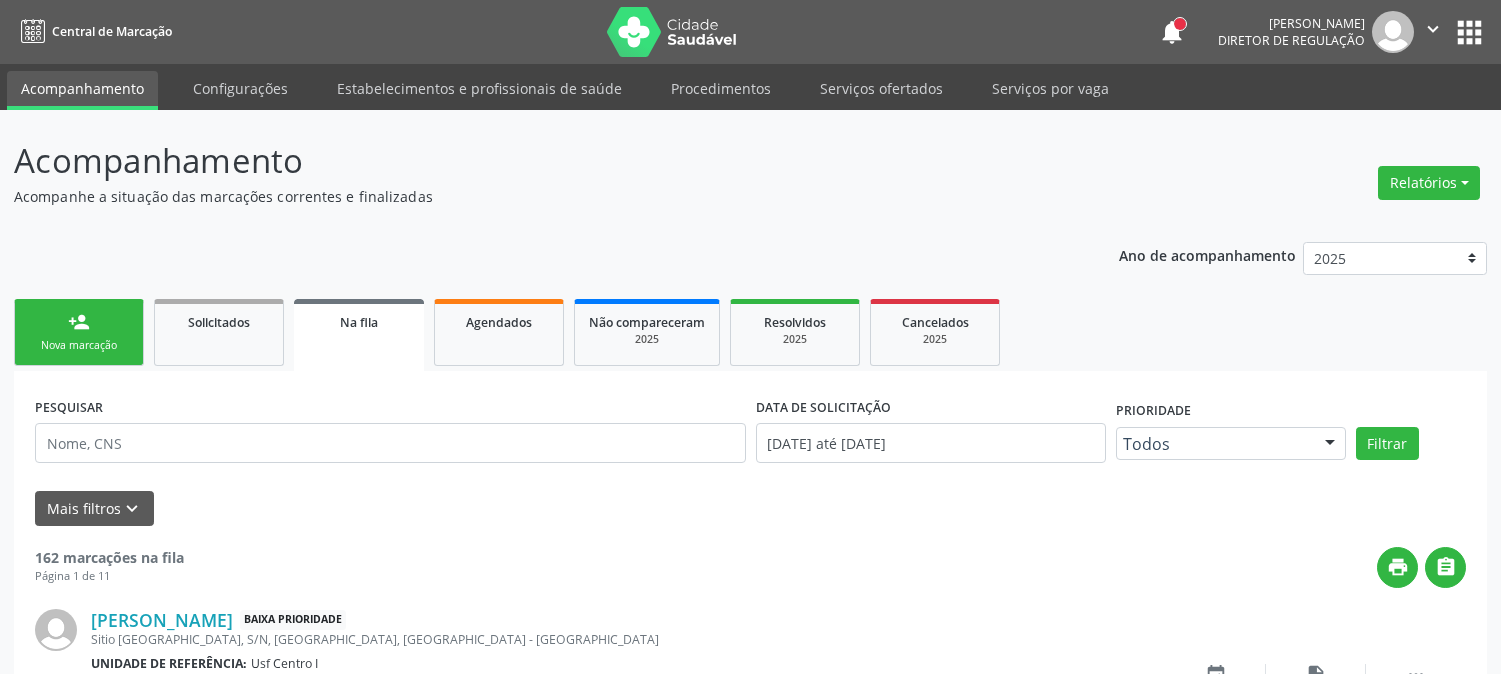 scroll, scrollTop: 0, scrollLeft: 0, axis: both 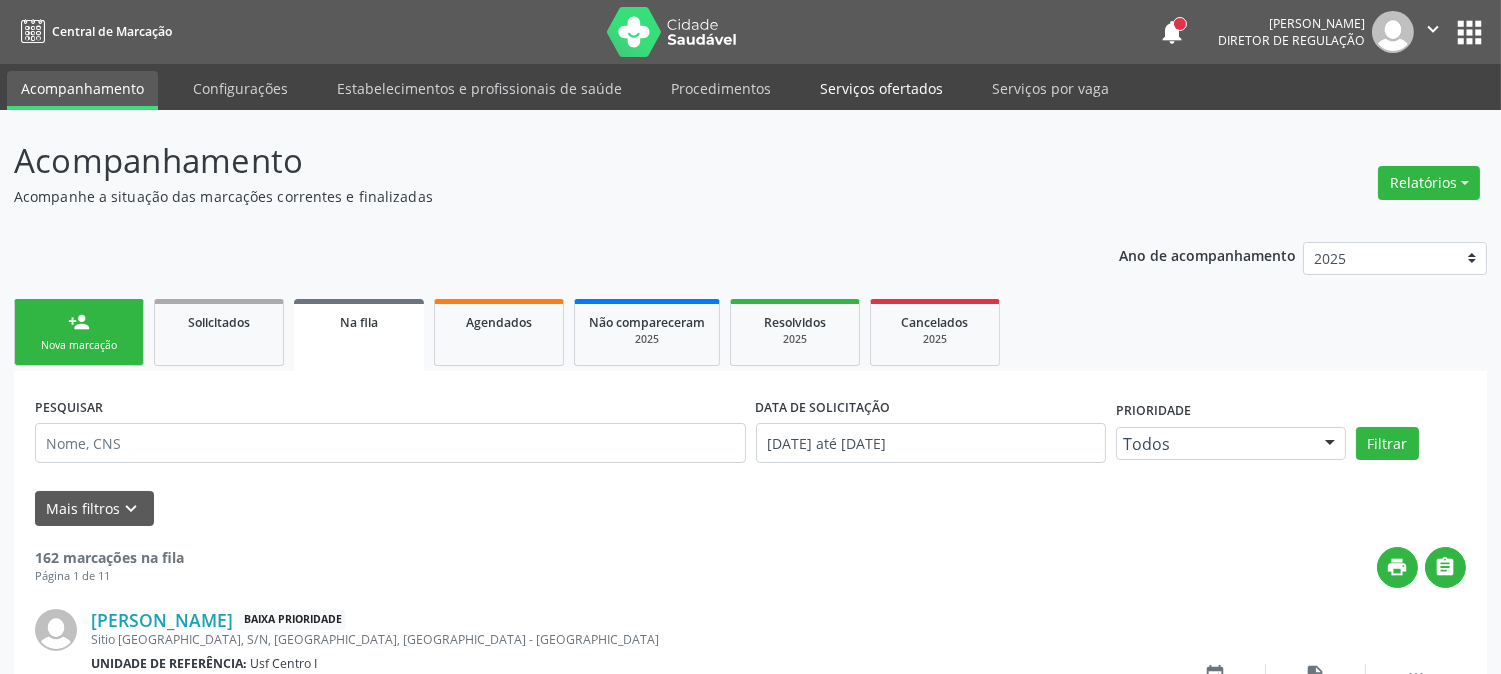 click on "Serviços ofertados" at bounding box center [881, 88] 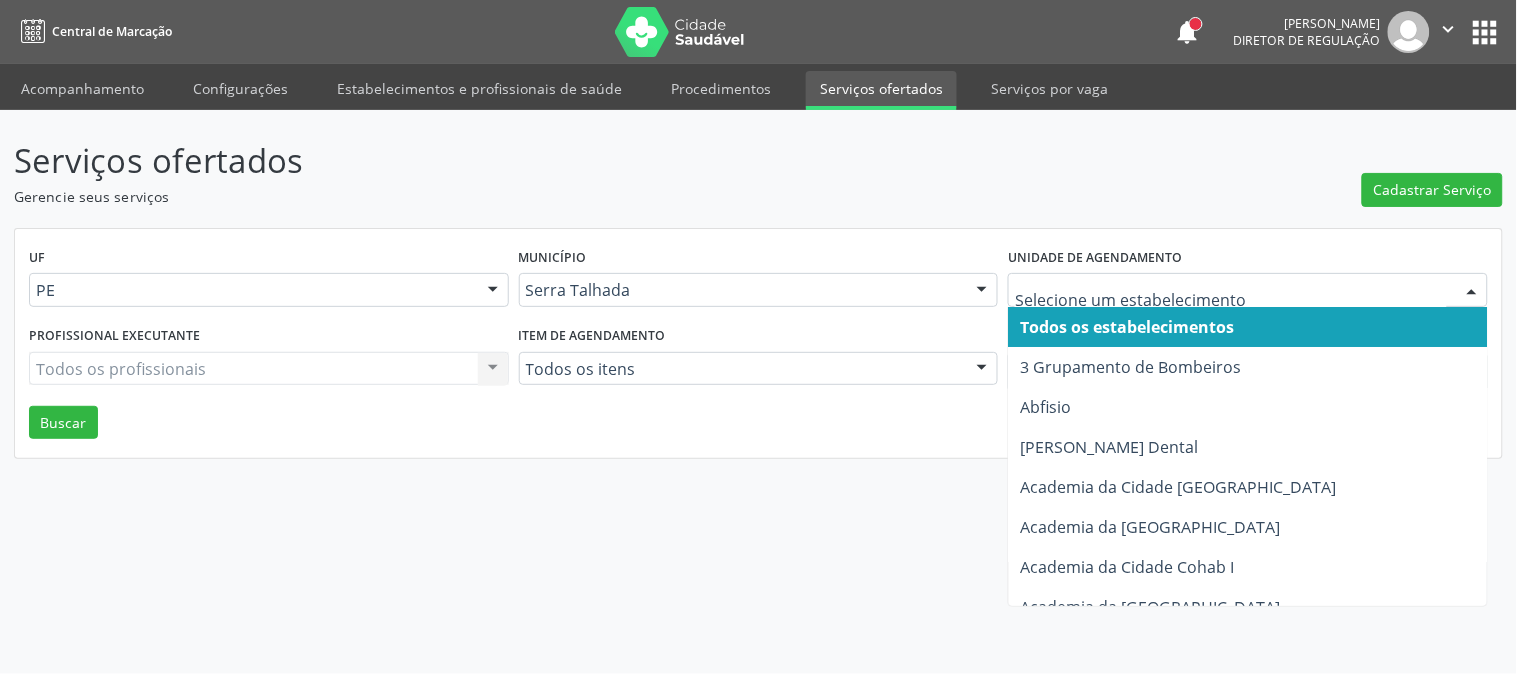 click at bounding box center (1248, 290) 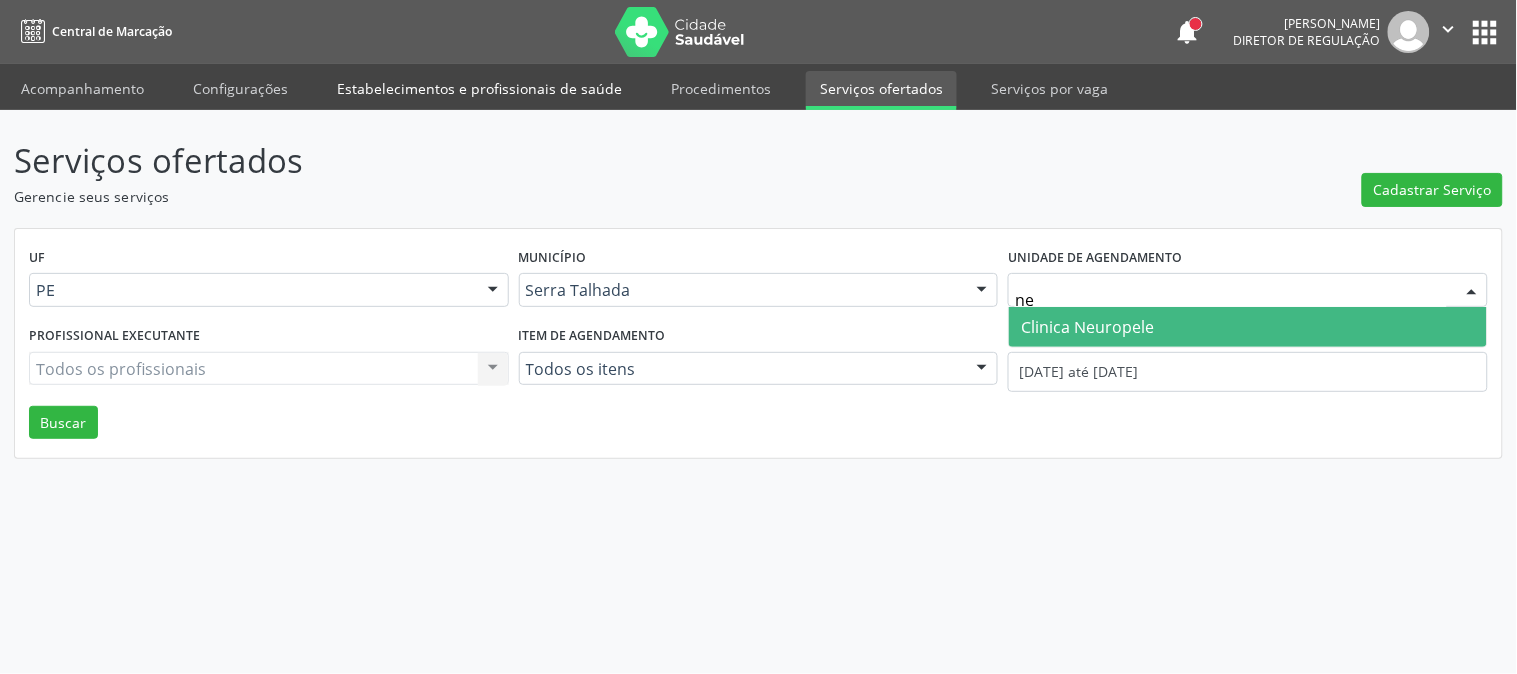 type on "n" 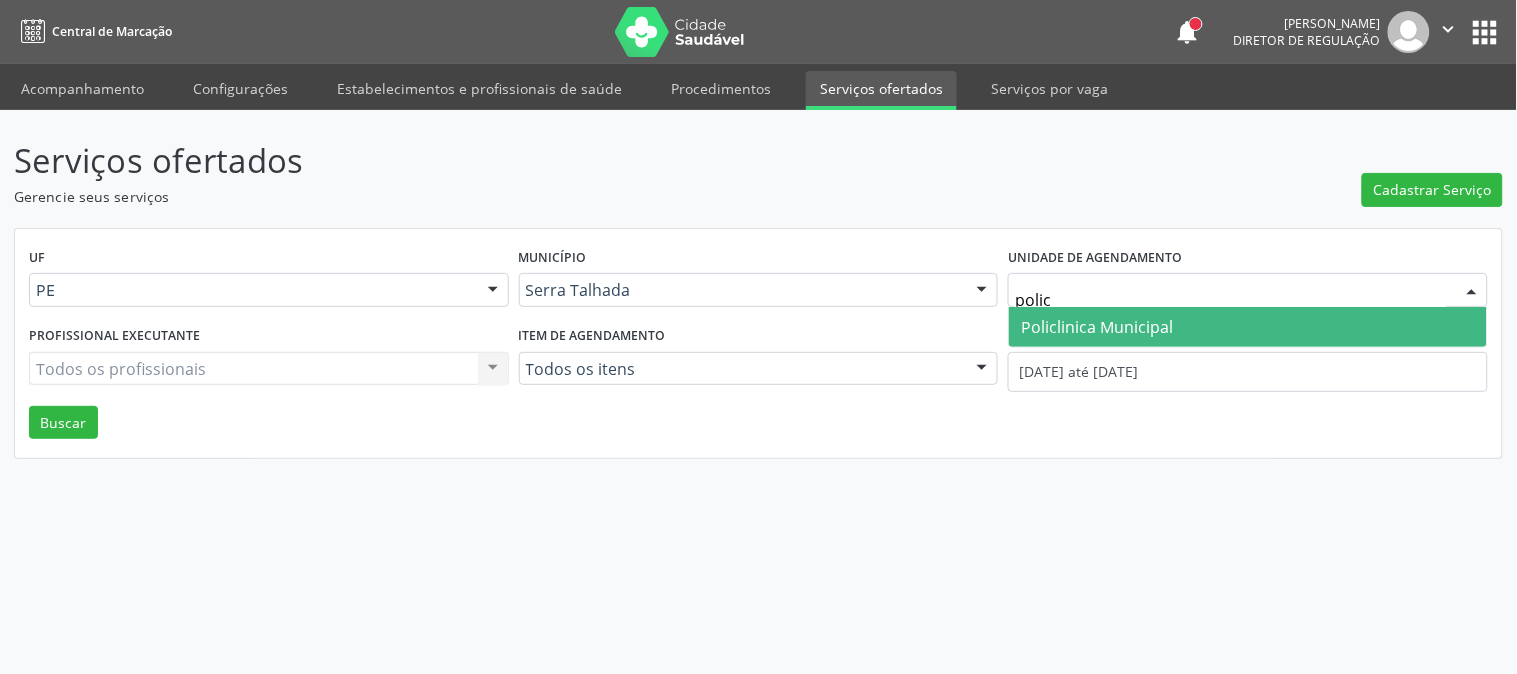 type on "policl" 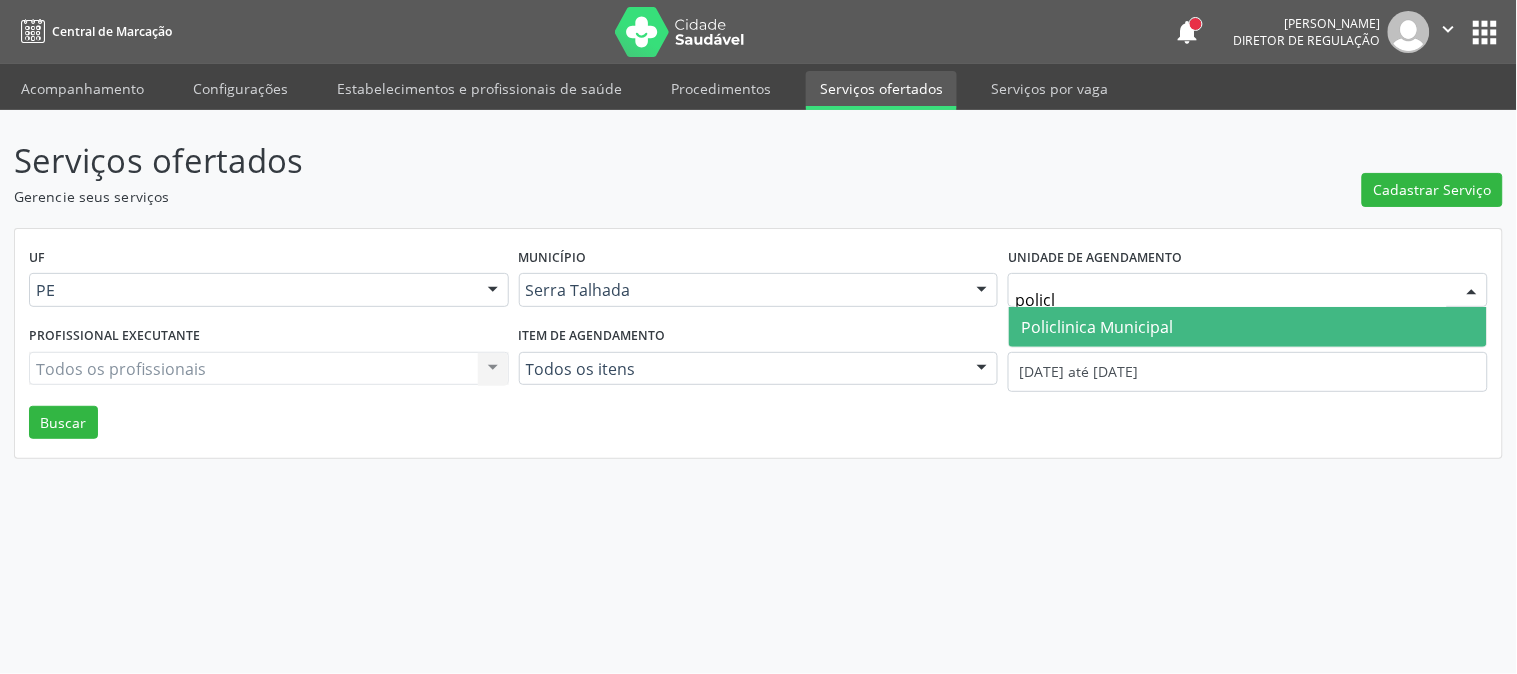 click on "Policlinica Municipal" at bounding box center (1097, 327) 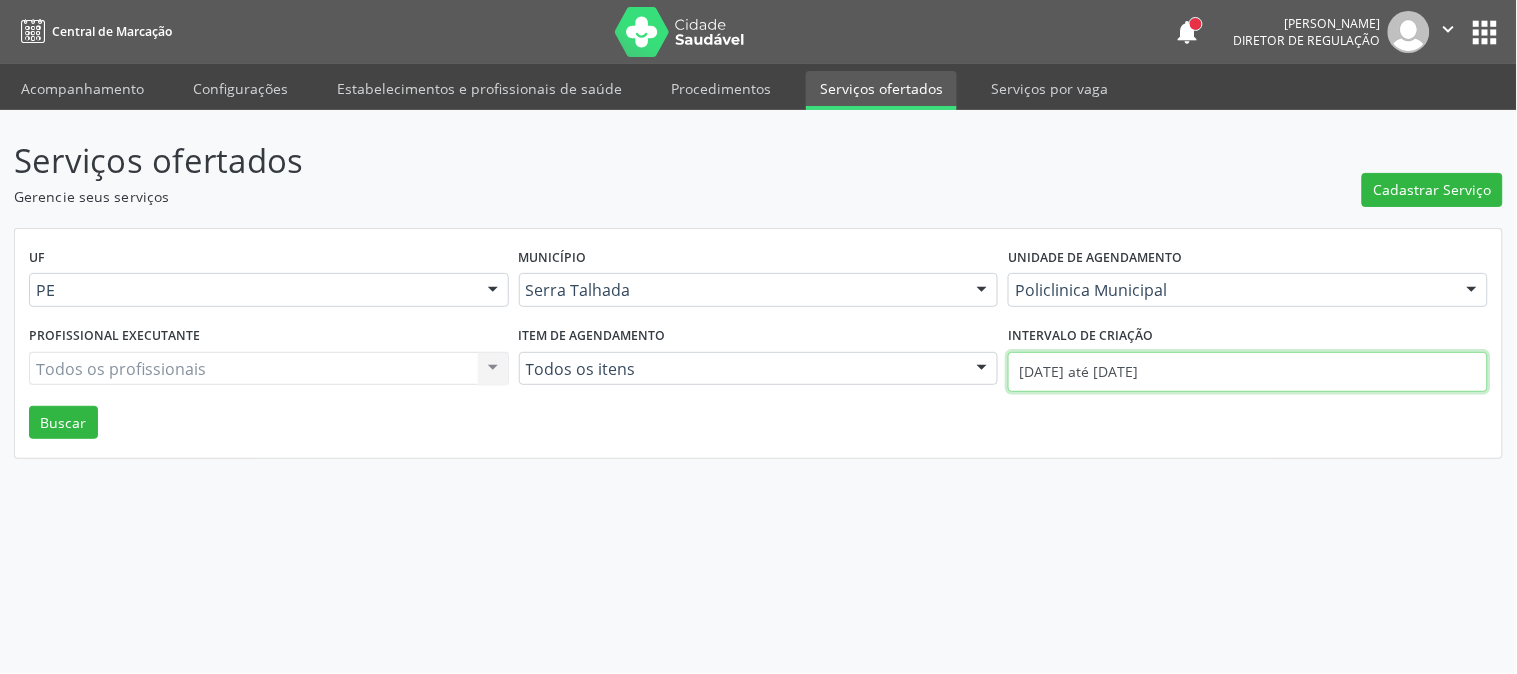 click on "01/07/2025 até 15/07/2025" at bounding box center (1248, 372) 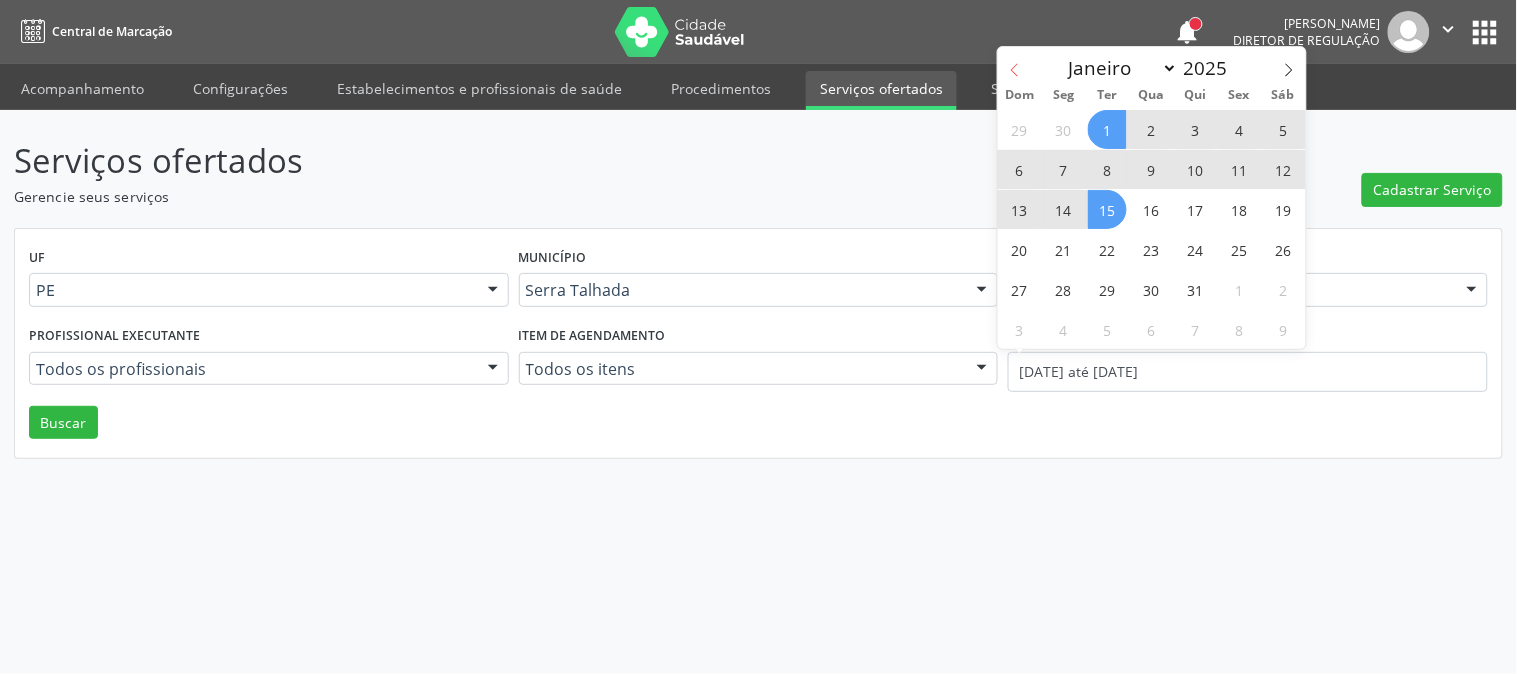 click 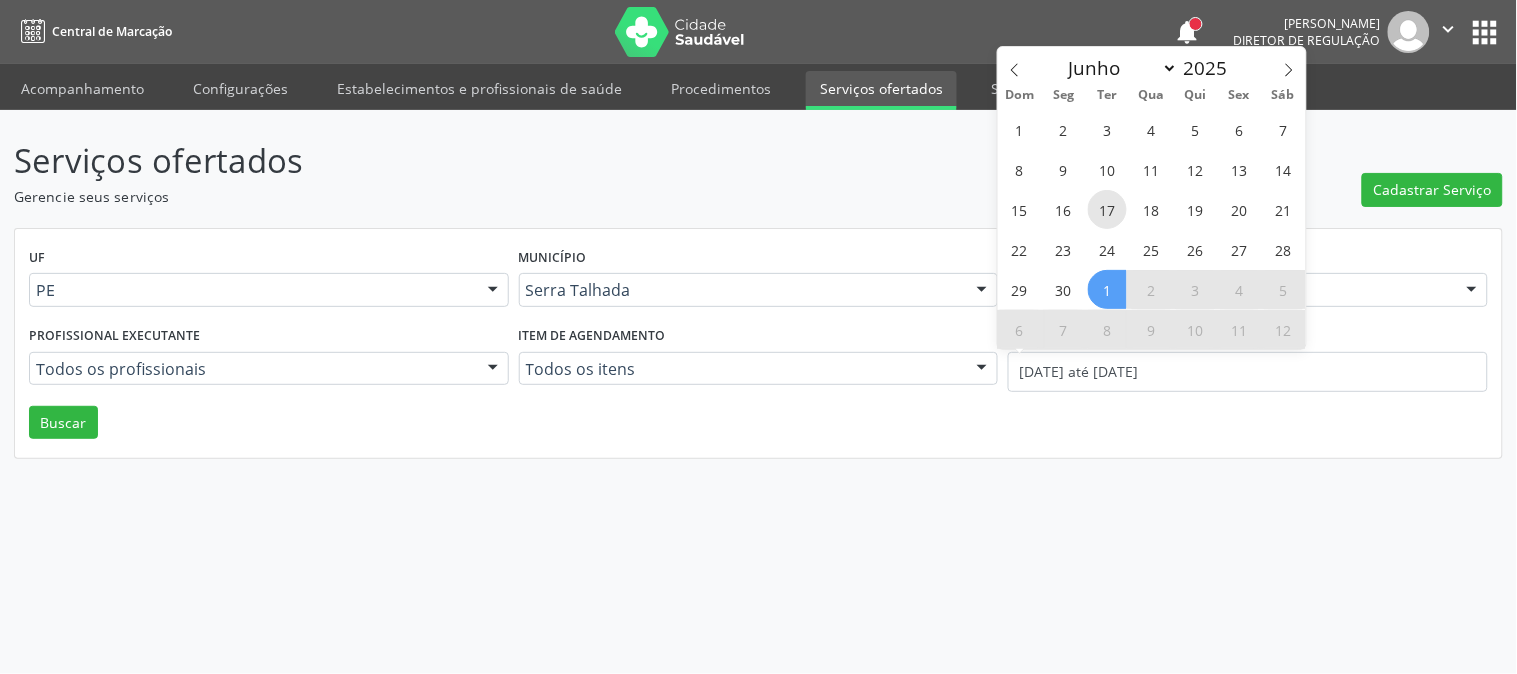 click on "17" at bounding box center (1107, 209) 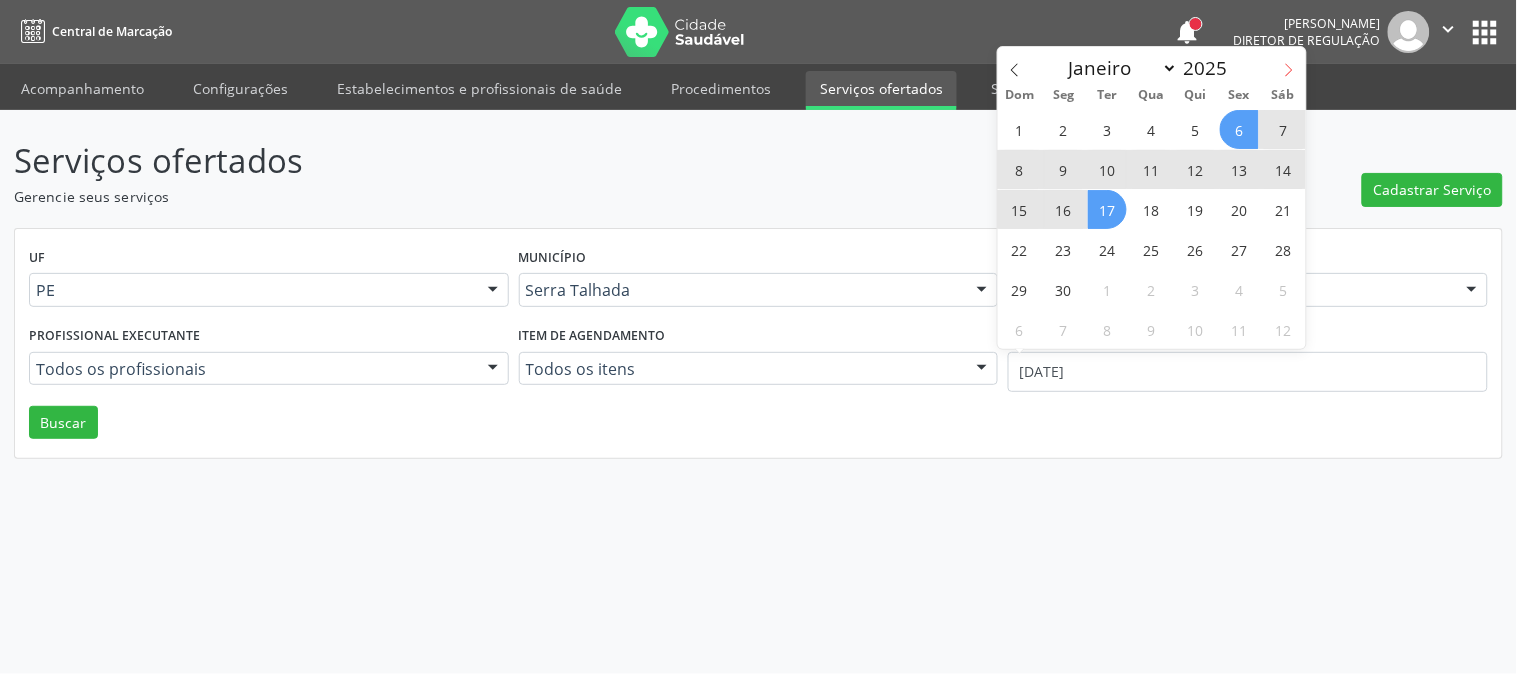click at bounding box center (1289, 64) 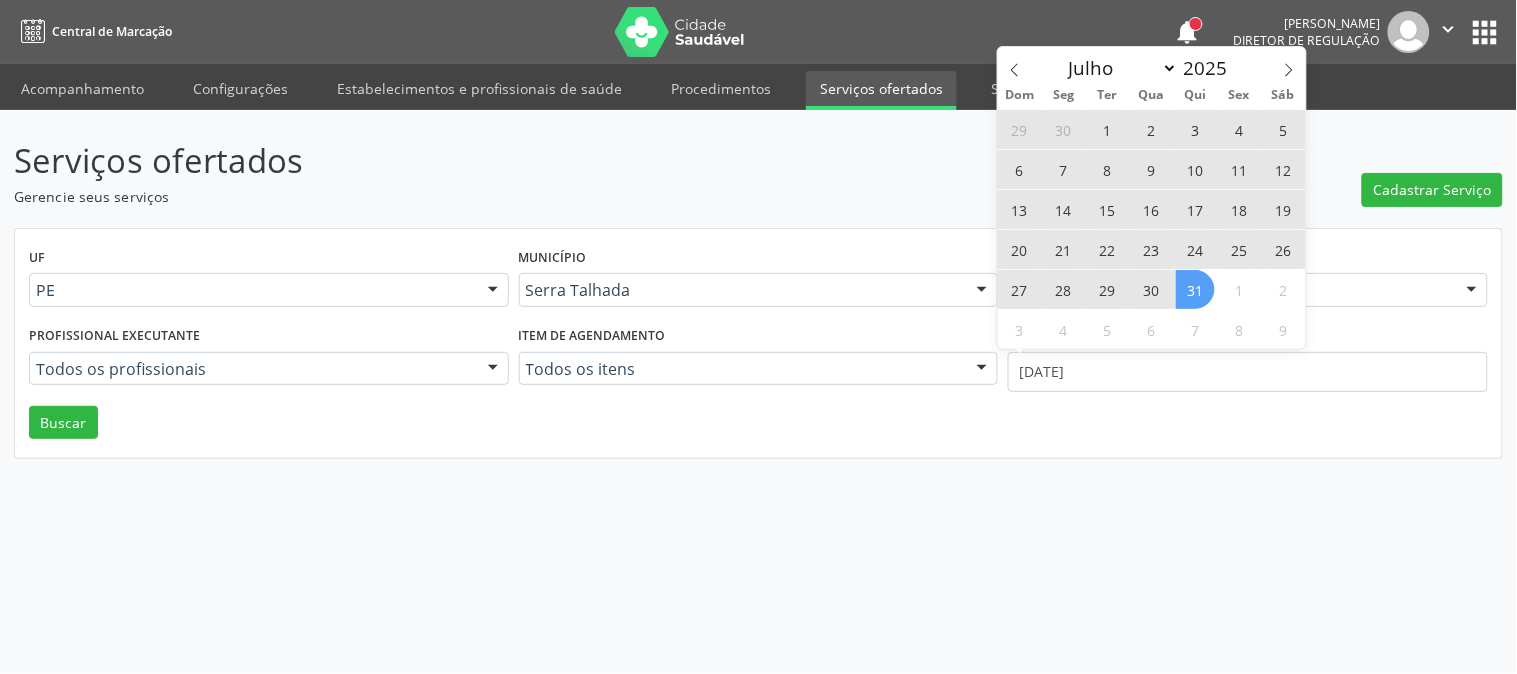 click on "31" at bounding box center (1195, 289) 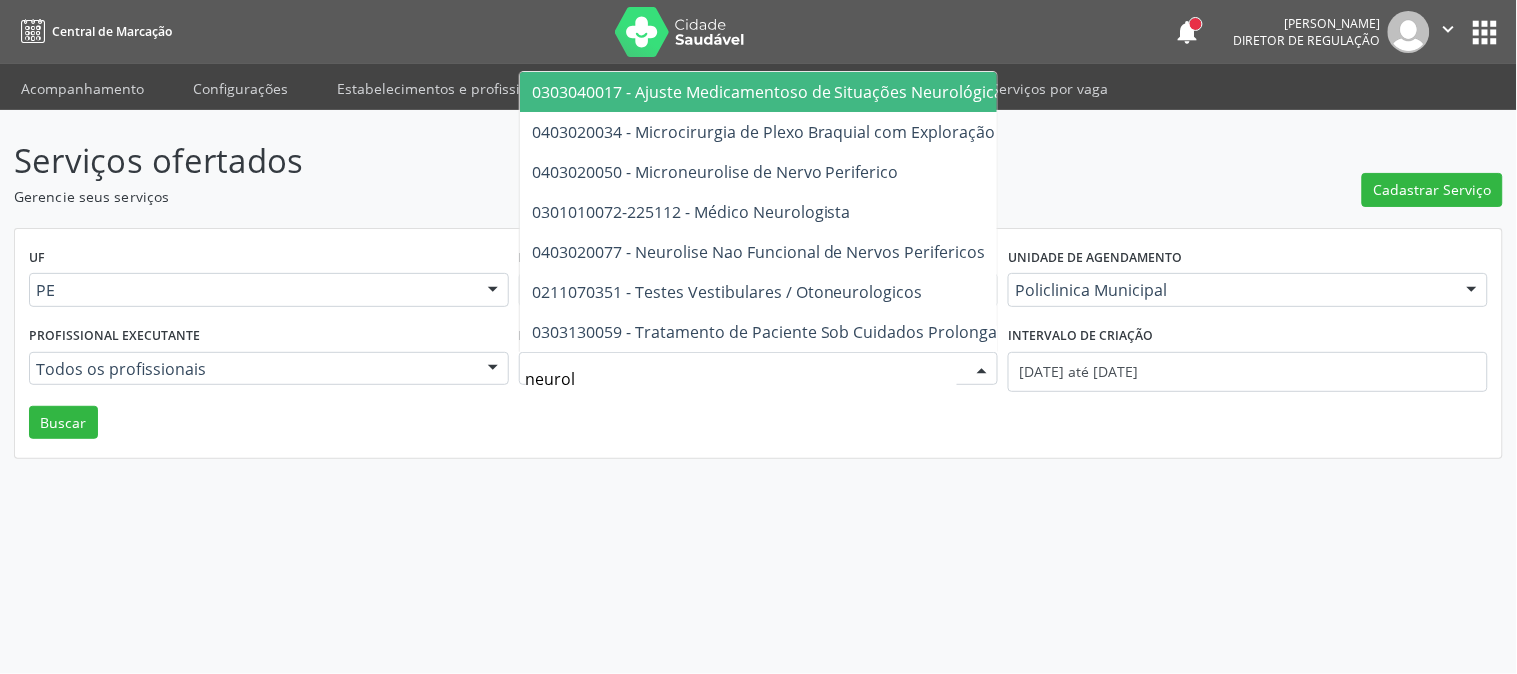 type on "neurolo" 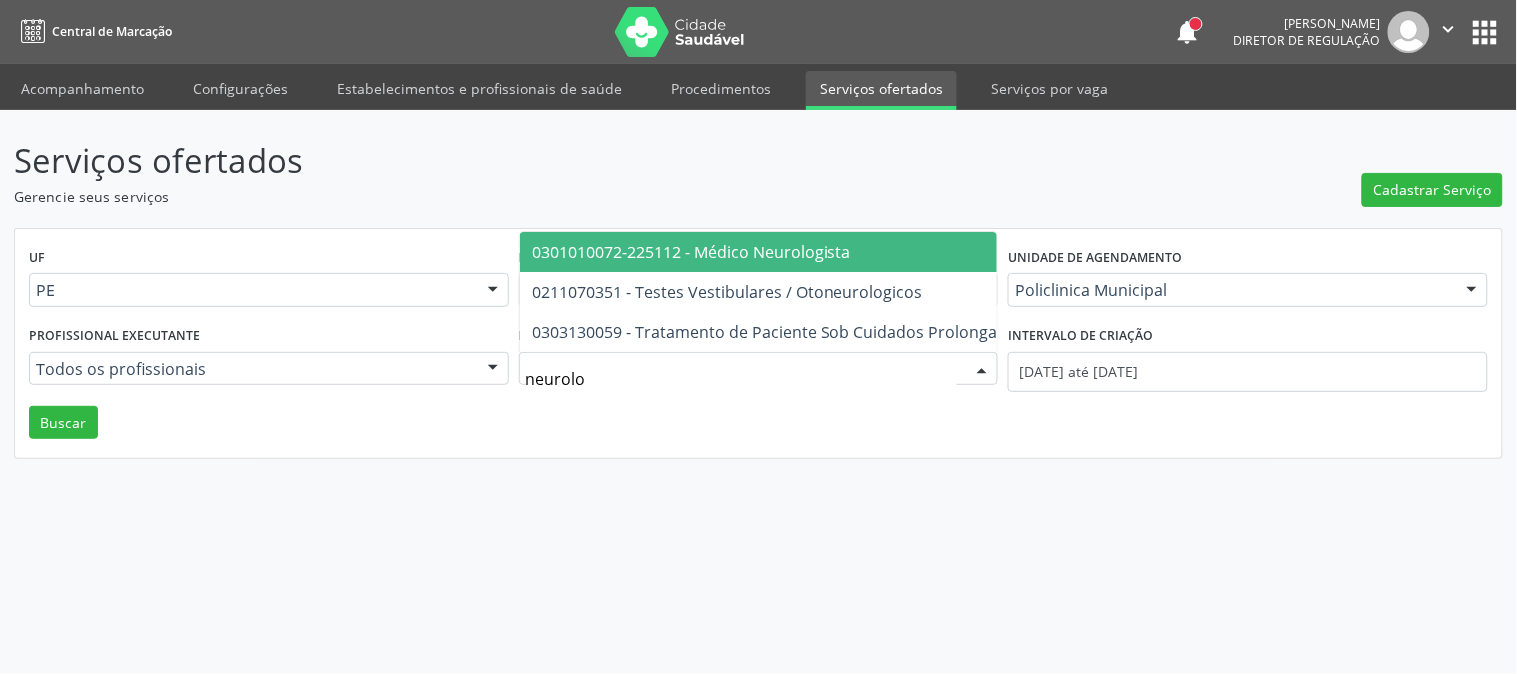 click on "0301010072-225112 - Médico Neurologista" at bounding box center (901, 252) 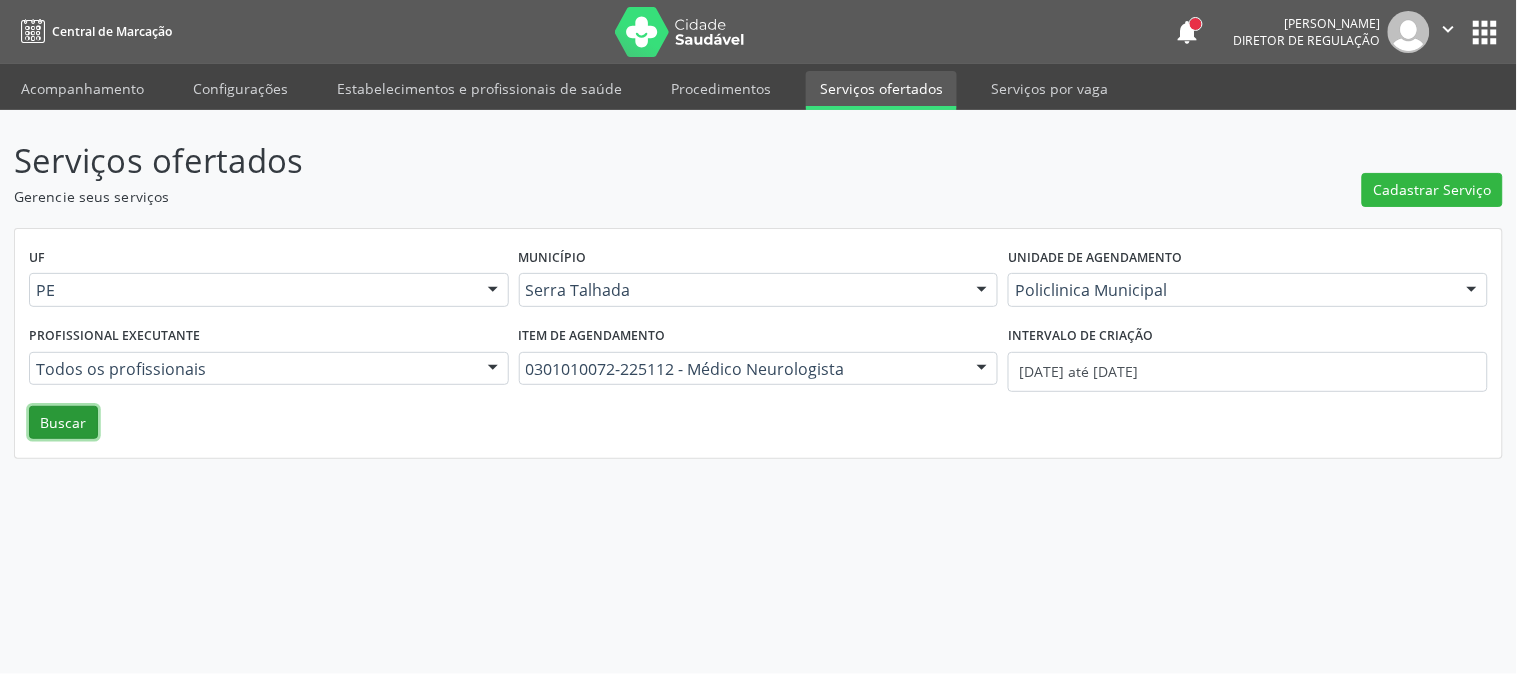 click on "Buscar" at bounding box center [63, 423] 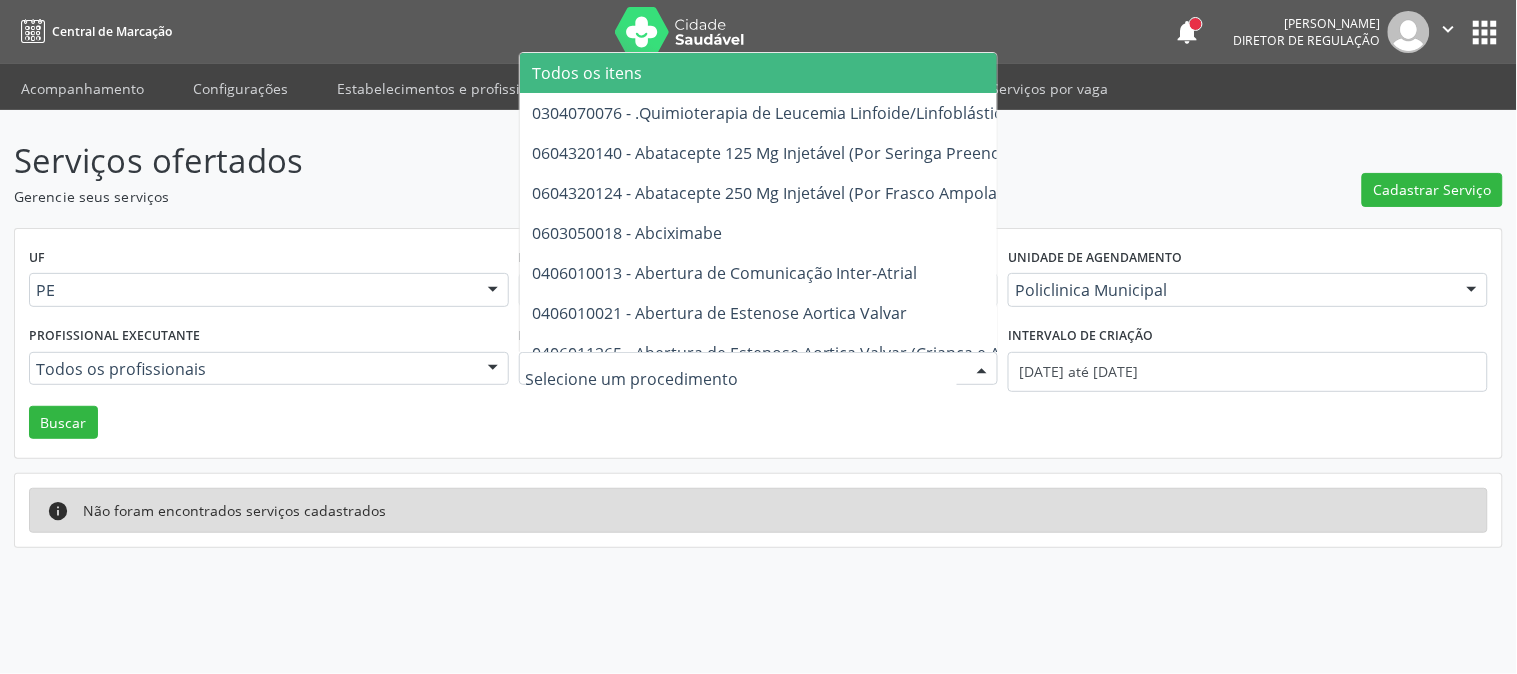 click on "Todos os itens" at bounding box center (1297, 73) 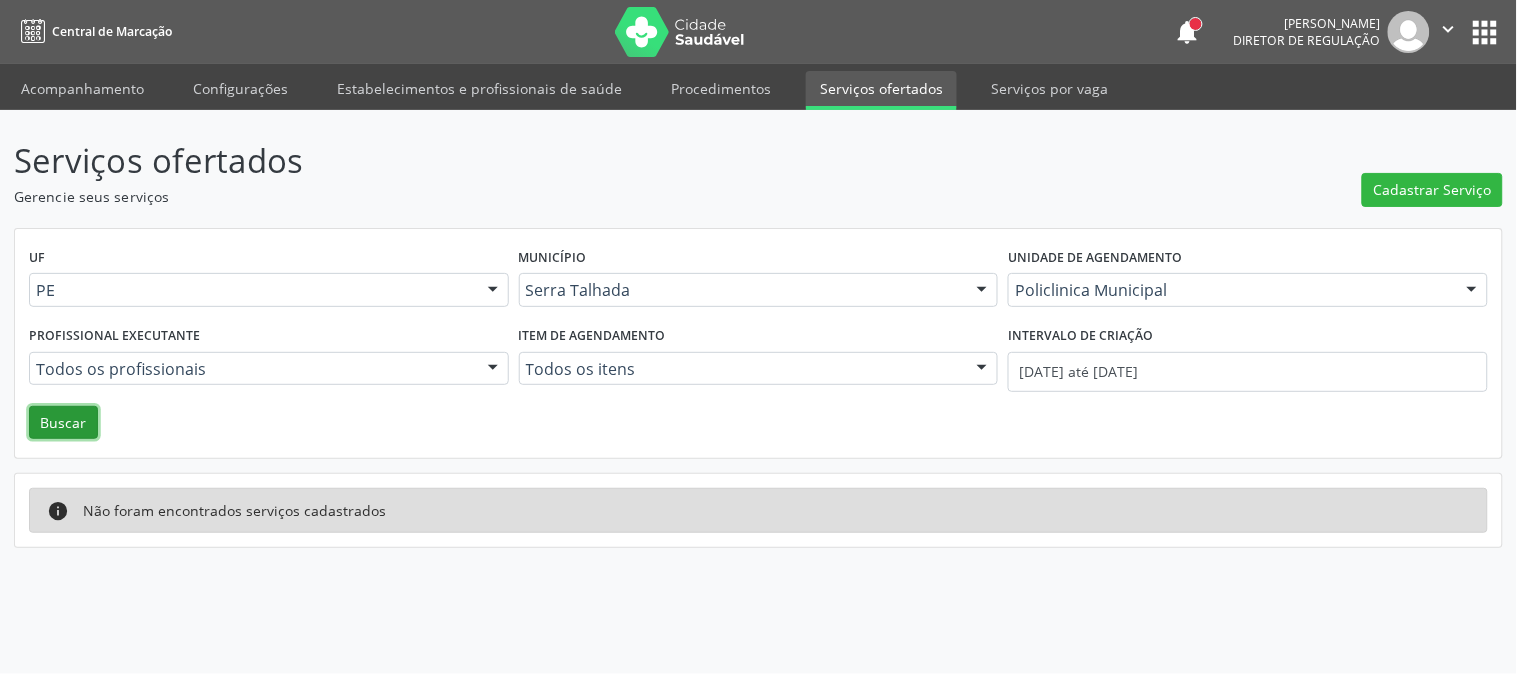 click on "Buscar" at bounding box center [63, 423] 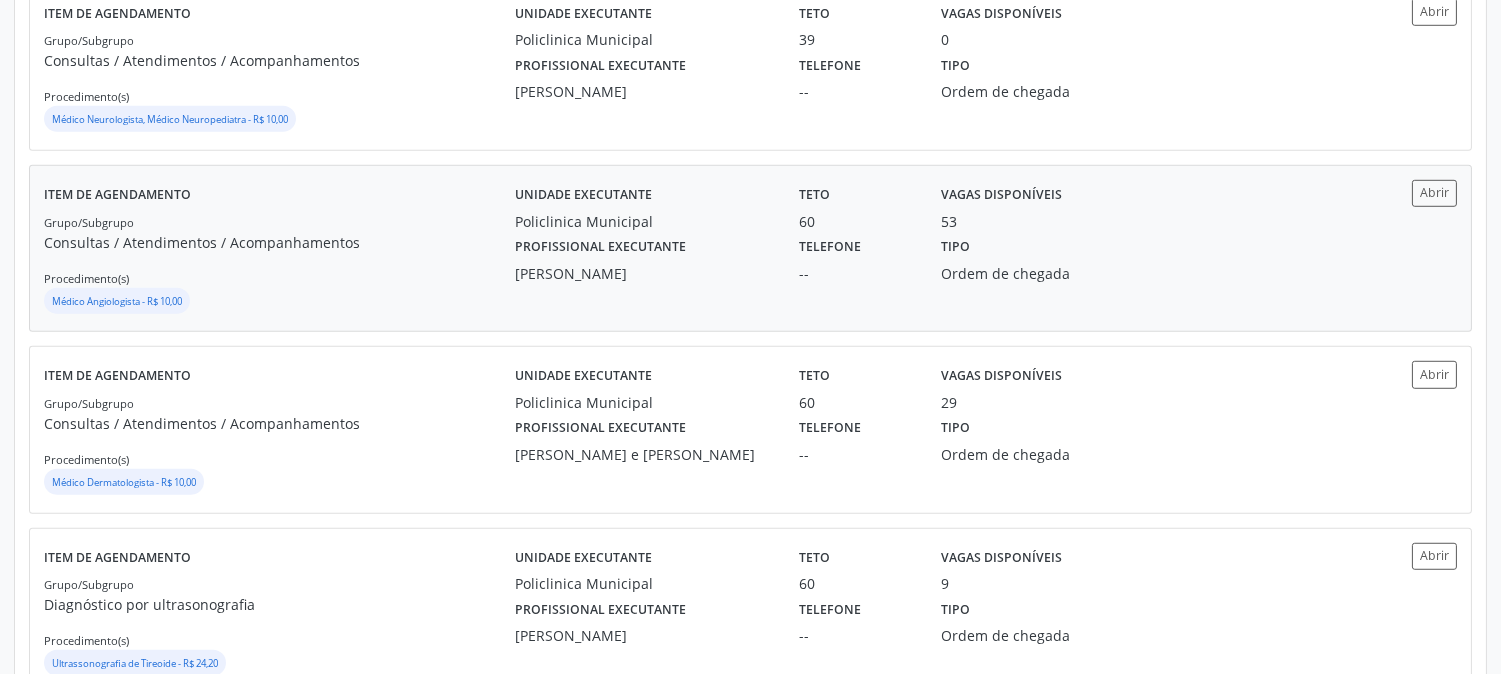 scroll, scrollTop: 2667, scrollLeft: 0, axis: vertical 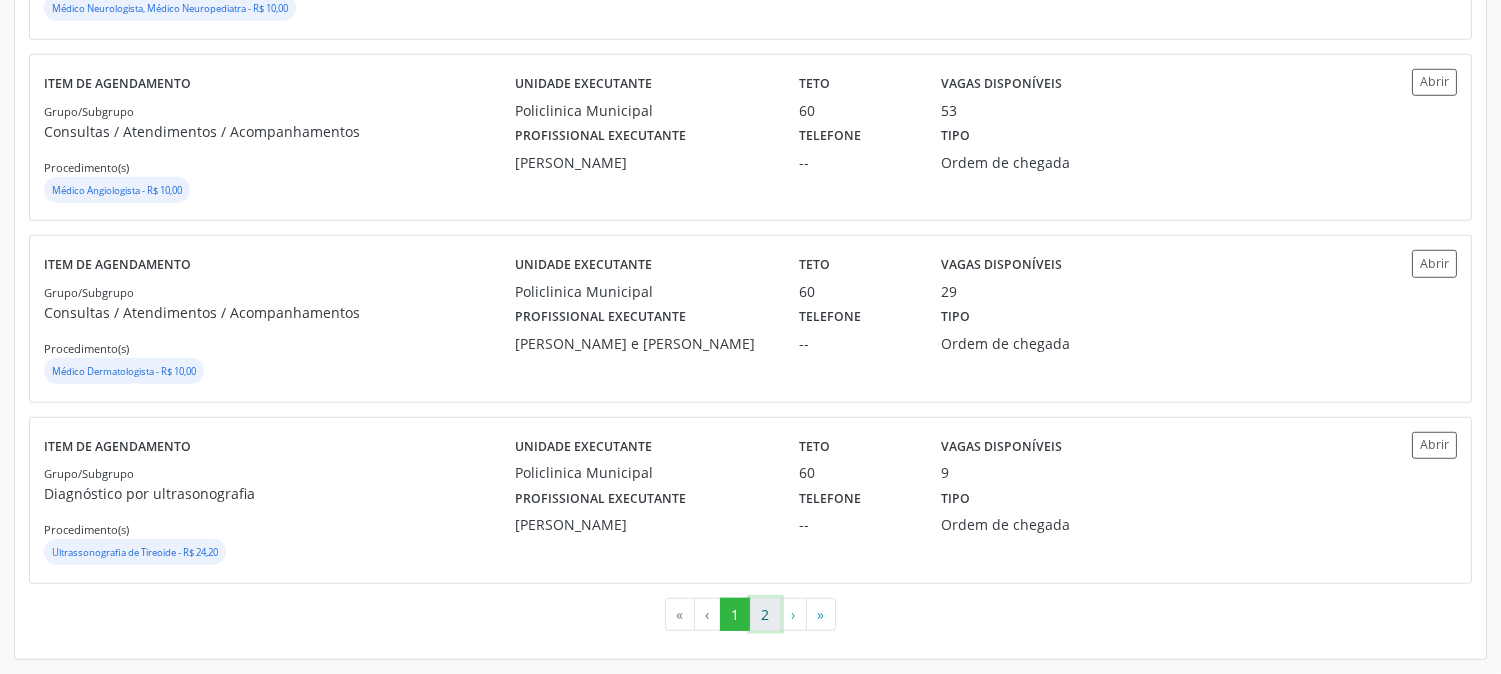 click on "2" at bounding box center [765, 615] 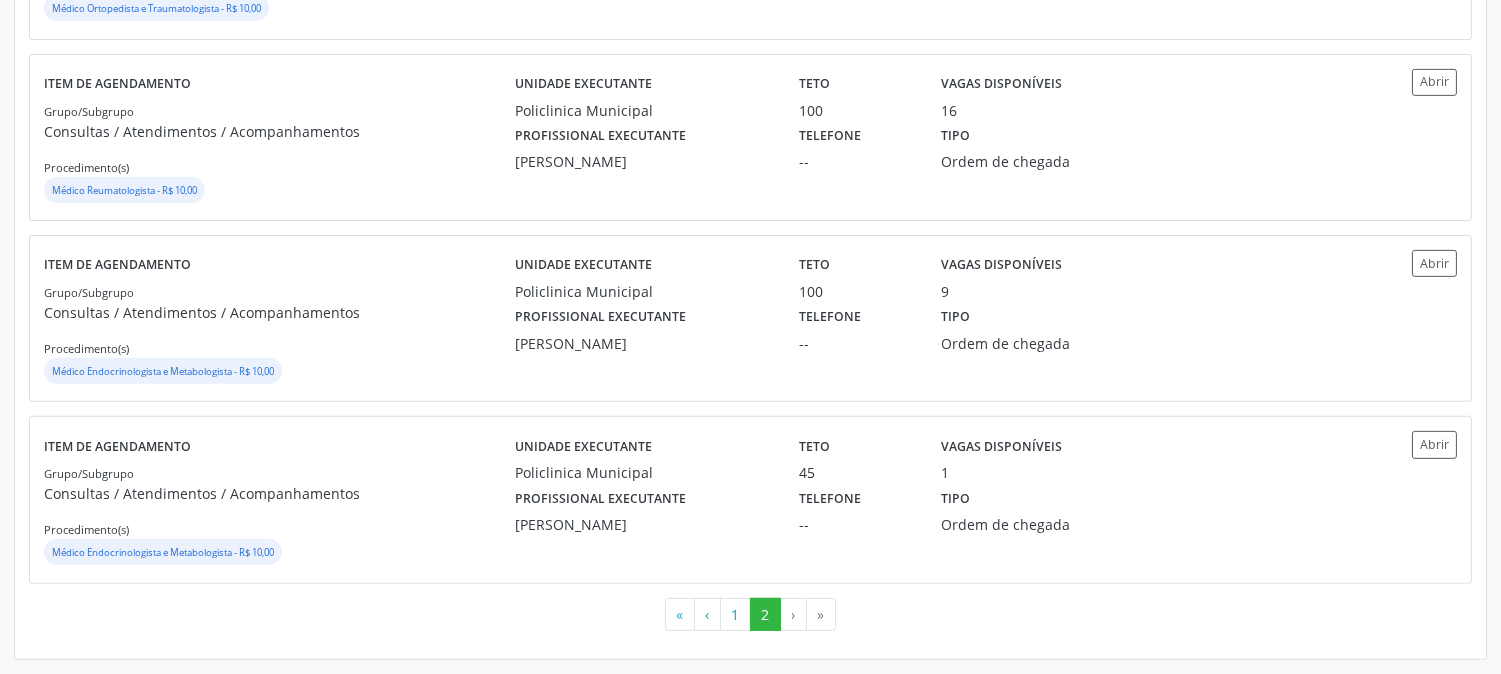 scroll, scrollTop: 1454, scrollLeft: 0, axis: vertical 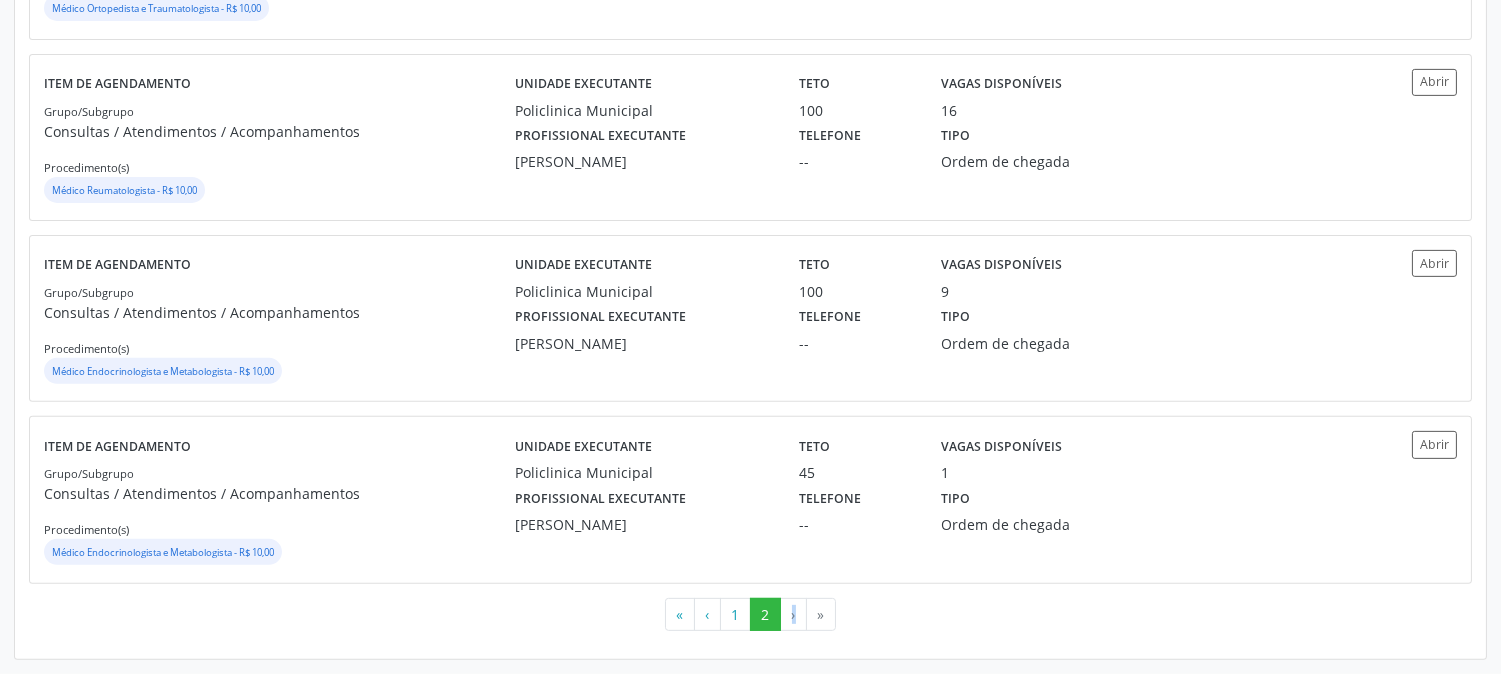click on "›" at bounding box center [794, 615] 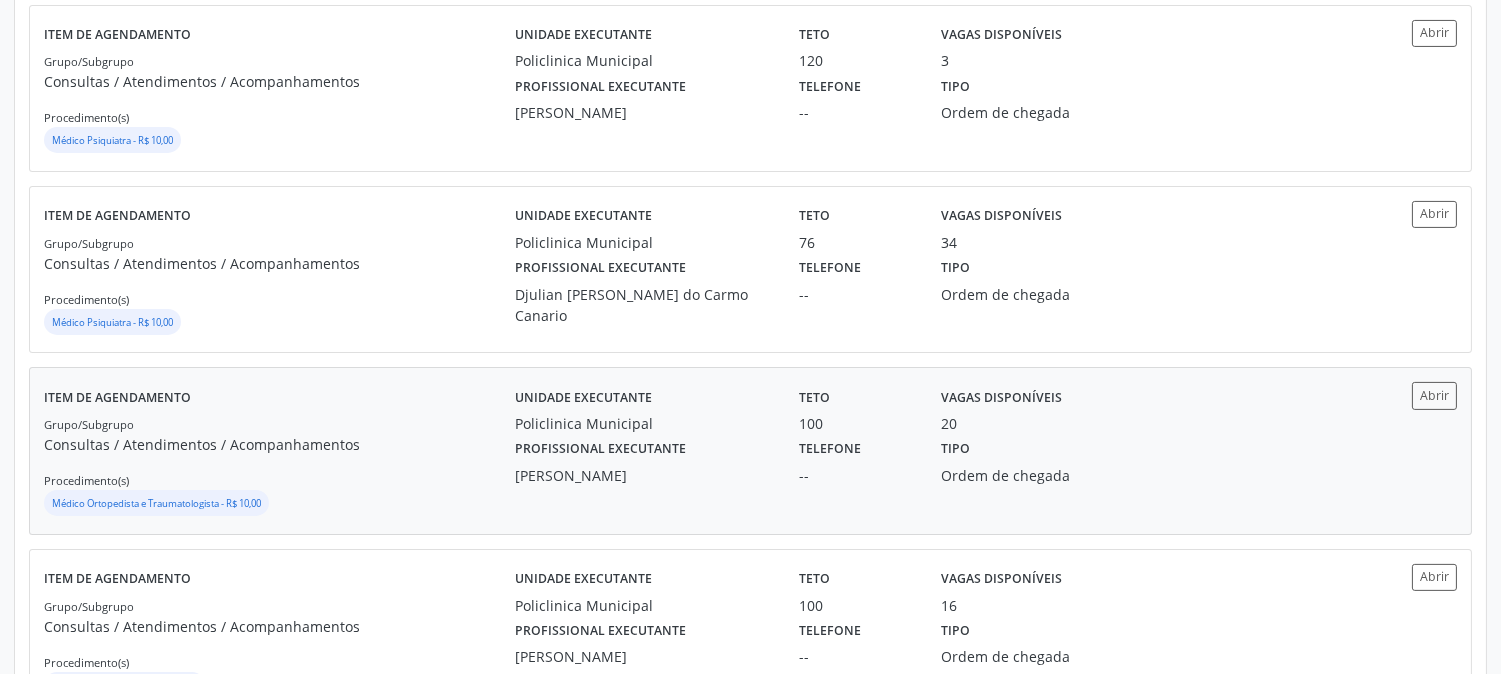 scroll, scrollTop: 1454, scrollLeft: 0, axis: vertical 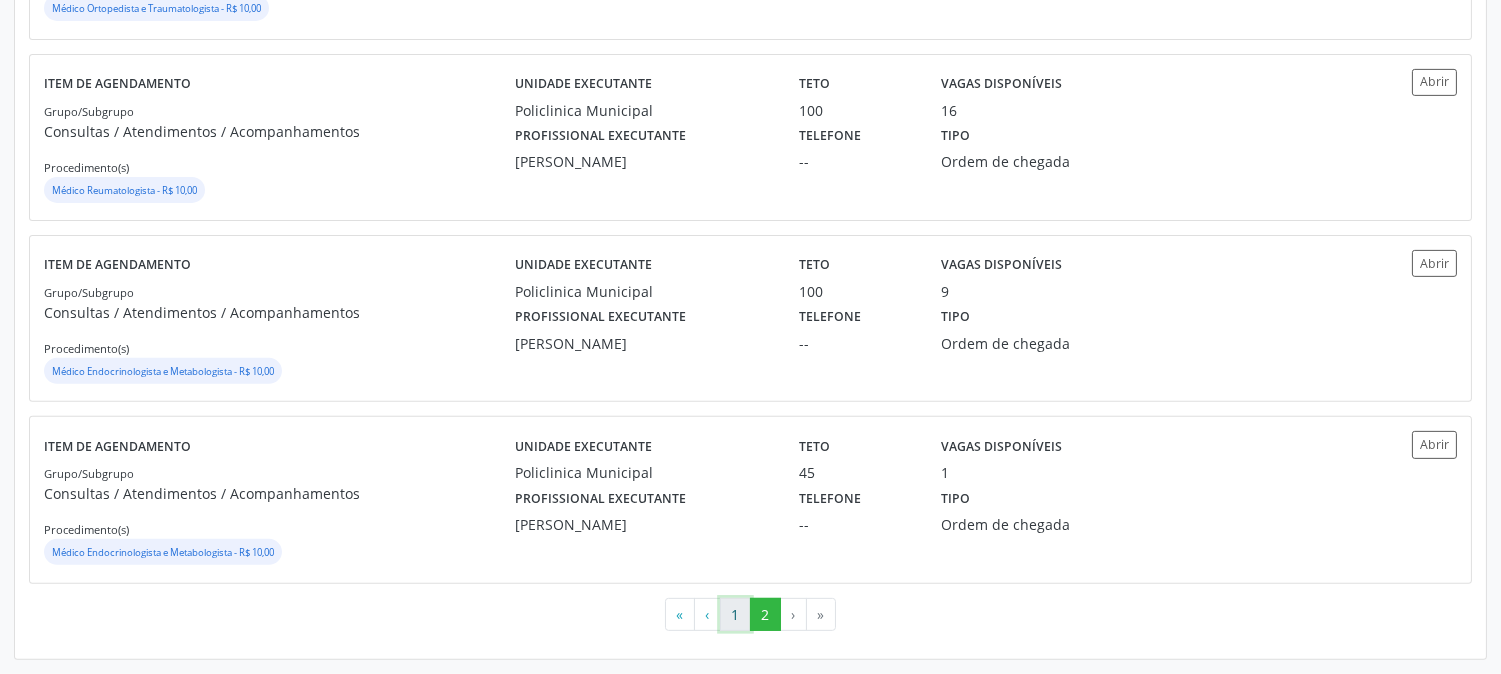 click on "1" at bounding box center [735, 615] 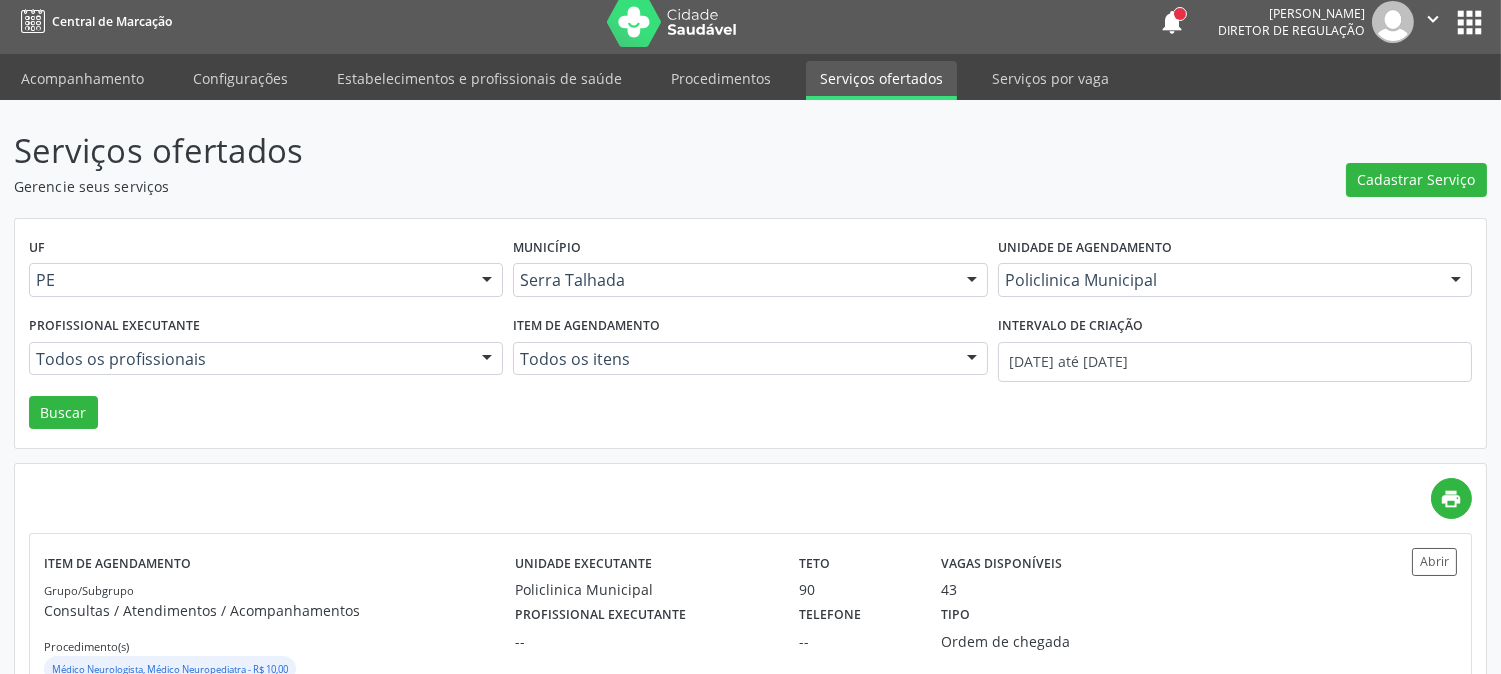 scroll, scrollTop: 0, scrollLeft: 0, axis: both 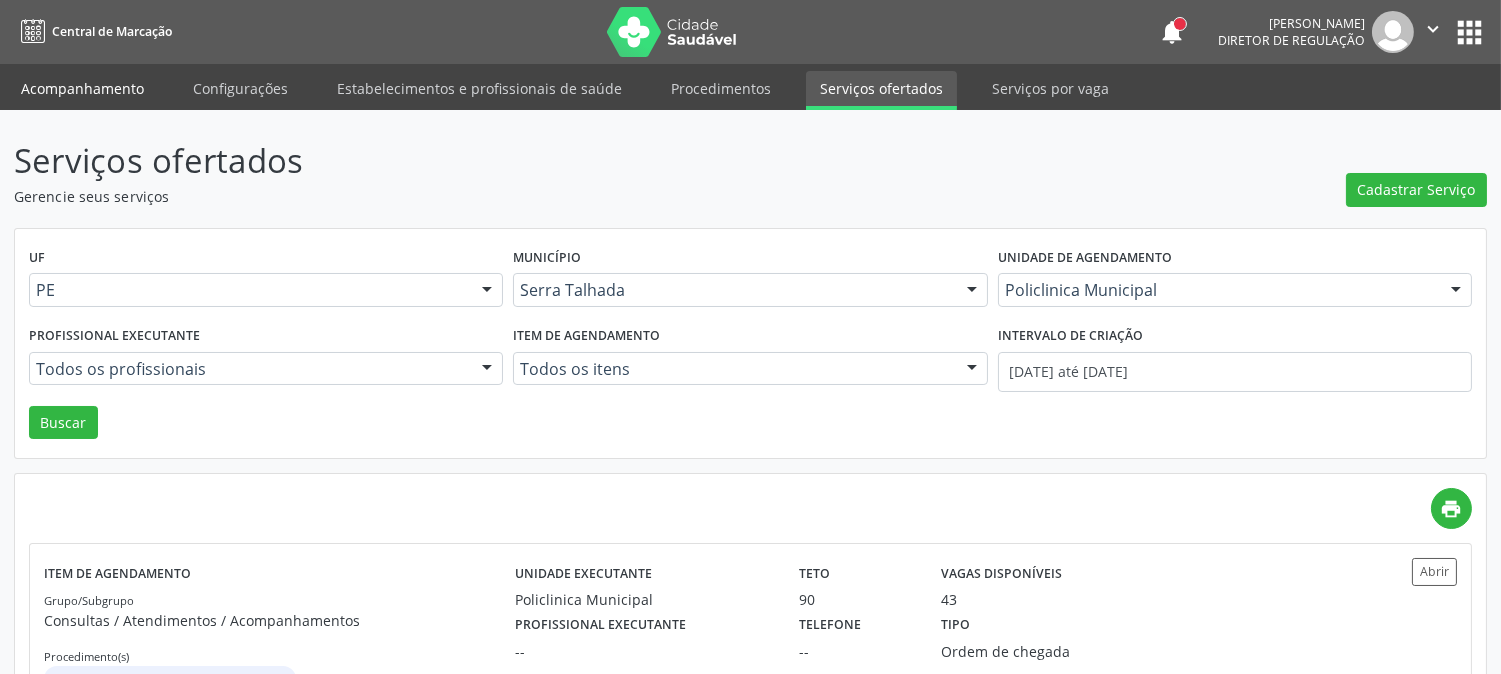 click on "Acompanhamento" at bounding box center (82, 88) 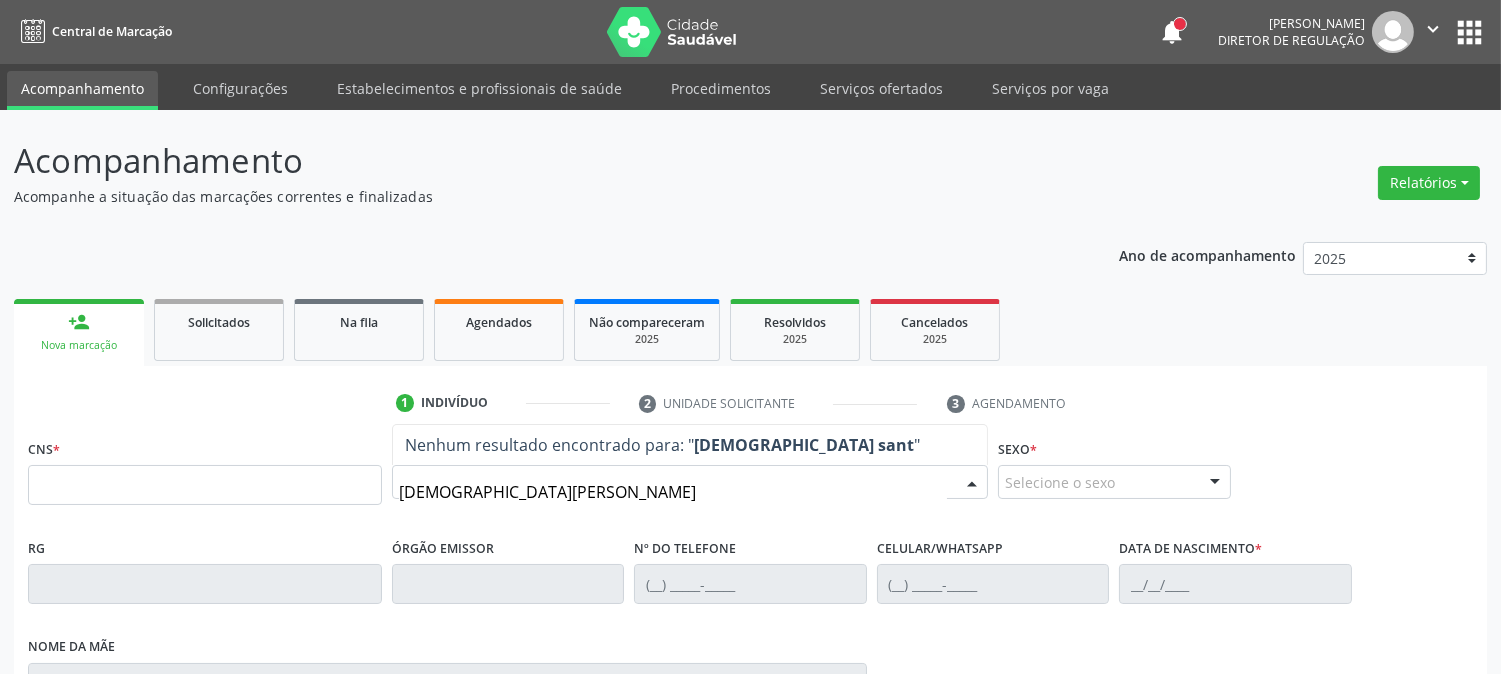 type on "diogino santos" 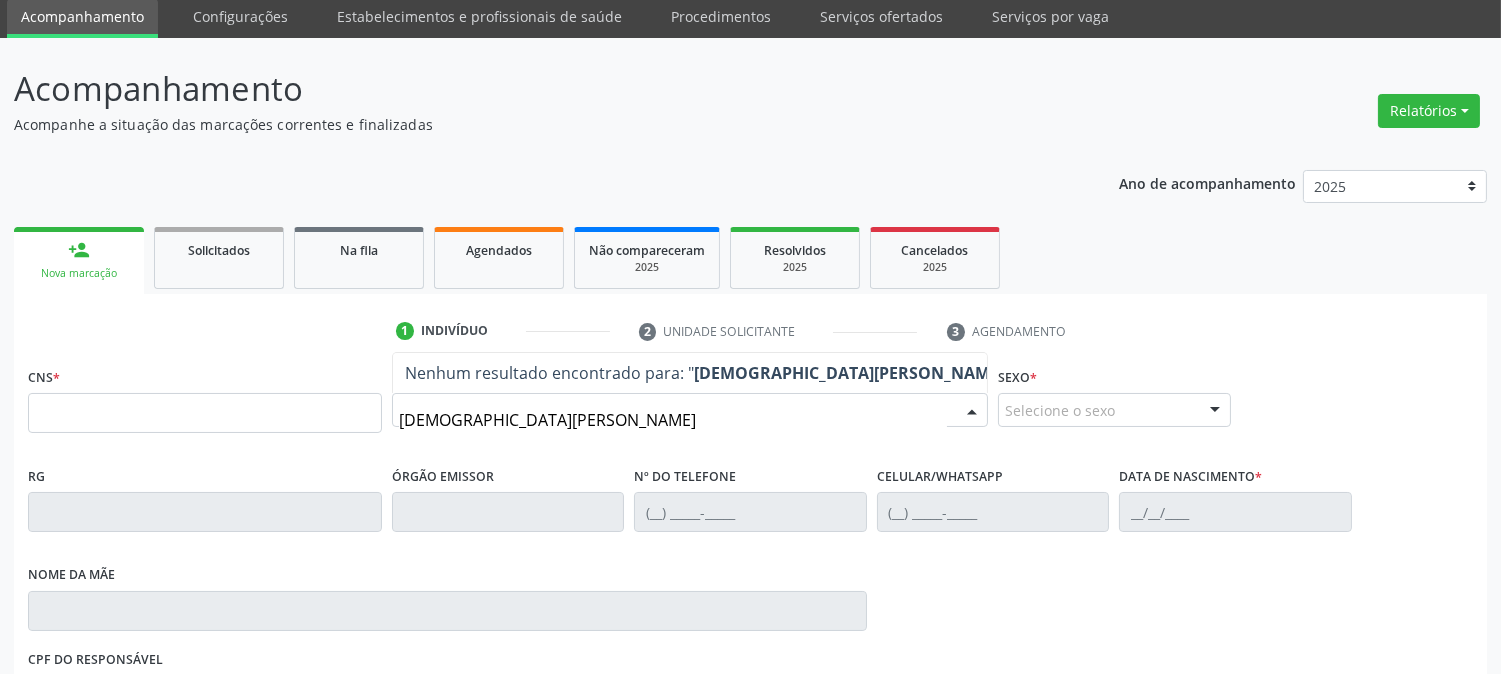 scroll, scrollTop: 111, scrollLeft: 0, axis: vertical 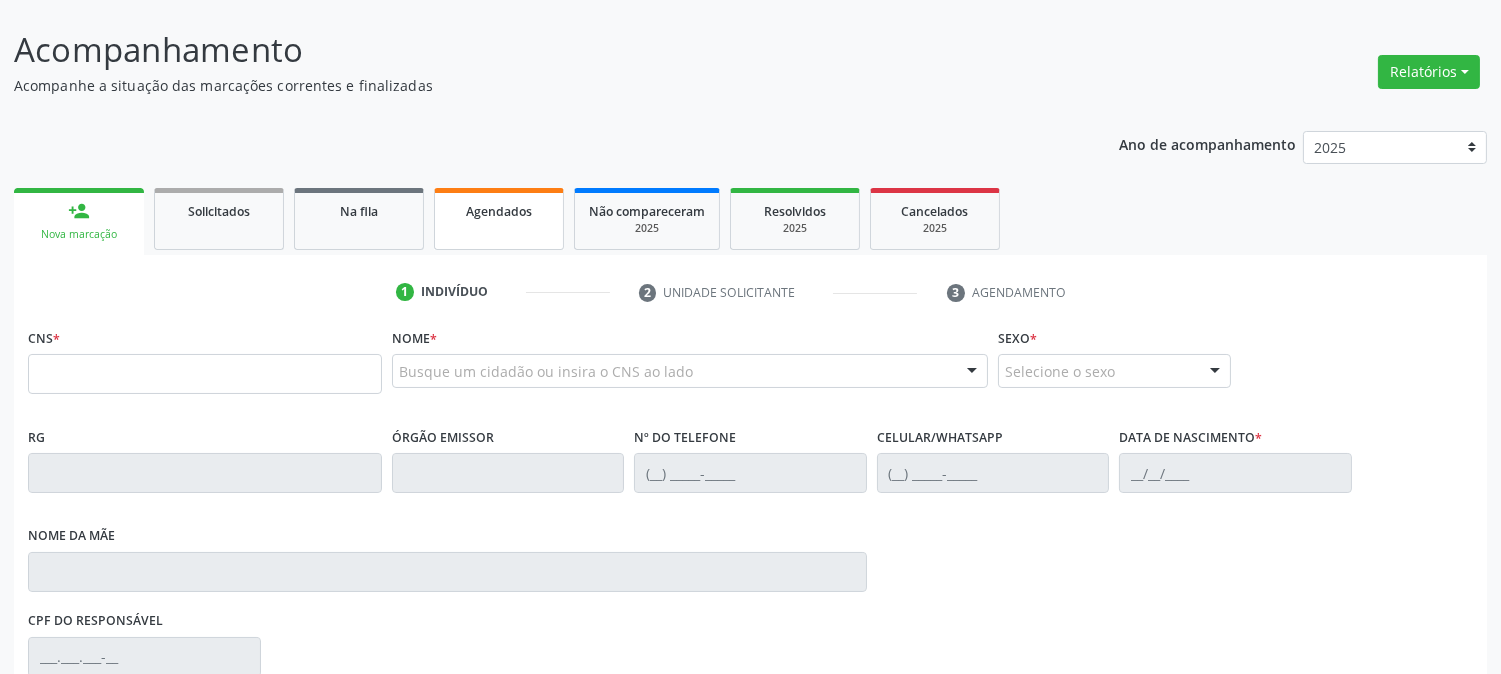 click on "Agendados" at bounding box center [499, 219] 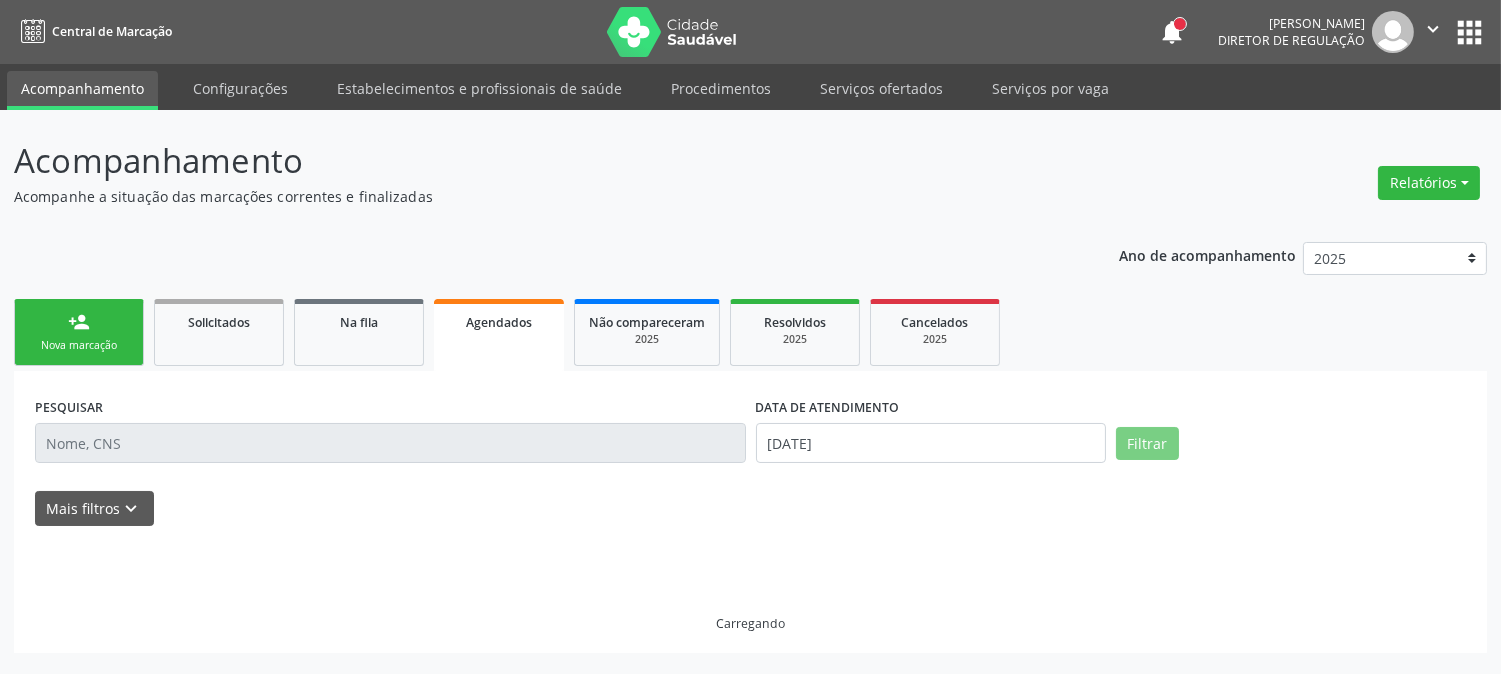 scroll, scrollTop: 0, scrollLeft: 0, axis: both 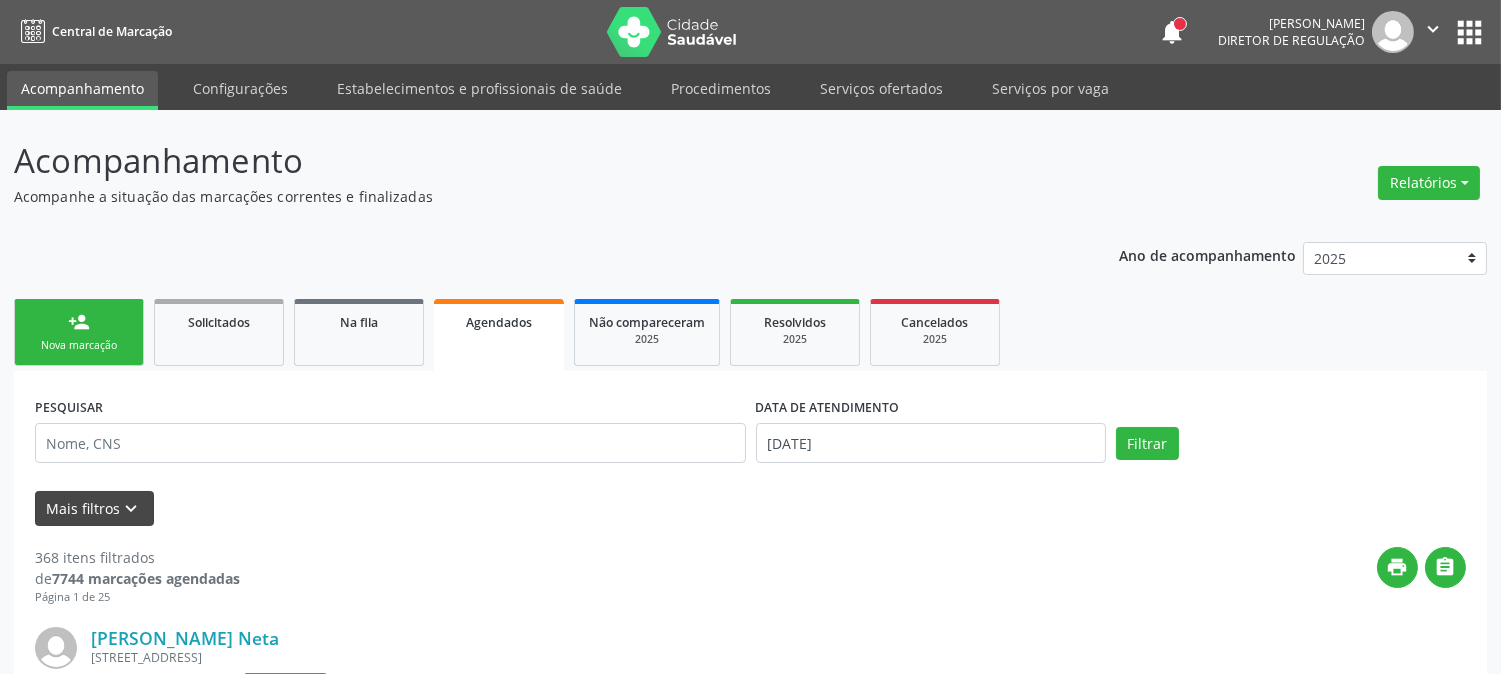 click on "Mais filtros
keyboard_arrow_down" at bounding box center [94, 508] 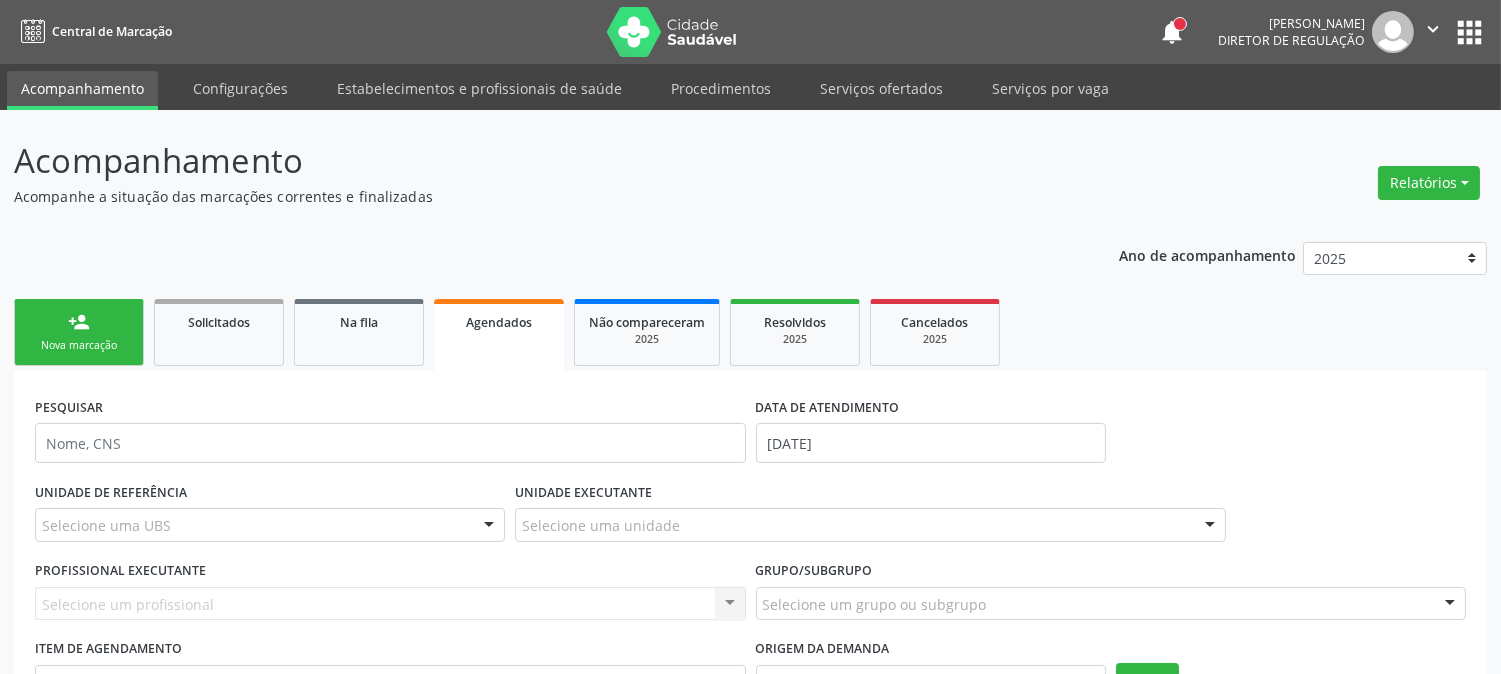 click on "PESQUISAR
DATA DE ATENDIMENTO
15/07/2025
UNIDADE DE REFERÊNCIA
Selecione uma UBS
Todas as UBS   Usf do Mutirao   Usf Cohab   Usf Caicarinha da Penha Tauapiranga   Posto de Saude Bernardo Vieira   Usf Borborema   Usf Bom Jesus I   Usf Ipsep   Usf Sao Cristovao   Usf Santa Rita Bernardo Vieira   Usf Cagep   Usf Caxixola   Usf Bom Jesus II   Usf Malhada Cortada   Usf Alto da Conceicao   Usf Varzea Aabb   Usf Ipsep II   Usf Cohab II   Usf Varzinha   Usf Ipa Faz Nova   Usf Centro I   Usf Vila Bela   Usf Centro II   Usf Luanda Jardim   Usf Ipsep III   Posto de Saude Logradouro   Posto de Saude Poco da Cerca   Posto de Saude de Juazeirinho   Central Regional de Rede de Frio Xi Geres   Hospital Eduardo Campos   Rede de Atencao Ao Covid 19 Leitos de Retaguarda Municipal   Posto de Saude Malhada da Areia   Posto de Saude Malhada do Jua   Vigilancia Epidemiologica     Usb Base Samu Serra Talhada" at bounding box center (750, 576) 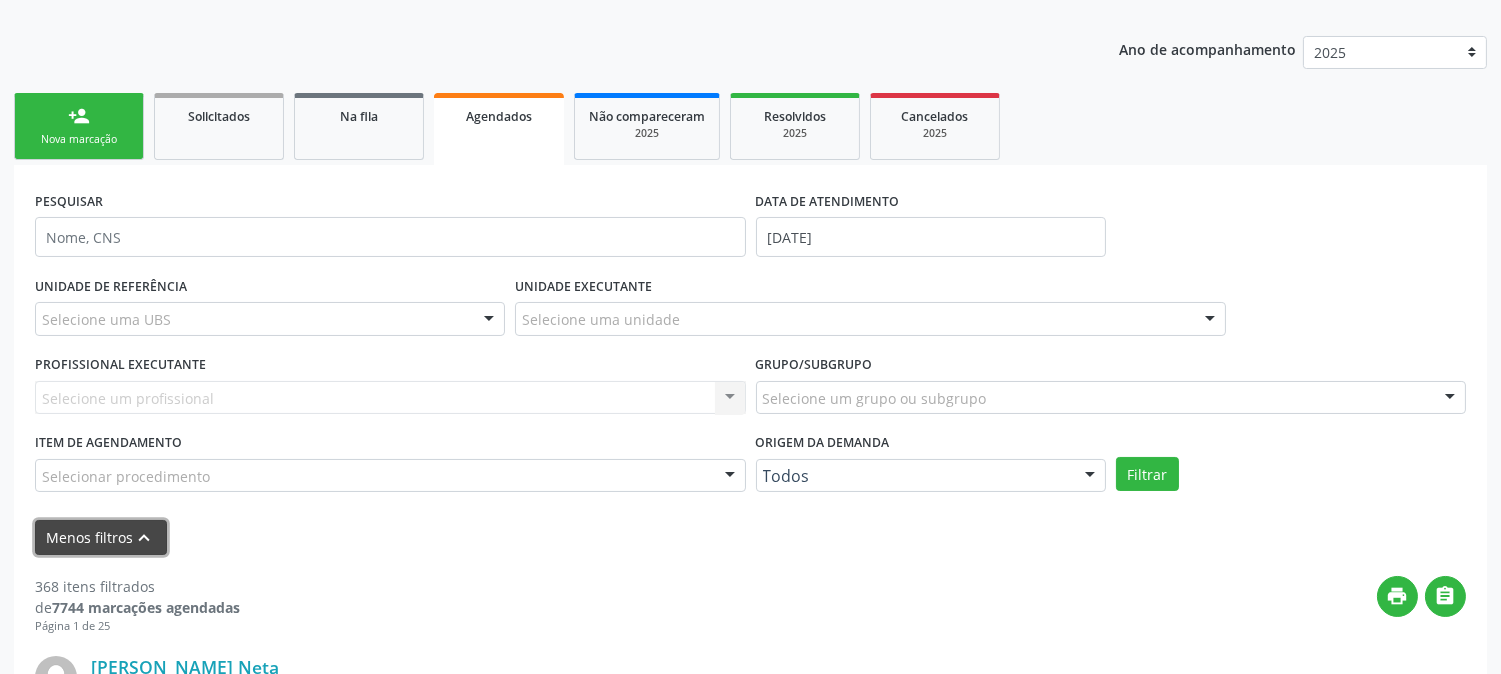 scroll, scrollTop: 222, scrollLeft: 0, axis: vertical 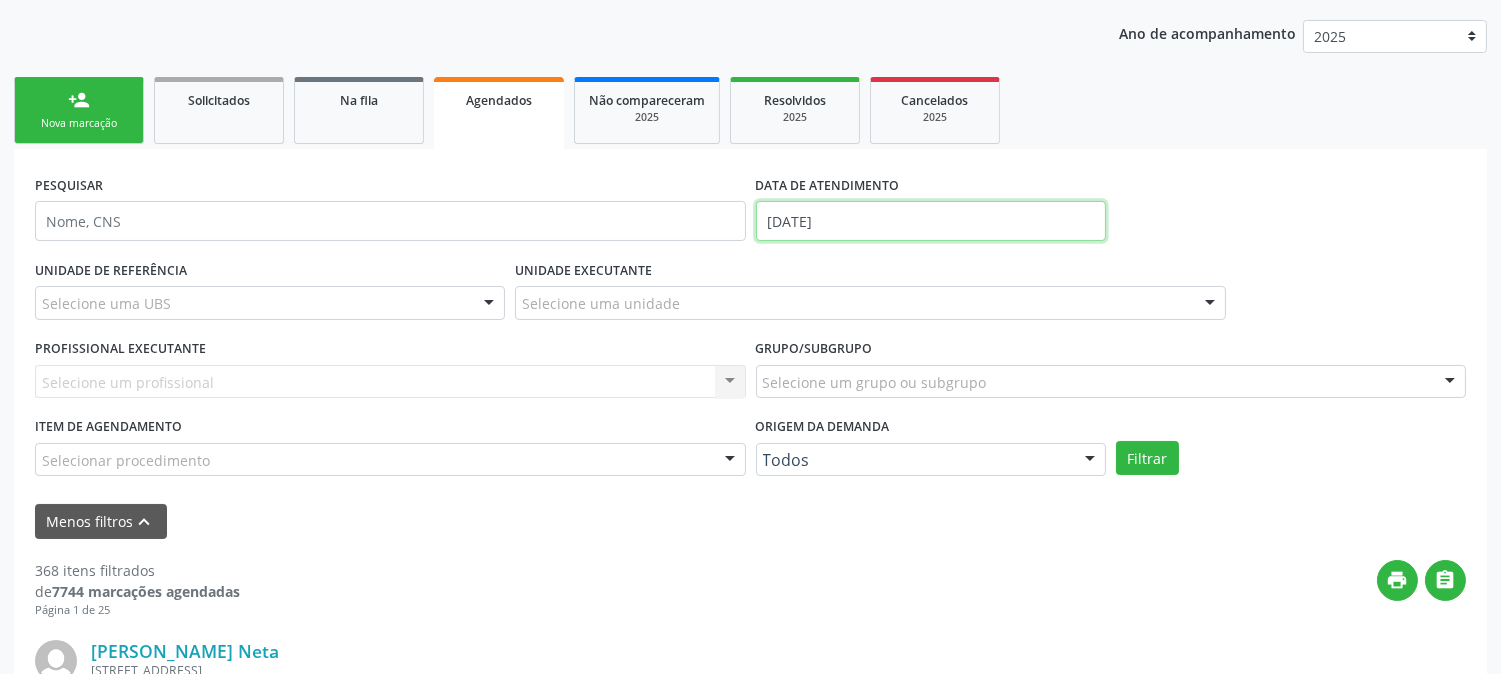 click on "1[DATE]" at bounding box center (931, 221) 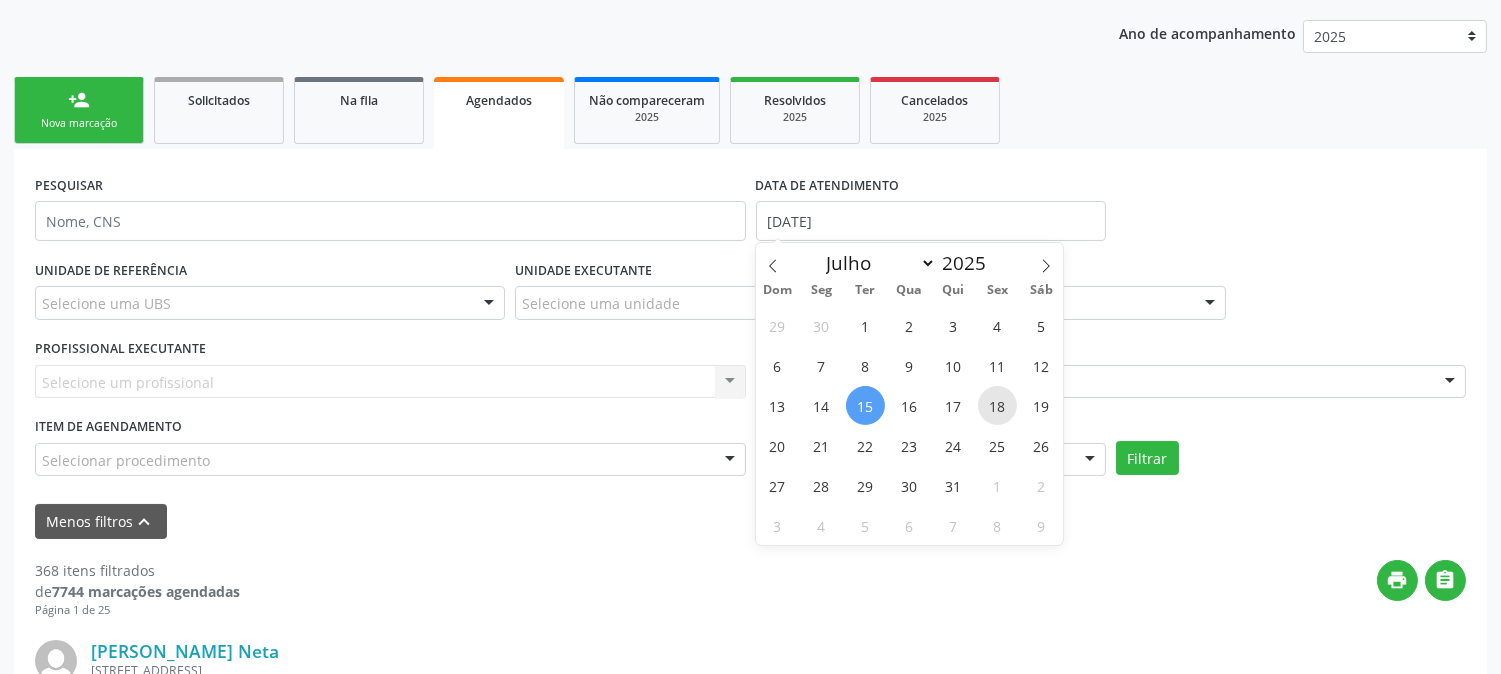click on "18" at bounding box center (997, 405) 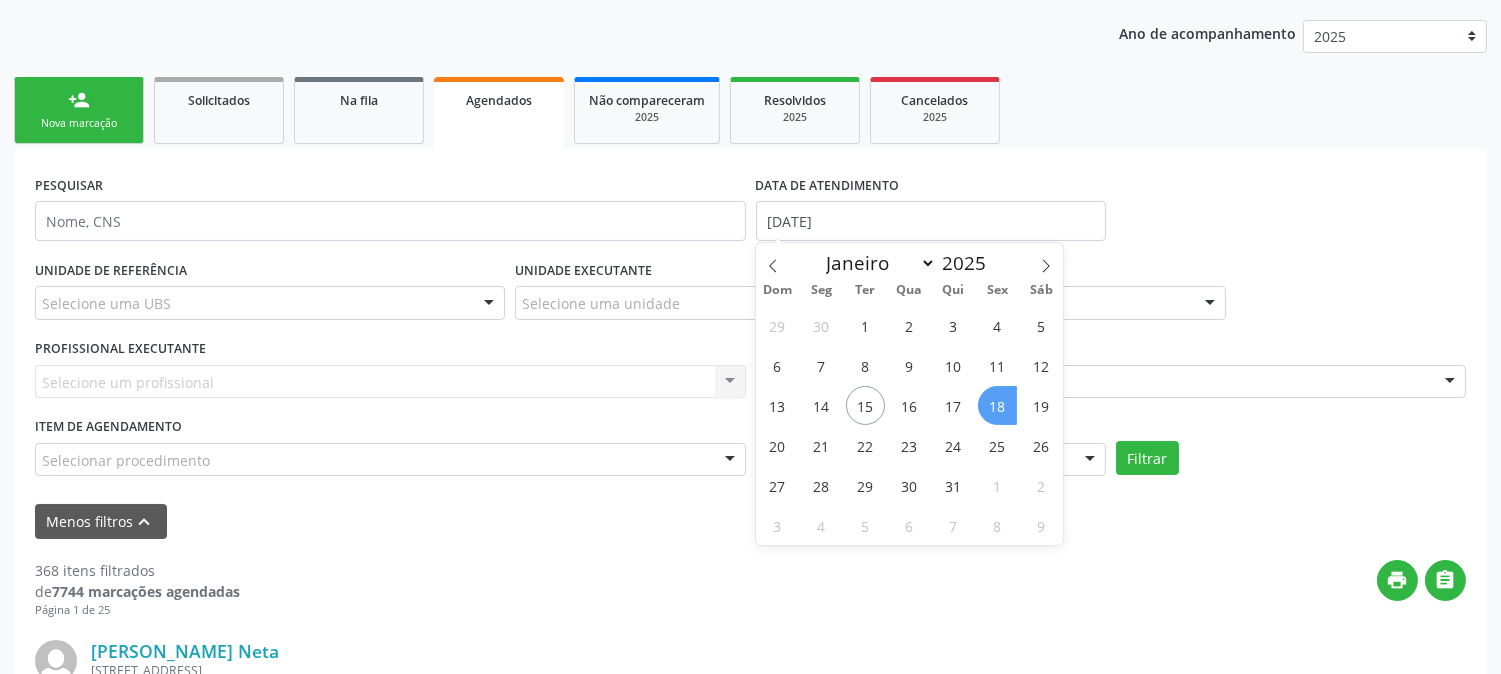 click on "18" at bounding box center [997, 405] 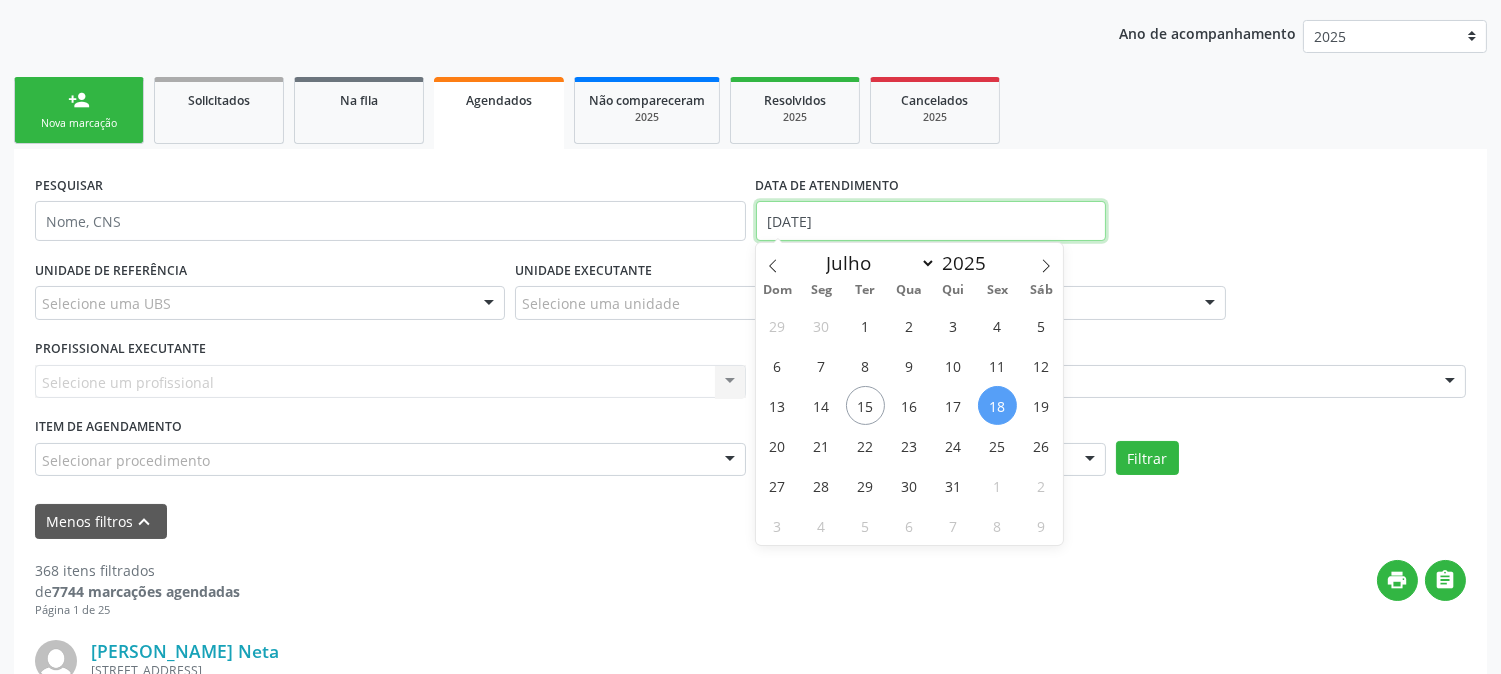 click on "18/07/2025" at bounding box center [931, 221] 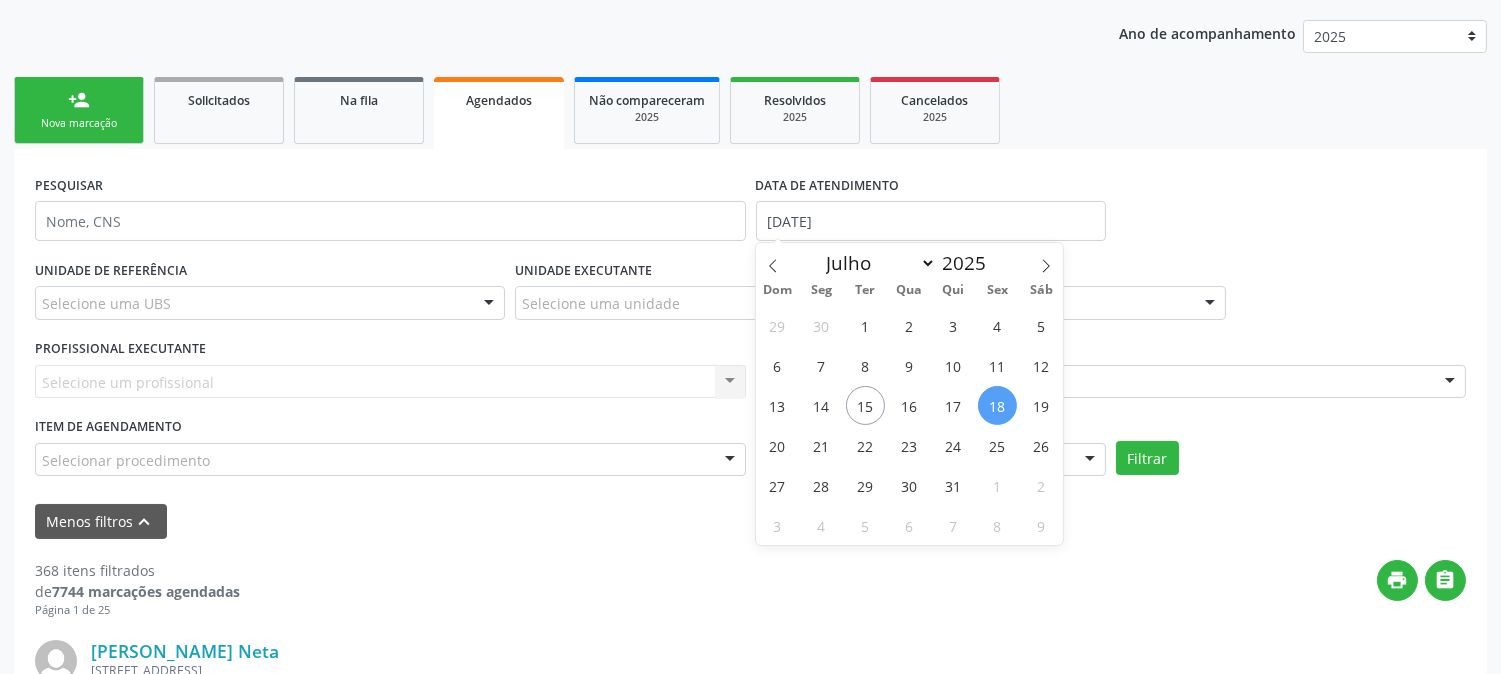 drag, startPoint x: 432, startPoint y: 335, endPoint x: 251, endPoint y: 301, distance: 184.16568 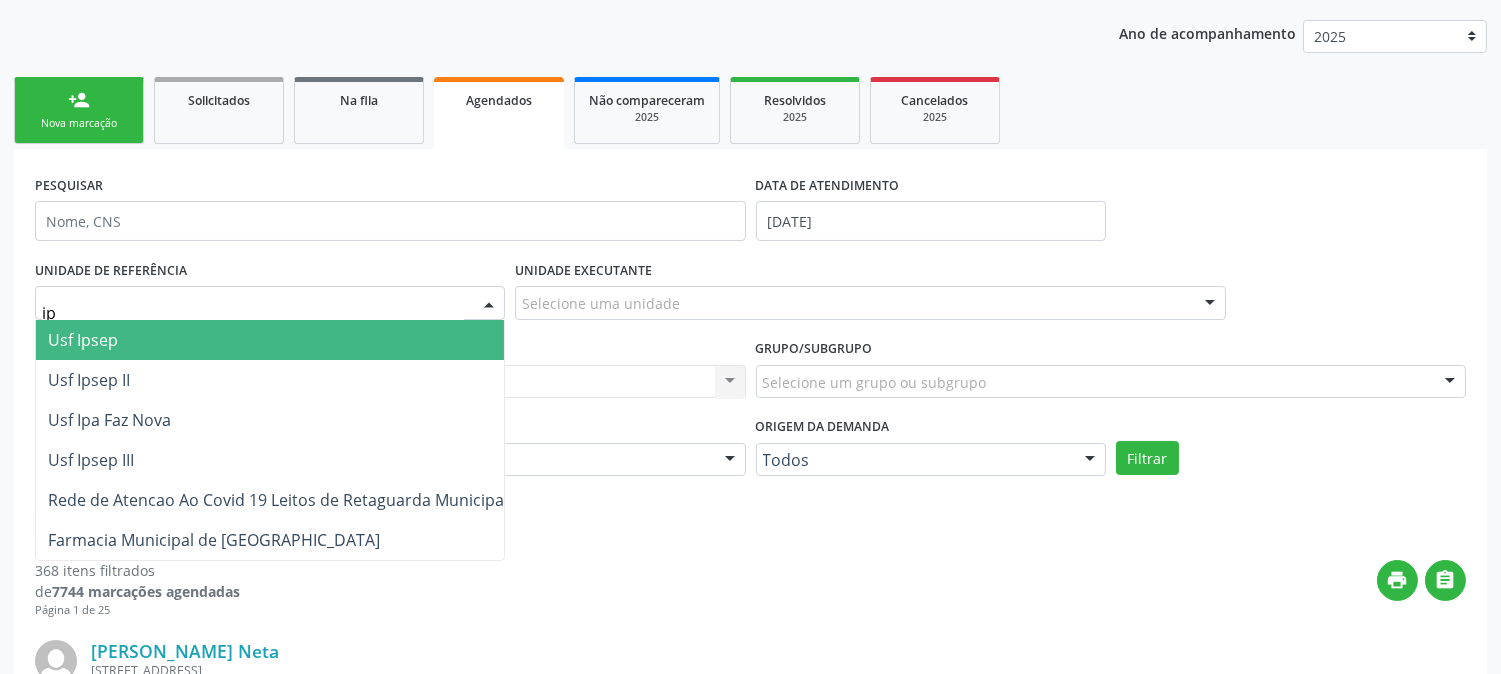type on "ipa" 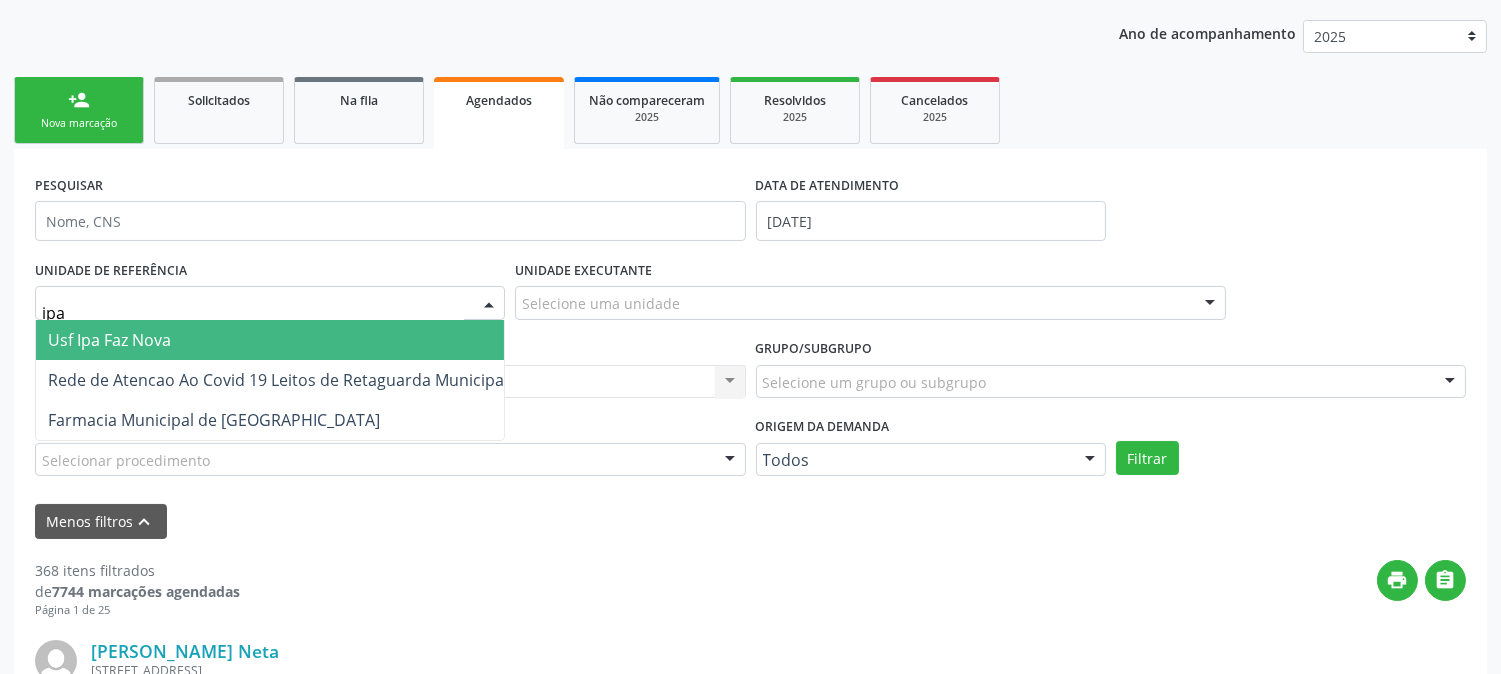 click on "Usf Ipa Faz Nova" at bounding box center [278, 340] 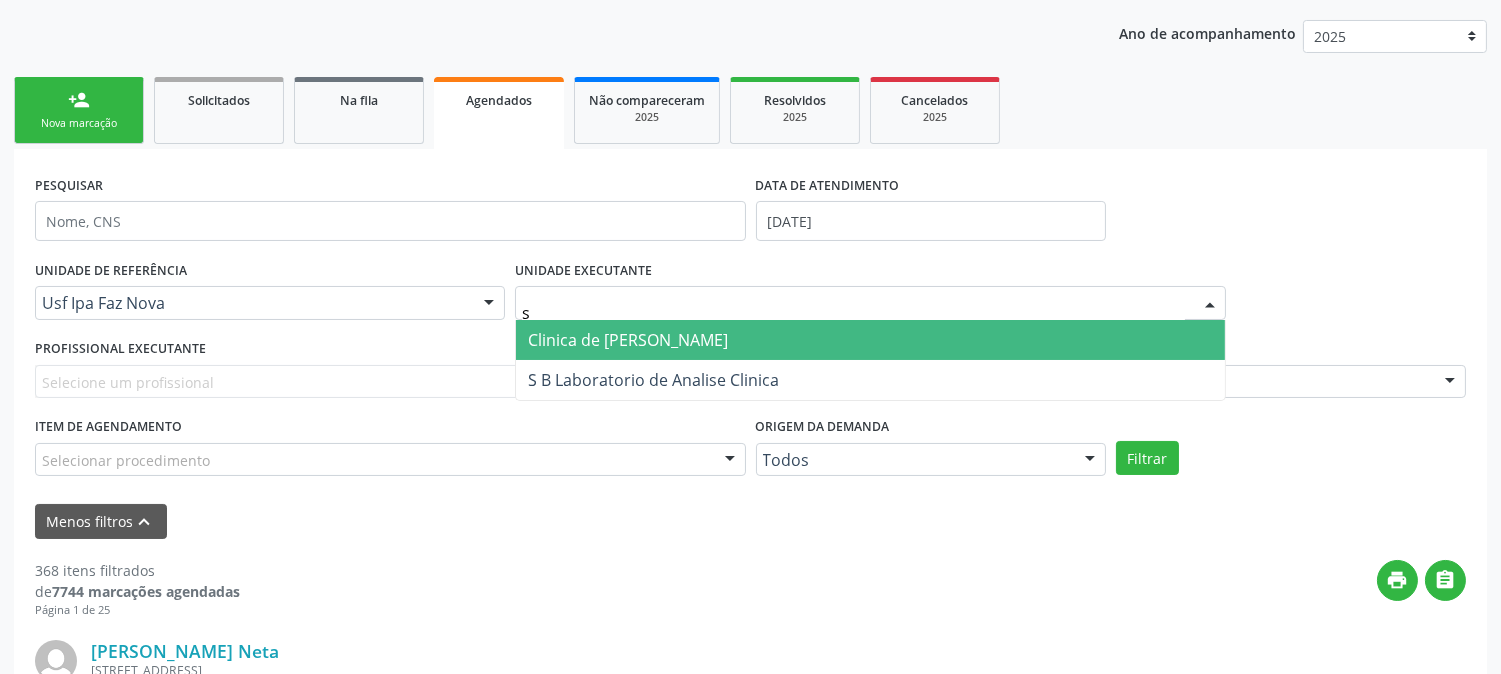 type on "s b" 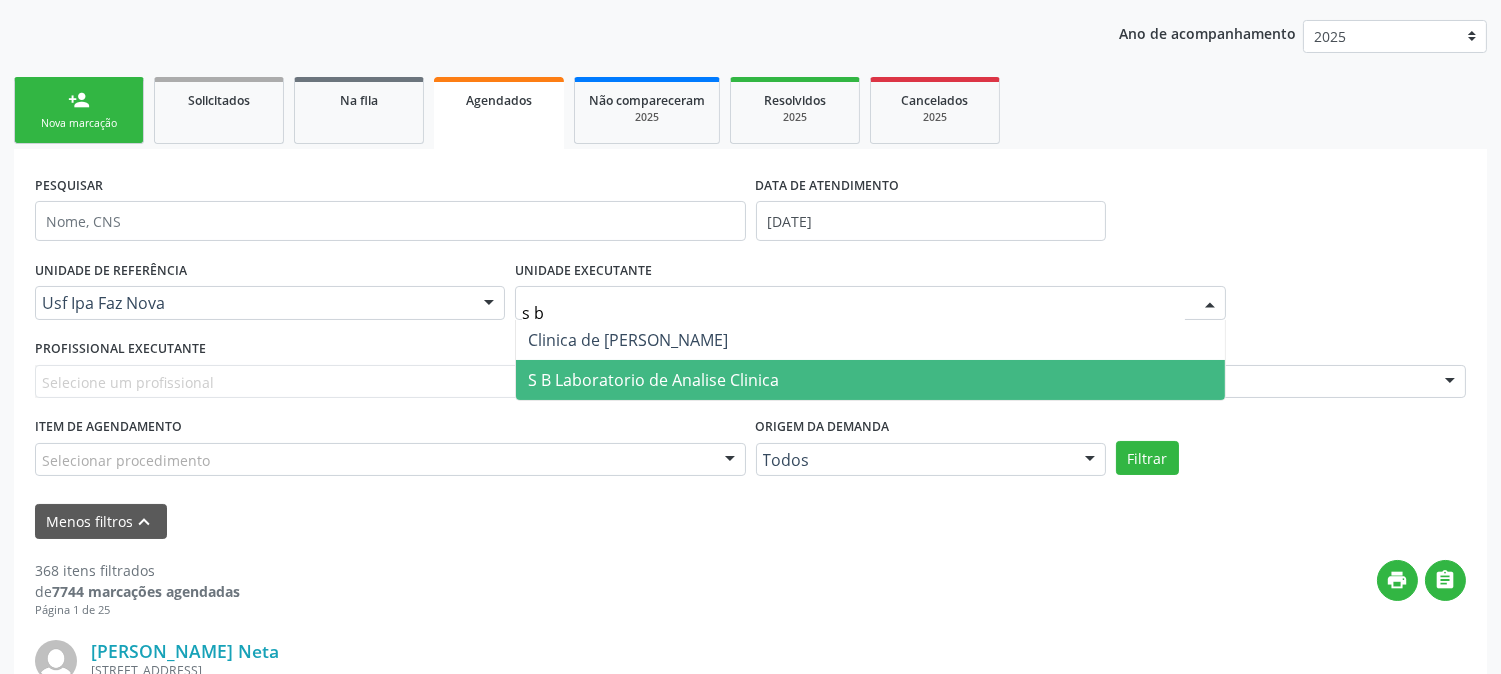 click on "S B Laboratorio de Analise Clinica" at bounding box center (653, 380) 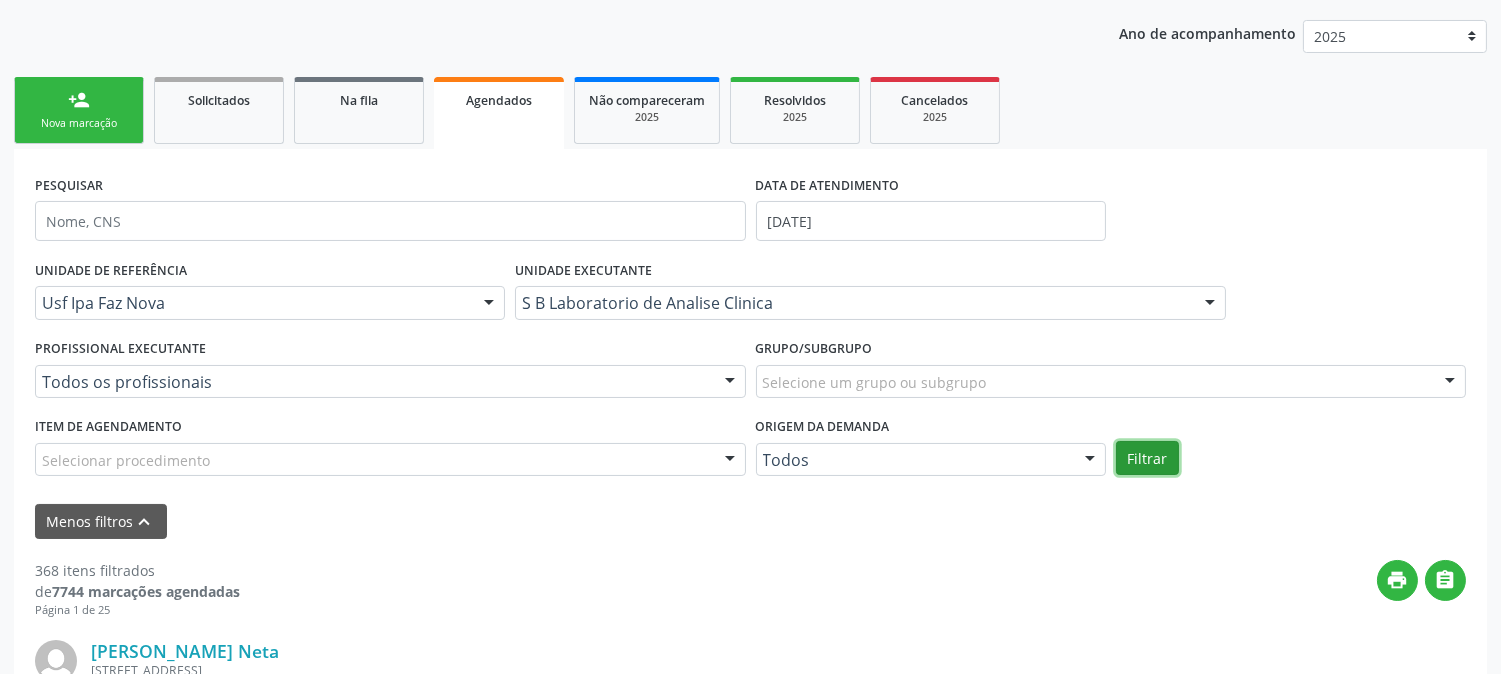 click on "Filtrar" at bounding box center [1147, 458] 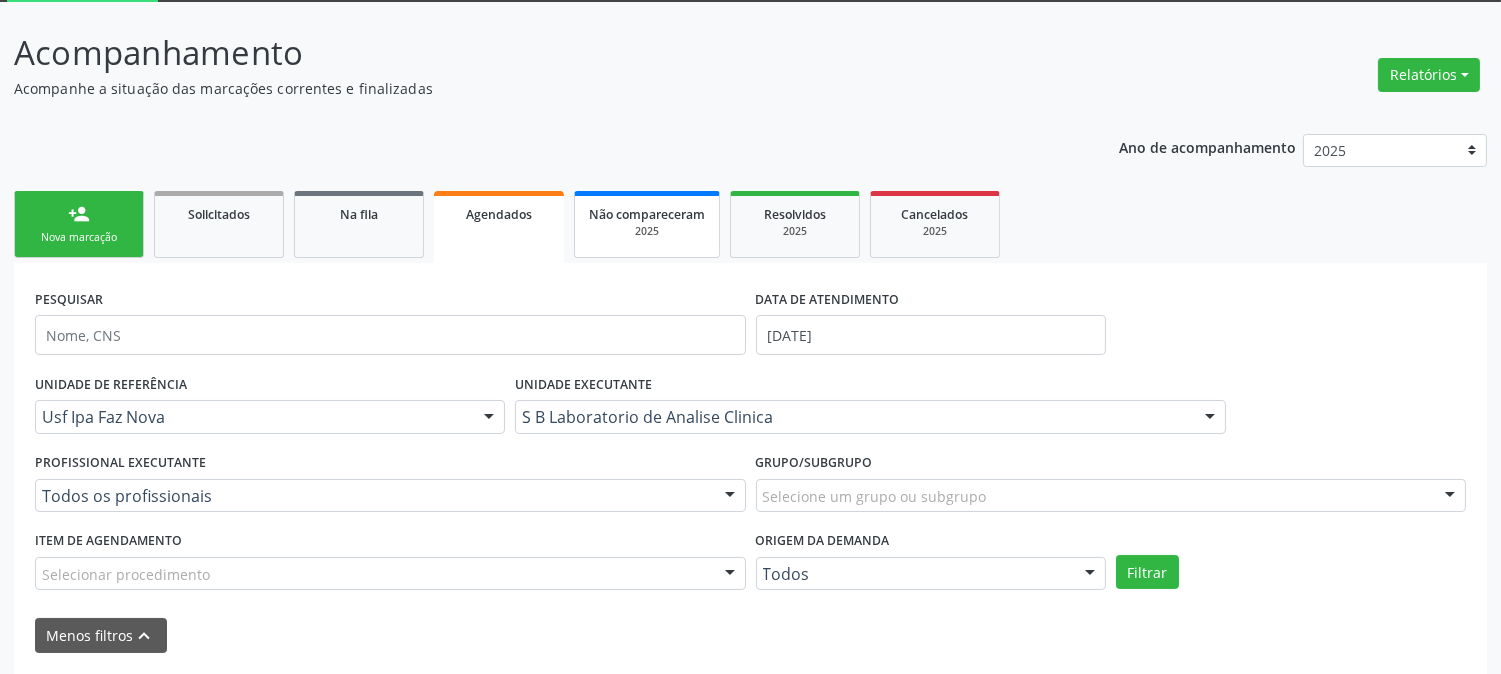 scroll, scrollTop: 0, scrollLeft: 0, axis: both 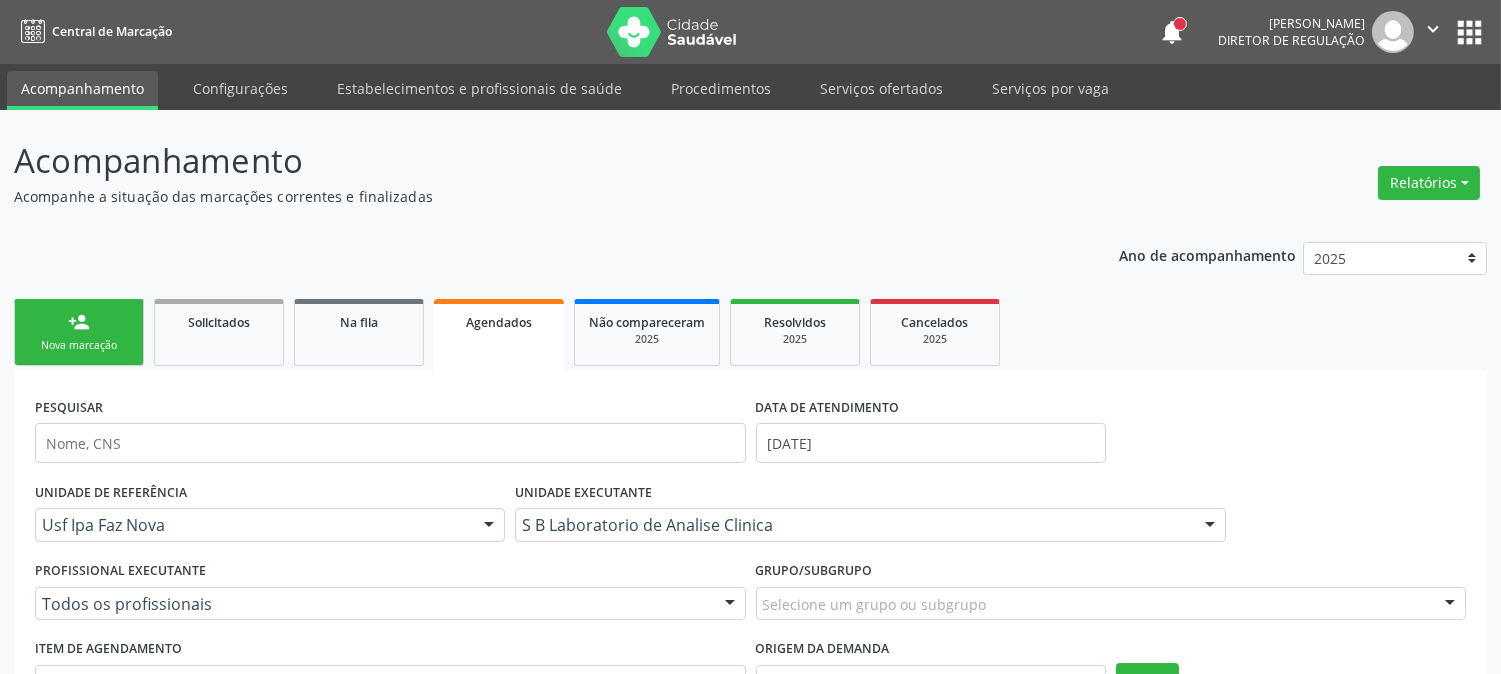 click on "Acompanhamento" at bounding box center (82, 90) 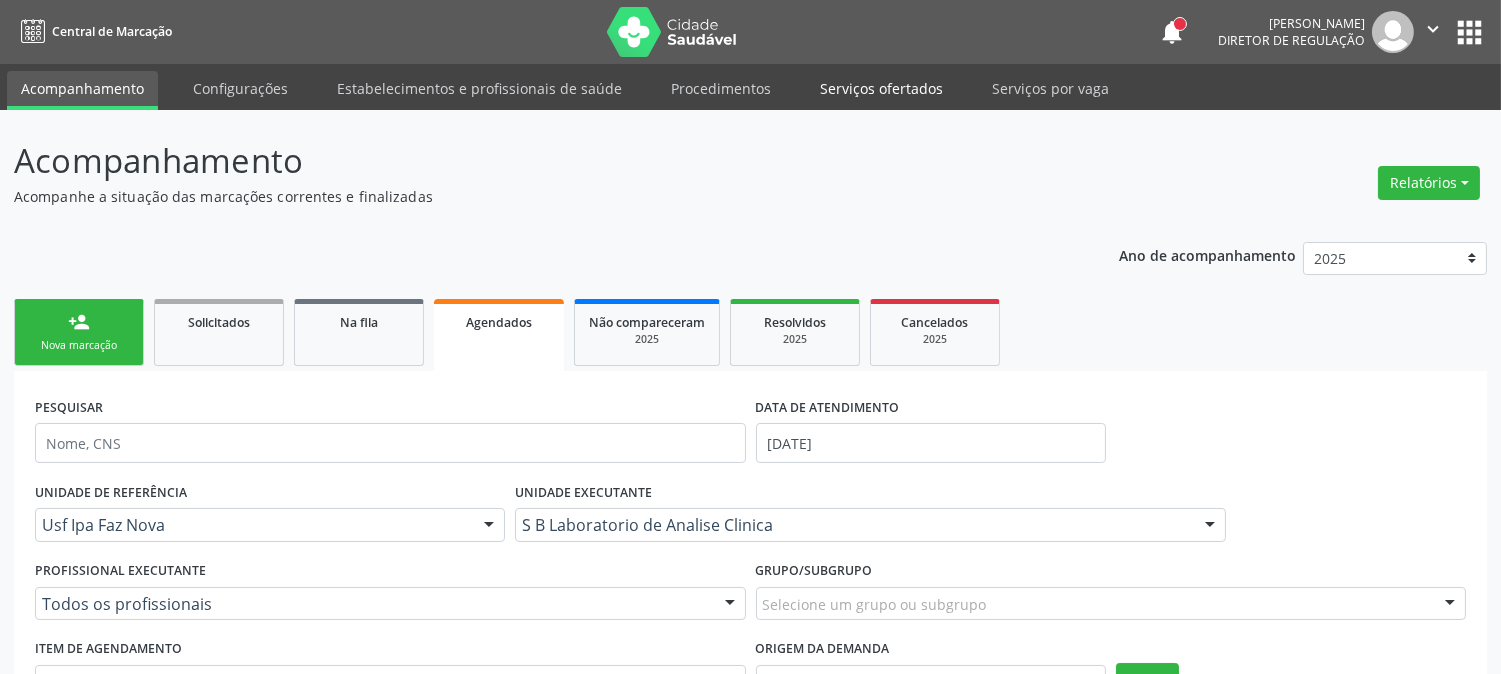 click on "Serviços ofertados" at bounding box center [881, 88] 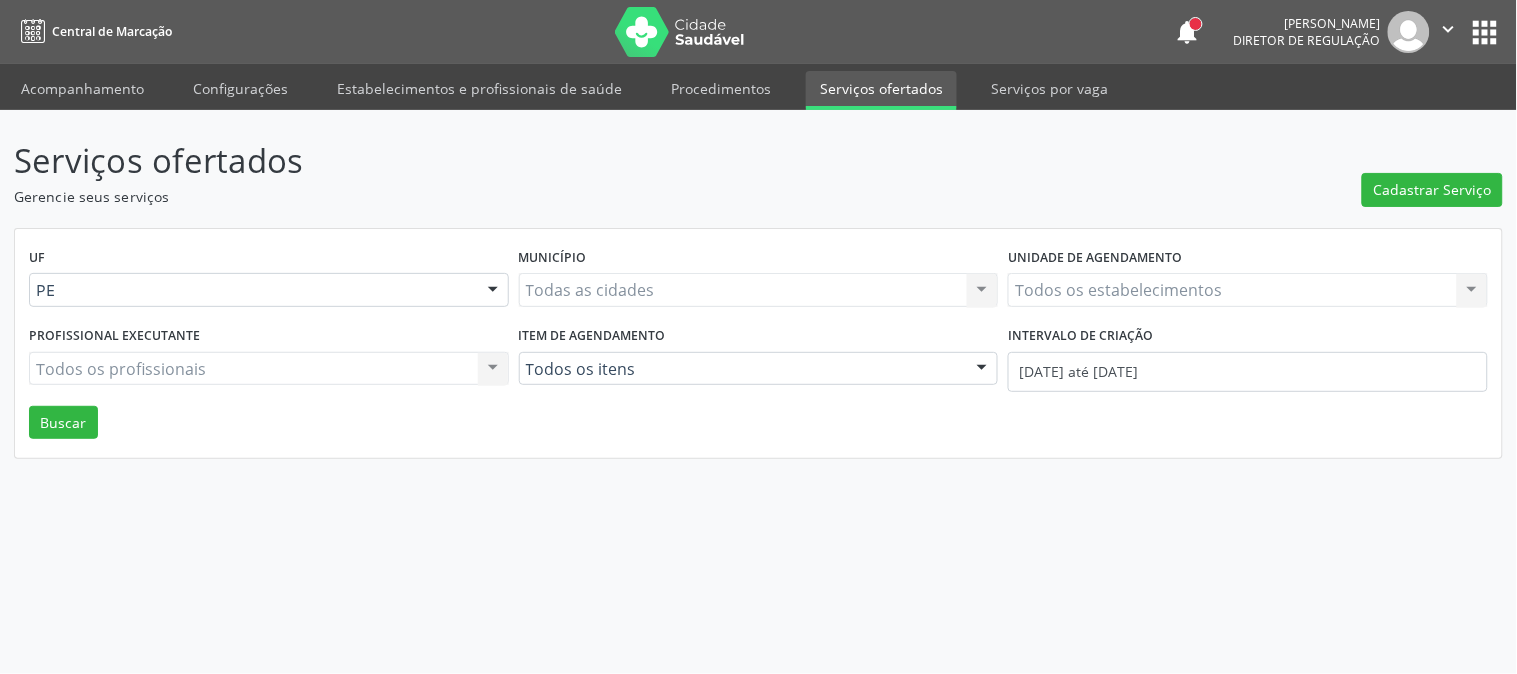click on "Todos os estabelecimentos         Todos os estabelecimentos
Nenhum resultado encontrado para: "   "
Não há nenhuma opção para ser exibida." at bounding box center [1248, 290] 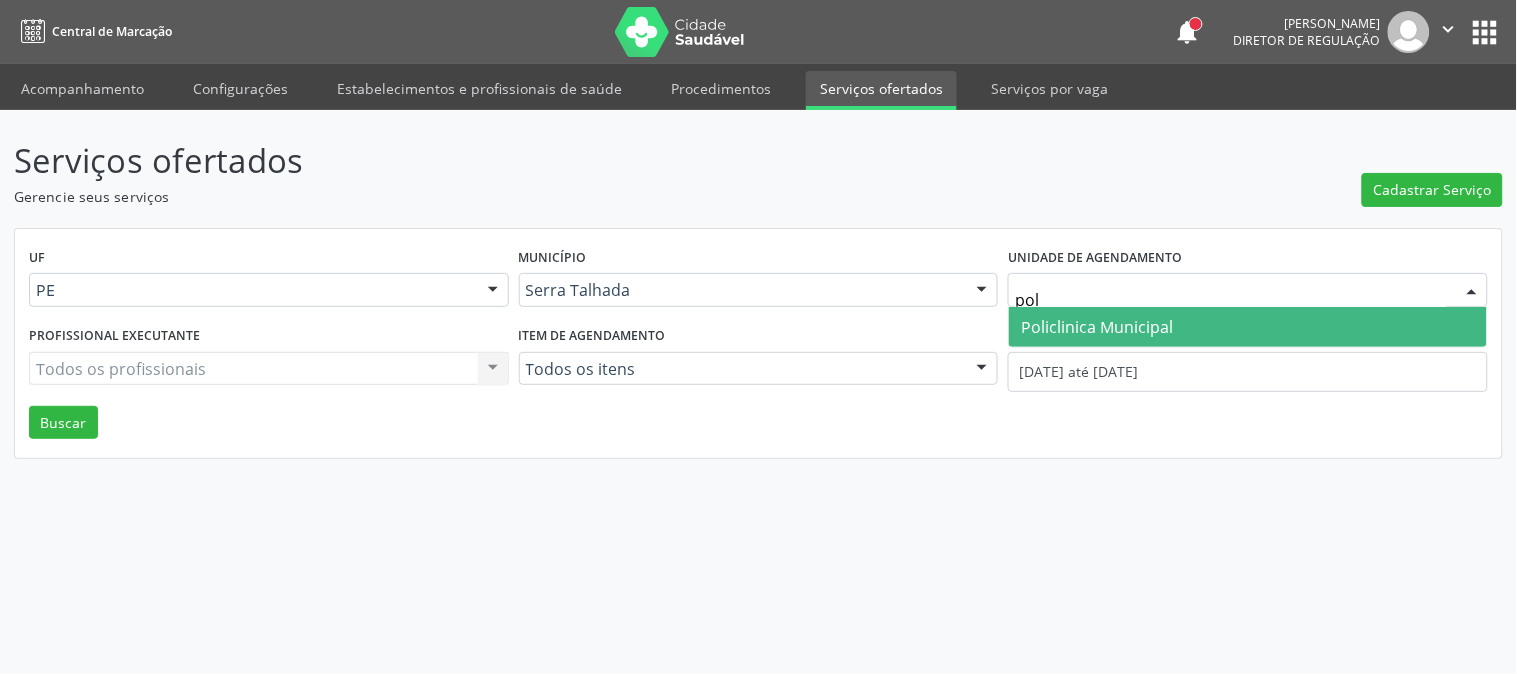 type on "poli" 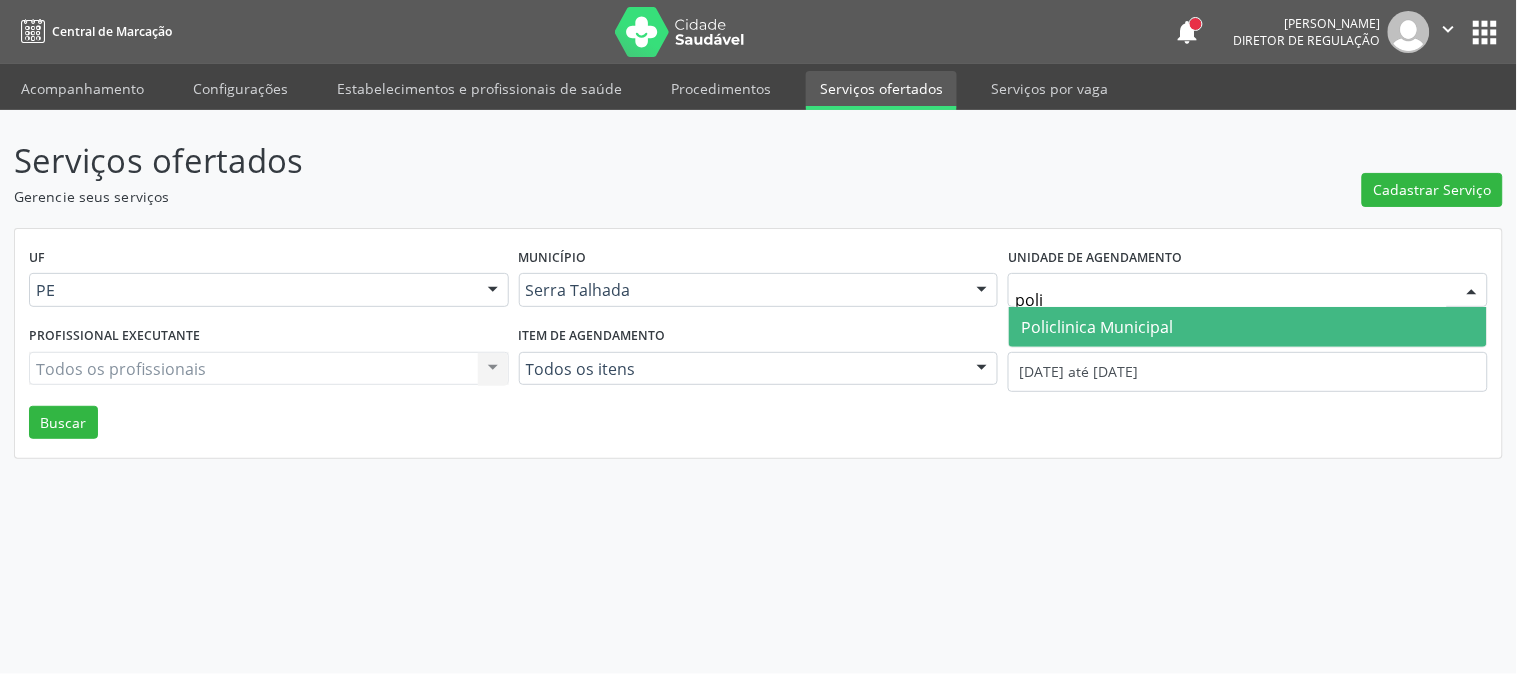 click on "Policlinica Municipal" at bounding box center [1097, 327] 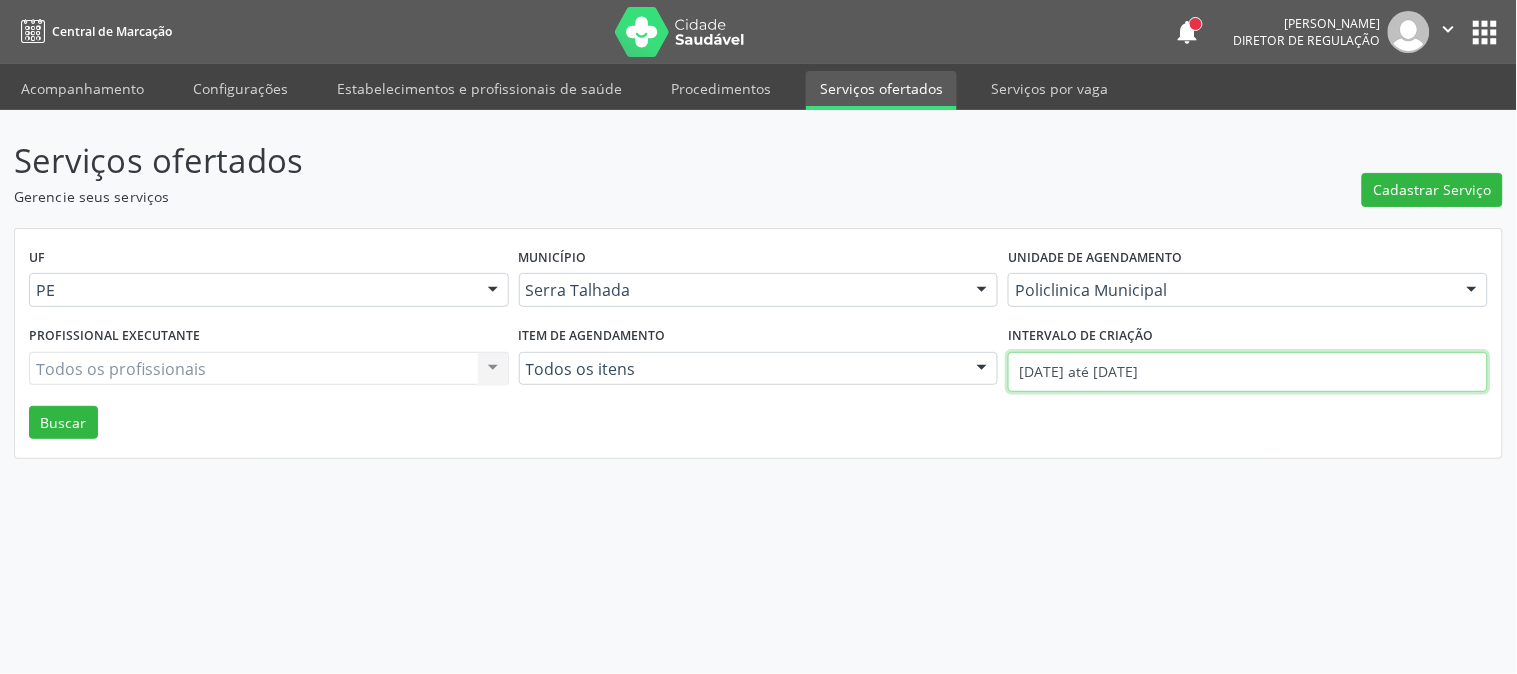 click on "01/07/2025 até 15/07/2025" at bounding box center (1248, 372) 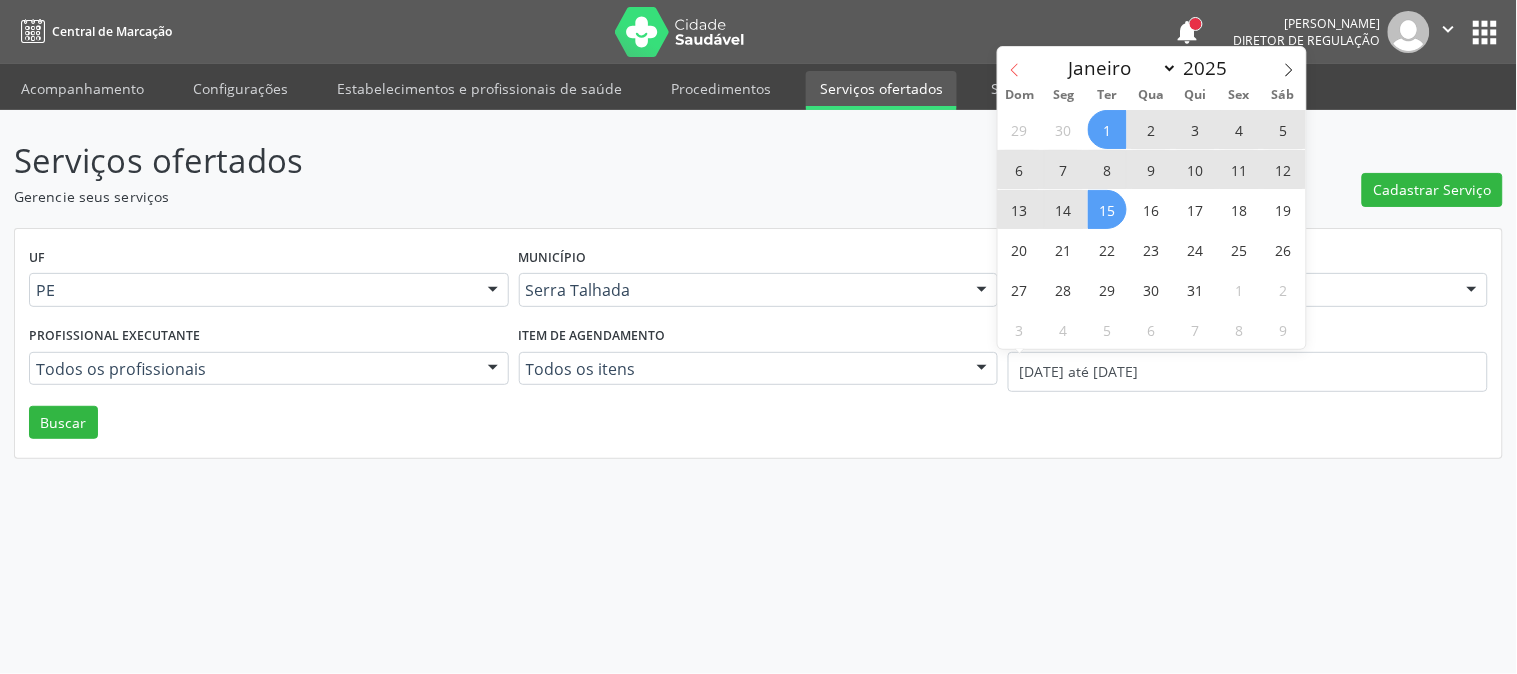 click 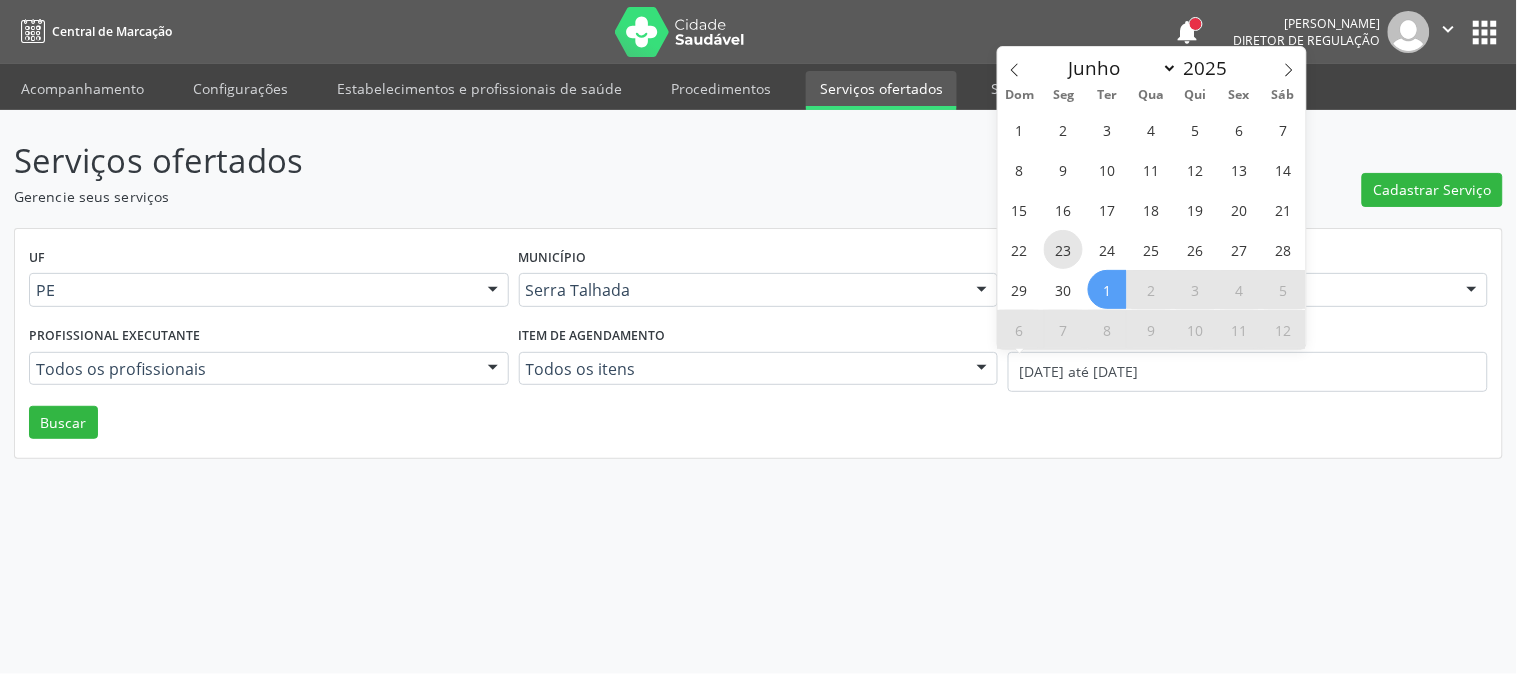 click on "23" at bounding box center [1063, 249] 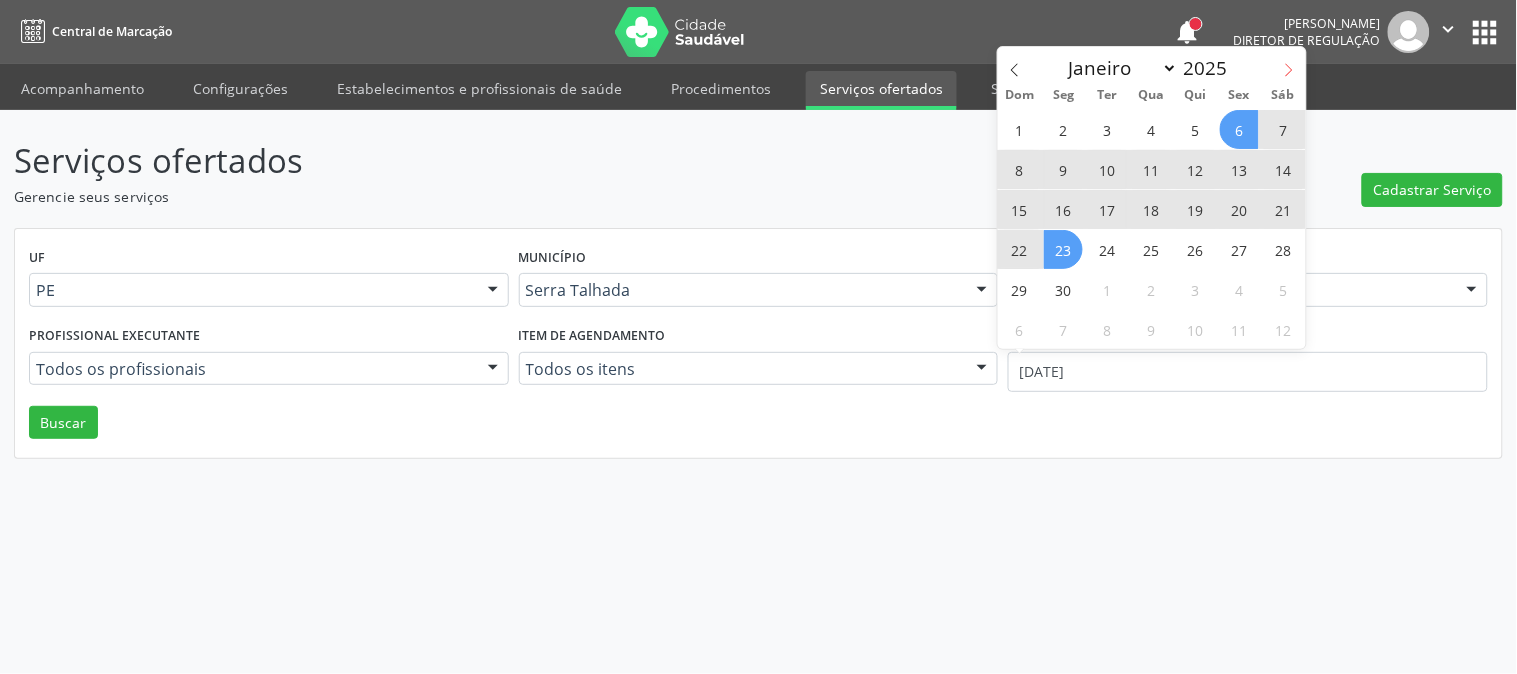 click at bounding box center (1289, 64) 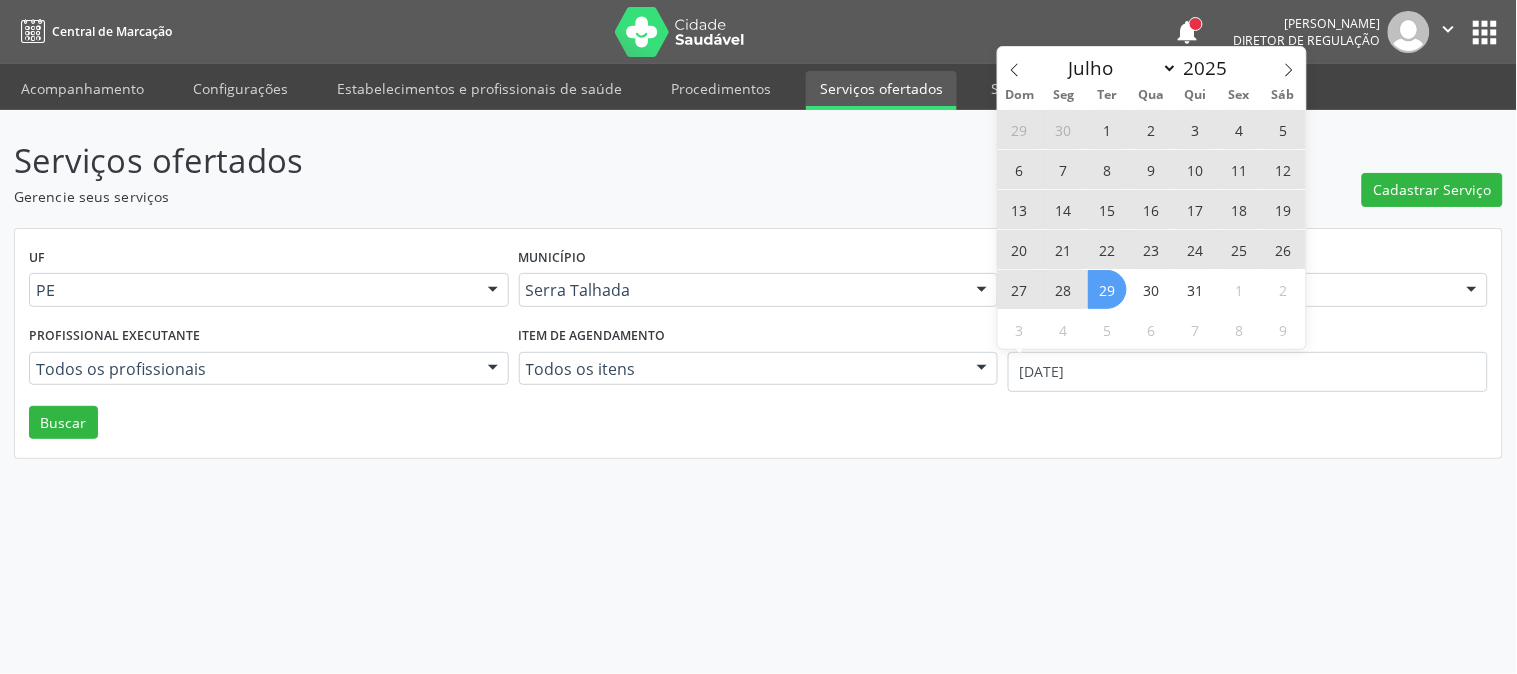 click on "29" at bounding box center (1107, 289) 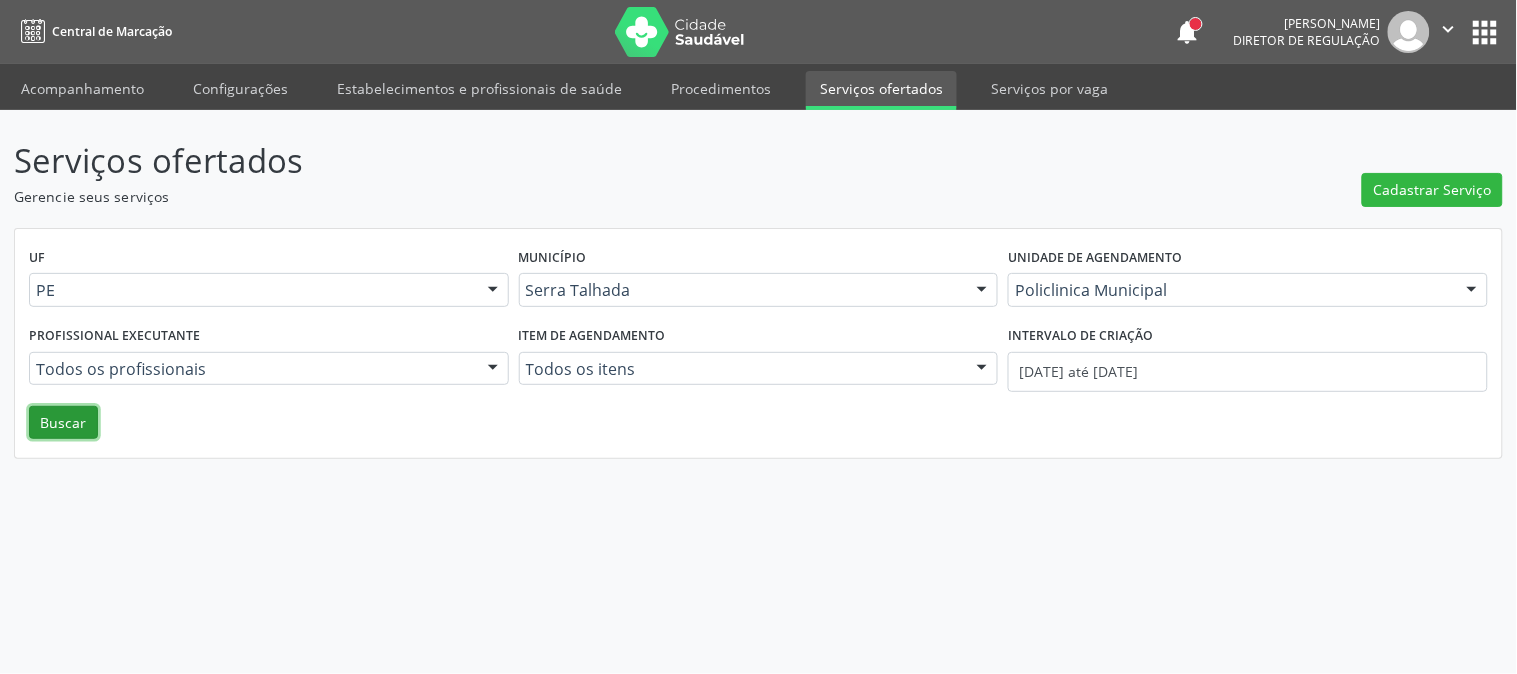 click on "Buscar" at bounding box center (63, 423) 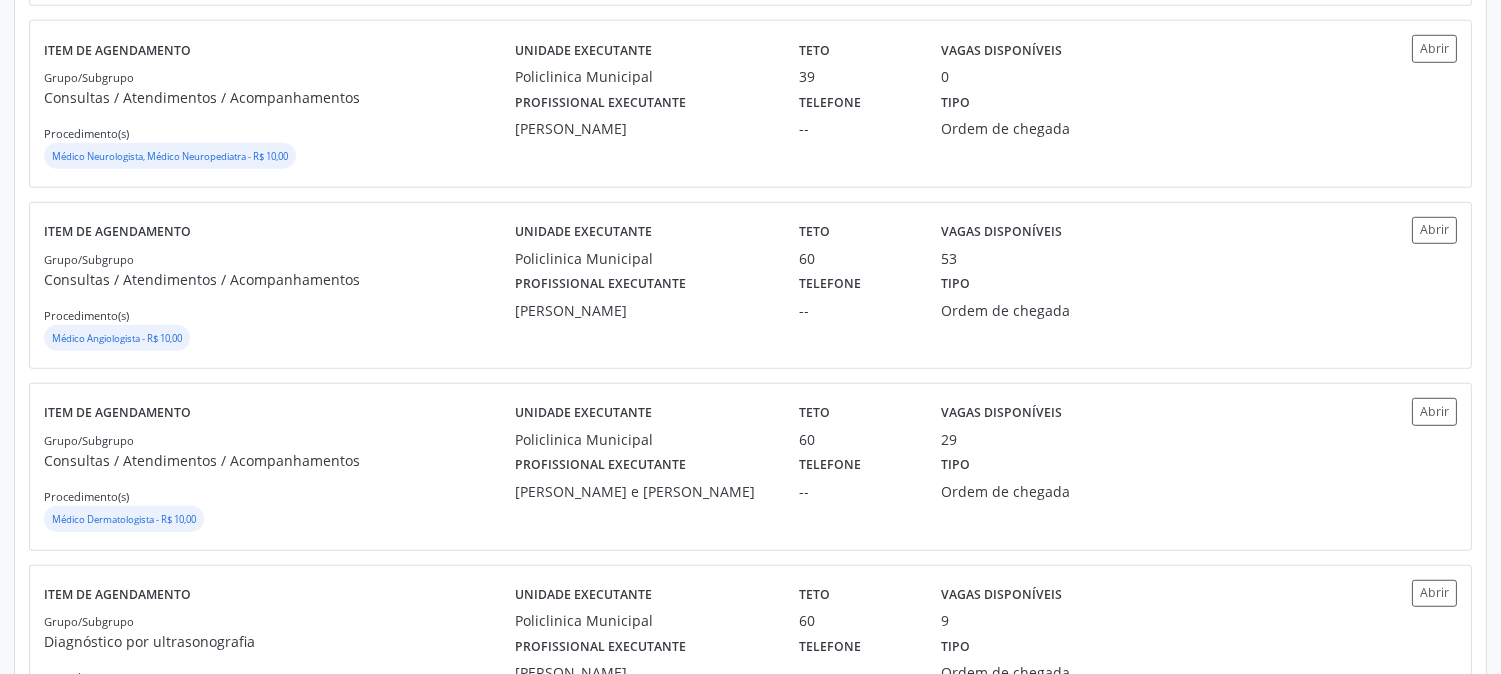 scroll, scrollTop: 2667, scrollLeft: 0, axis: vertical 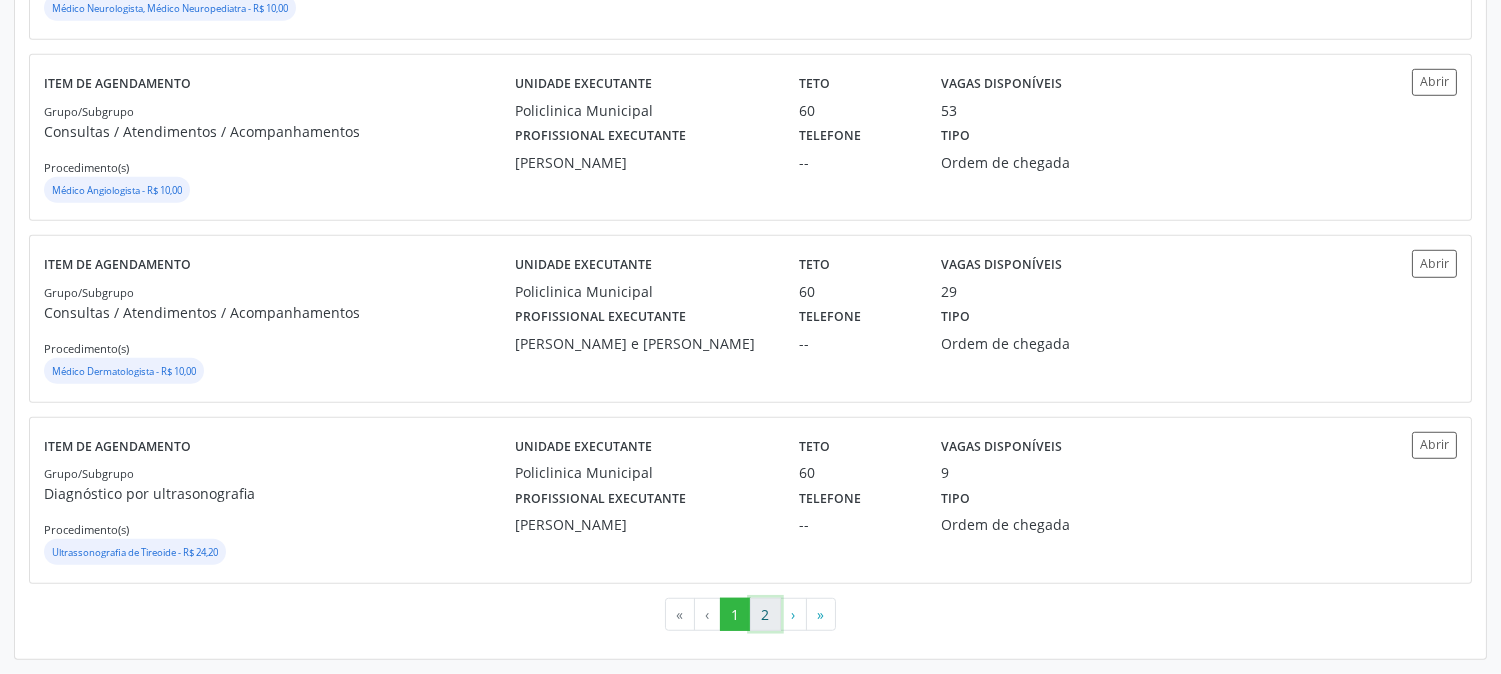 click on "2" at bounding box center [765, 615] 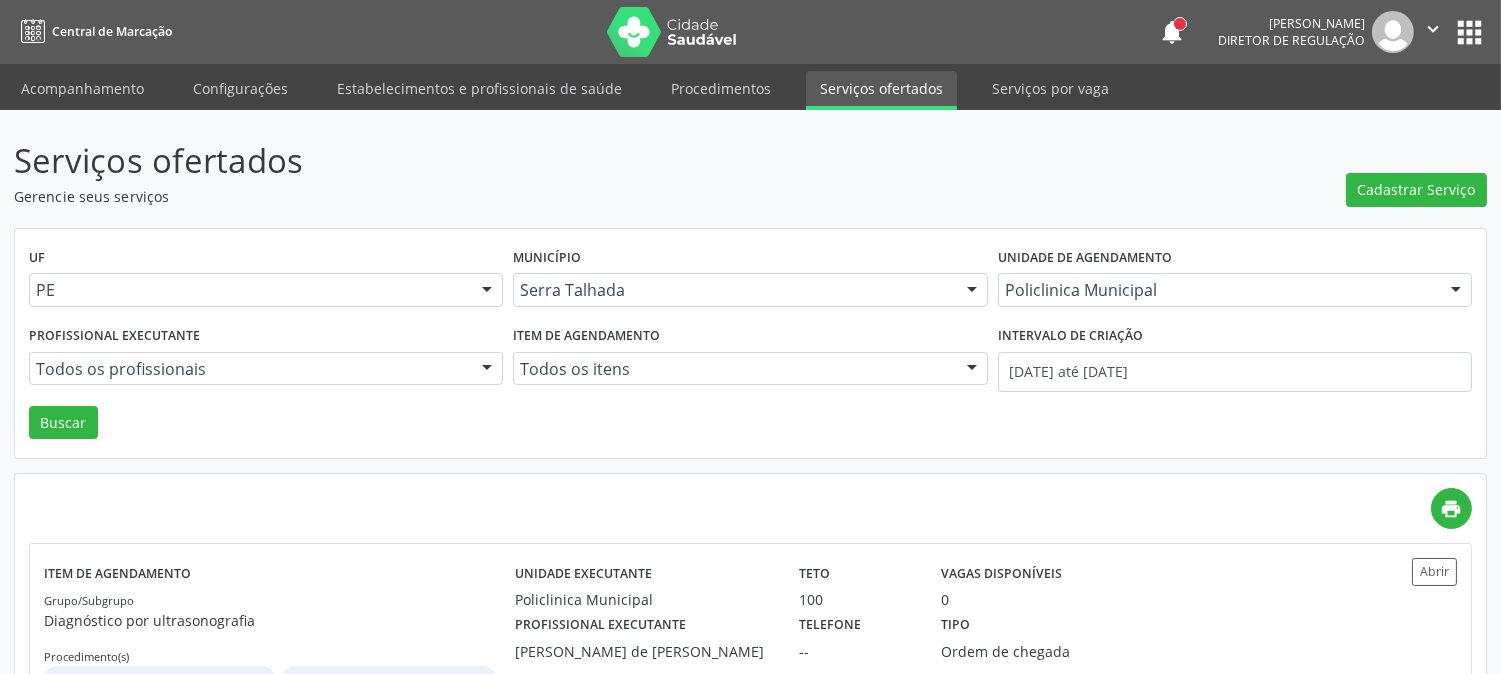 scroll, scrollTop: 1277, scrollLeft: 0, axis: vertical 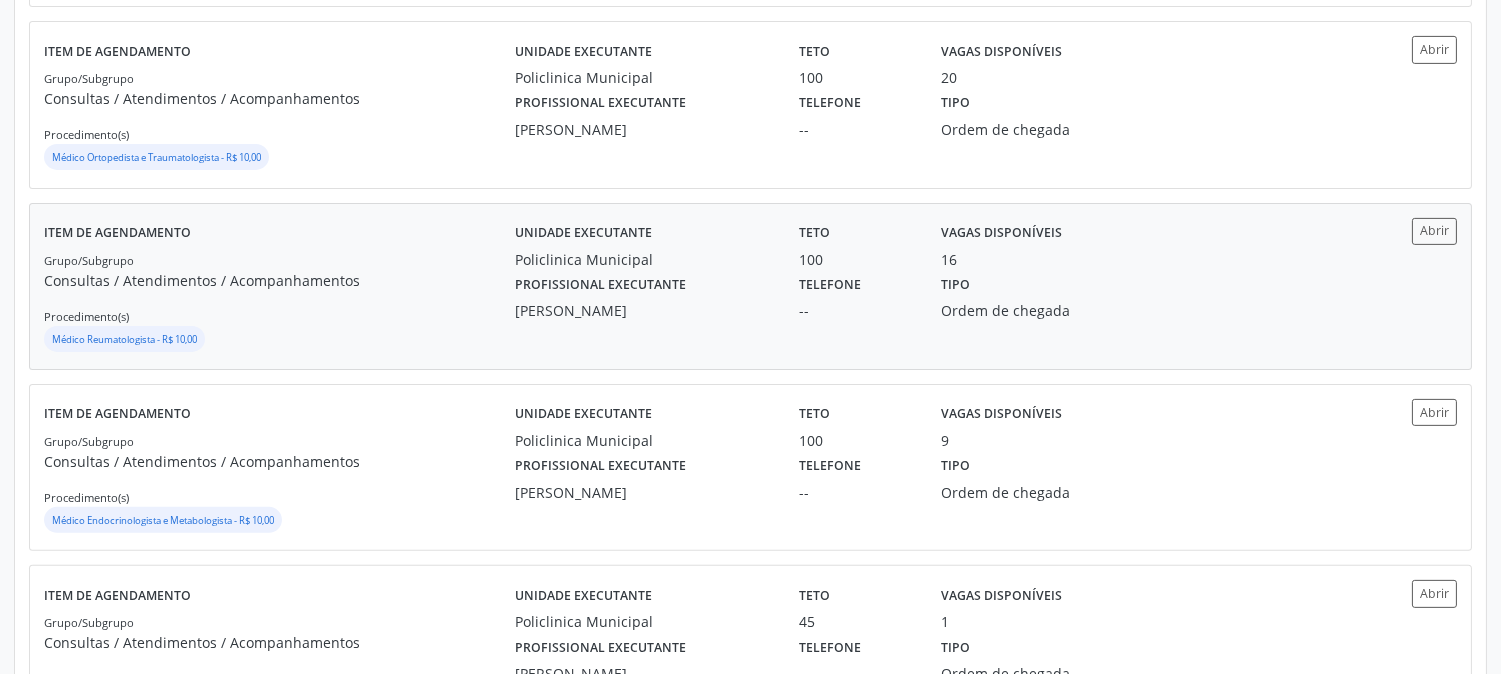 click on "Consultas / Atendimentos / Acompanhamentos" at bounding box center (279, 280) 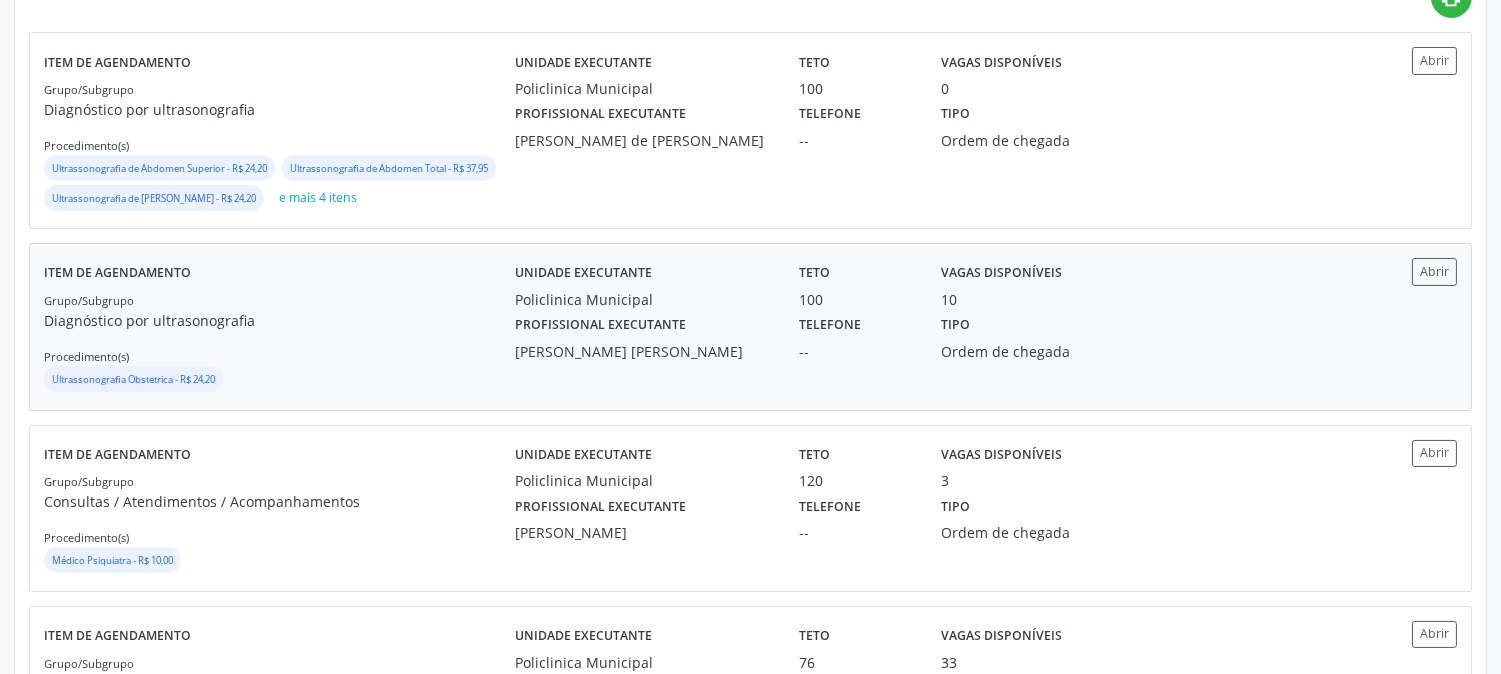 scroll, scrollTop: 0, scrollLeft: 0, axis: both 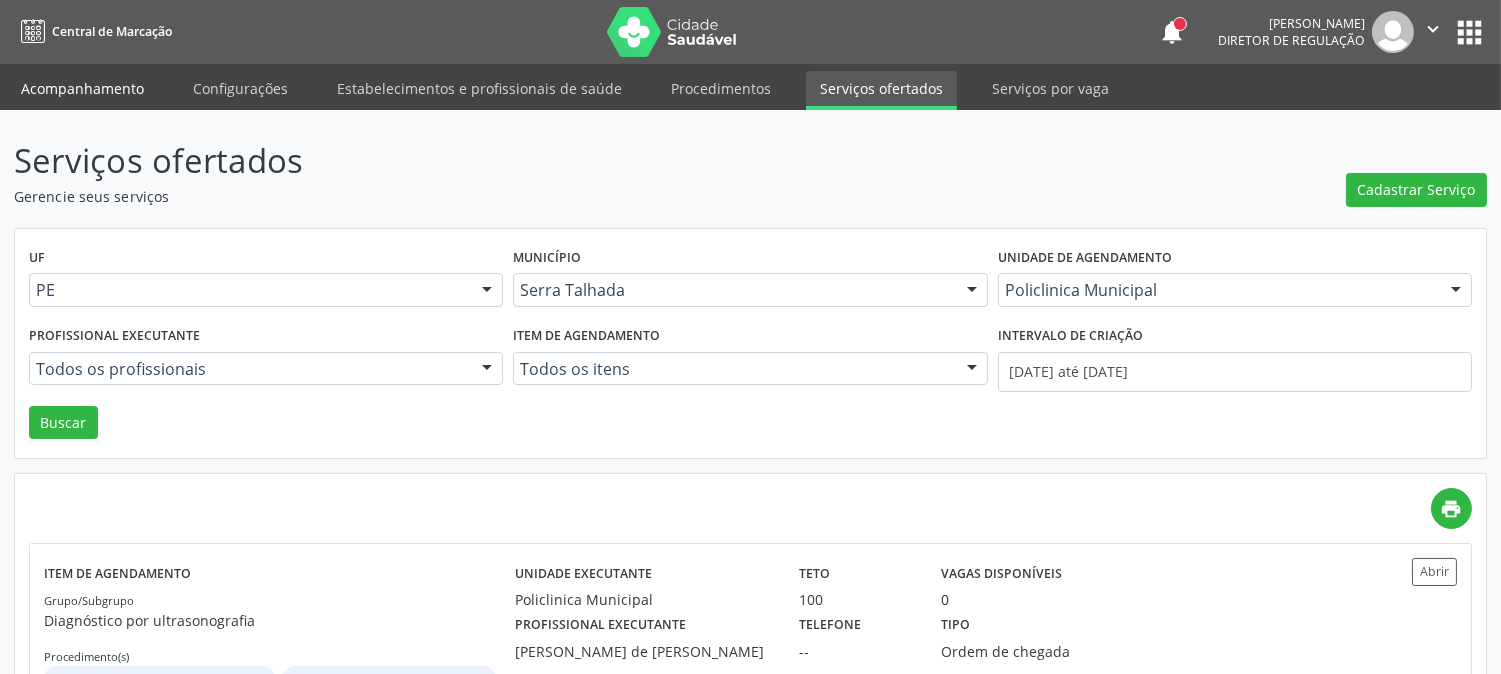 click on "Acompanhamento" at bounding box center (82, 88) 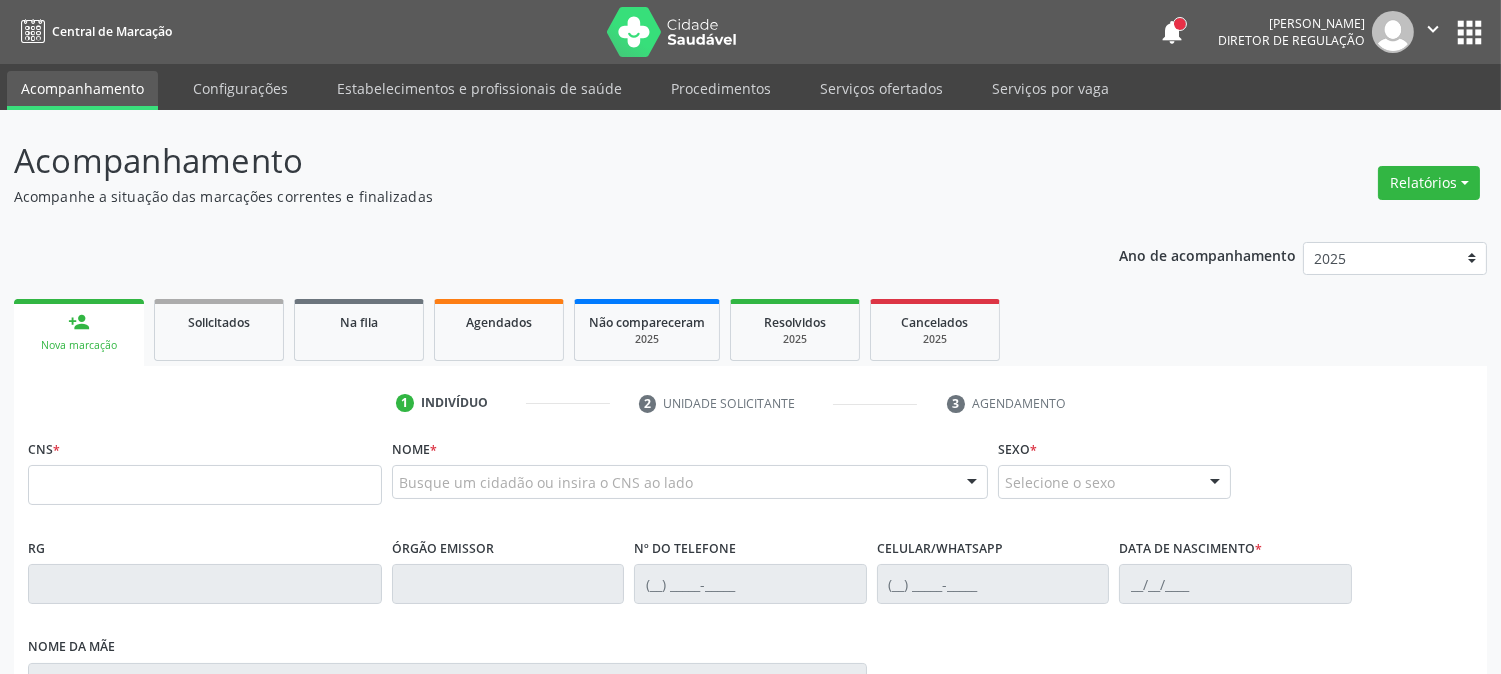 click on "Acompanhamento" at bounding box center [82, 90] 